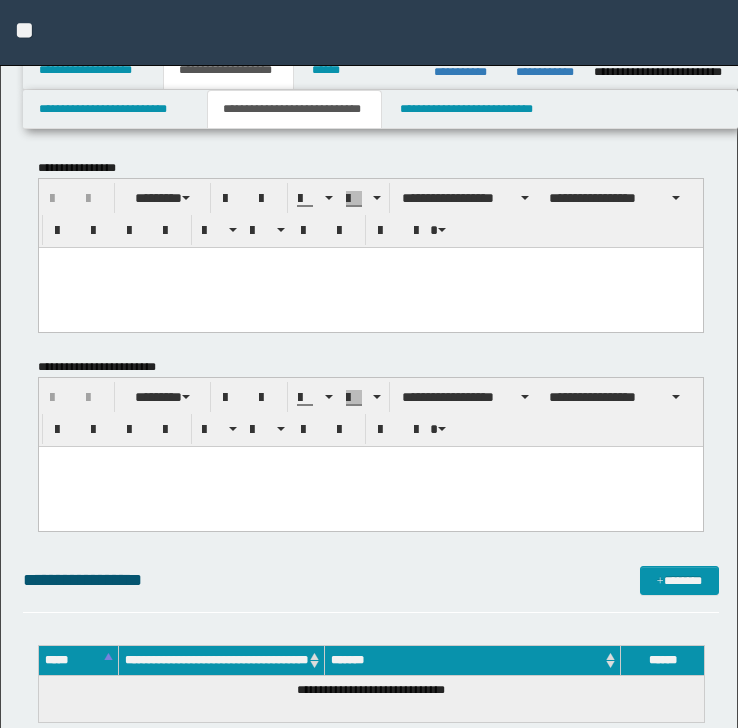 scroll, scrollTop: 0, scrollLeft: 0, axis: both 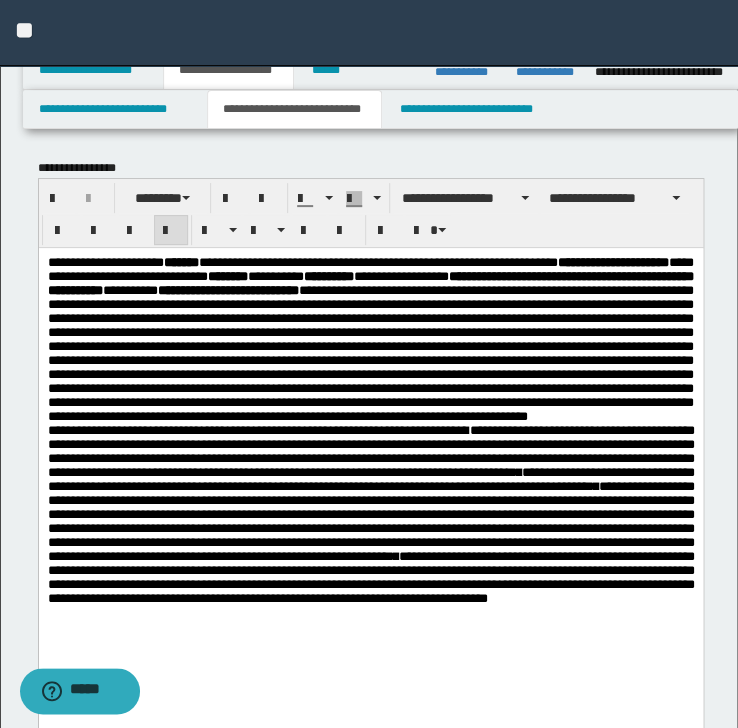 click on "**********" at bounding box center [370, 339] 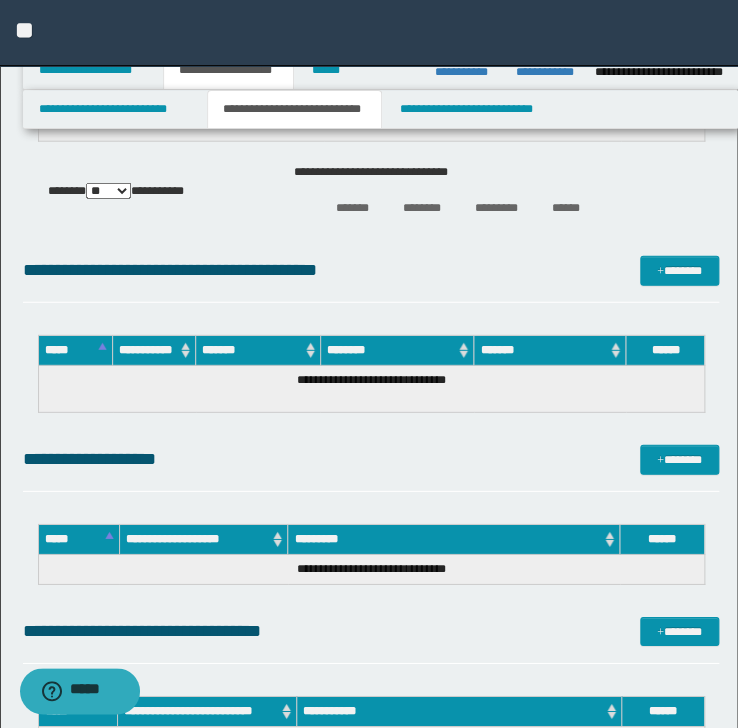scroll, scrollTop: 1120, scrollLeft: 0, axis: vertical 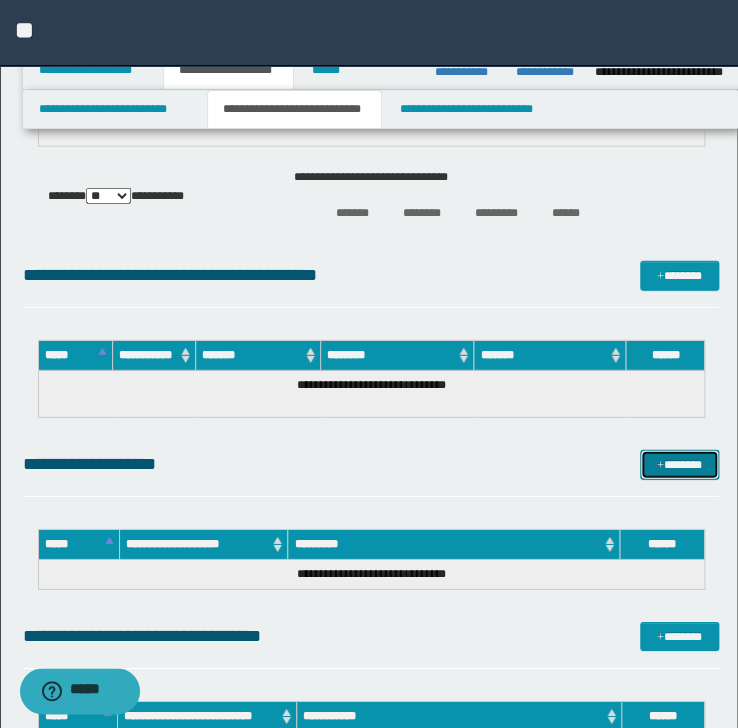 click on "*******" at bounding box center [679, 465] 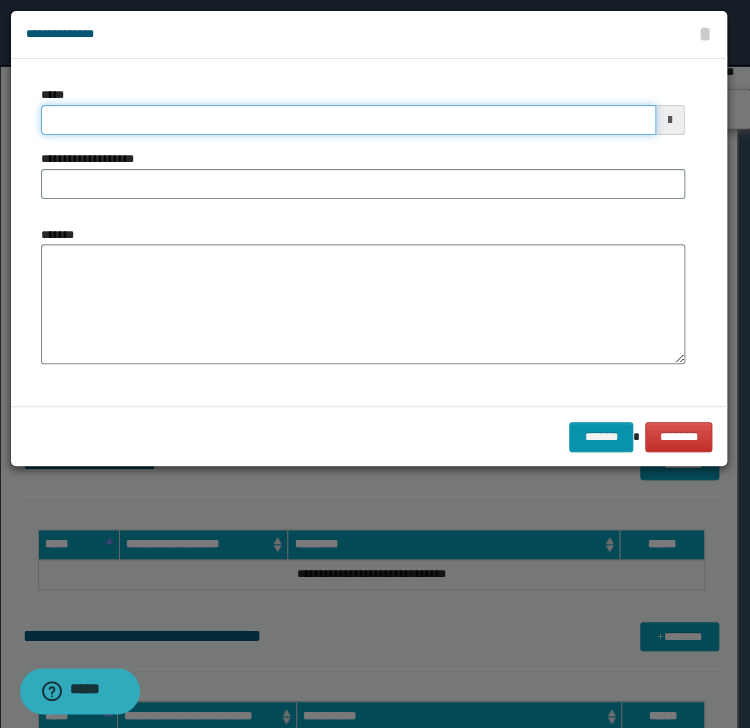 click on "*****" at bounding box center [348, 120] 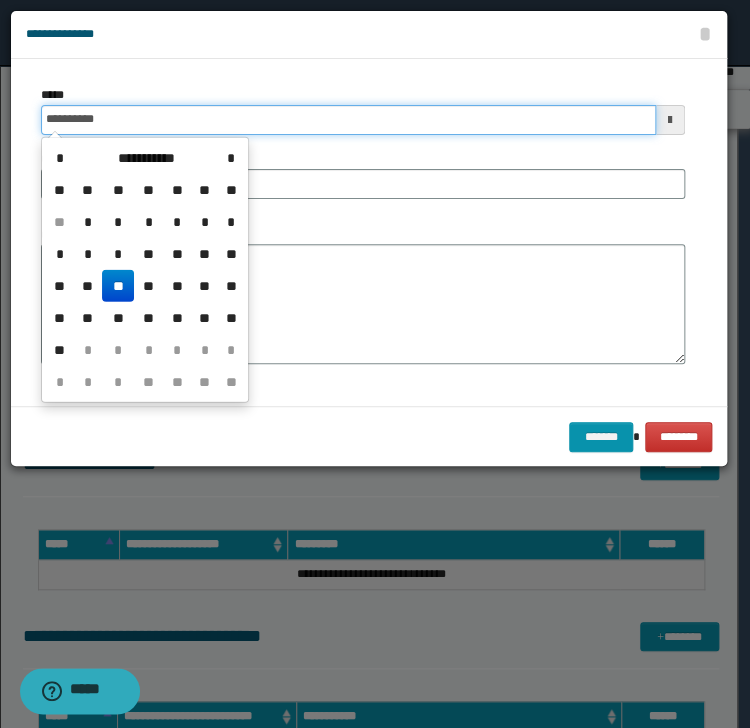 type on "**********" 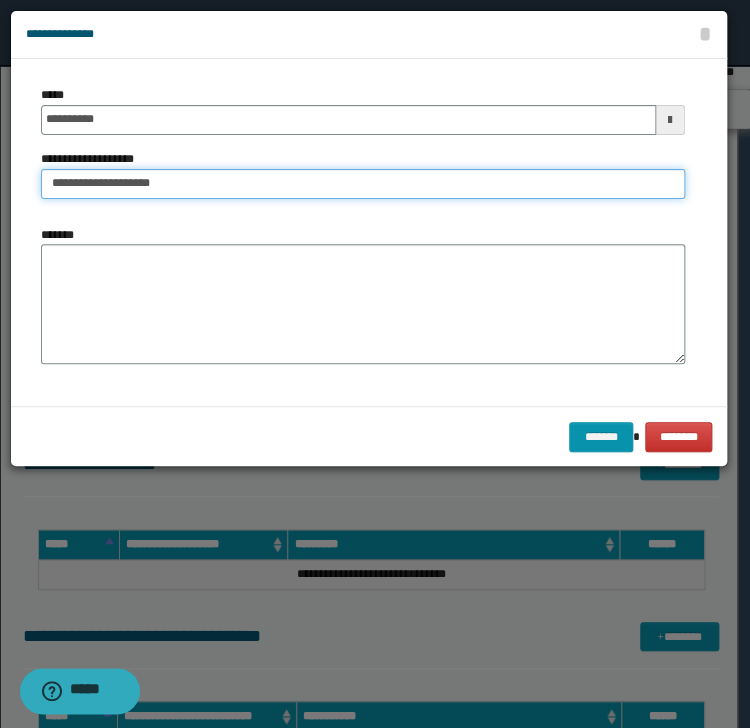type on "**********" 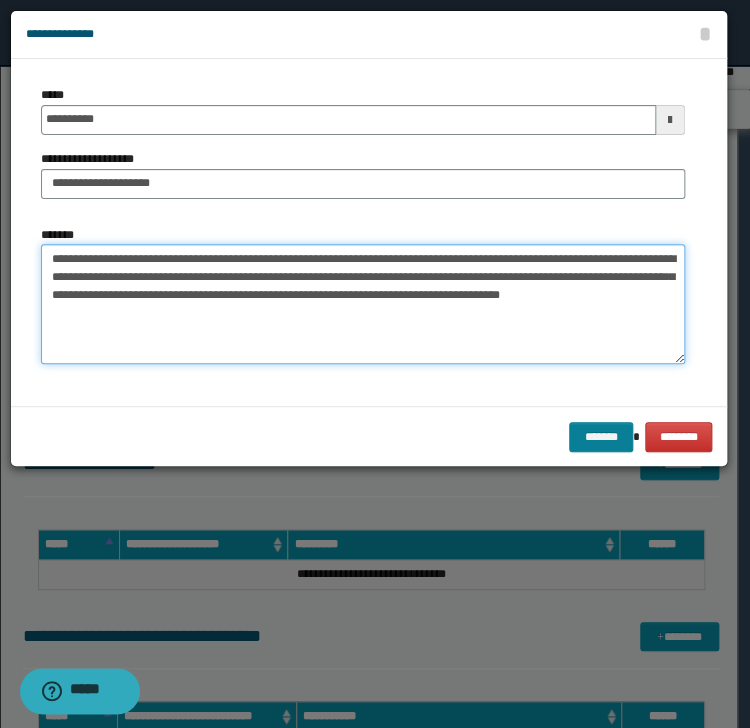 type on "**********" 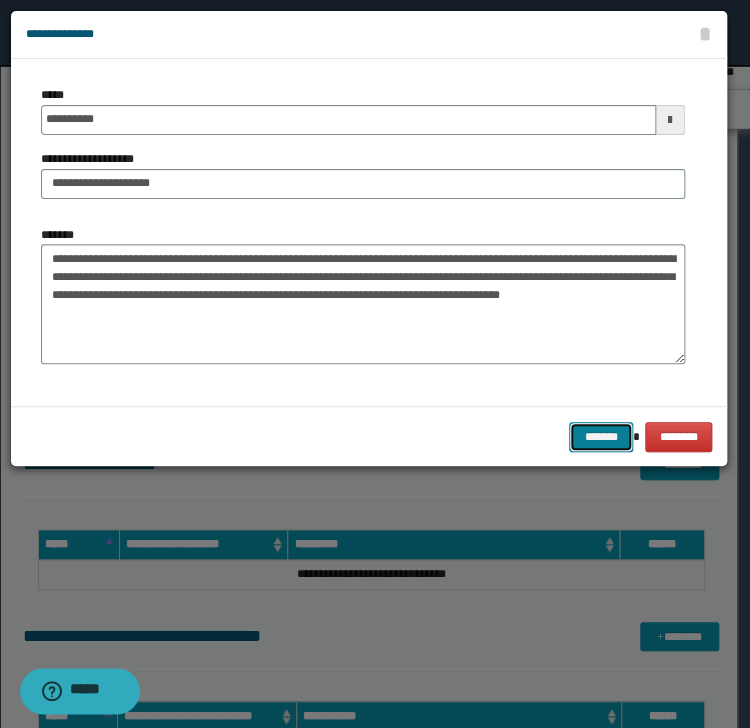 click on "*******" at bounding box center (601, 437) 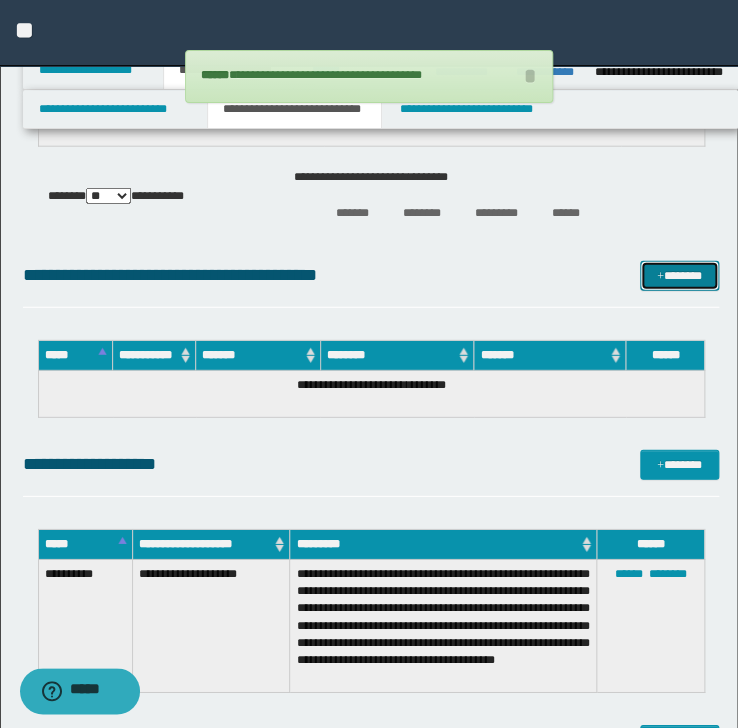 click on "*******" at bounding box center [679, 276] 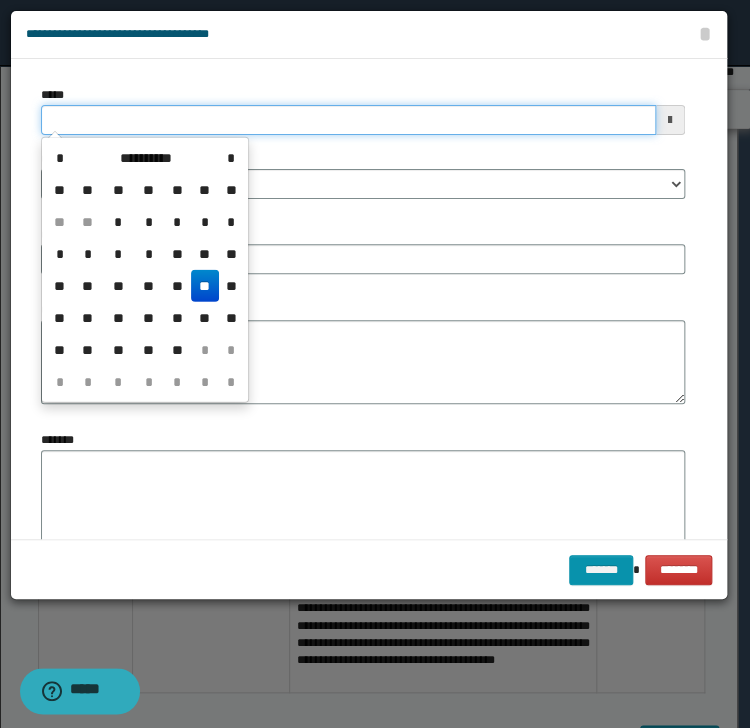 click on "*****" at bounding box center [348, 120] 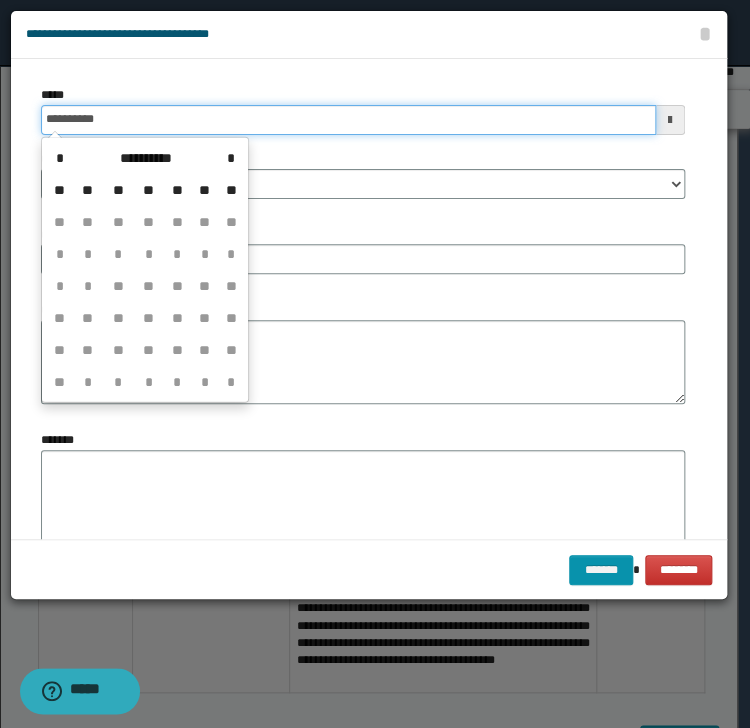 type on "**********" 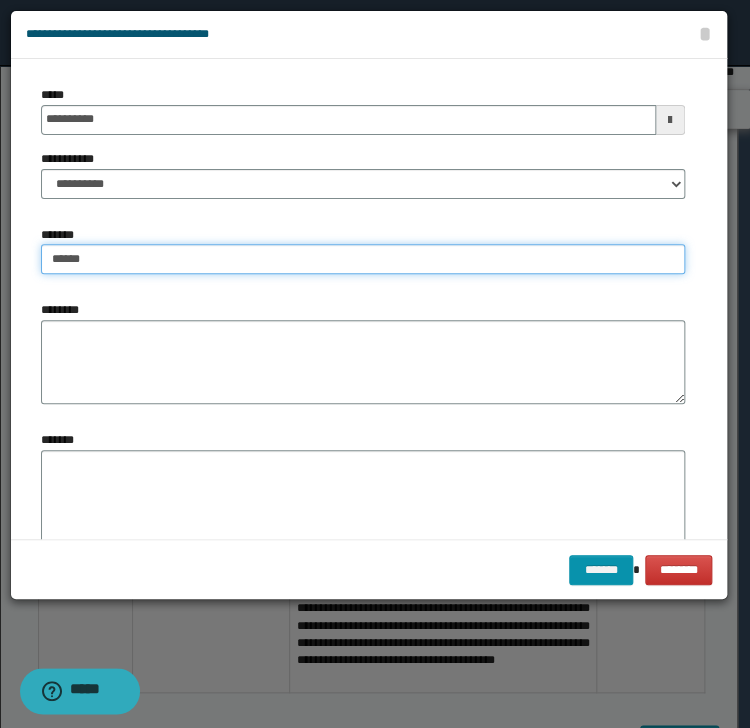 type on "*****" 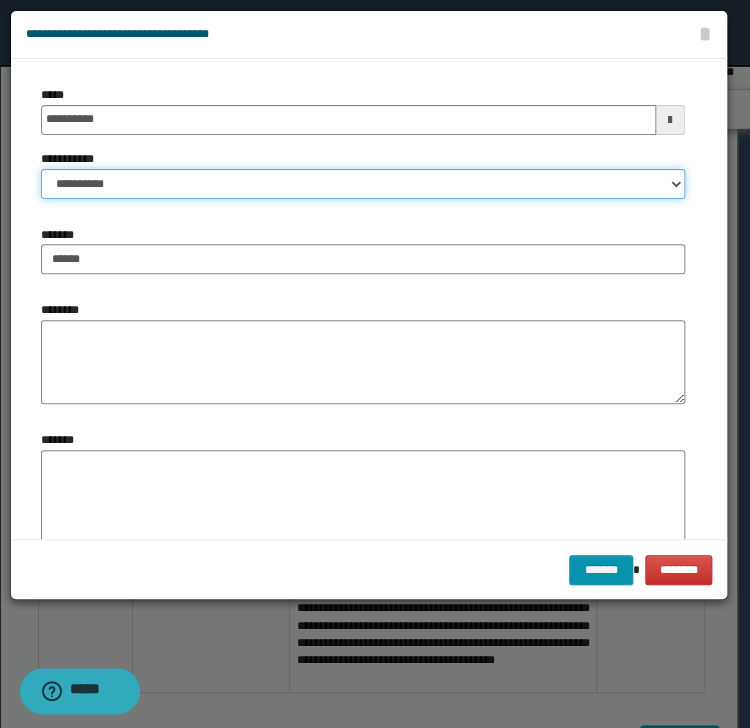 click on "**********" at bounding box center (363, 184) 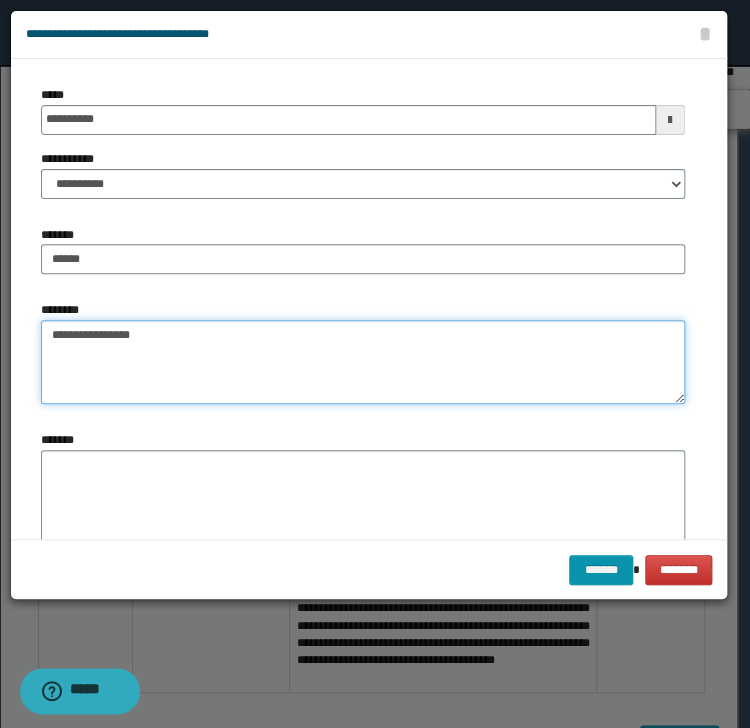 click on "**********" at bounding box center (363, 362) 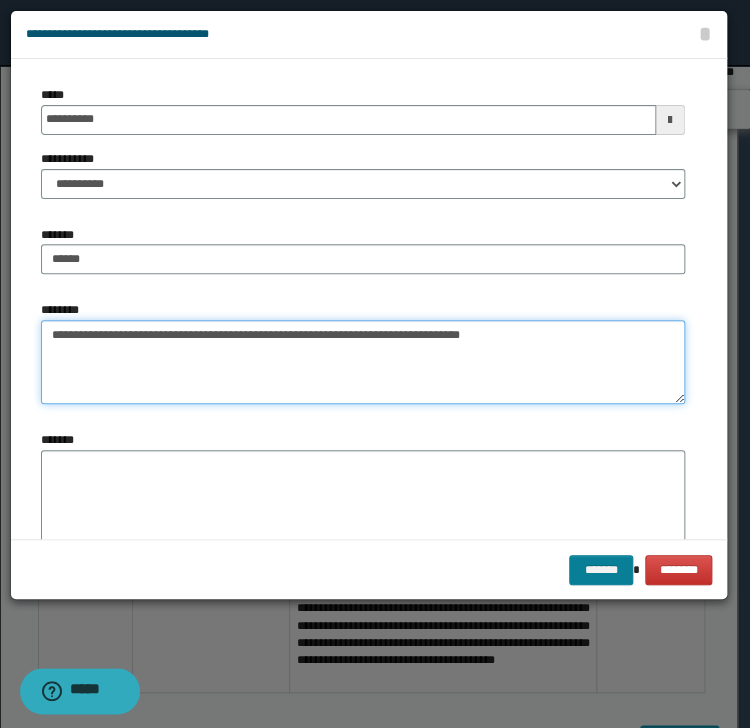 type on "**********" 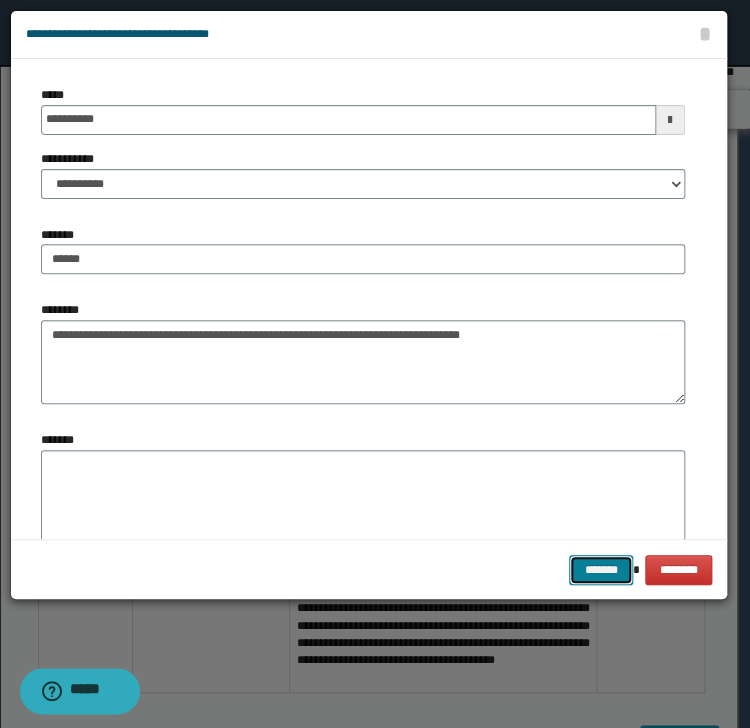 click on "*******" at bounding box center (601, 570) 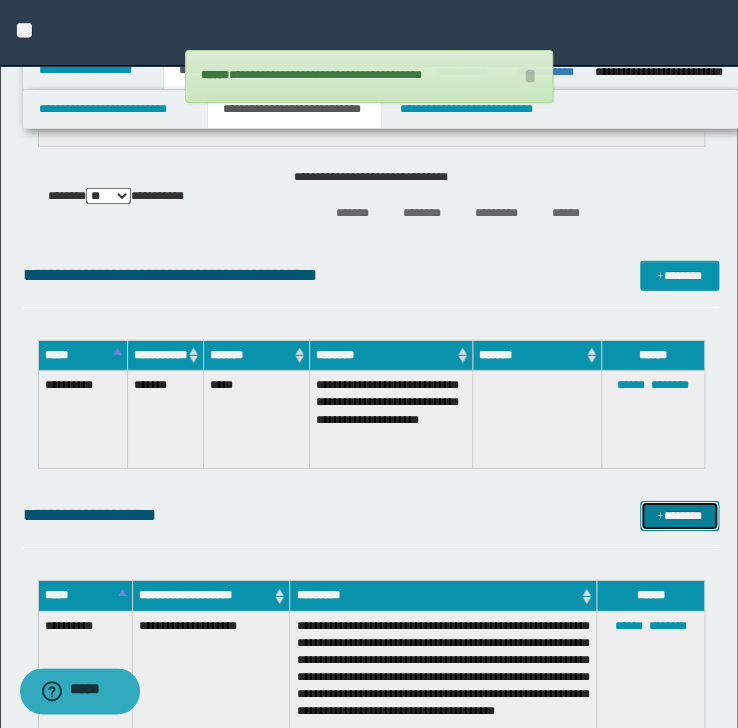 click on "*******" at bounding box center [679, 516] 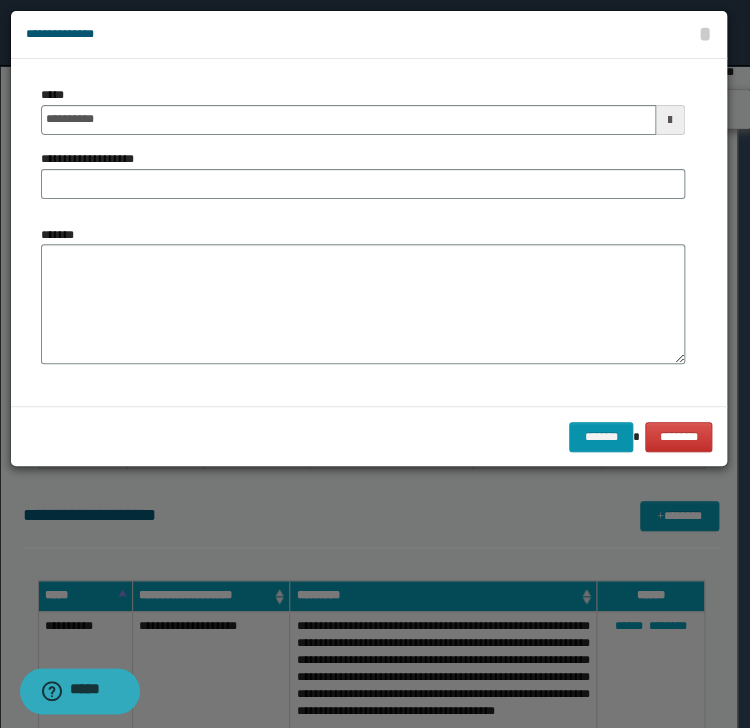 click on "**********" at bounding box center (363, 174) 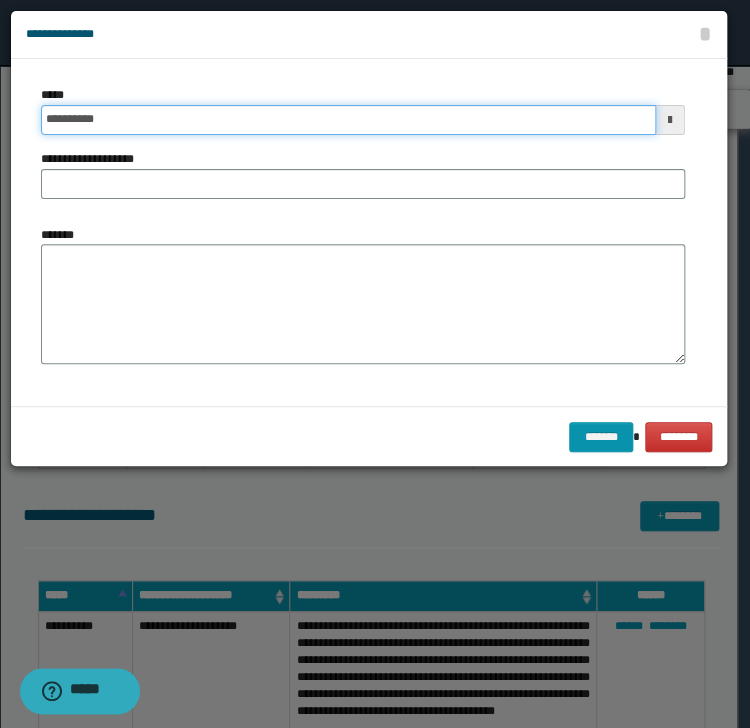 click on "**********" at bounding box center (348, 120) 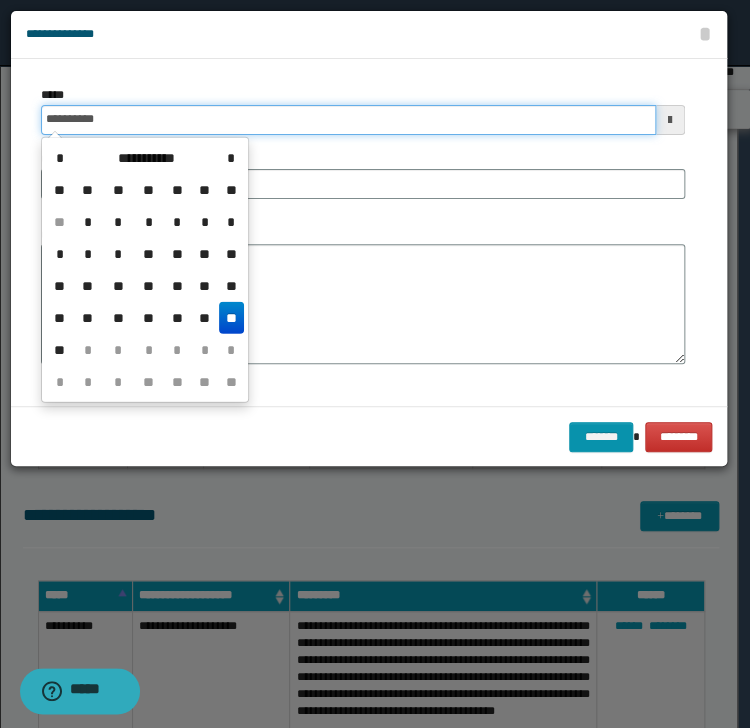 type on "**********" 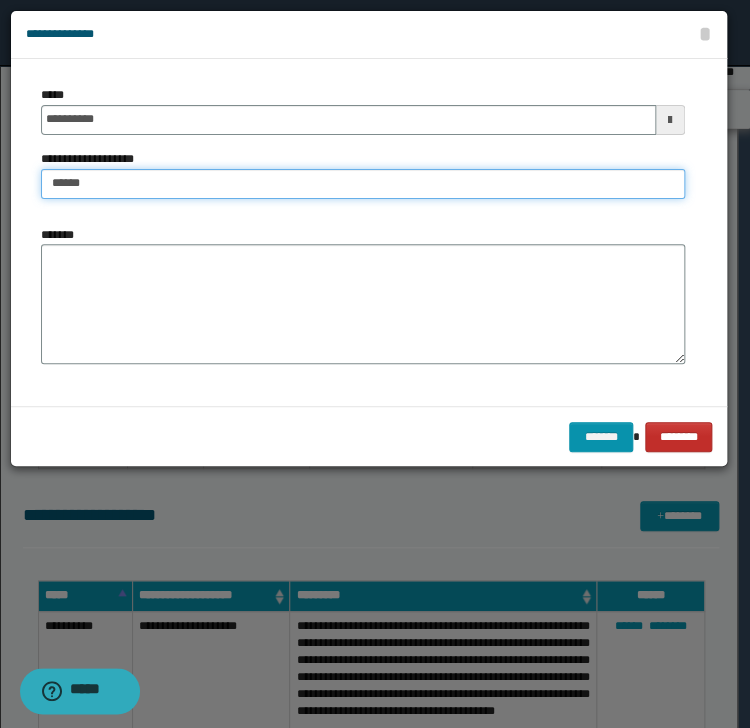 type on "*****" 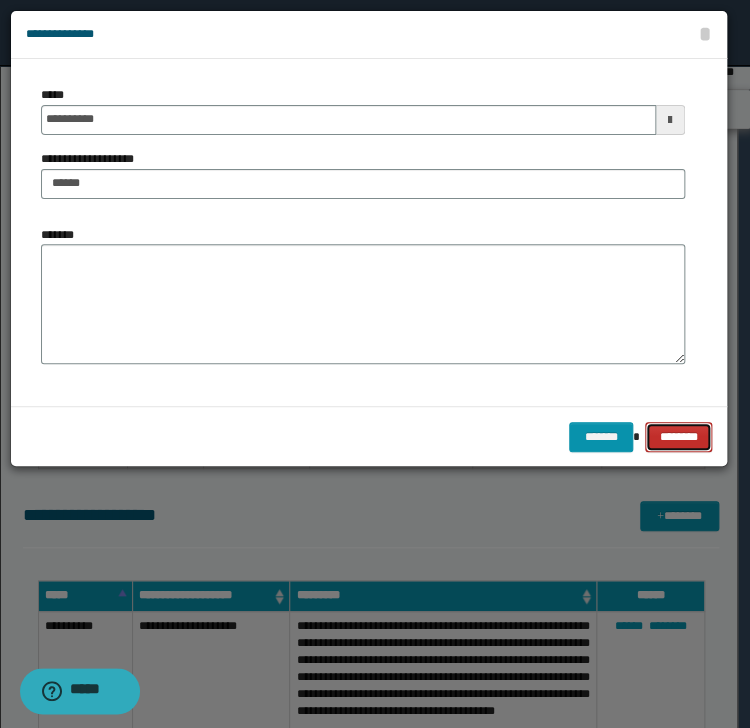 click on "********" at bounding box center (678, 437) 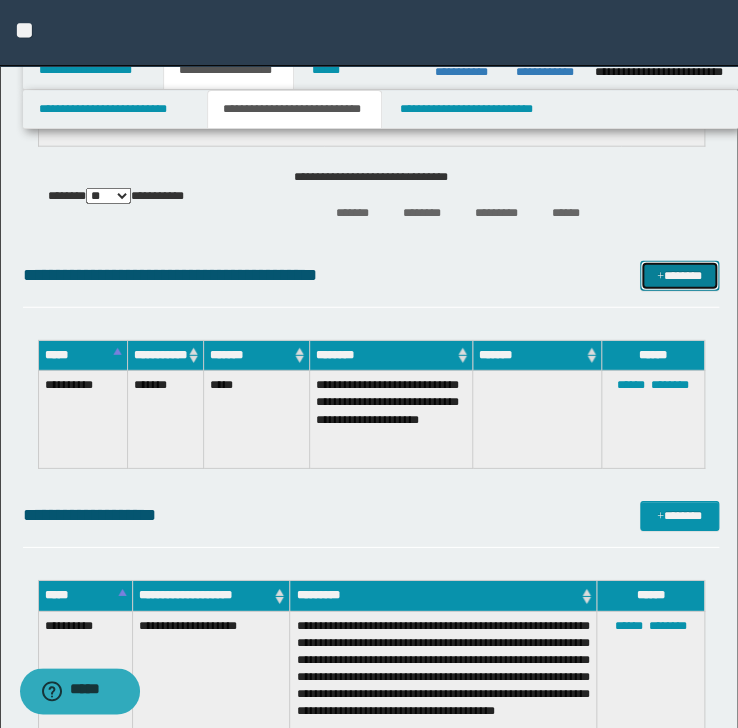 click on "*******" at bounding box center (679, 276) 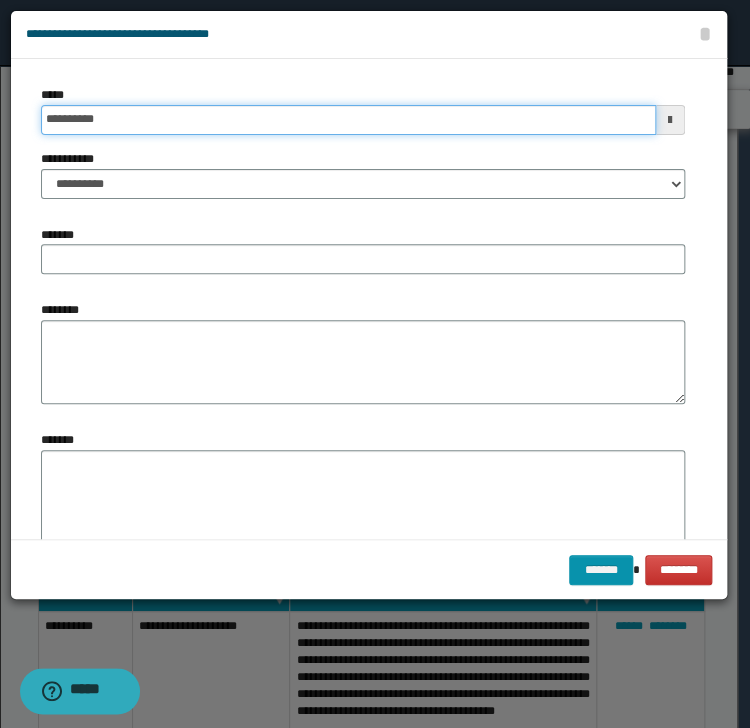 click on "**********" at bounding box center [348, 120] 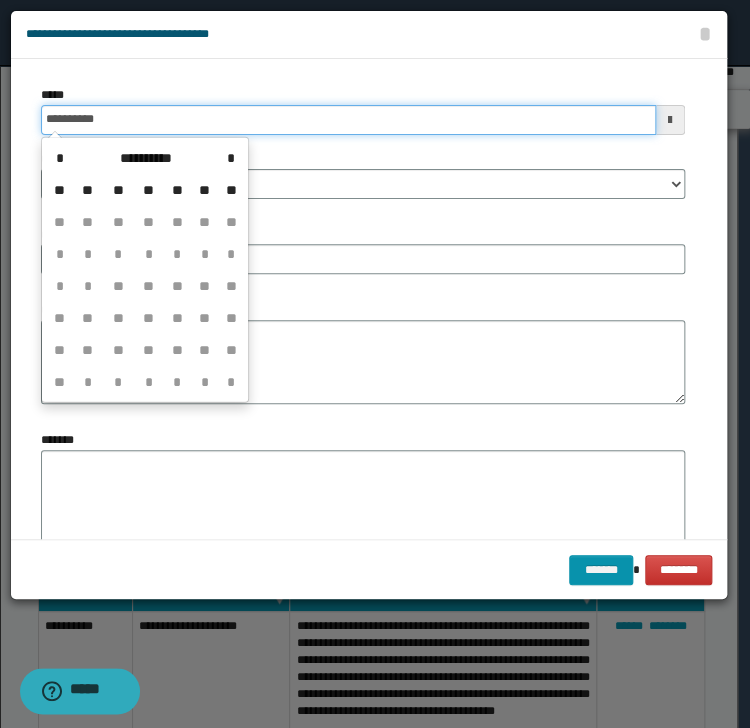 type on "**********" 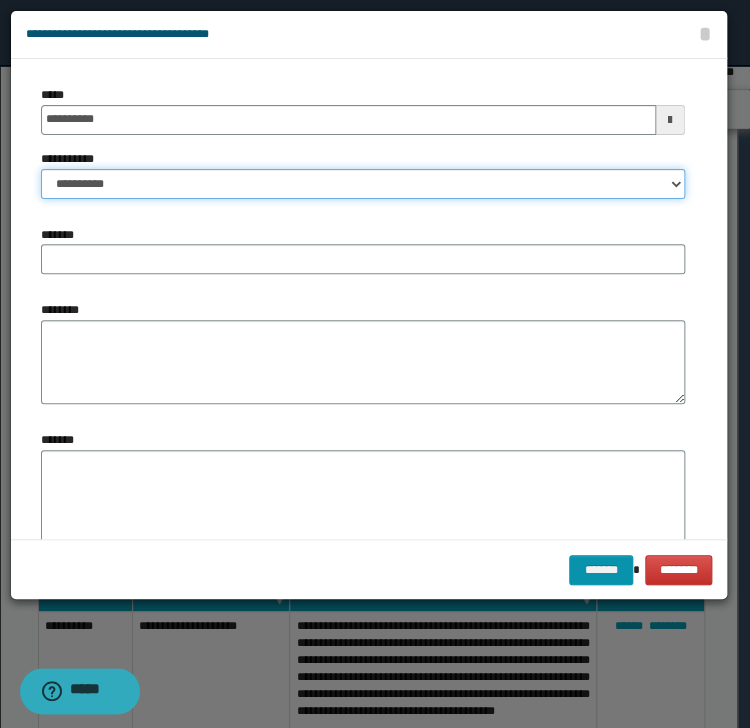 click on "**********" at bounding box center (363, 184) 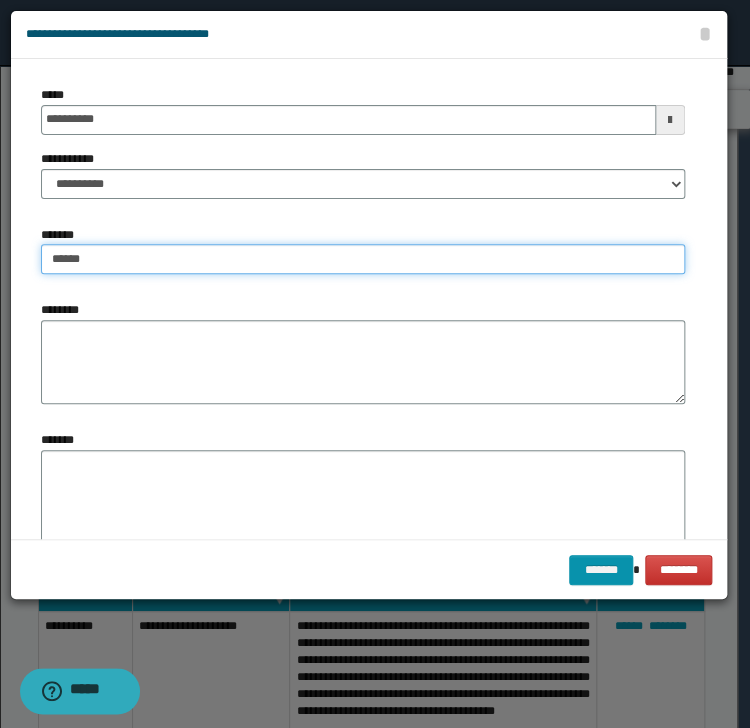 type on "*****" 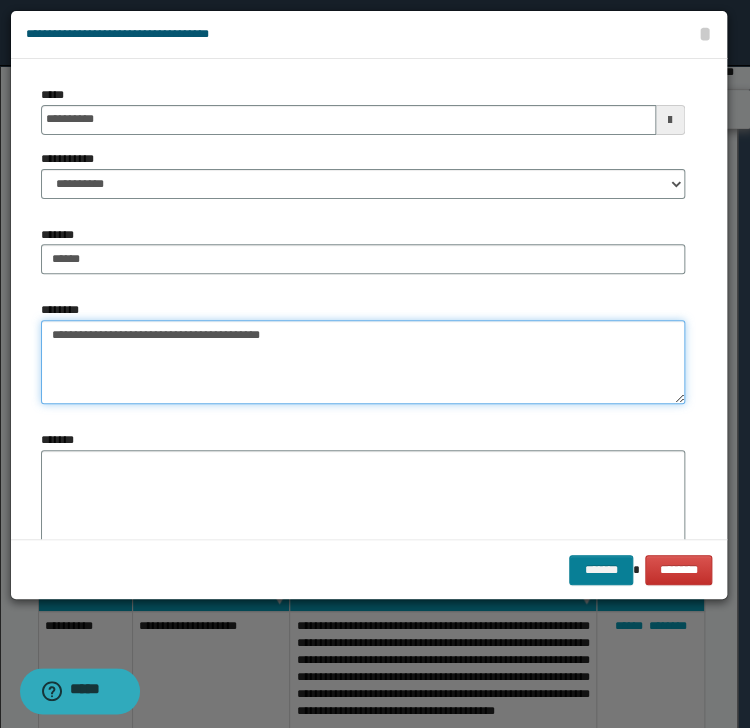 type on "**********" 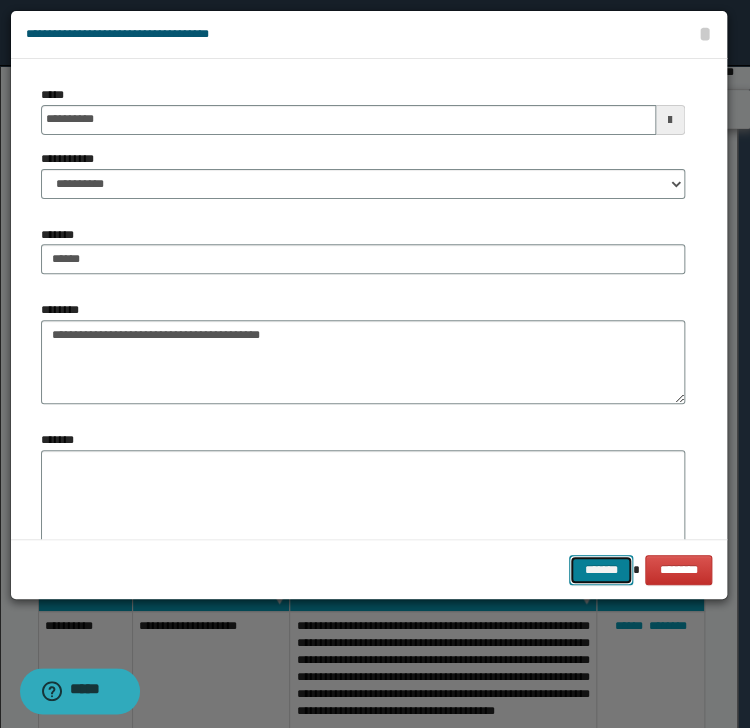 click on "*******" at bounding box center [601, 570] 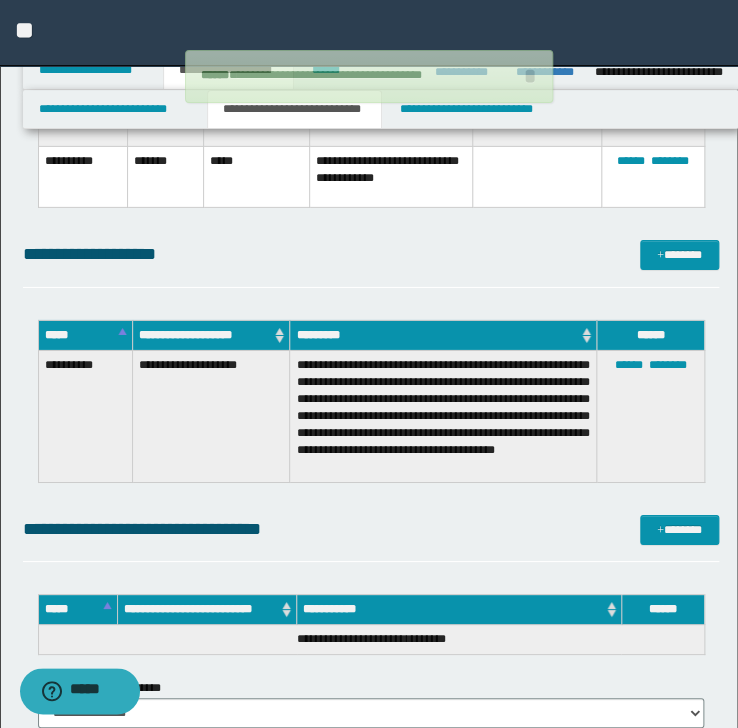 scroll, scrollTop: 1360, scrollLeft: 0, axis: vertical 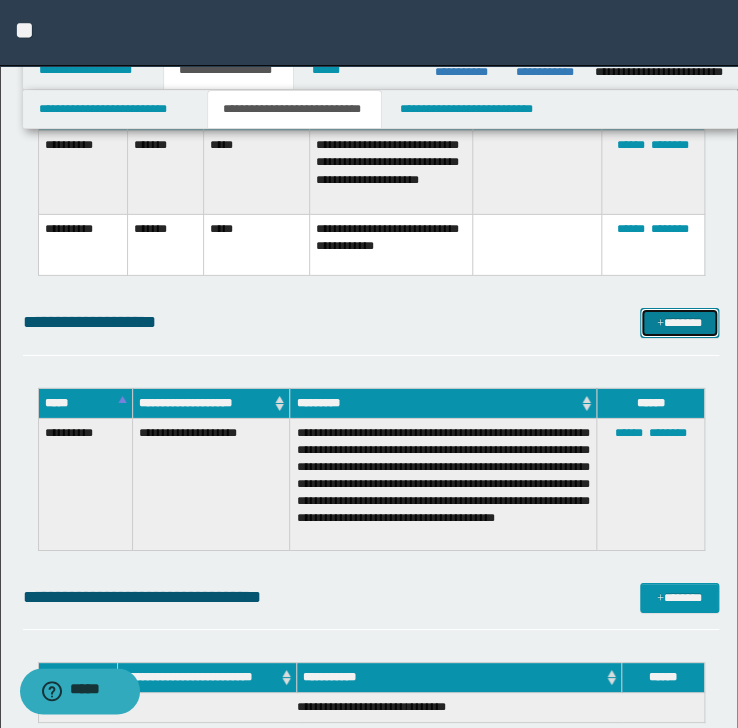 drag, startPoint x: 658, startPoint y: 321, endPoint x: 624, endPoint y: 301, distance: 39.446167 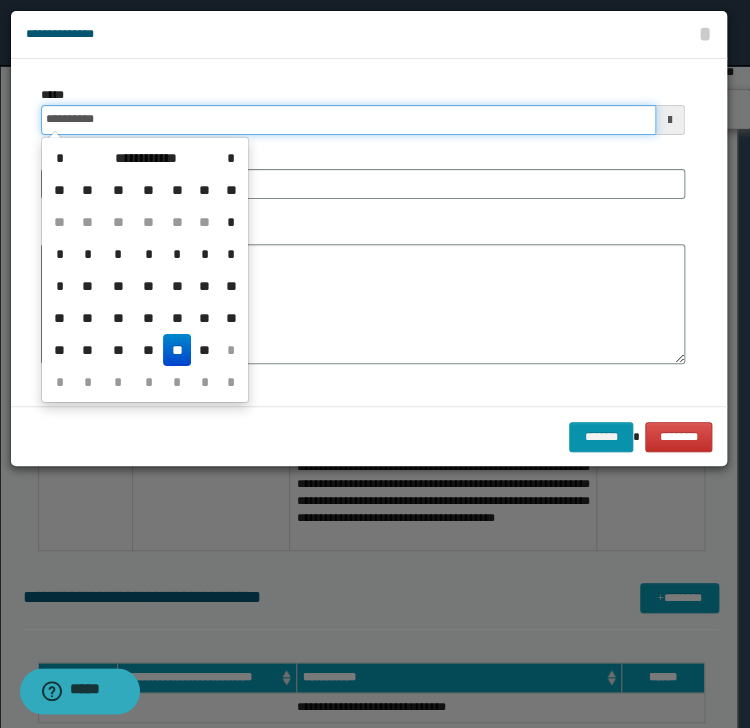 click on "**********" at bounding box center (348, 120) 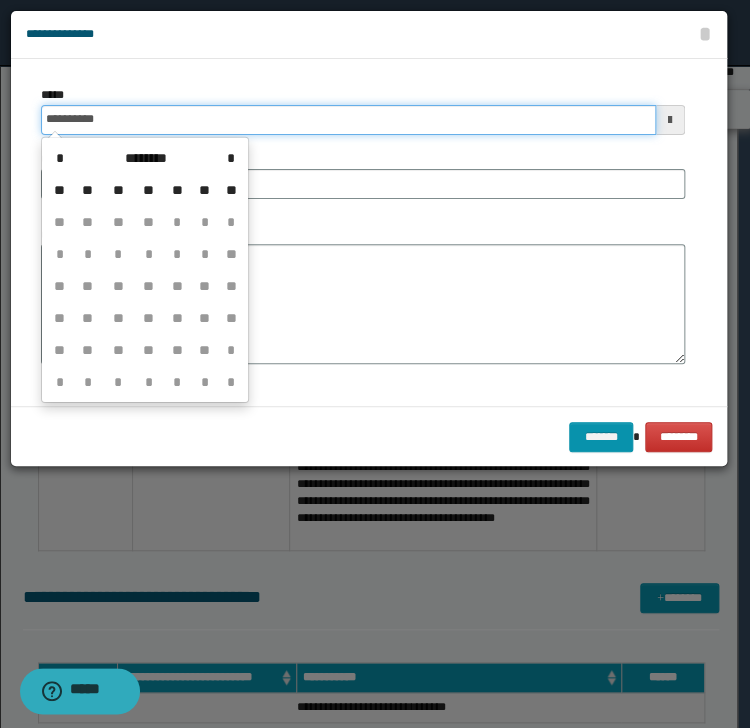 type on "**********" 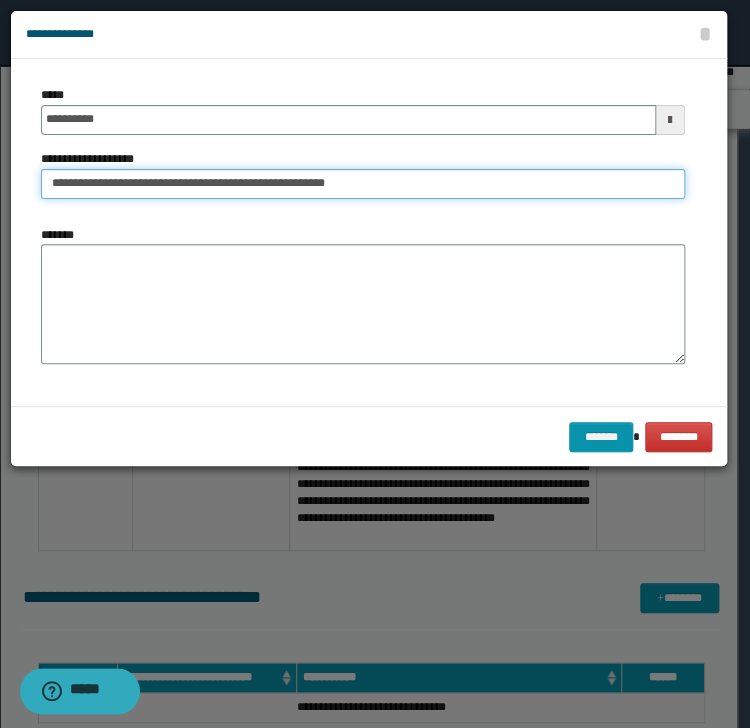 click on "**********" at bounding box center (363, 184) 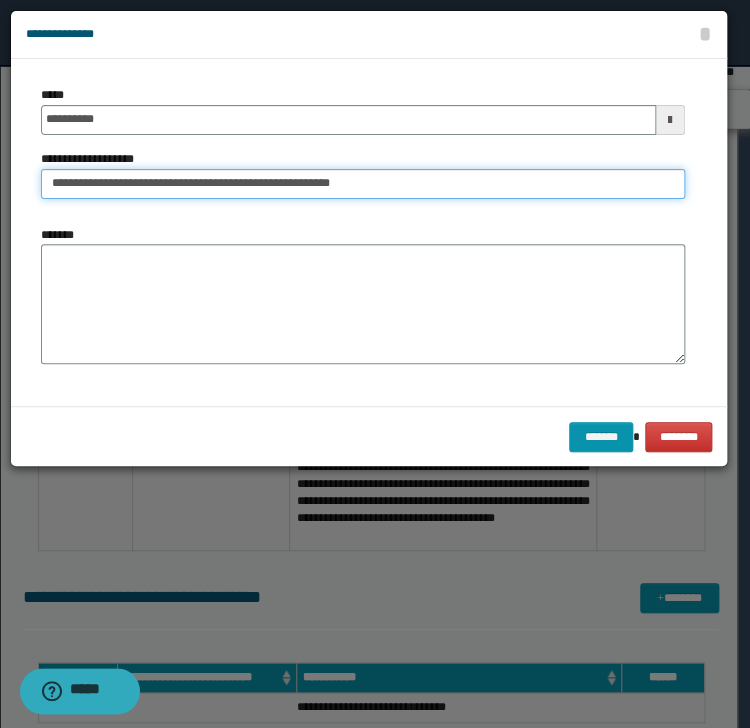 type on "**********" 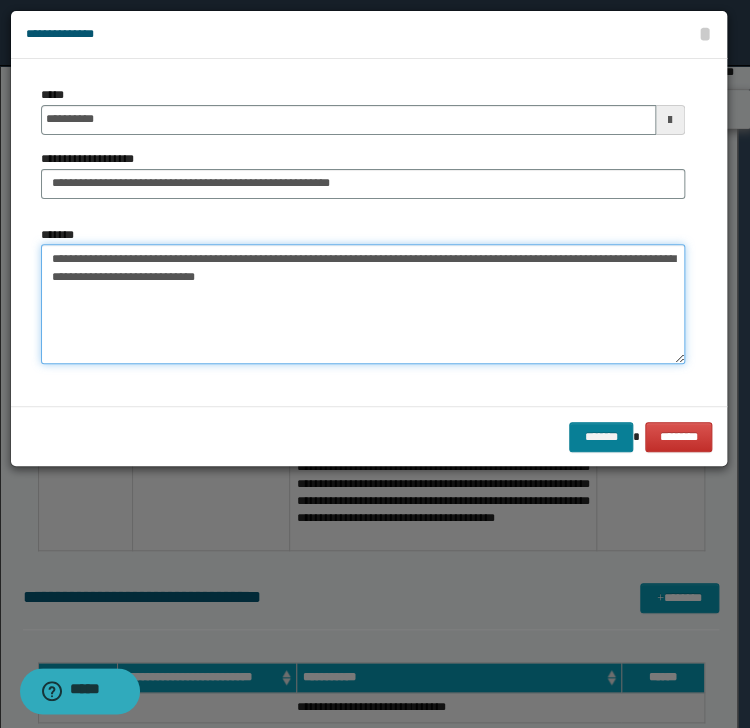 type on "**********" 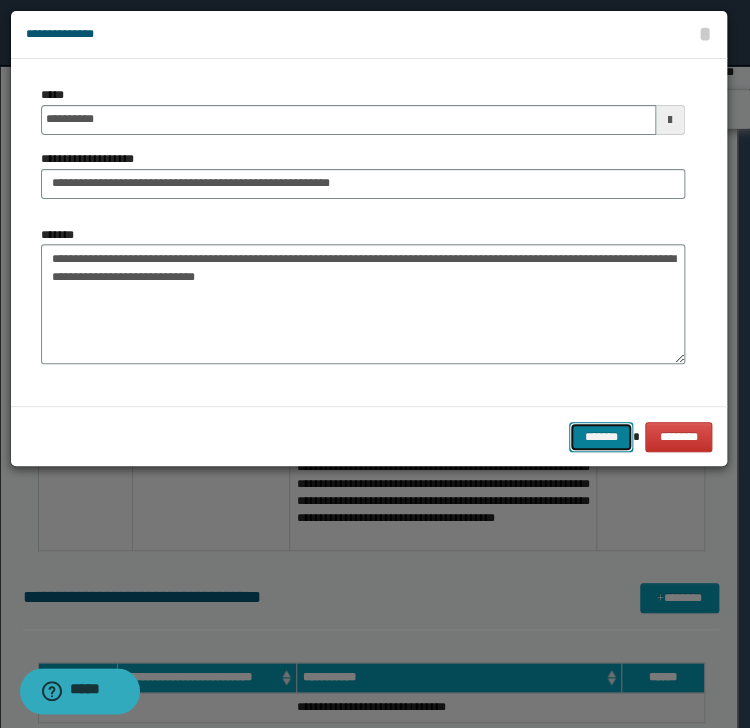 click on "*******" at bounding box center (601, 437) 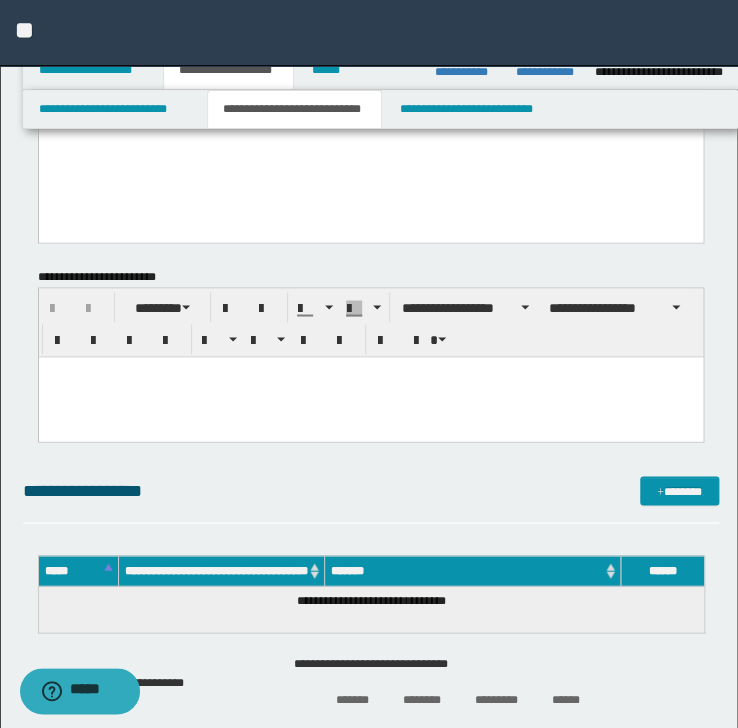 scroll, scrollTop: 640, scrollLeft: 0, axis: vertical 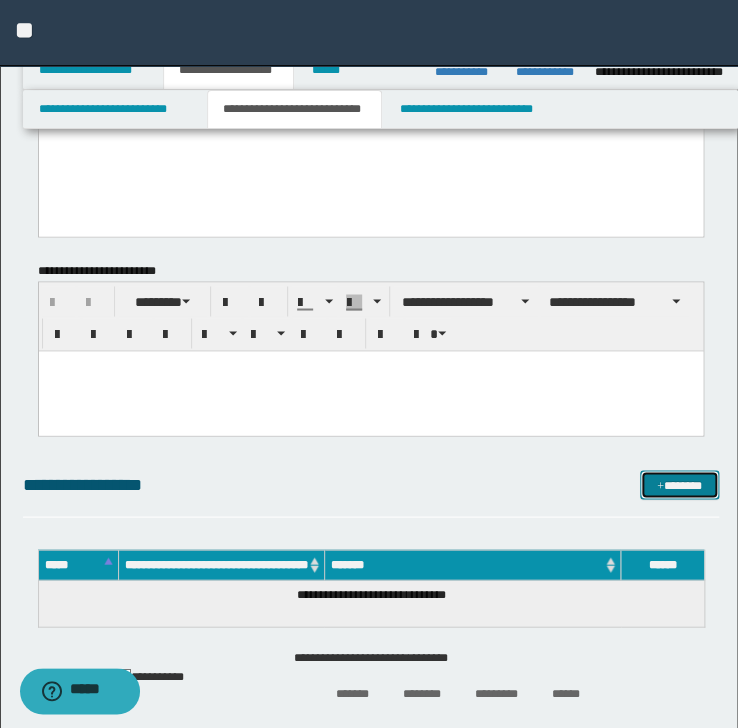 click on "*******" at bounding box center (679, 485) 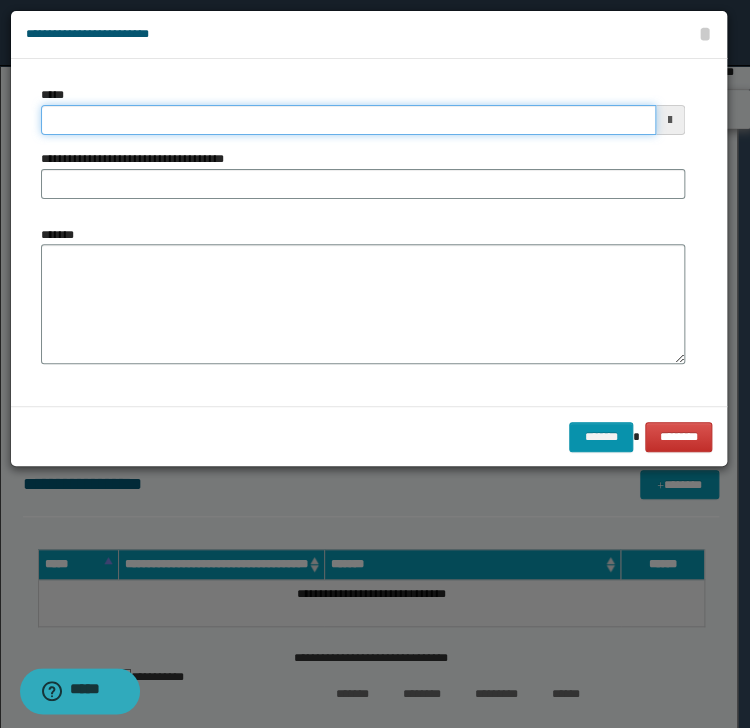 click on "*****" at bounding box center [348, 120] 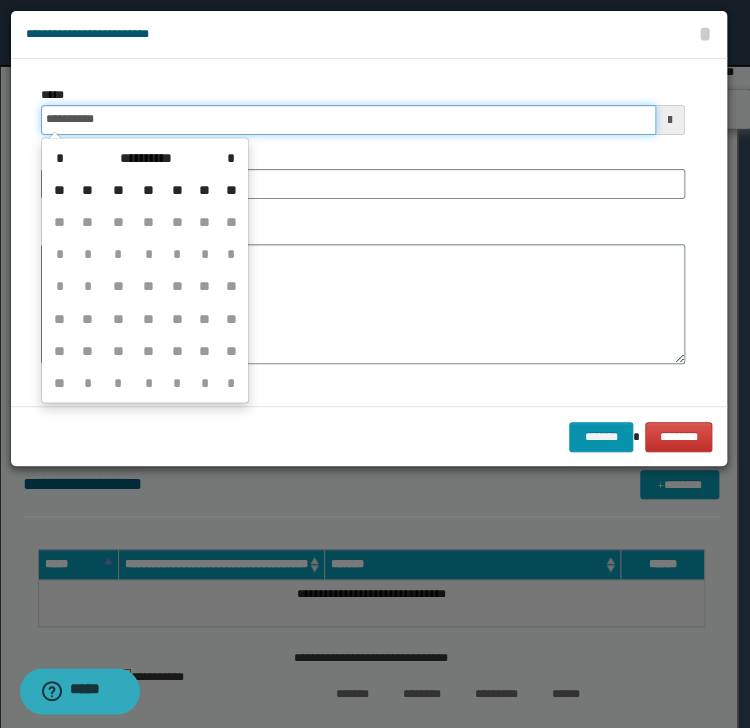 type on "**********" 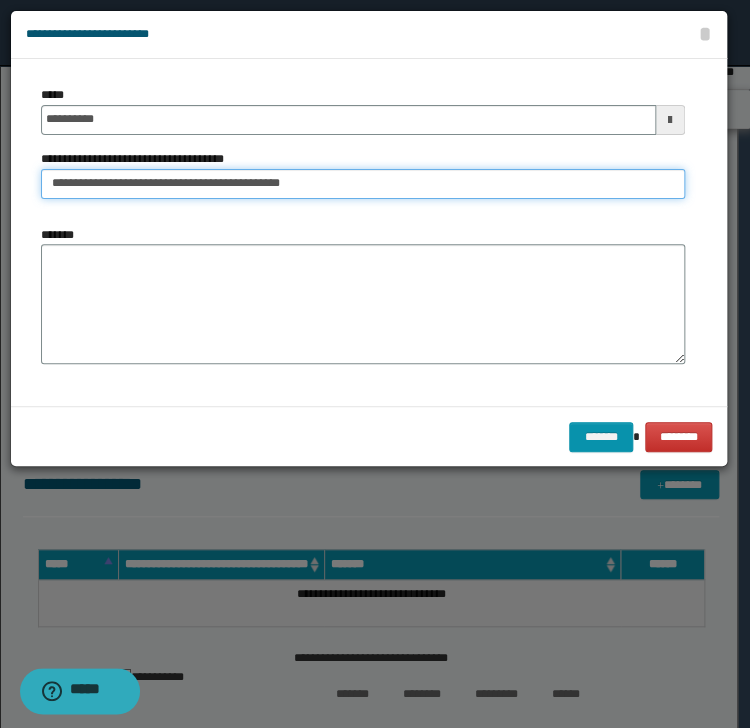 type on "**********" 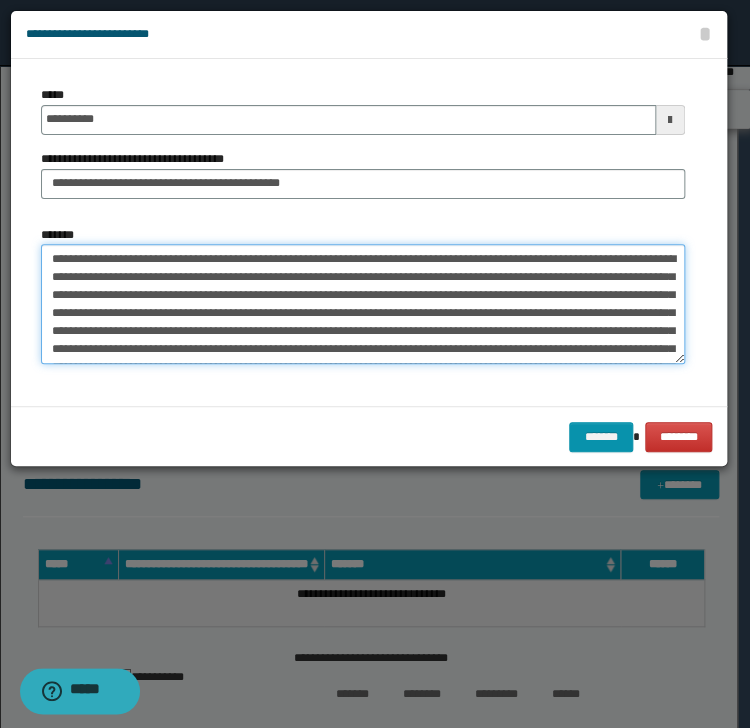 type on "**********" 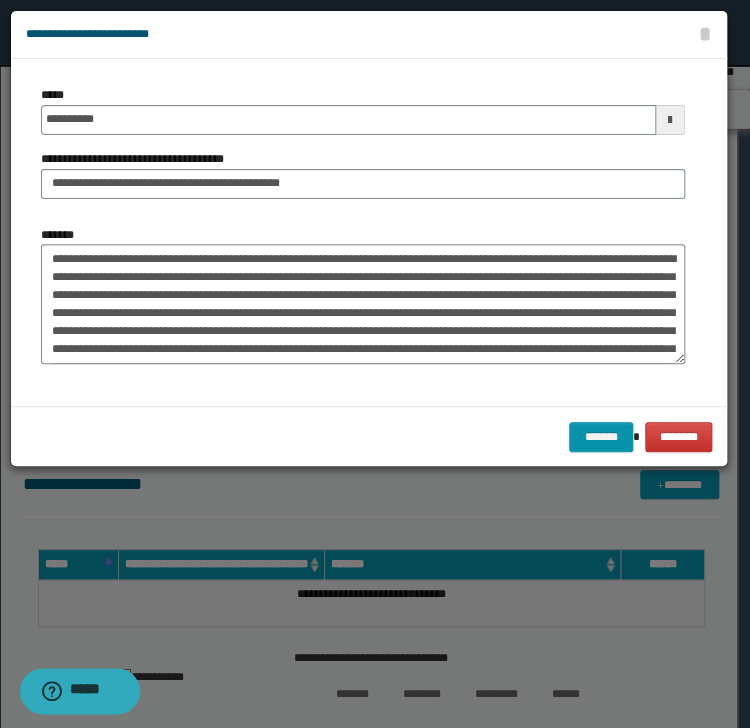click on "*******
********" at bounding box center [369, 436] 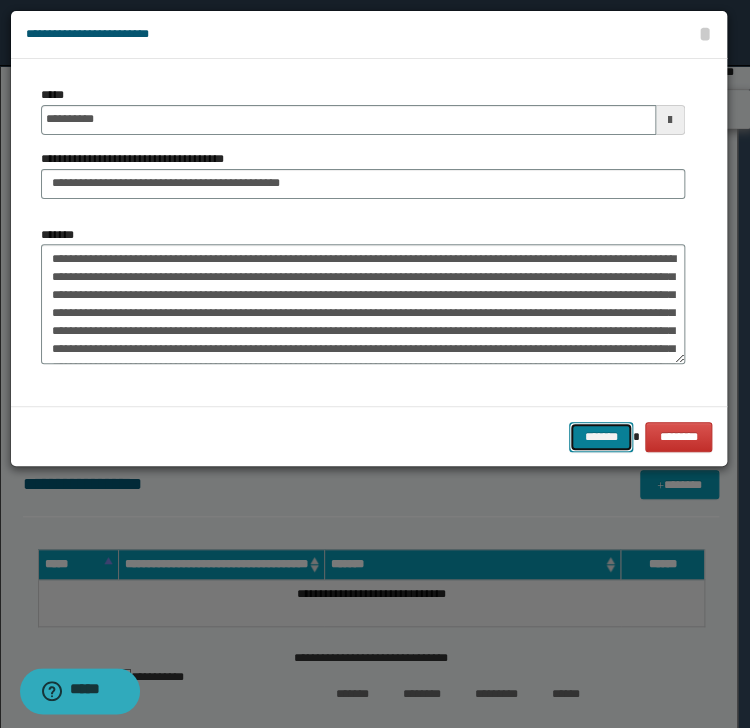 click on "*******" at bounding box center (601, 437) 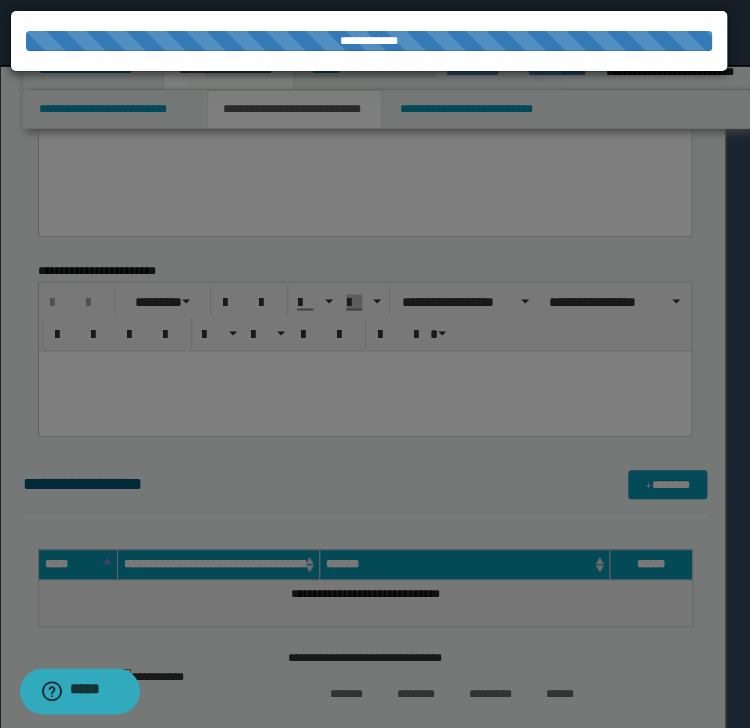 type 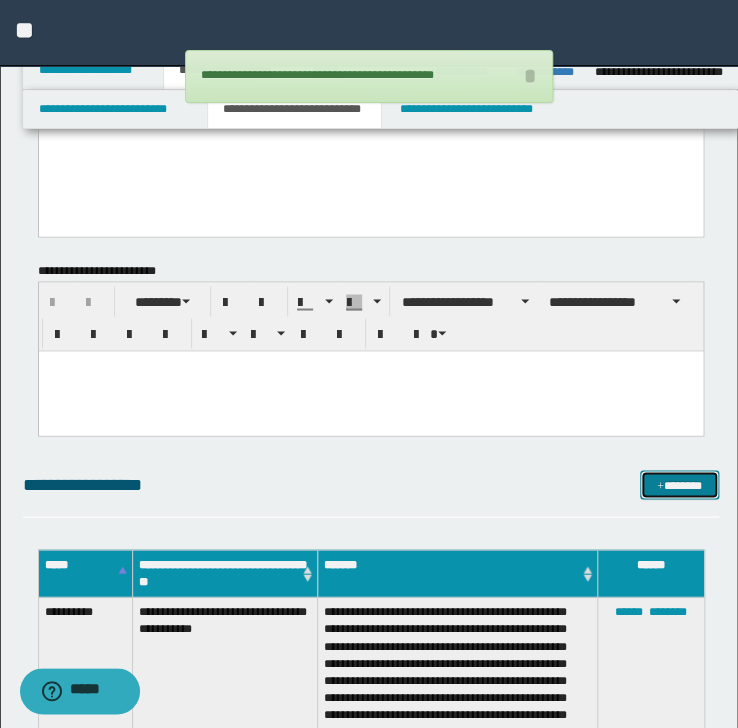 click on "*******" at bounding box center (679, 485) 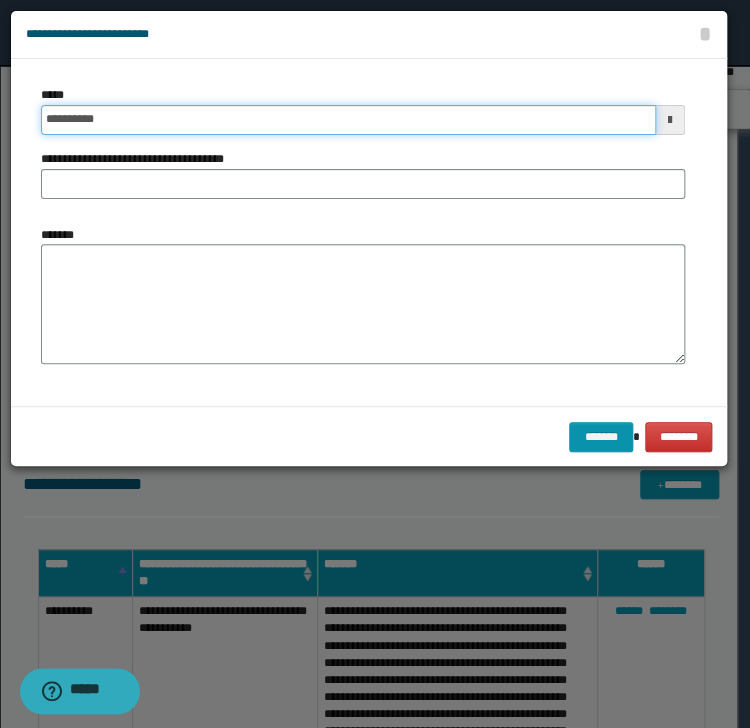 click on "**********" at bounding box center [348, 120] 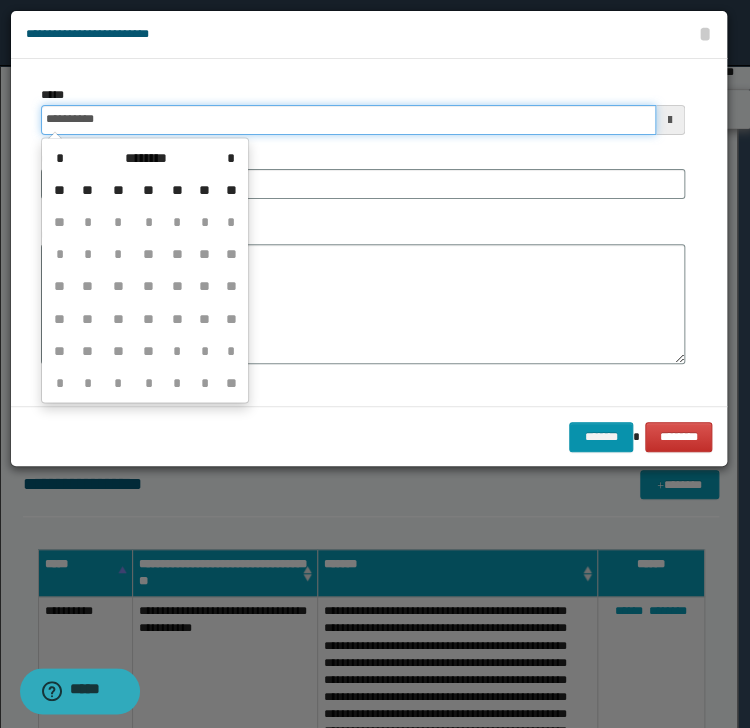 type on "**********" 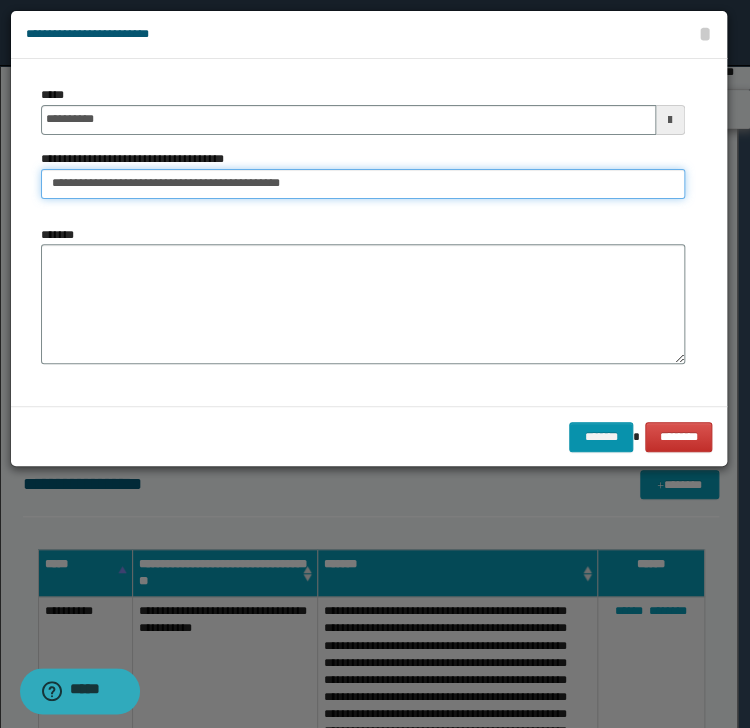 type on "**********" 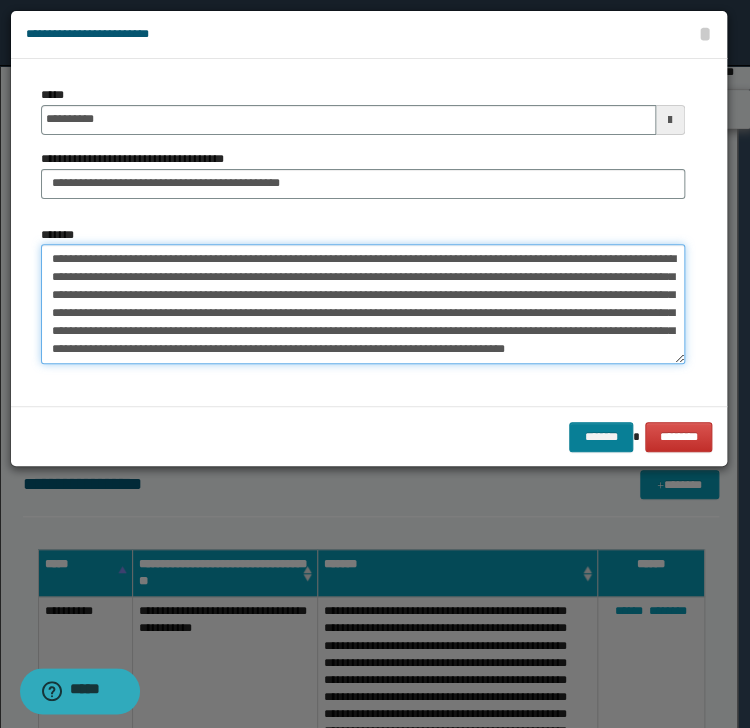 type on "**********" 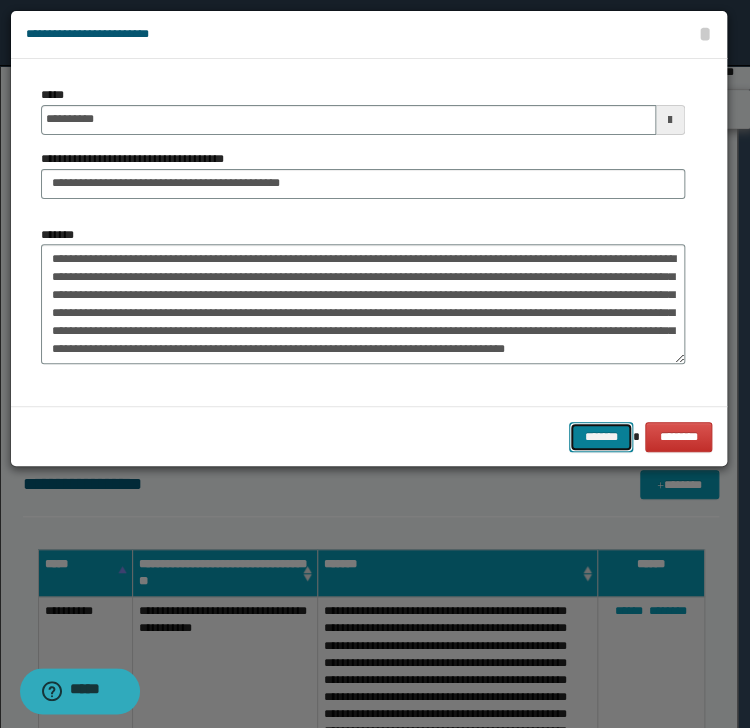 click on "*******" at bounding box center [601, 437] 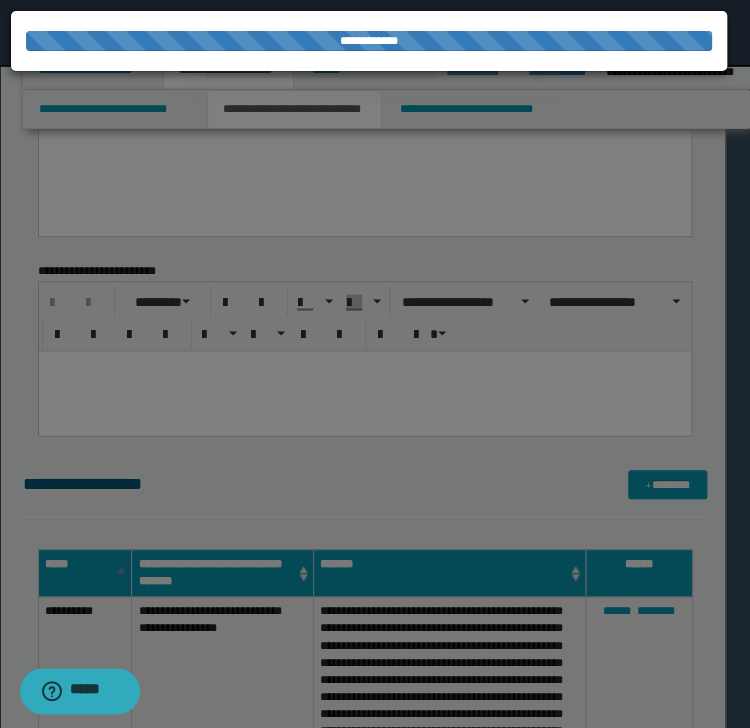 type 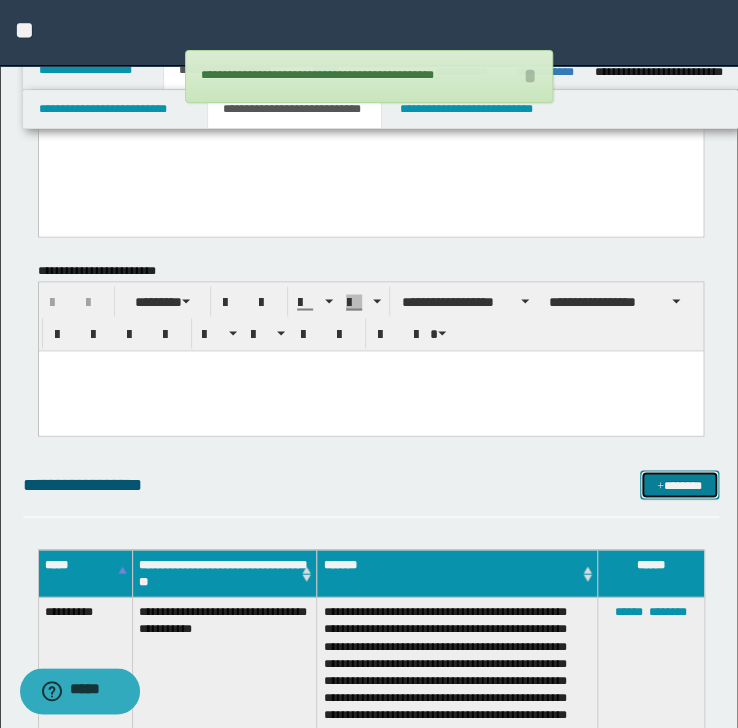 drag, startPoint x: 660, startPoint y: 480, endPoint x: 645, endPoint y: 448, distance: 35.341194 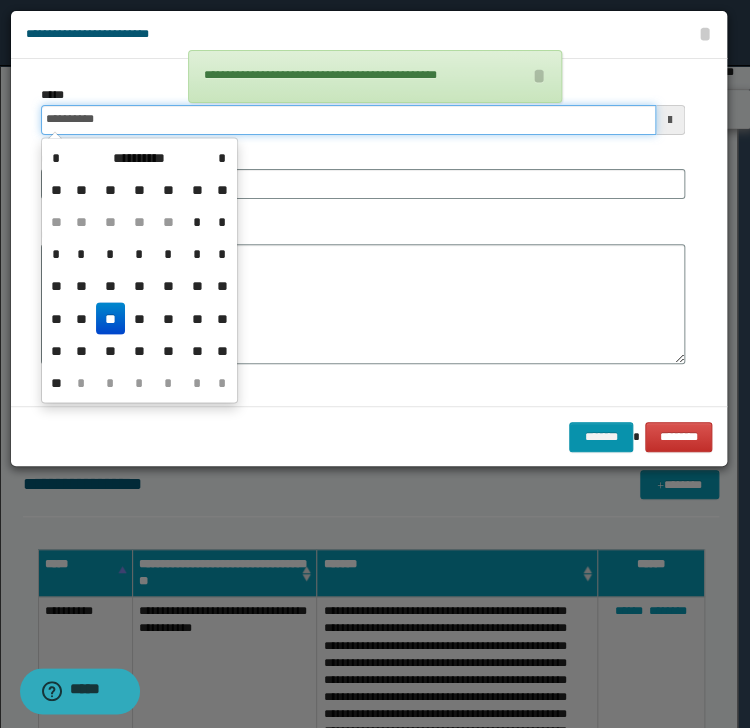 click on "**********" at bounding box center [348, 120] 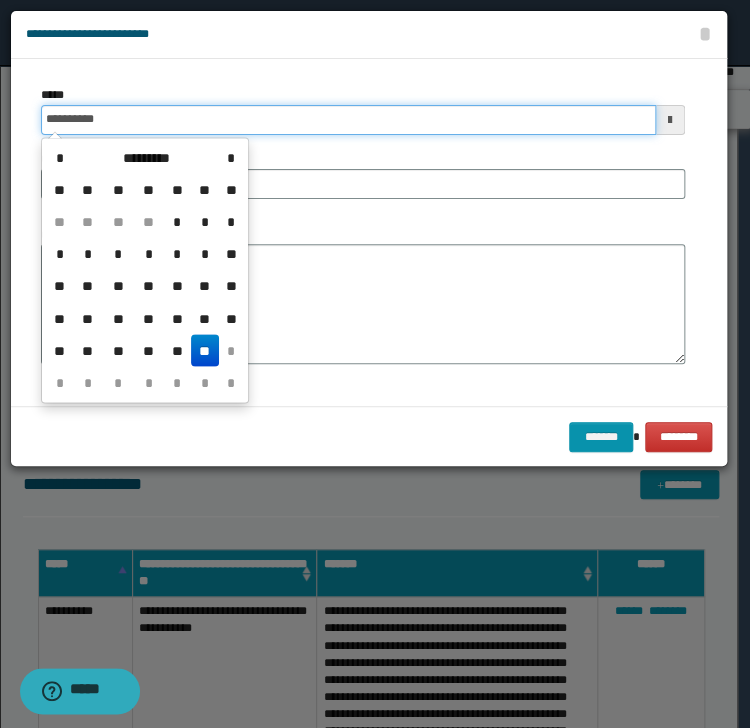 type on "**********" 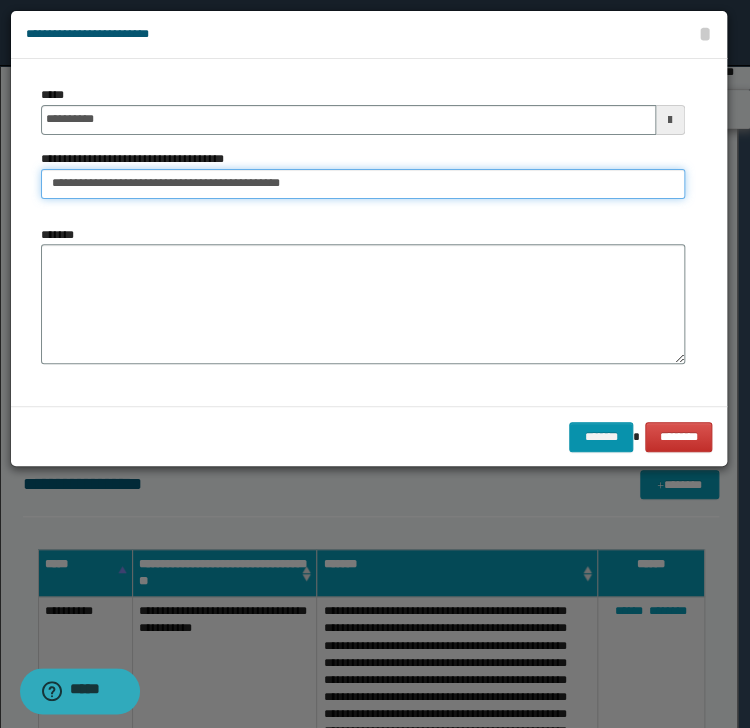 type on "**********" 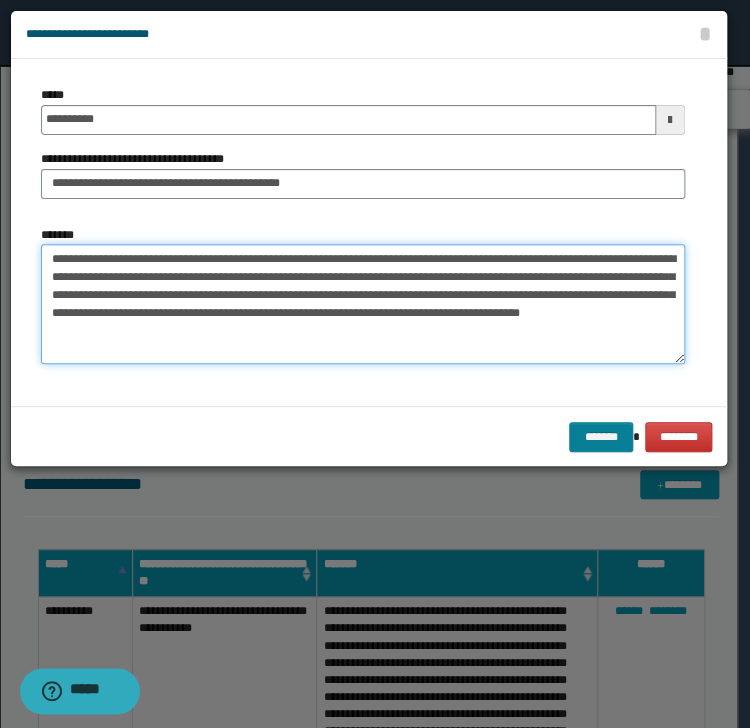 type on "**********" 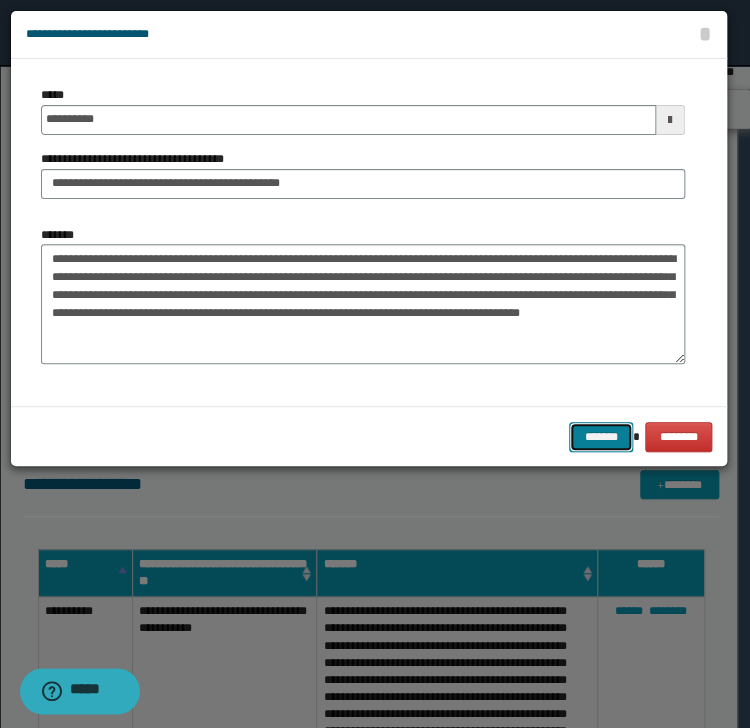click on "*******" at bounding box center [601, 437] 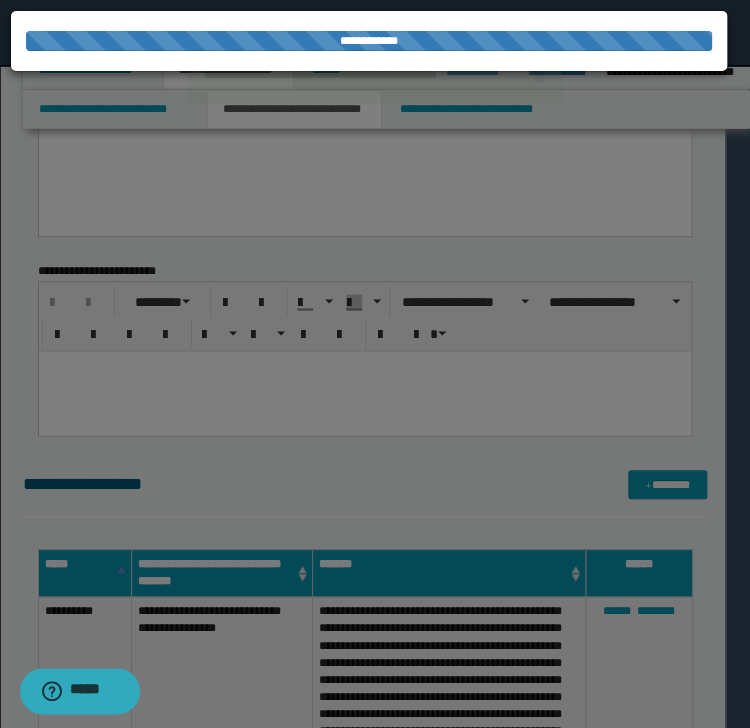 type 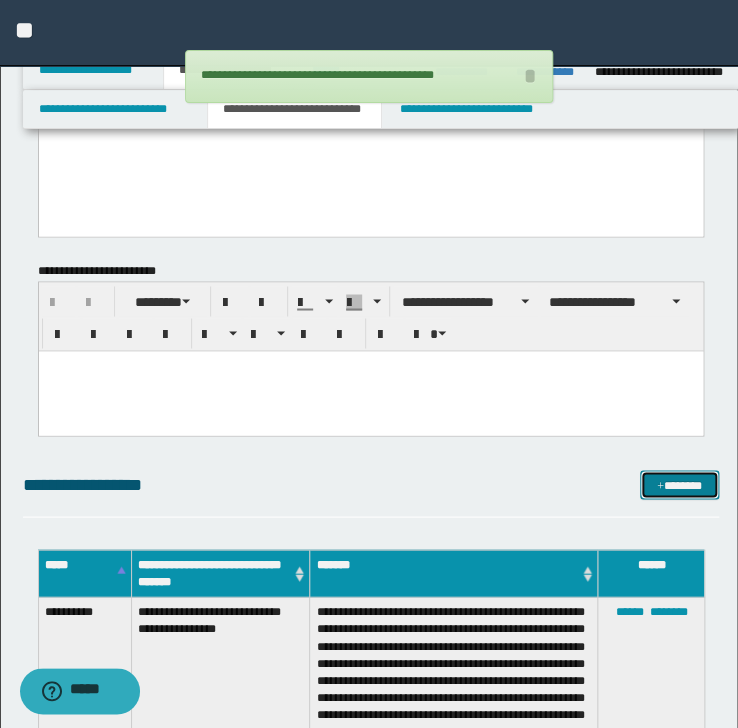 drag, startPoint x: 667, startPoint y: 480, endPoint x: 636, endPoint y: 435, distance: 54.644306 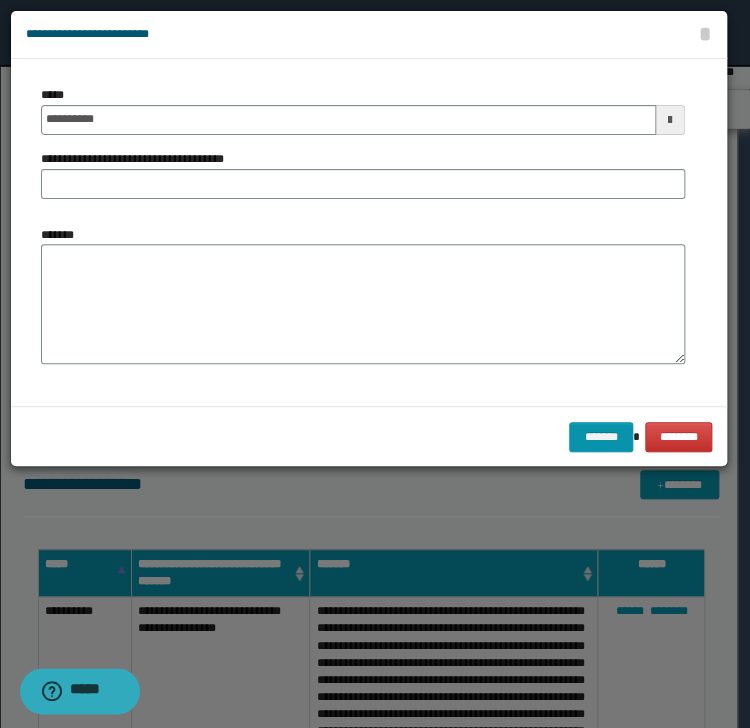 click on "**********" at bounding box center (363, 150) 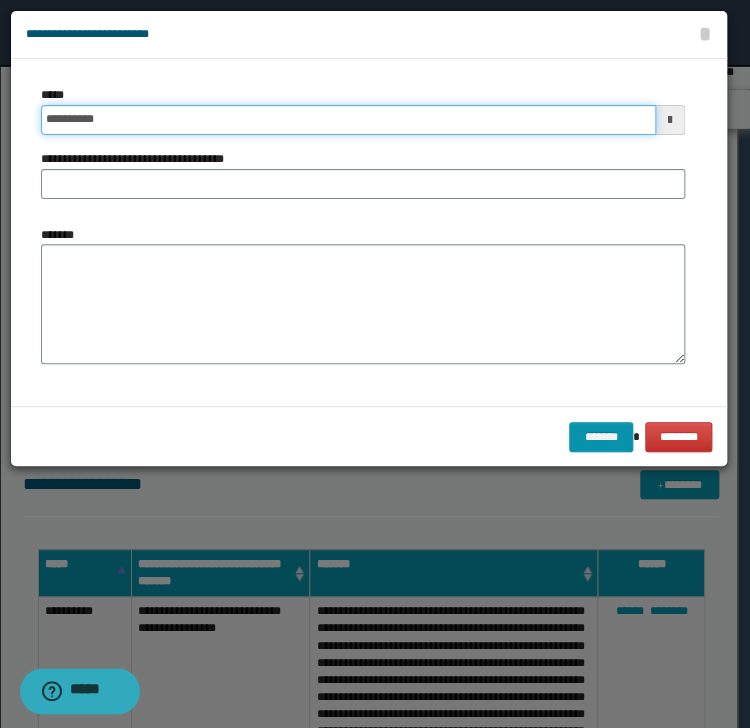 click on "**********" at bounding box center [348, 120] 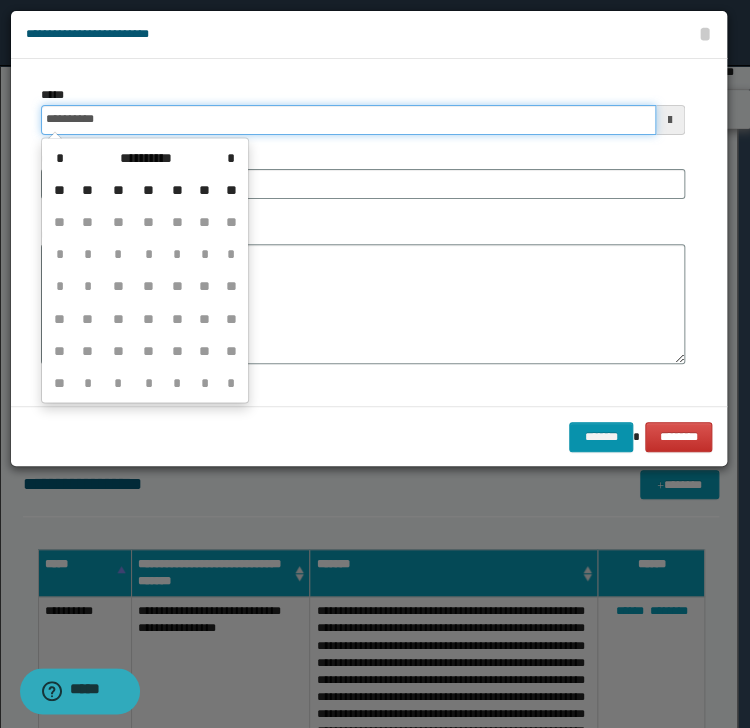 type on "**********" 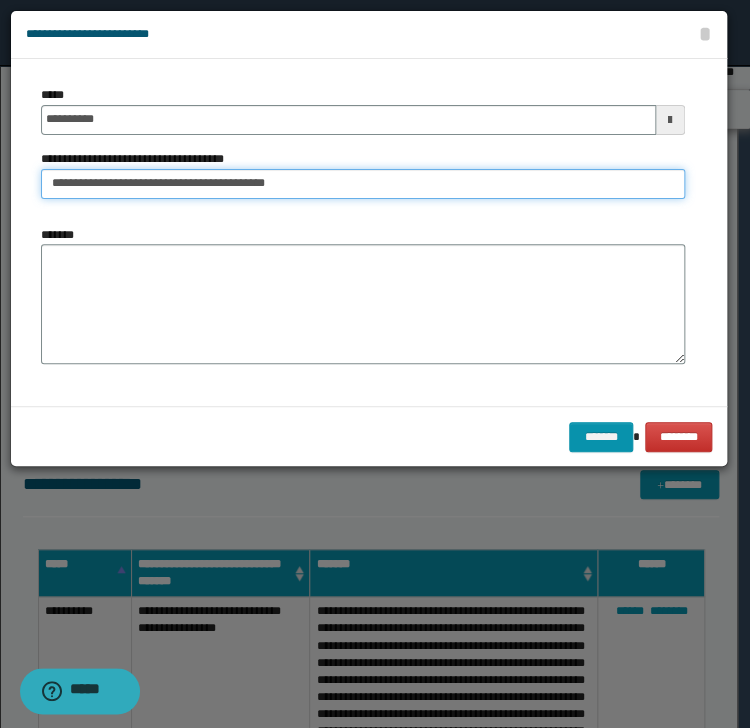 type on "**********" 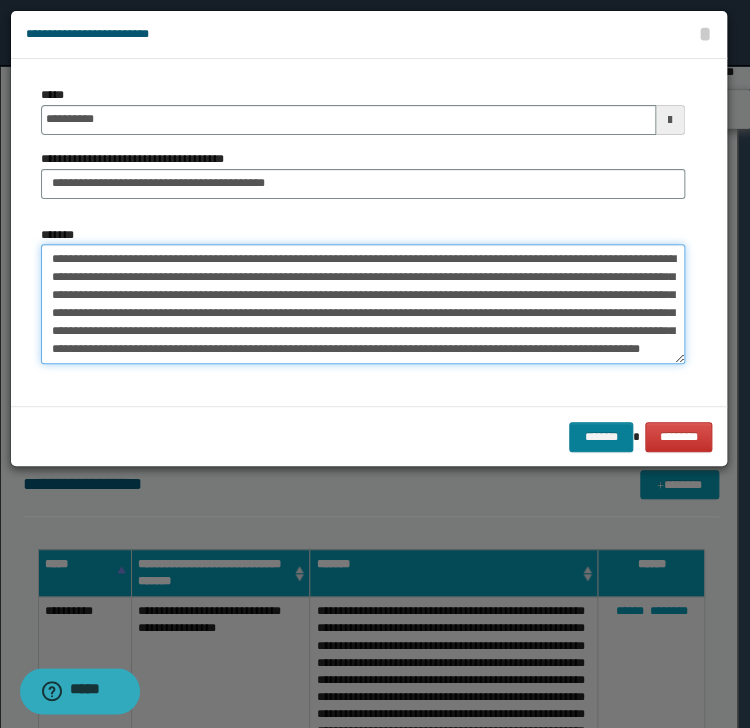 type on "**********" 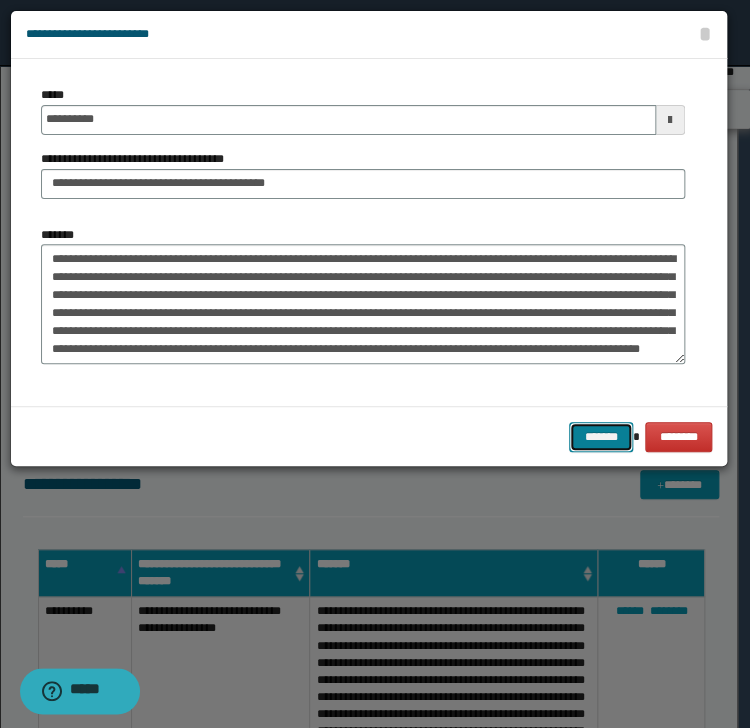 click on "*******" at bounding box center [601, 437] 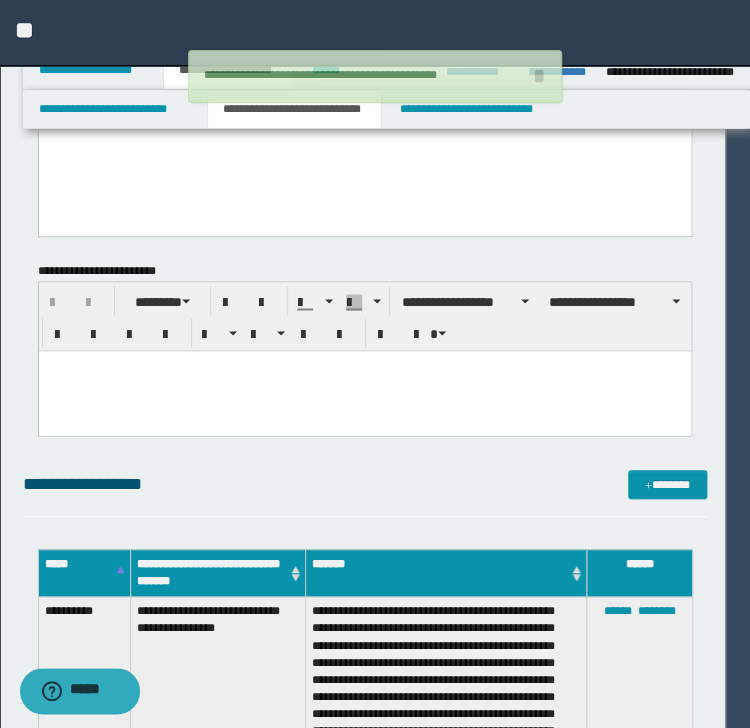 type 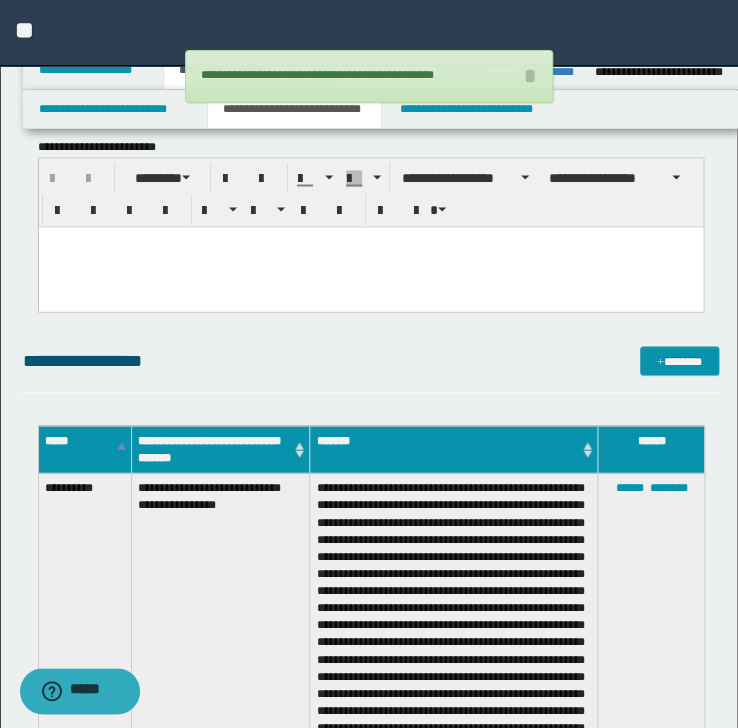 scroll, scrollTop: 800, scrollLeft: 0, axis: vertical 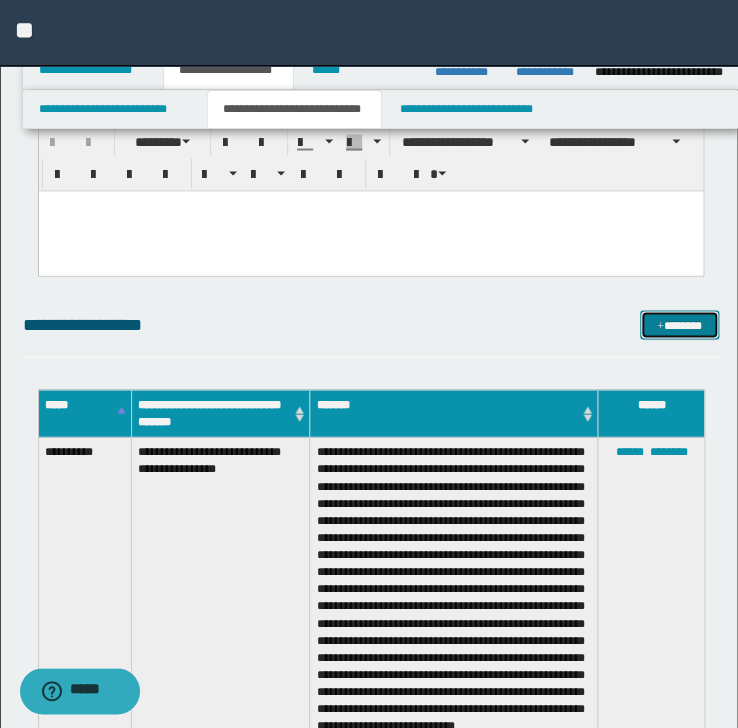 click on "*******" at bounding box center (679, 325) 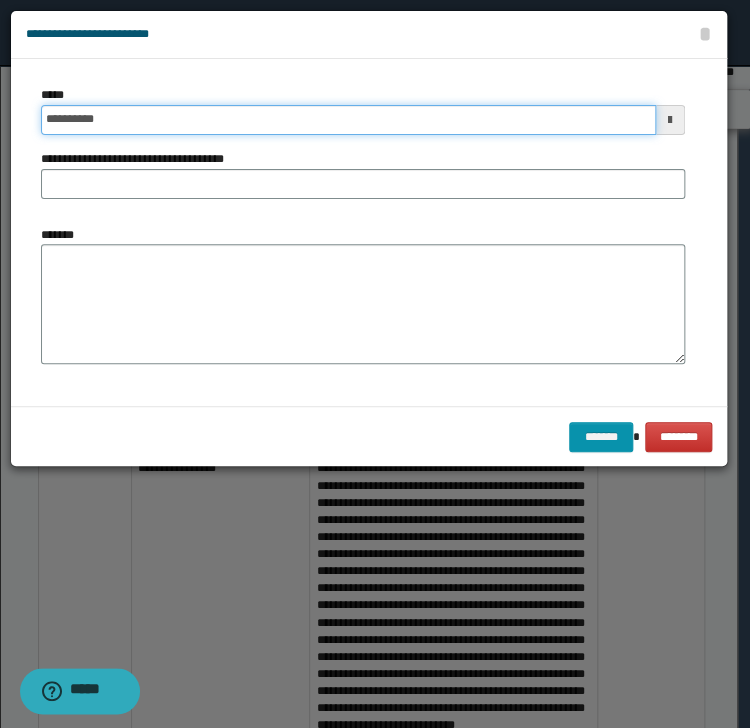 click on "**********" at bounding box center (348, 120) 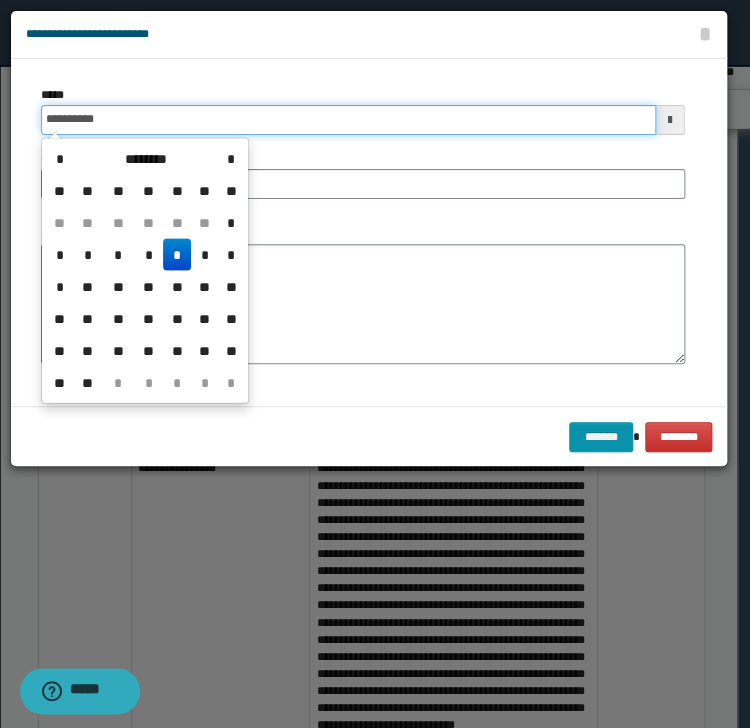 type on "**********" 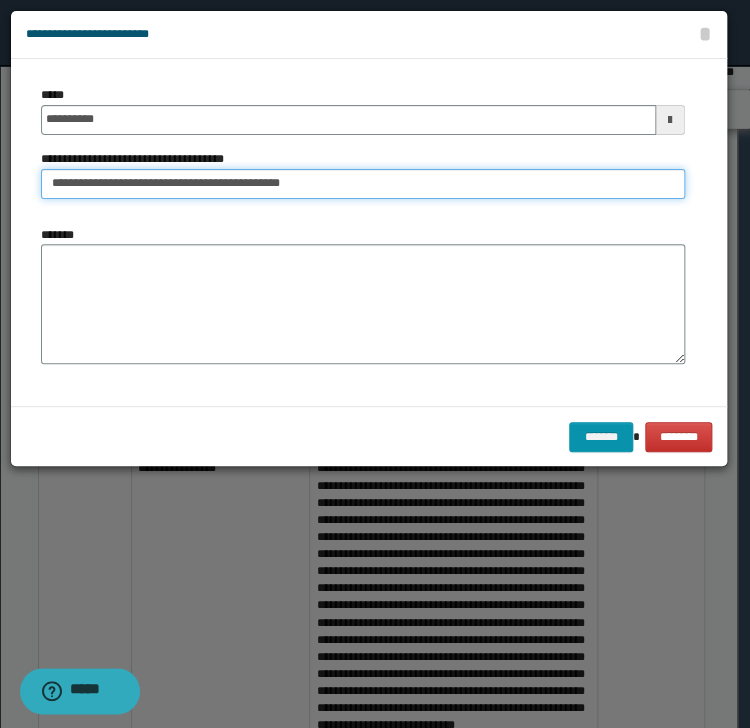 type on "**********" 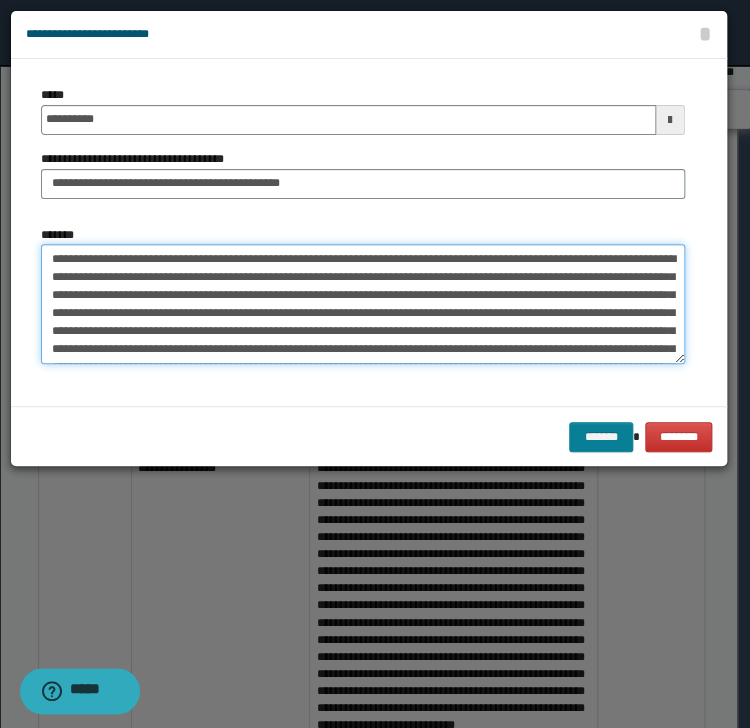type on "**********" 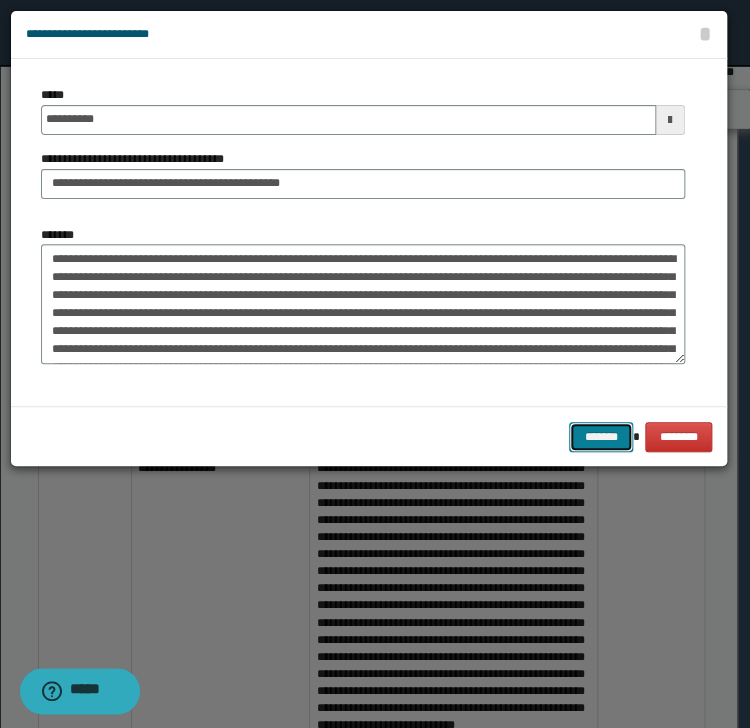 click on "*******" at bounding box center (601, 437) 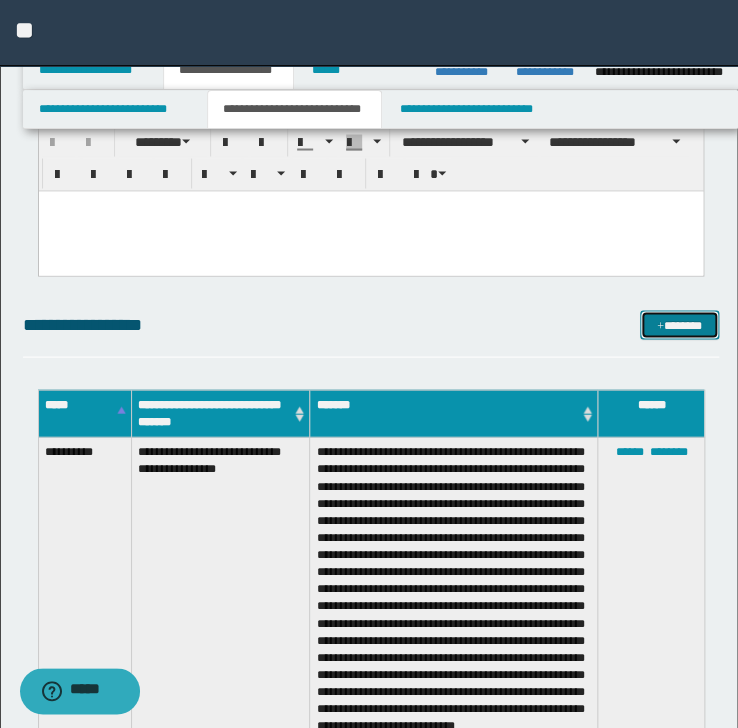 click on "*******" at bounding box center [679, 325] 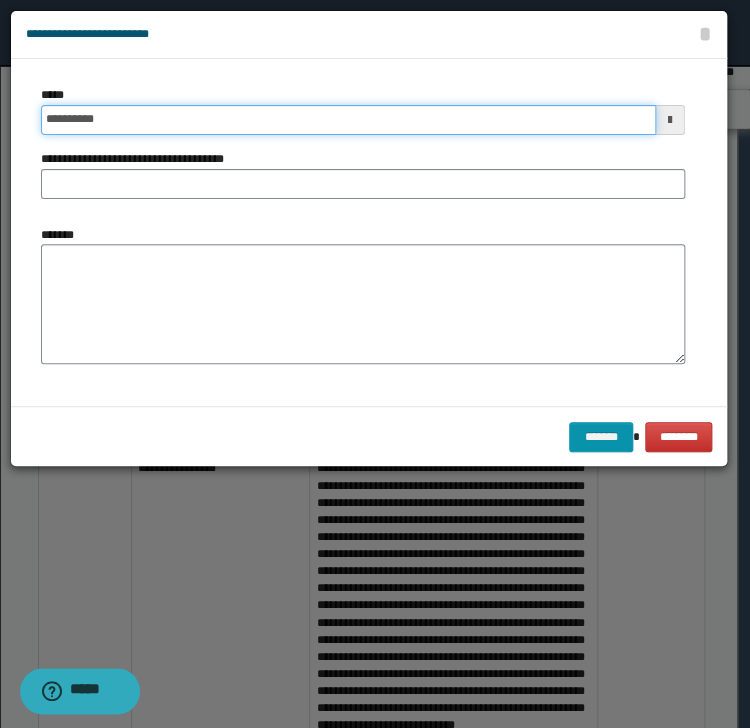 click on "**********" at bounding box center [348, 120] 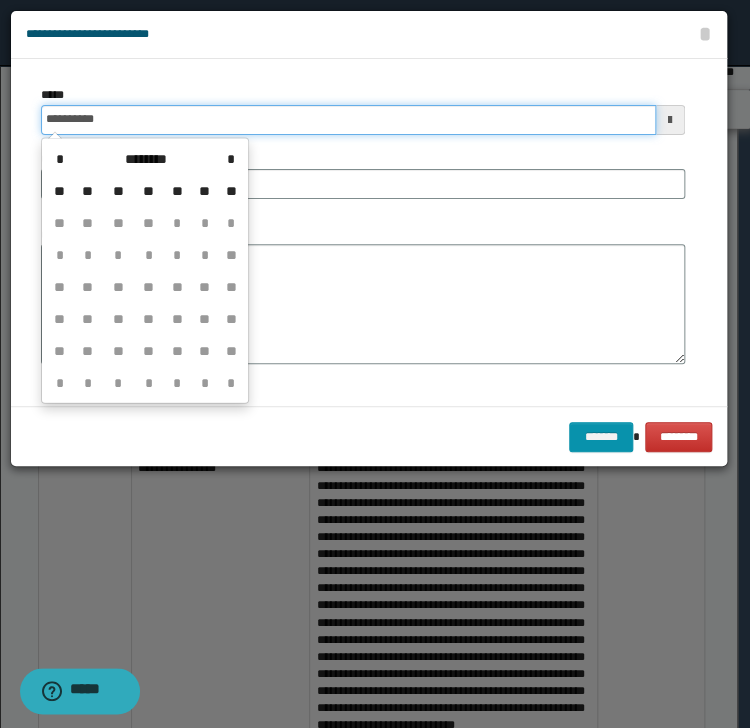 type on "**********" 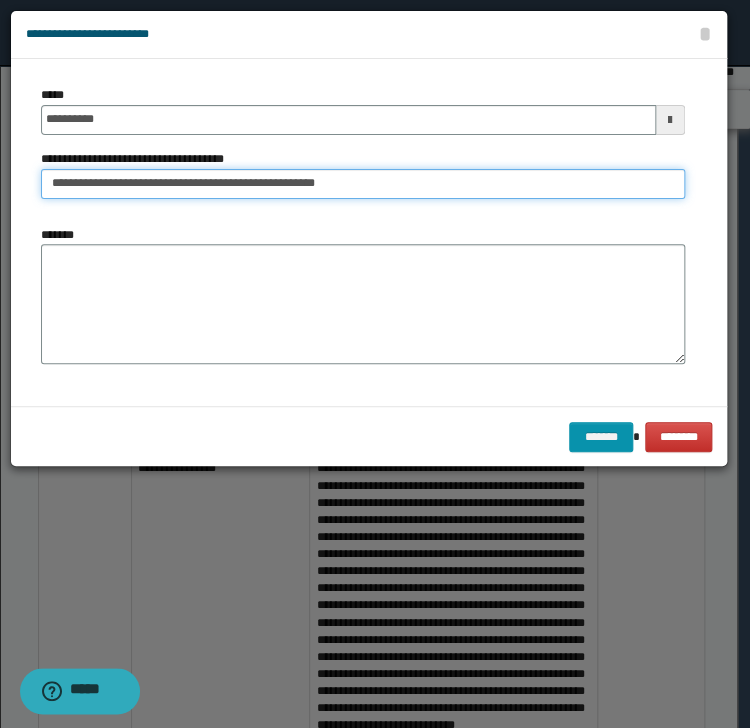 type on "**********" 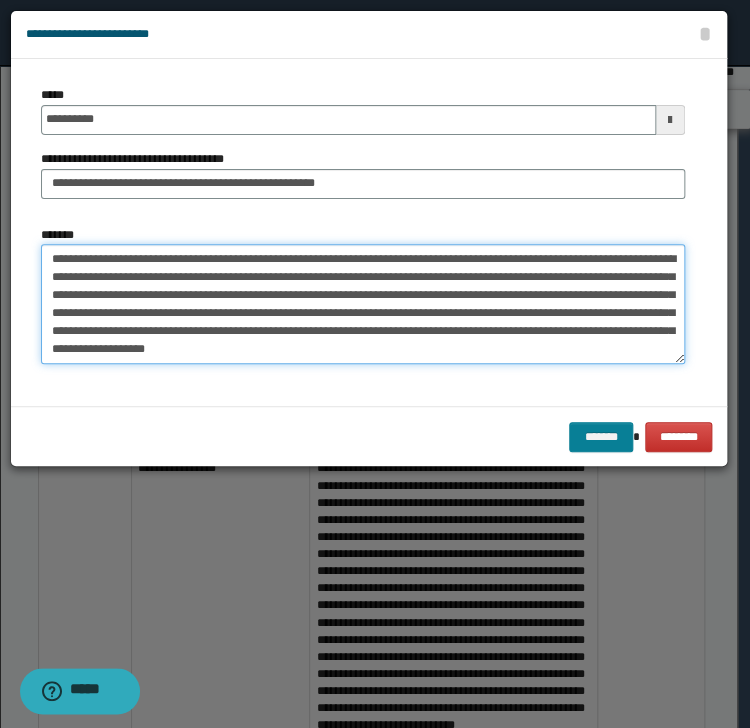 type on "**********" 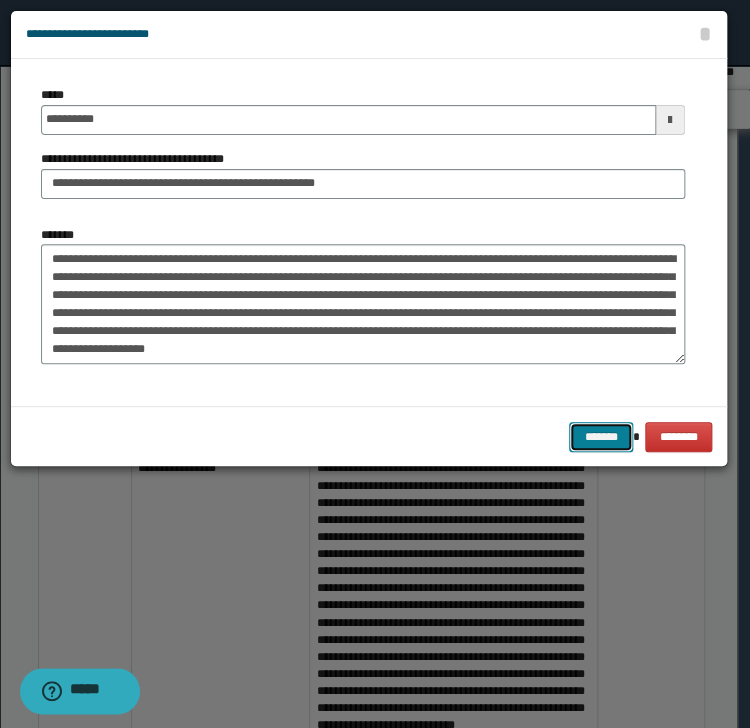 click on "*******" at bounding box center [601, 437] 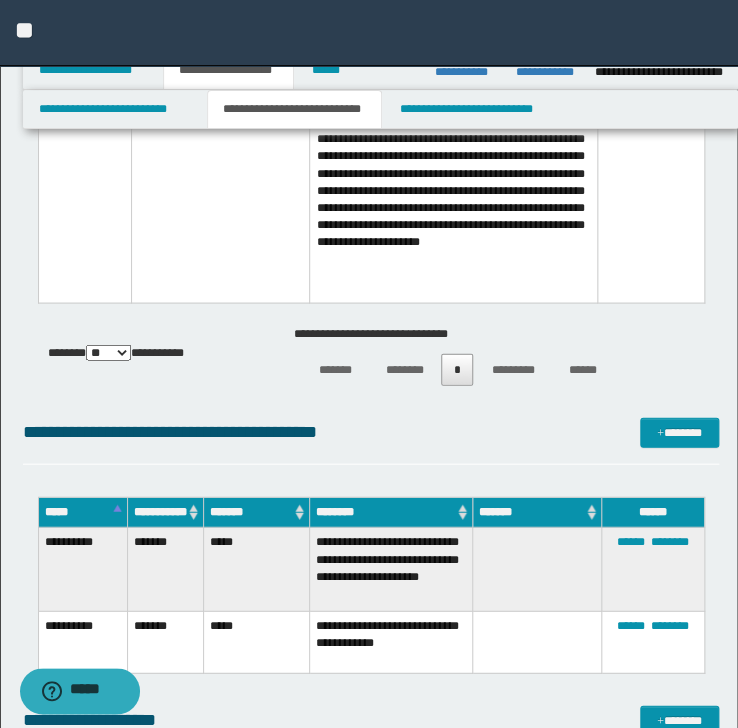 scroll, scrollTop: 2720, scrollLeft: 0, axis: vertical 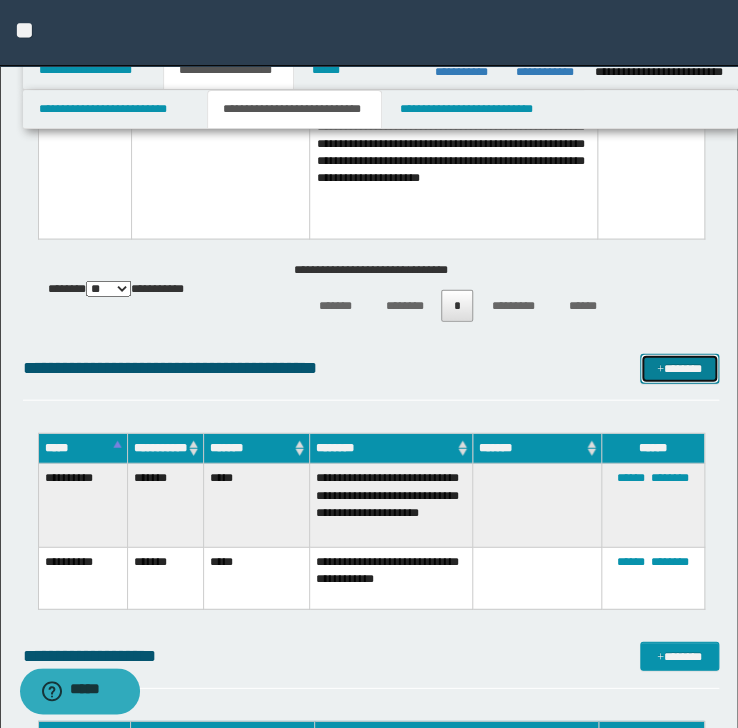 drag, startPoint x: 692, startPoint y: 374, endPoint x: 674, endPoint y: 361, distance: 22.203604 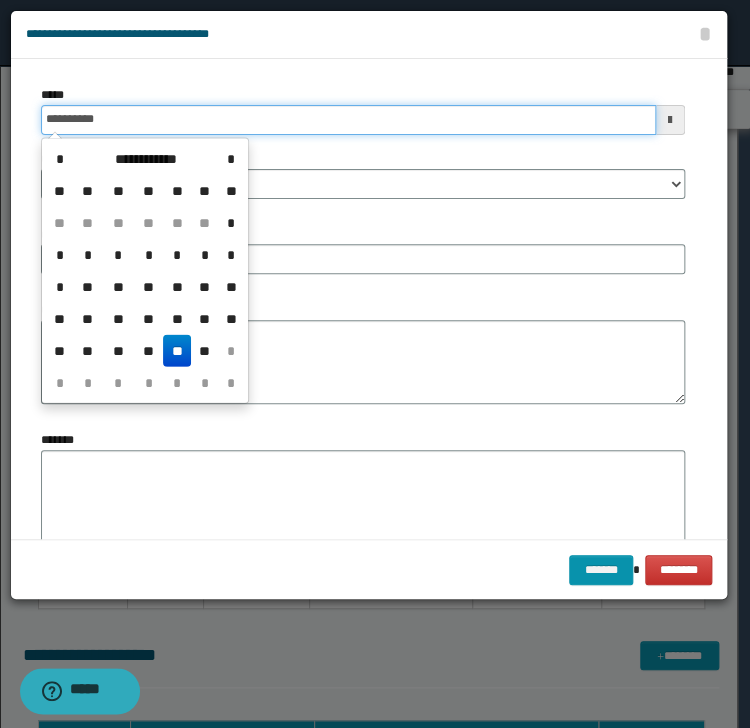 click on "**********" at bounding box center (348, 120) 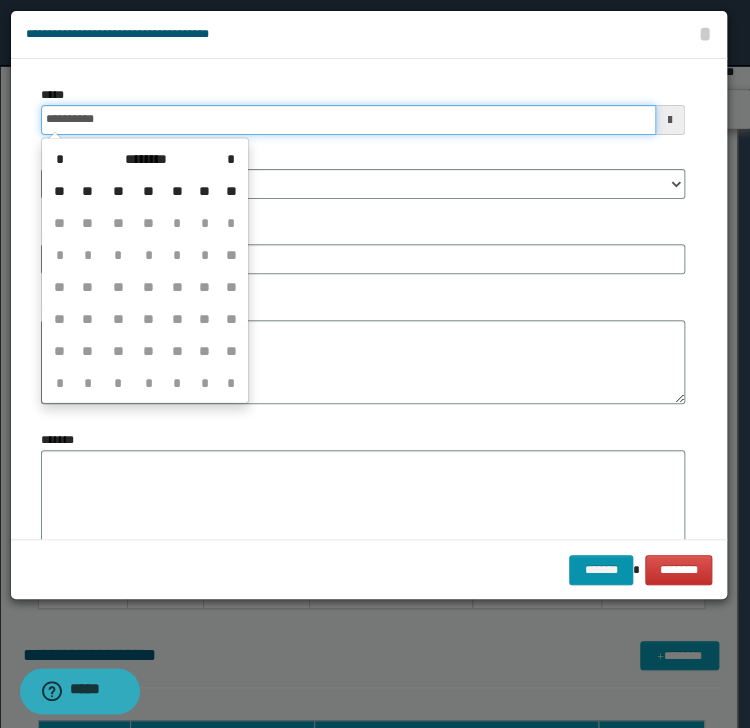 type on "**********" 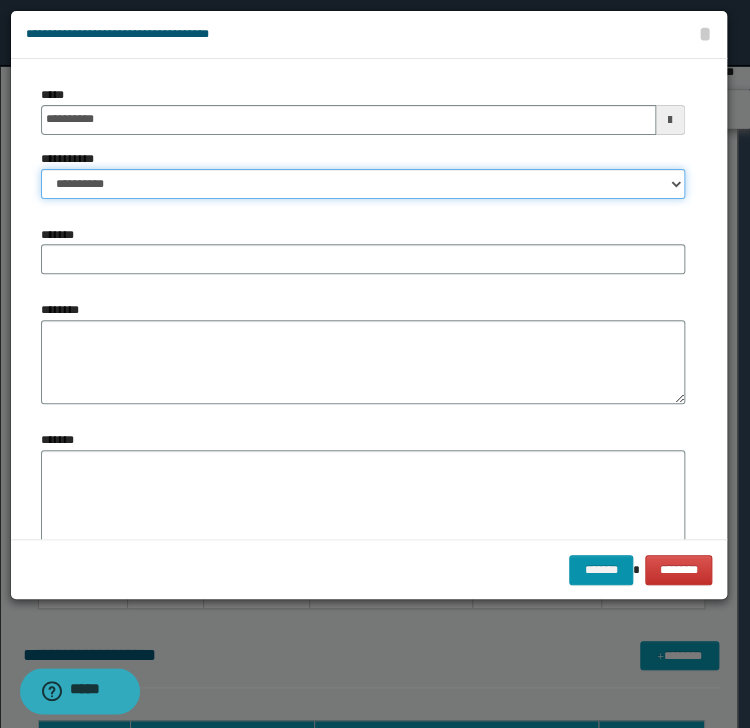 click on "**********" at bounding box center (363, 184) 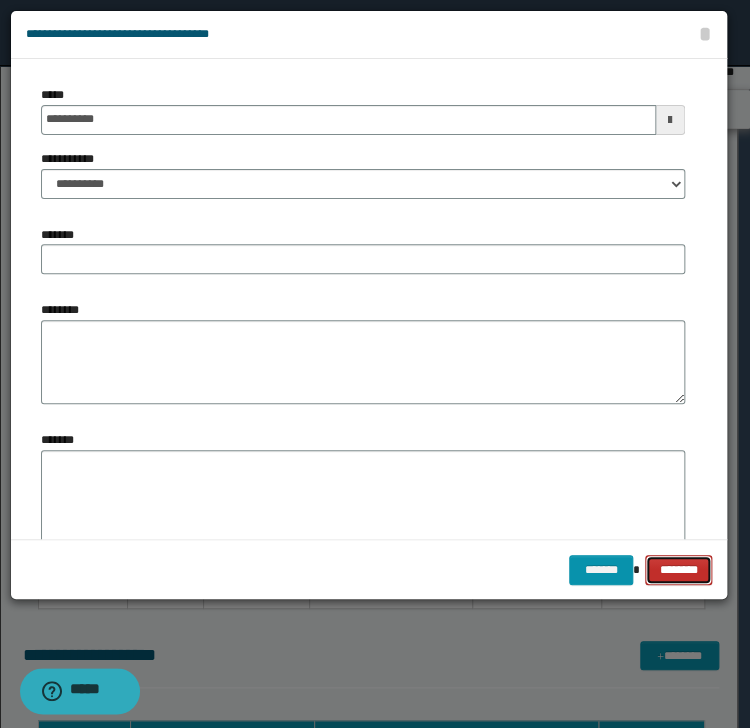 click on "********" at bounding box center (678, 570) 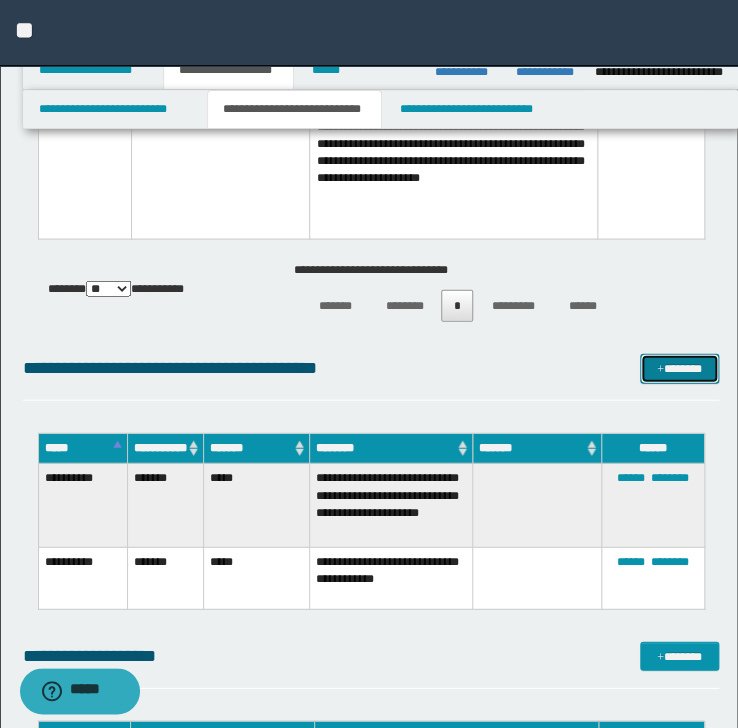 click on "*******" at bounding box center [679, 368] 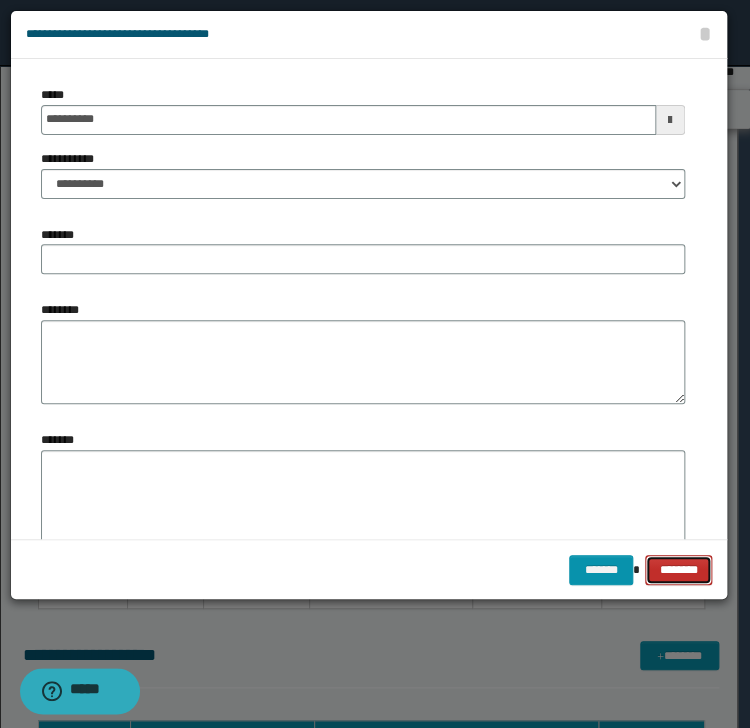 click on "********" at bounding box center (678, 570) 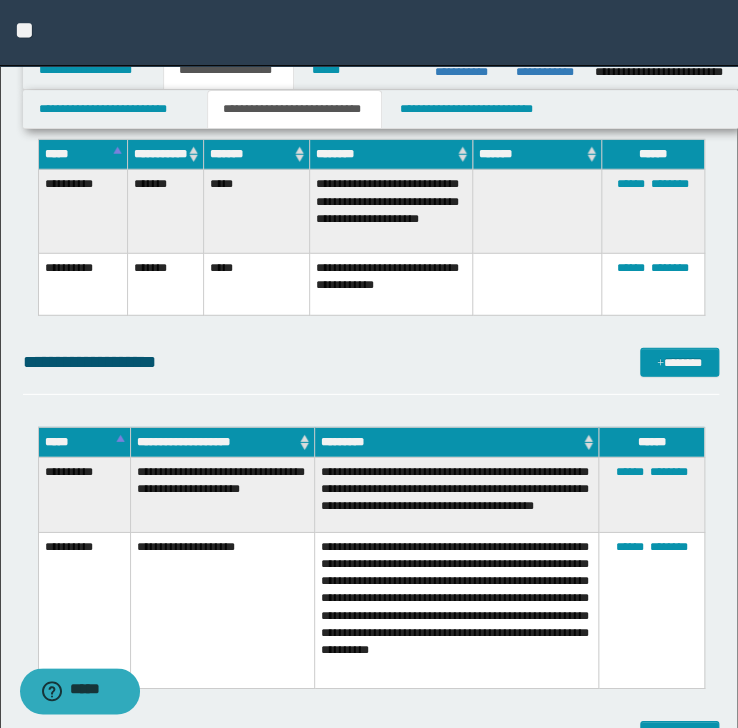 scroll, scrollTop: 3040, scrollLeft: 0, axis: vertical 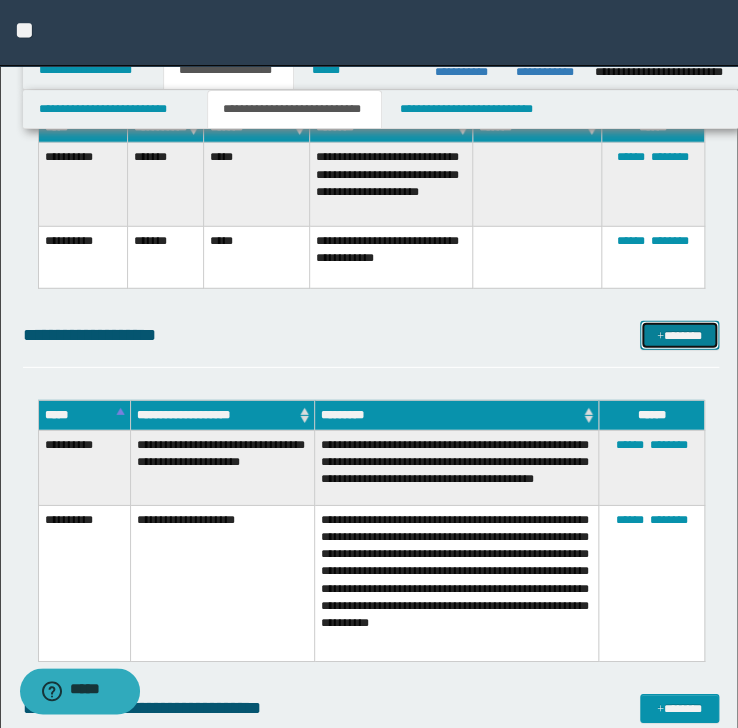 click on "*******" at bounding box center [679, 336] 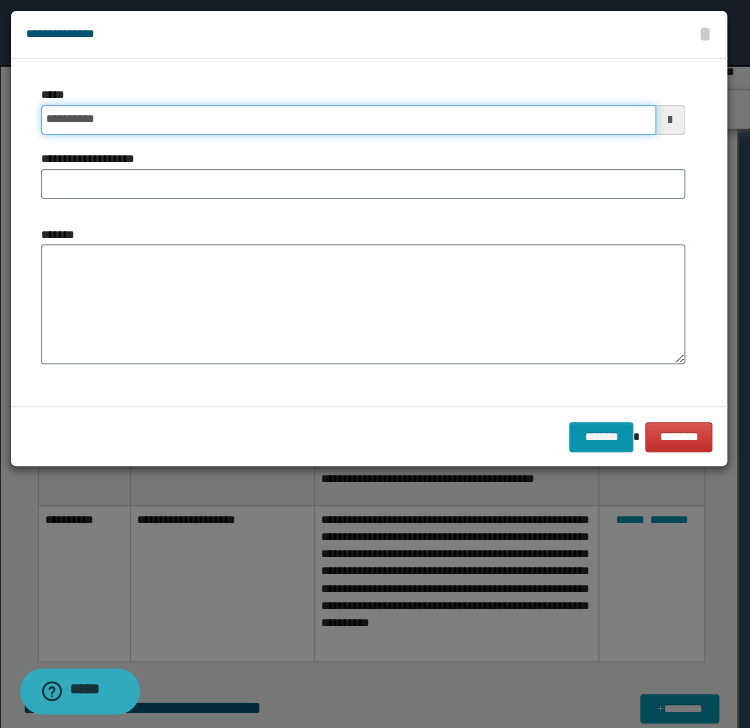 drag, startPoint x: 136, startPoint y: 119, endPoint x: 124, endPoint y: 124, distance: 13 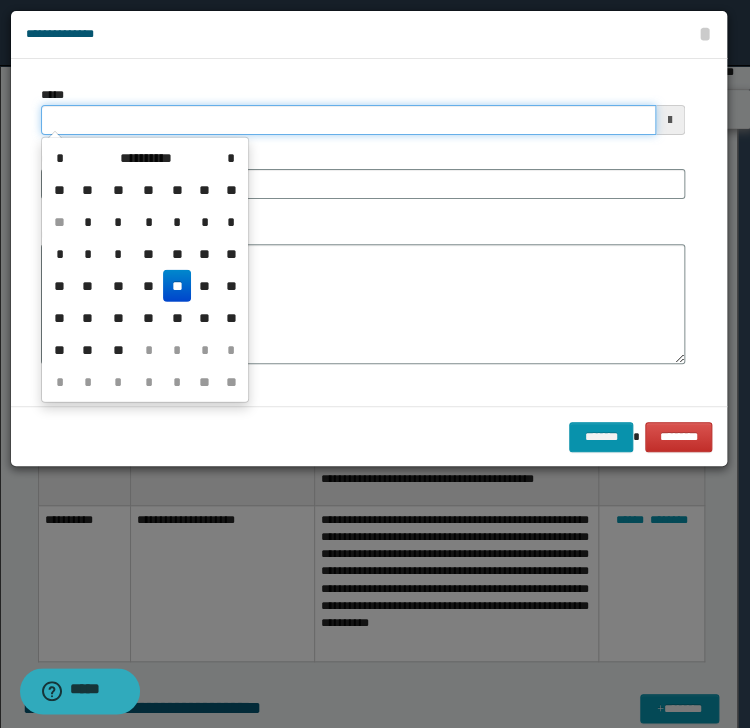 type on "**********" 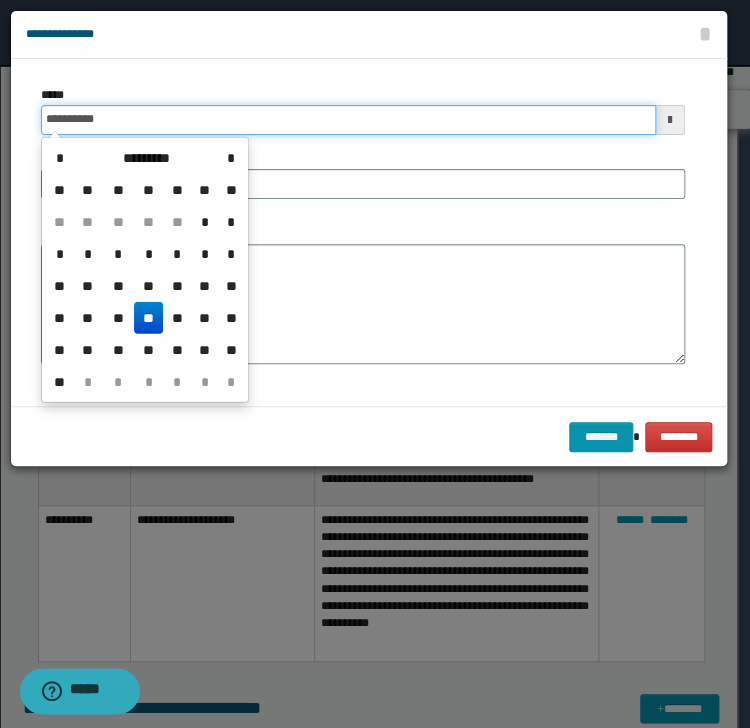 type on "**********" 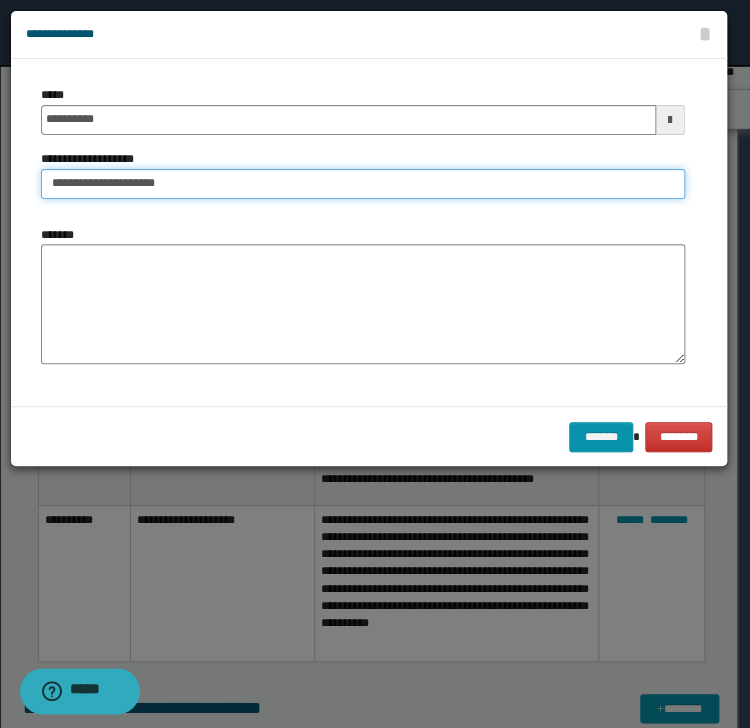 type on "**********" 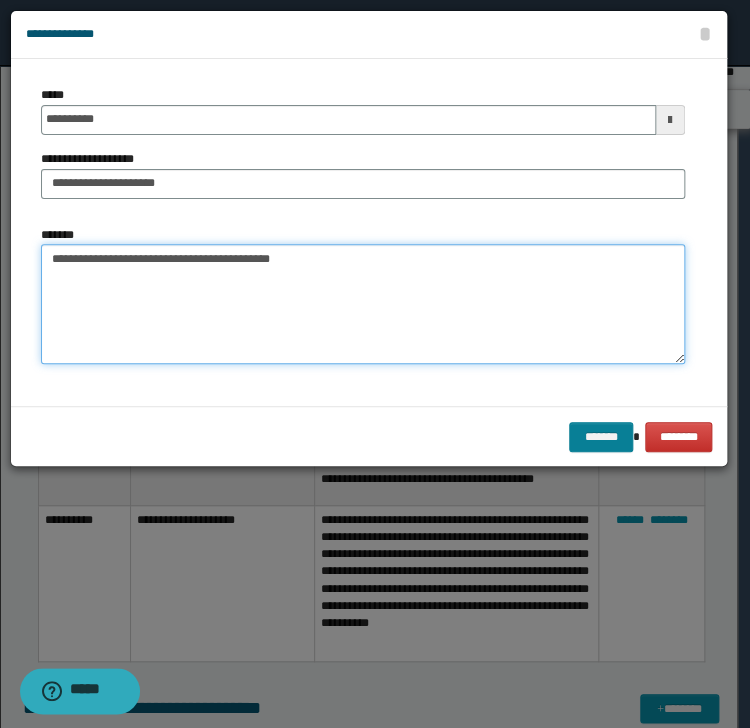 type on "**********" 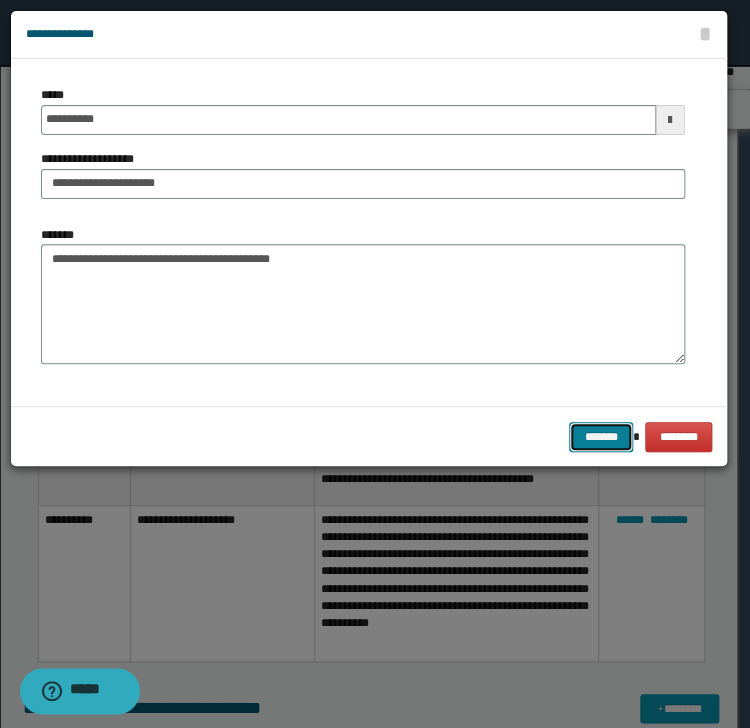 click on "*******" at bounding box center [601, 437] 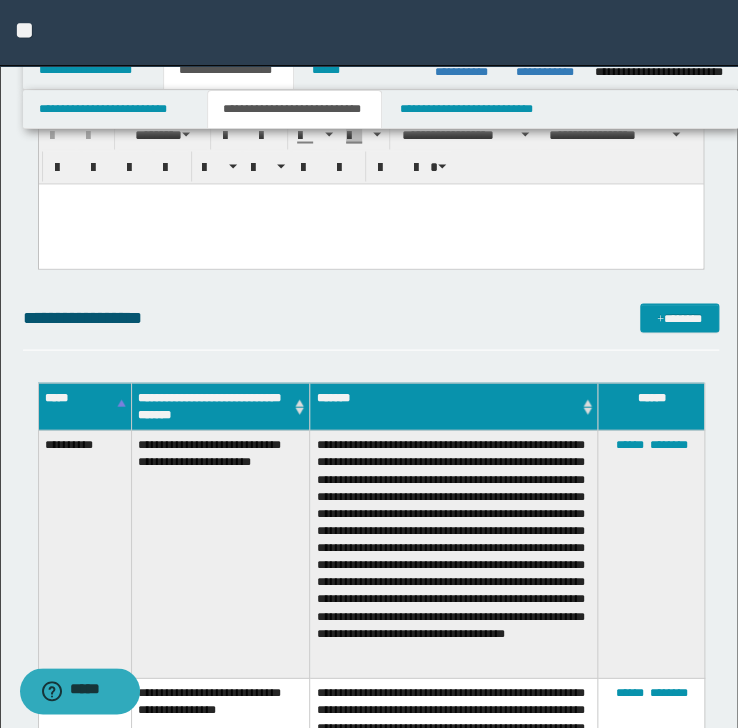 scroll, scrollTop: 800, scrollLeft: 0, axis: vertical 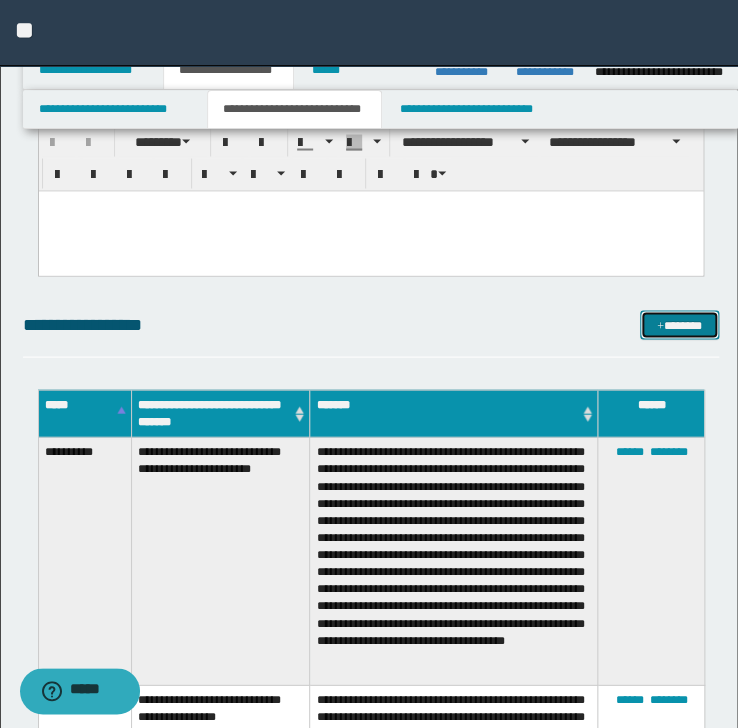 click on "*******" at bounding box center [679, 325] 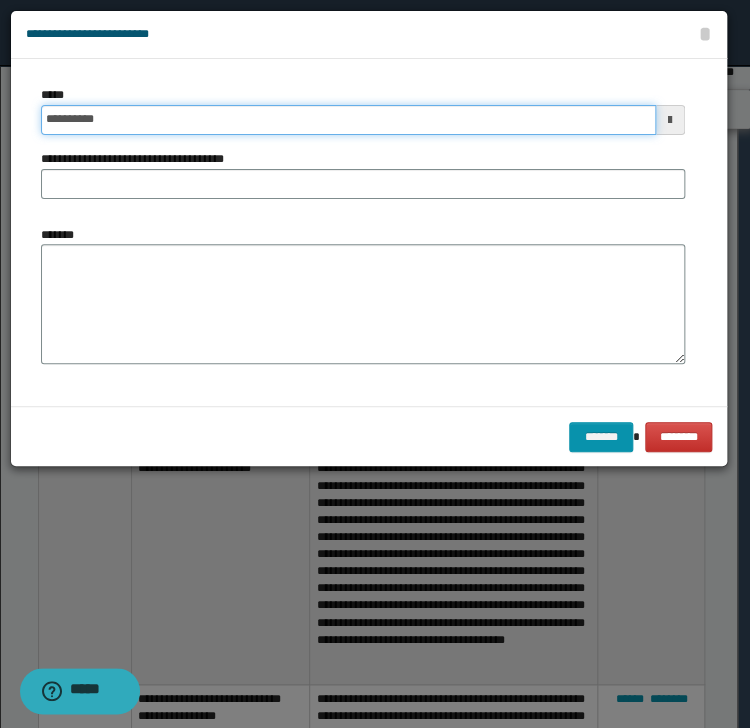 click on "**********" at bounding box center (348, 120) 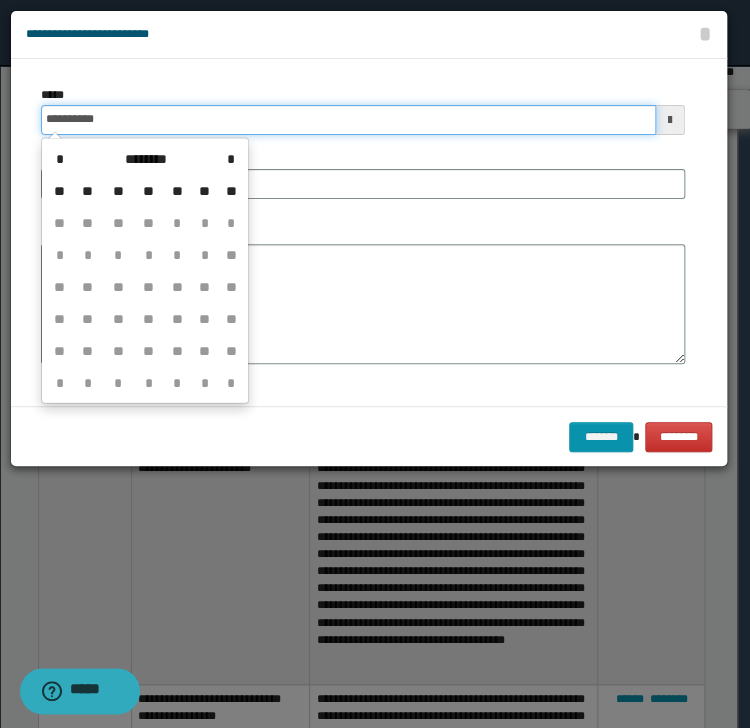 type on "**********" 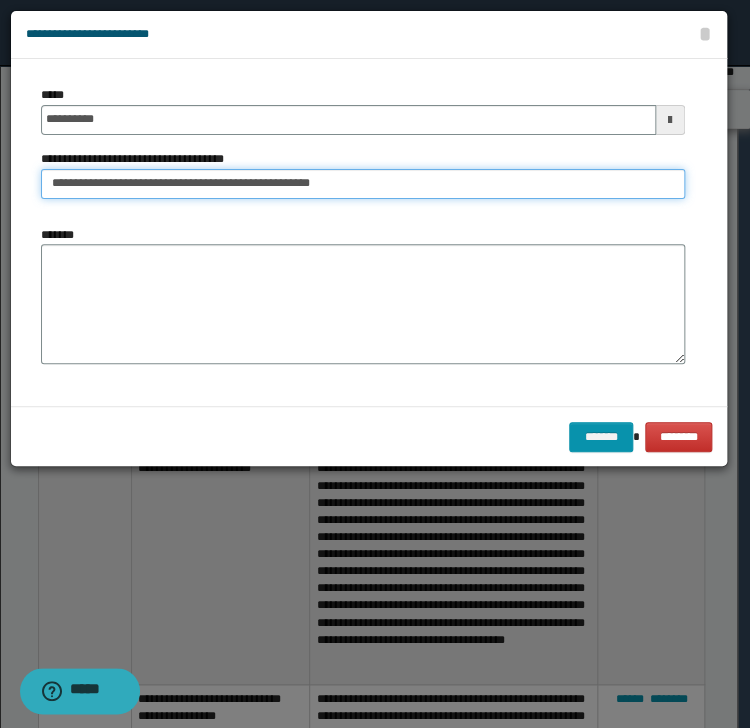 type on "**********" 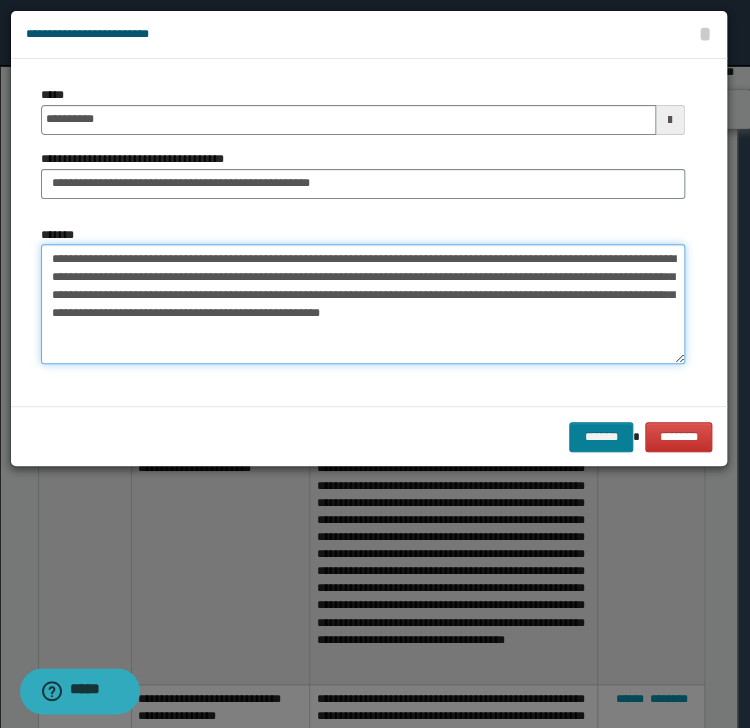 type on "**********" 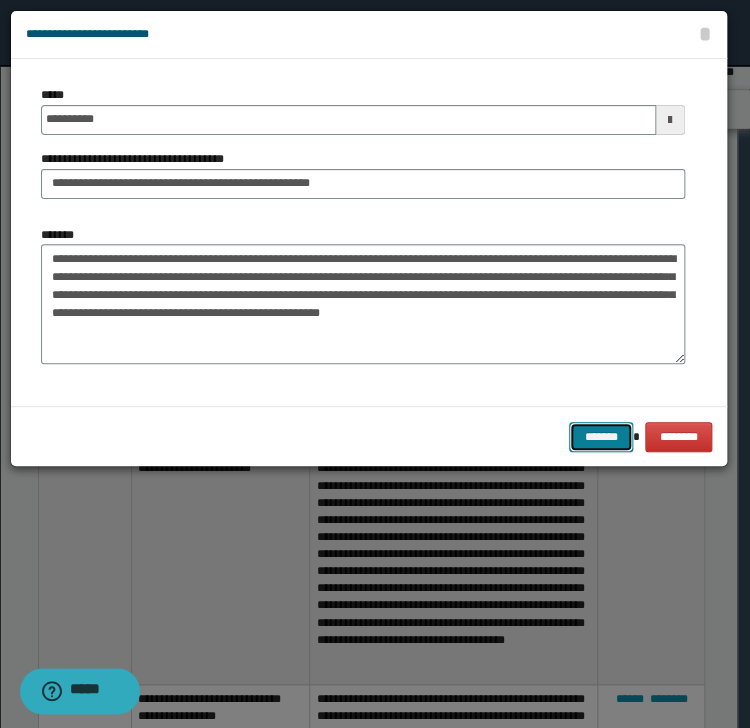 click on "*******" at bounding box center (601, 437) 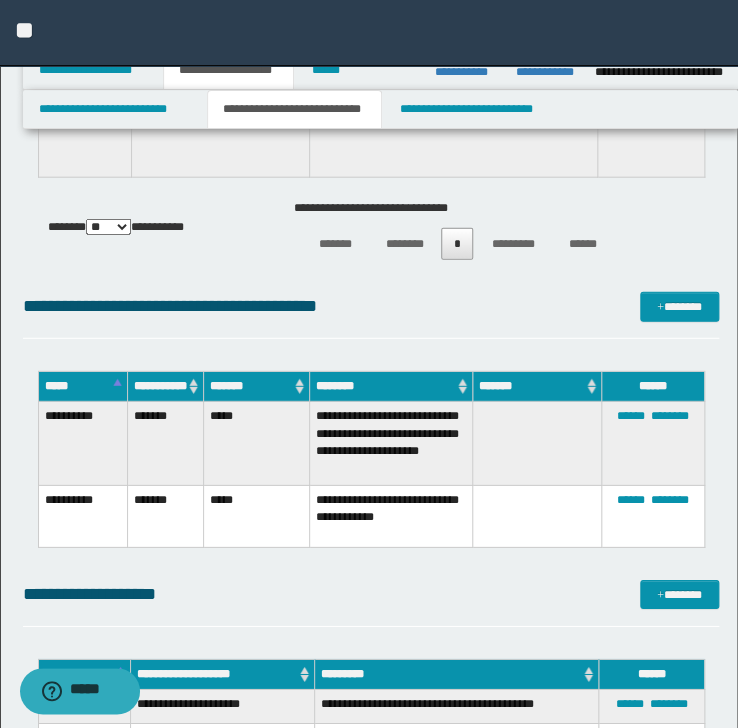 scroll, scrollTop: 2960, scrollLeft: 0, axis: vertical 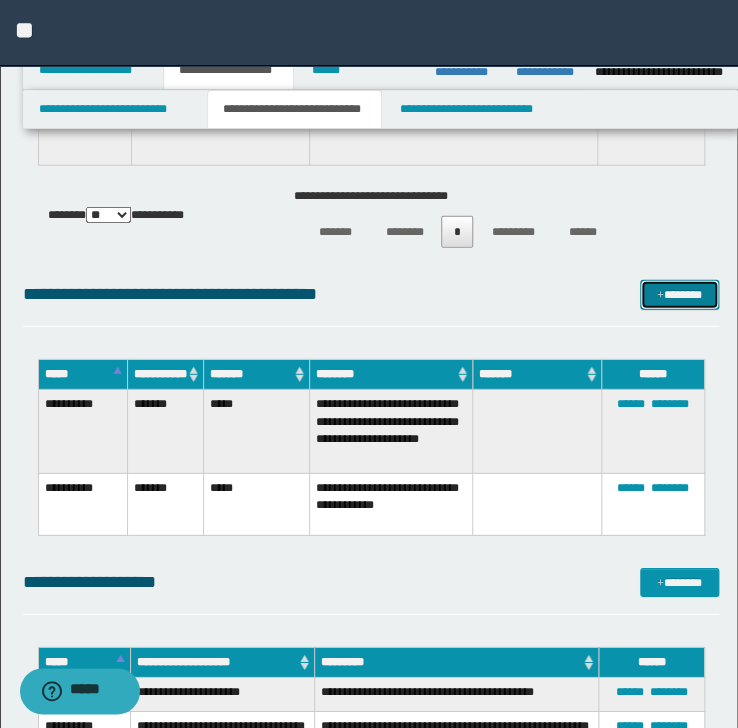 click on "*******" at bounding box center [679, 295] 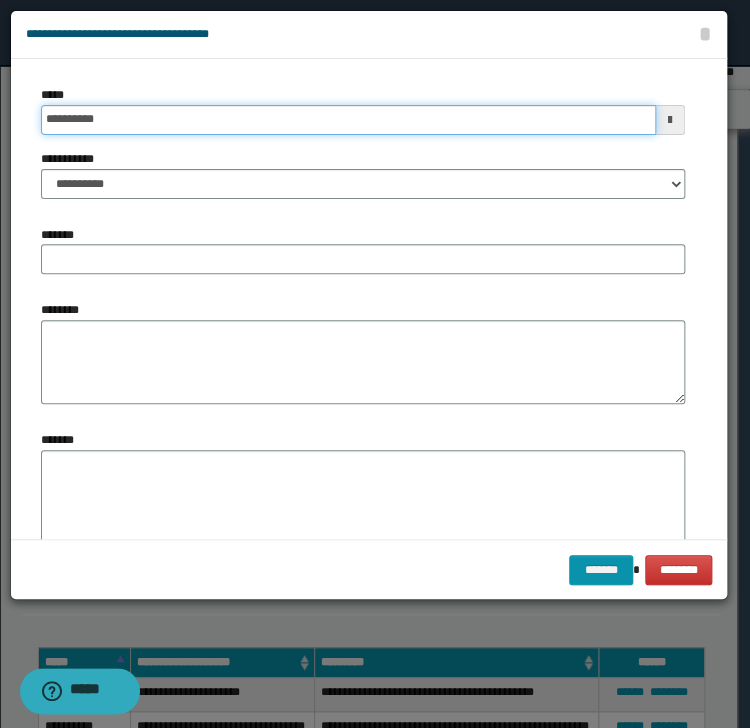click on "**********" at bounding box center [348, 120] 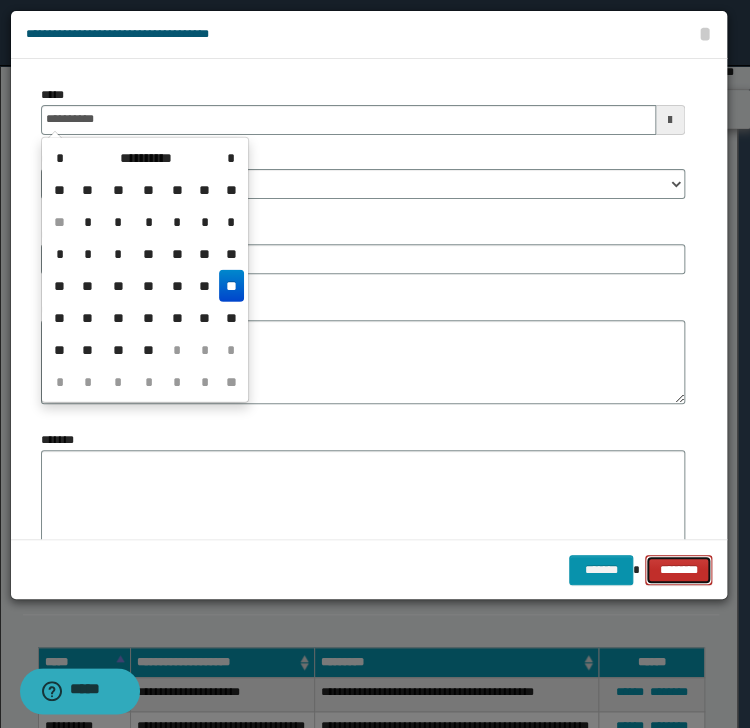 click on "********" at bounding box center [678, 570] 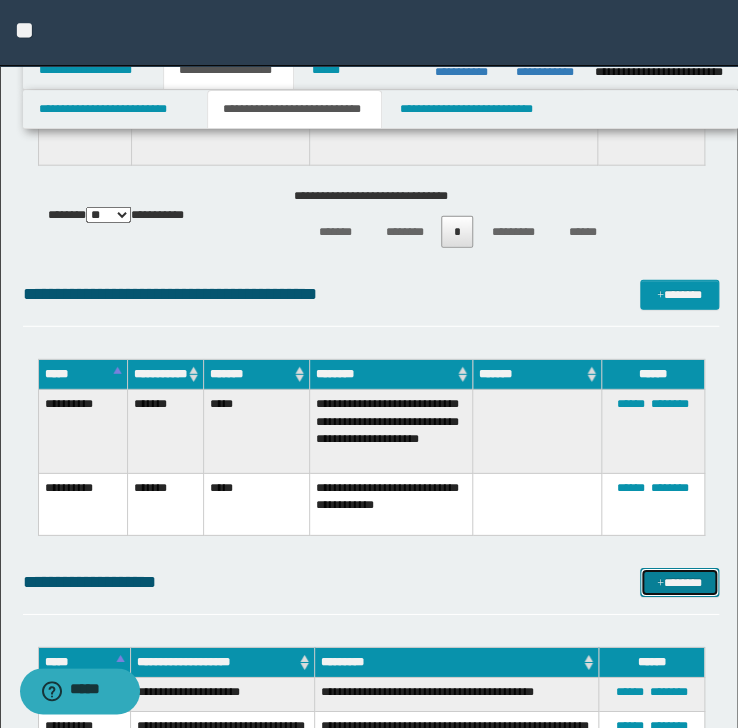 click on "*******" at bounding box center (679, 583) 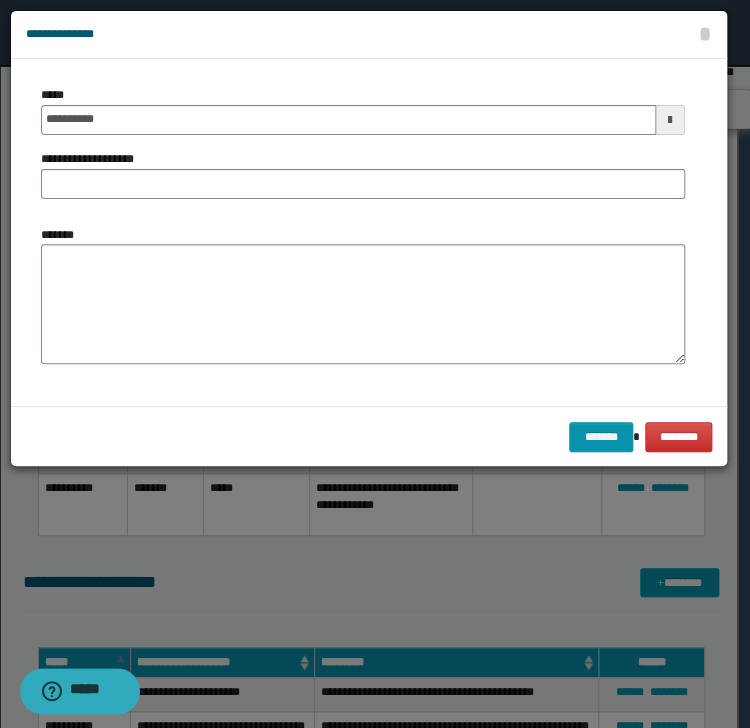 click on "**********" at bounding box center (363, 110) 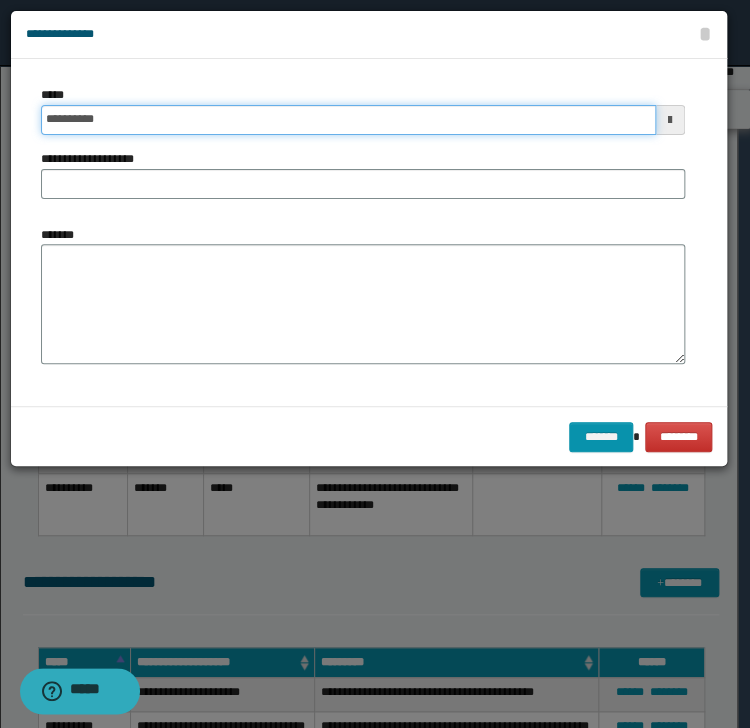 click on "**********" at bounding box center (348, 120) 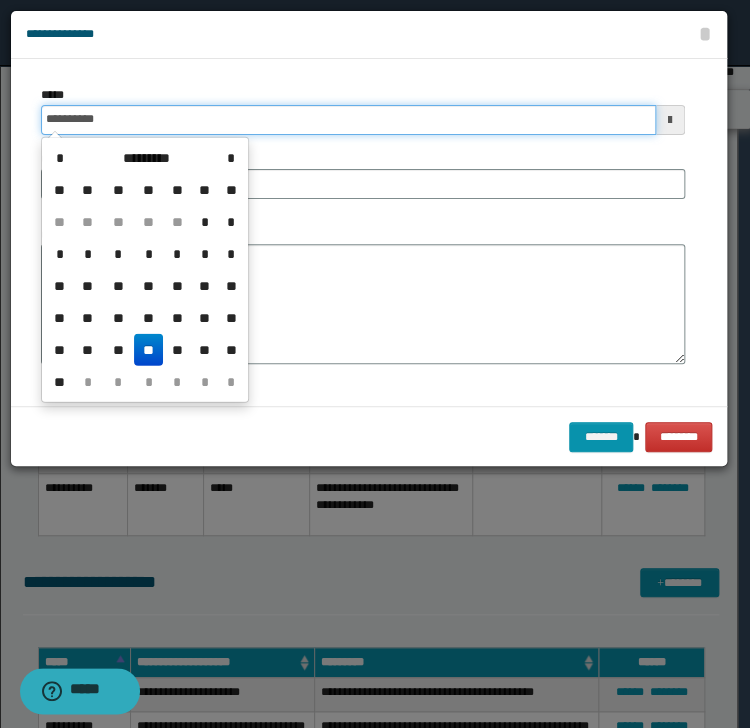 type on "**********" 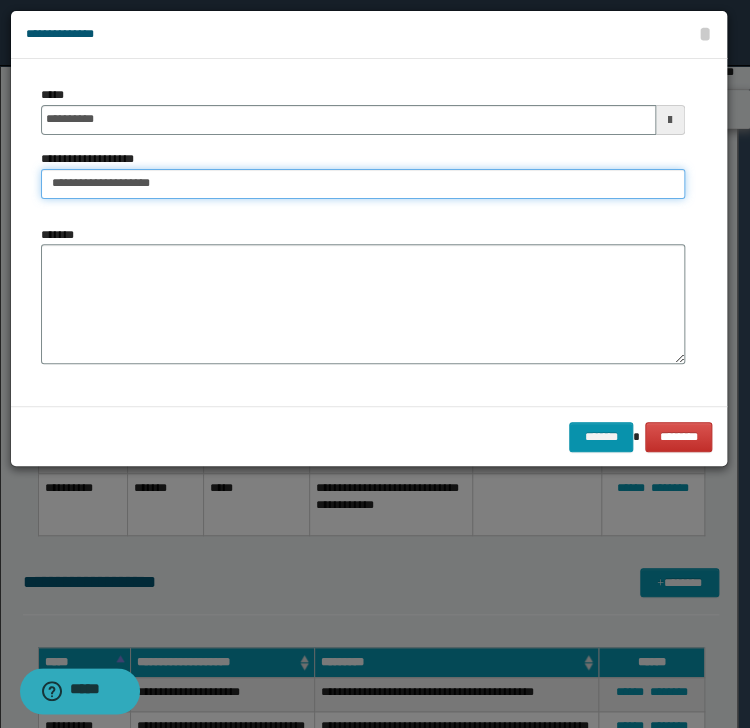type on "**********" 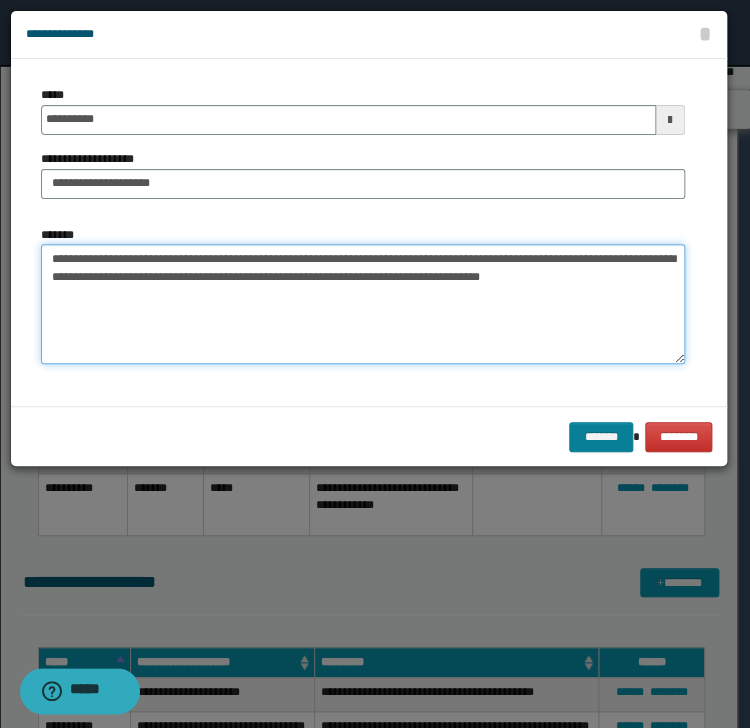 type on "**********" 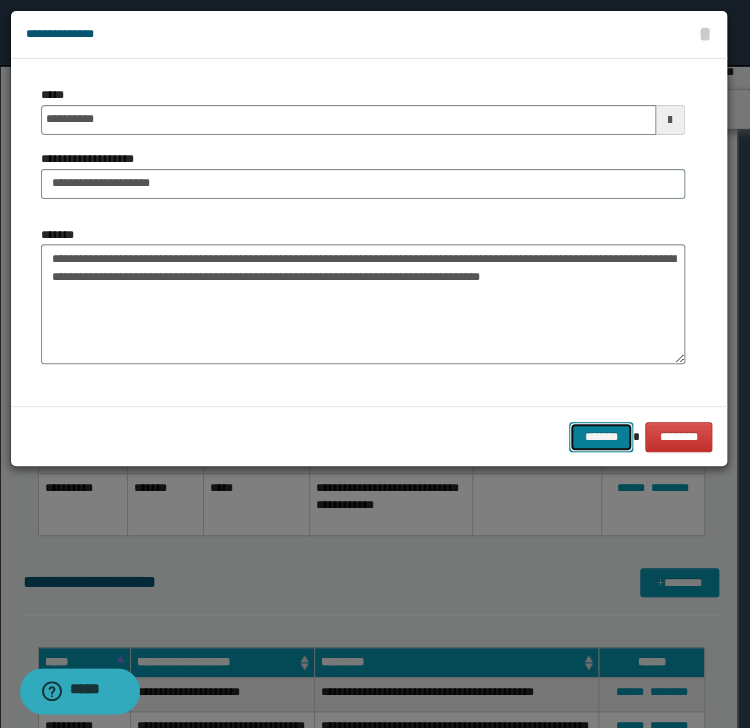 click on "*******" at bounding box center (601, 437) 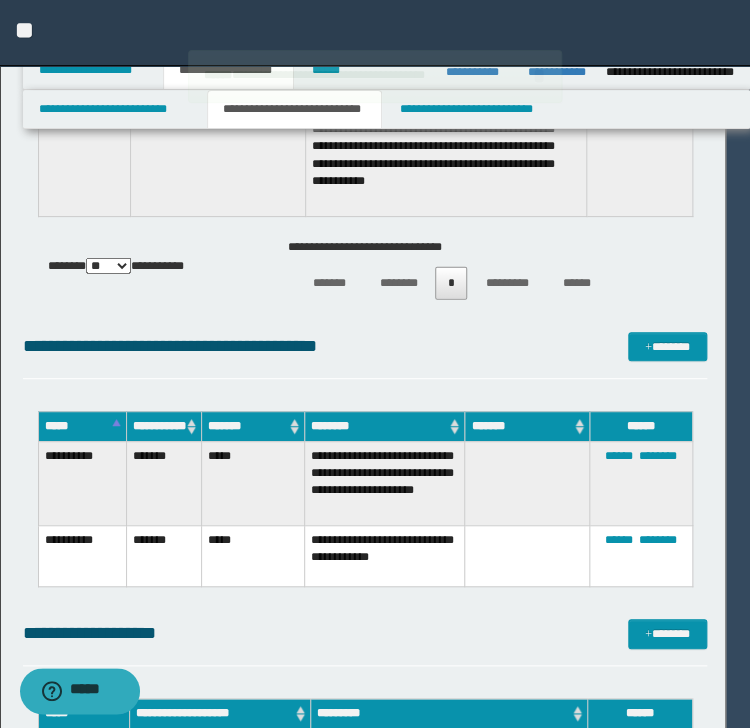 type 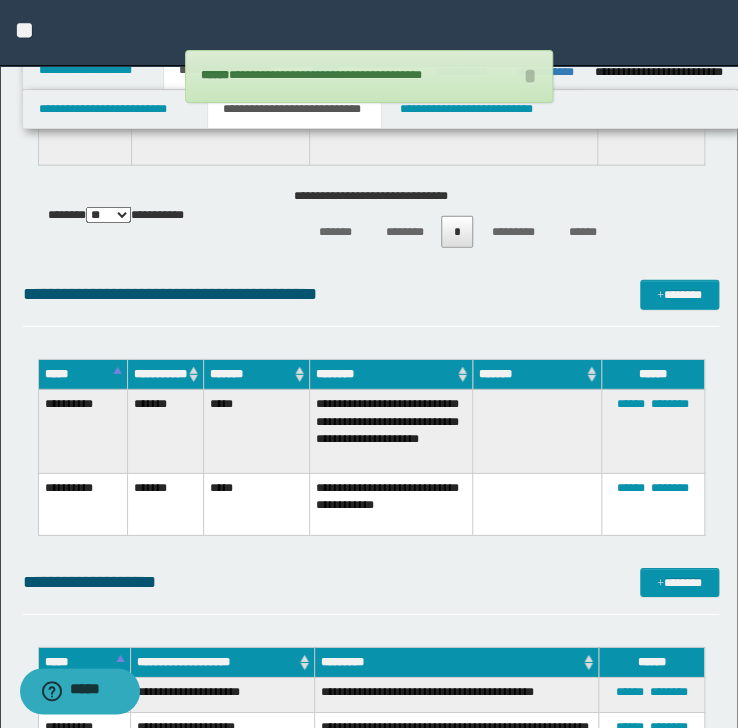click on "**********" at bounding box center [371, 591] 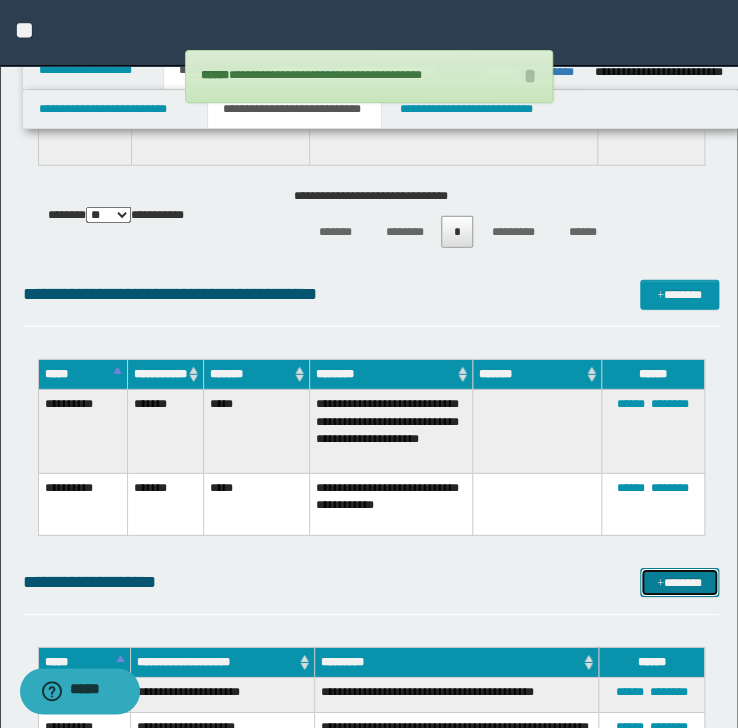 click on "*******" at bounding box center [679, 583] 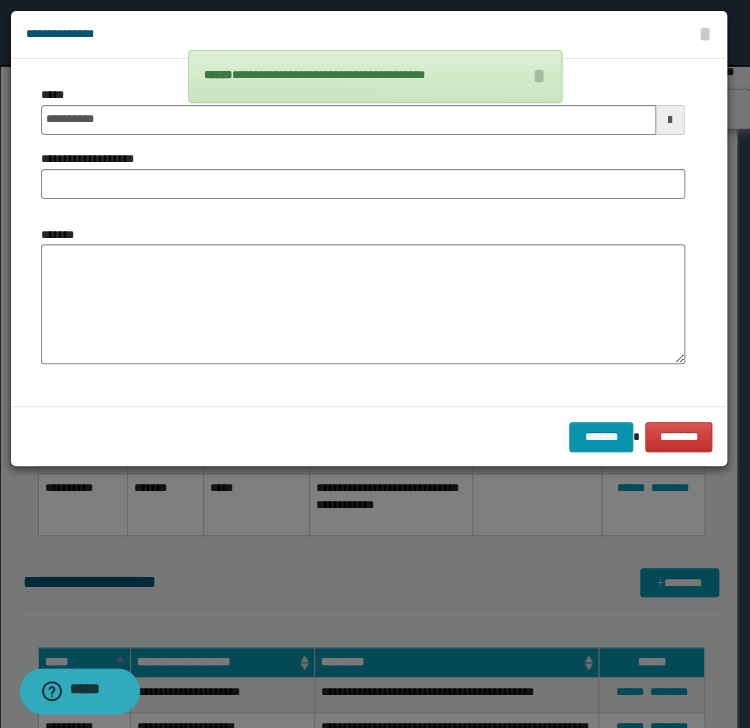 click on "**********" at bounding box center [363, 110] 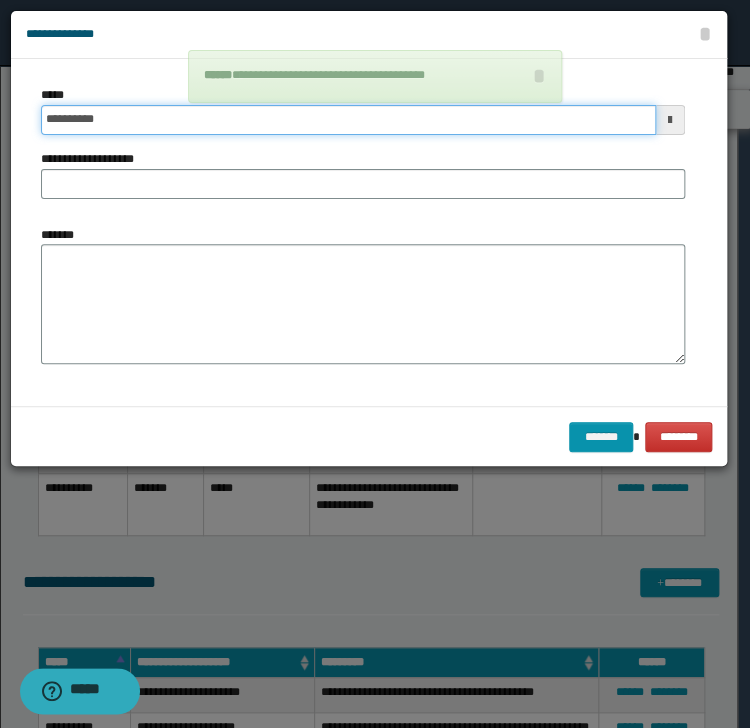 click on "**********" at bounding box center (348, 120) 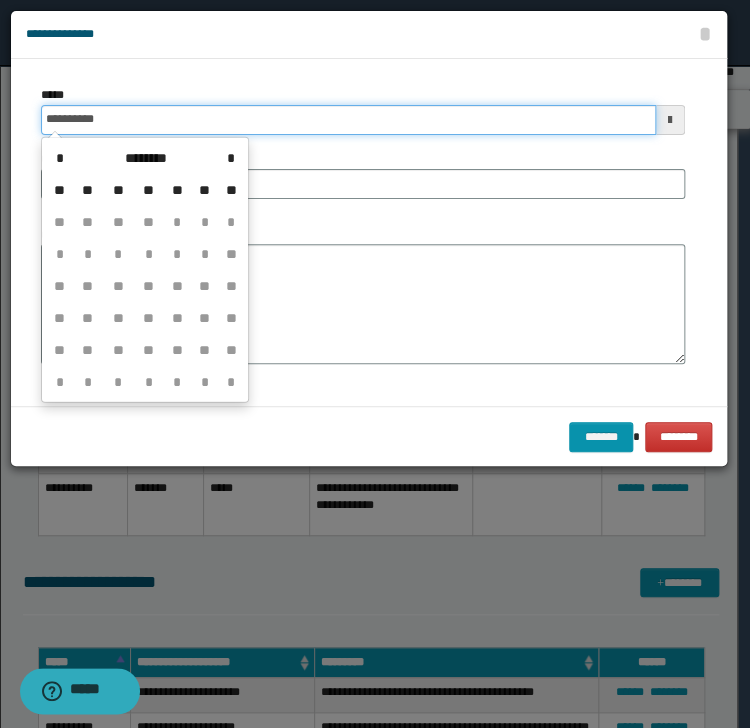 type on "**********" 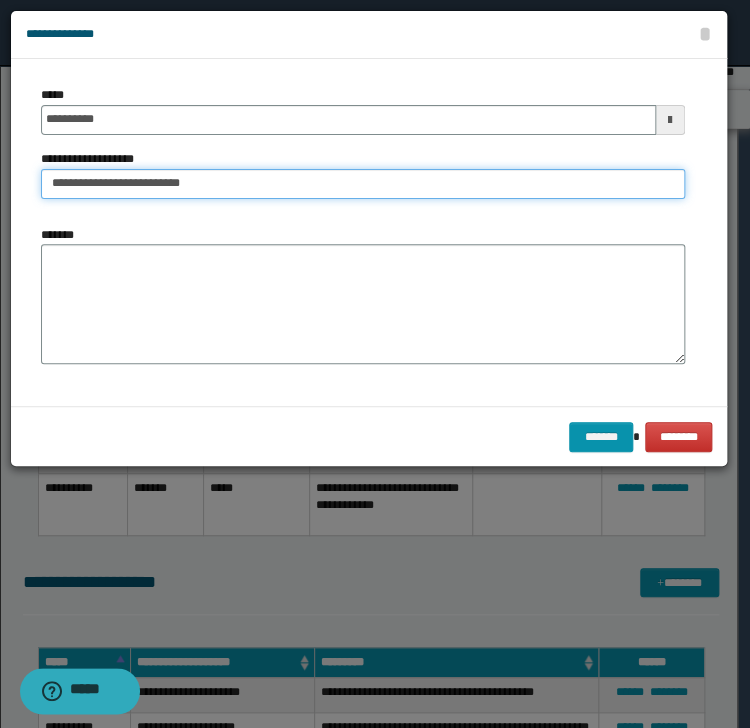type on "**********" 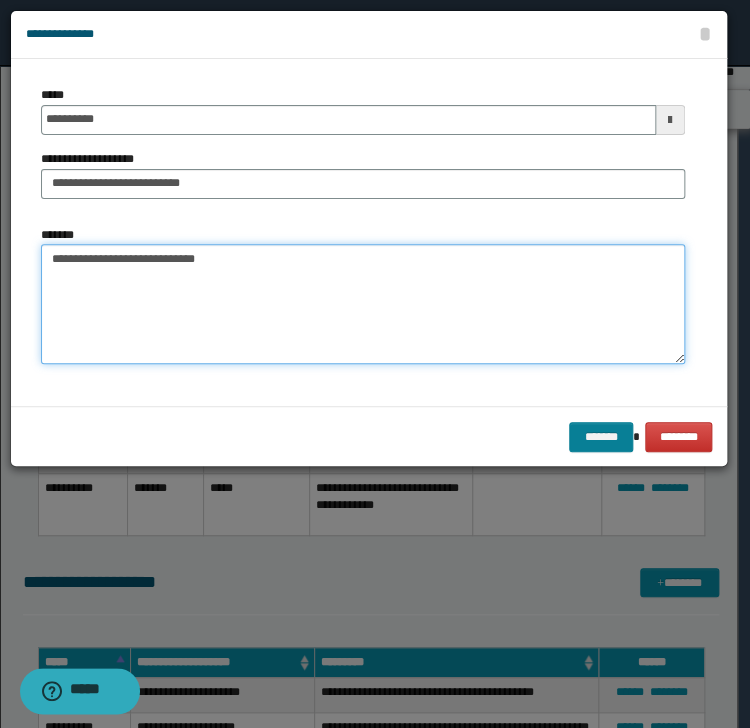 type on "**********" 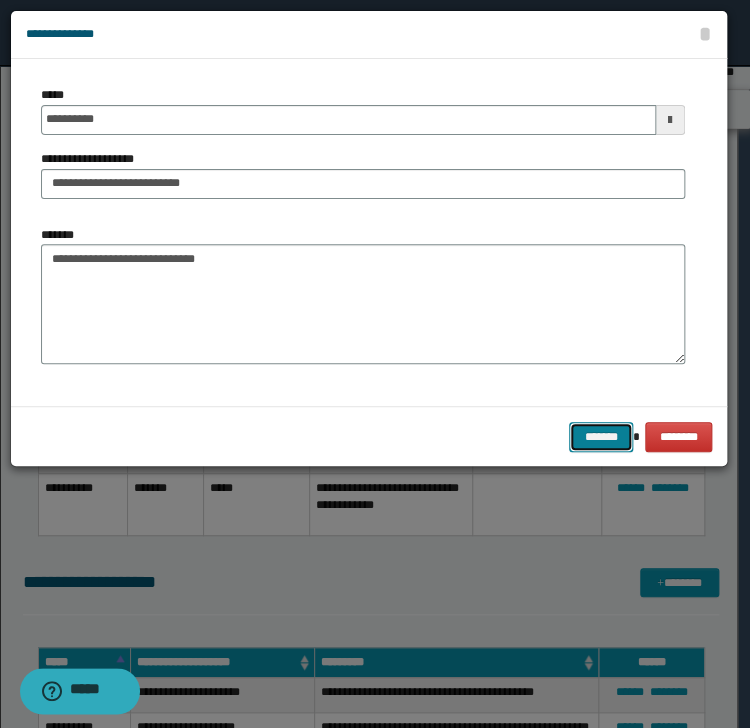 click on "*******" at bounding box center [601, 437] 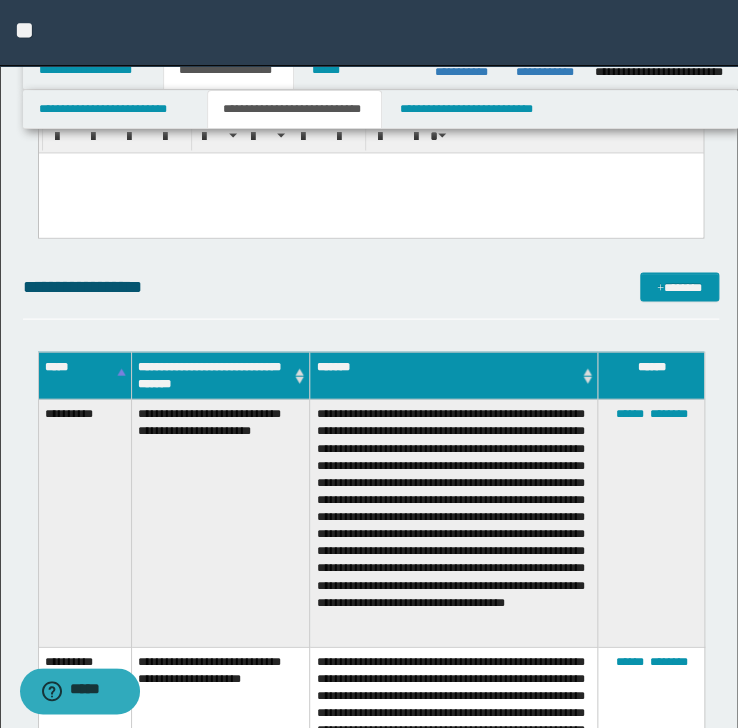 scroll, scrollTop: 720, scrollLeft: 0, axis: vertical 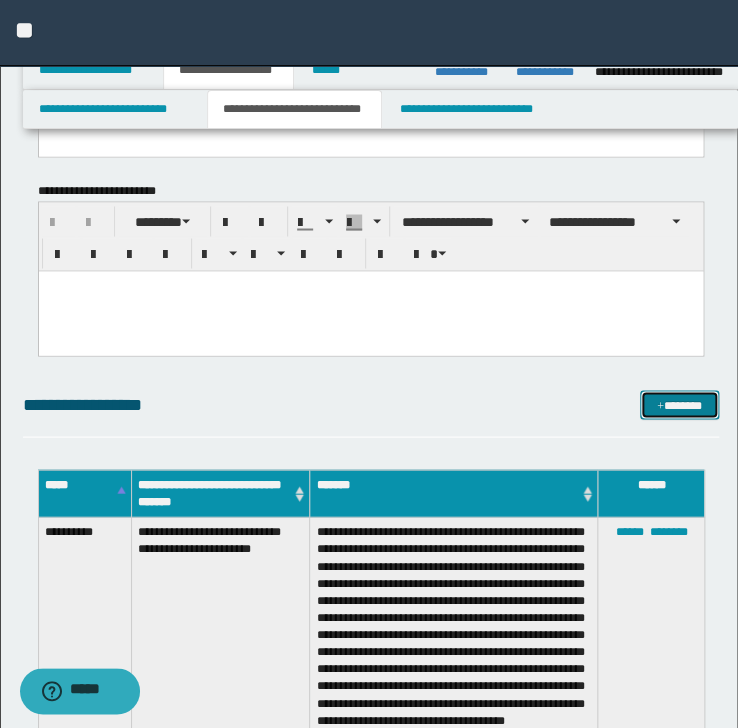 drag, startPoint x: 666, startPoint y: 393, endPoint x: 656, endPoint y: 354, distance: 40.261642 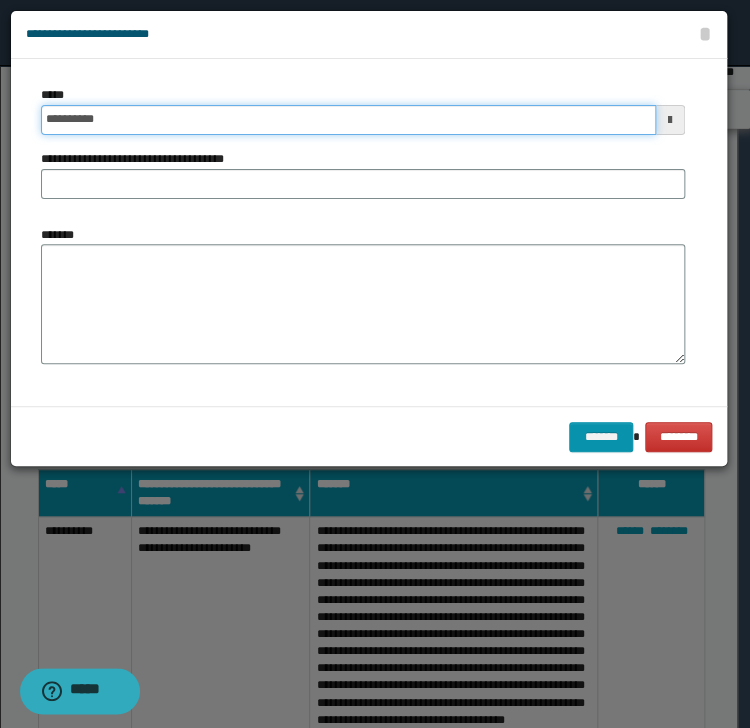 click on "**********" at bounding box center [348, 120] 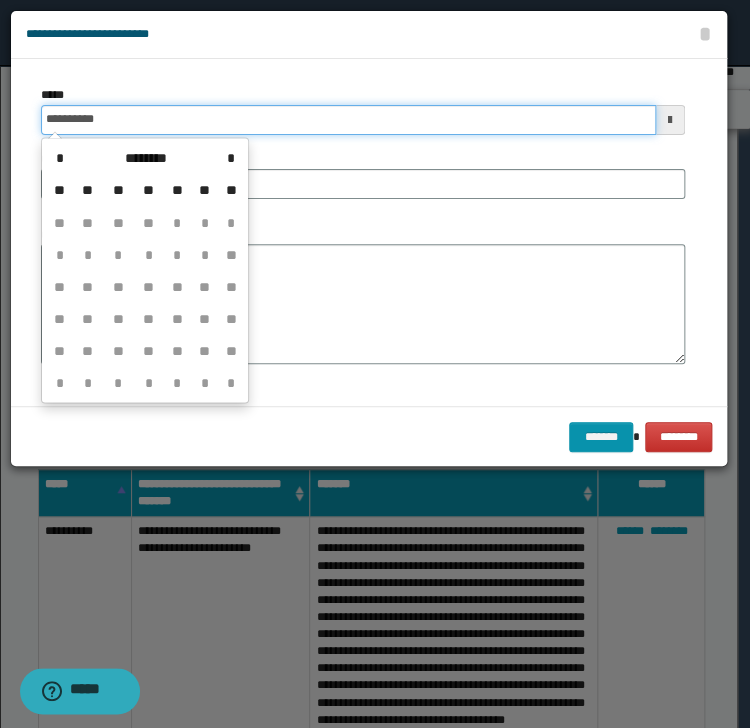 type on "**********" 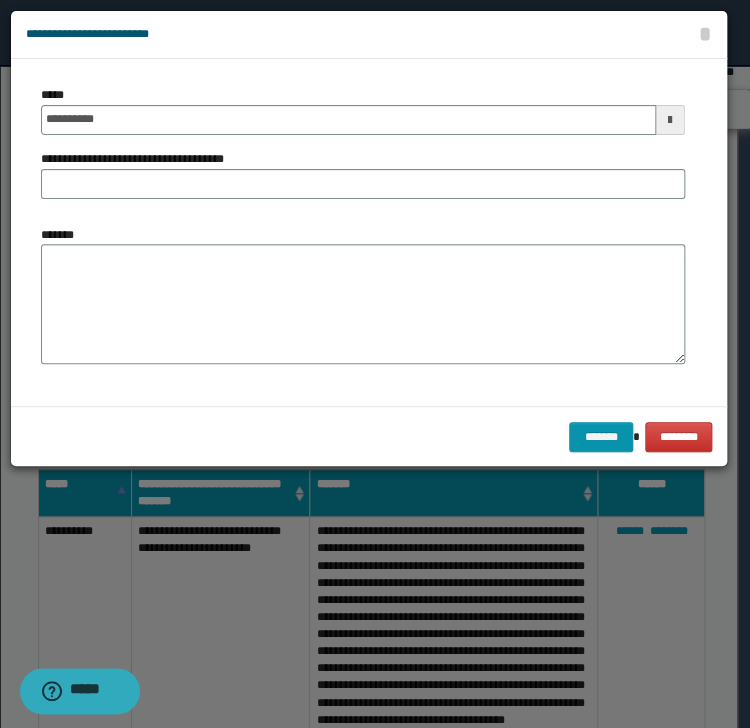 drag, startPoint x: 129, startPoint y: 201, endPoint x: 113, endPoint y: 193, distance: 17.888544 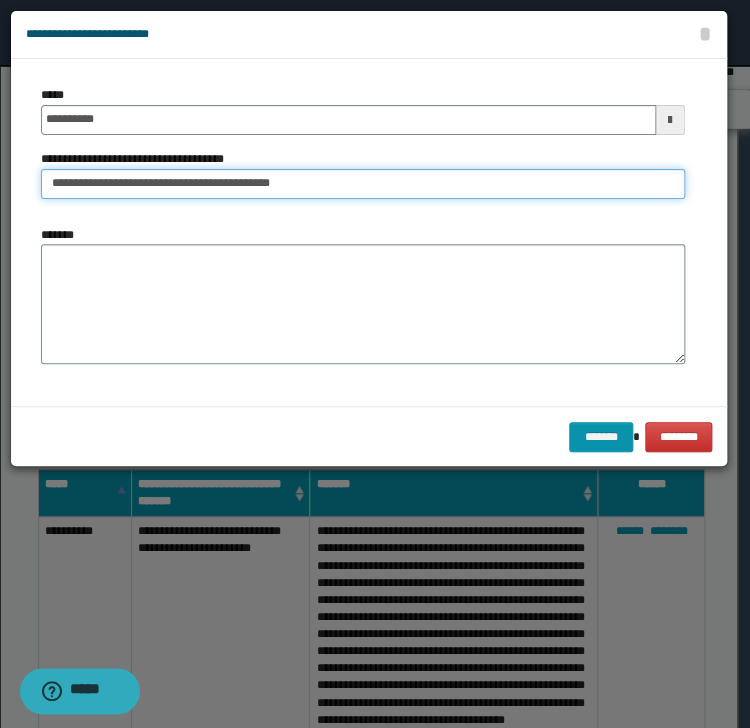 type on "**********" 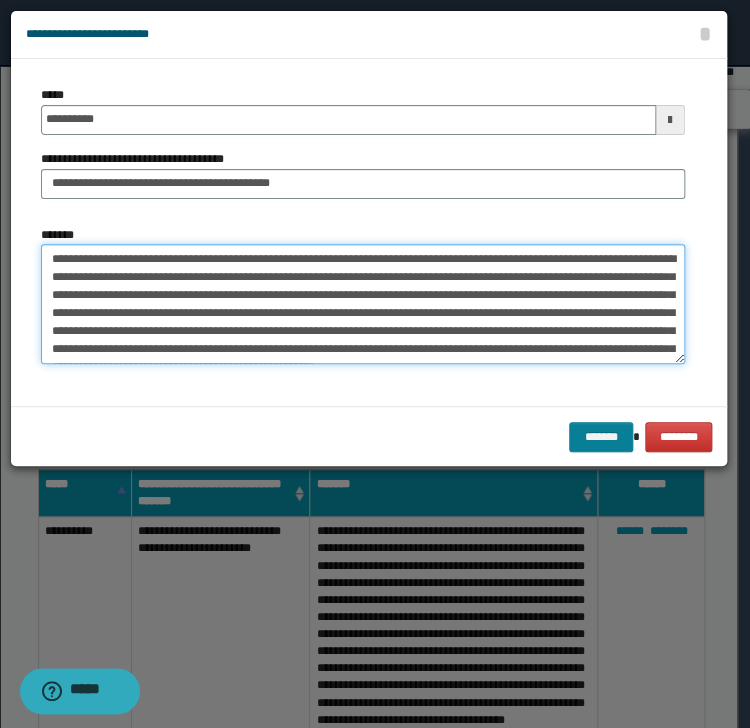 type on "**********" 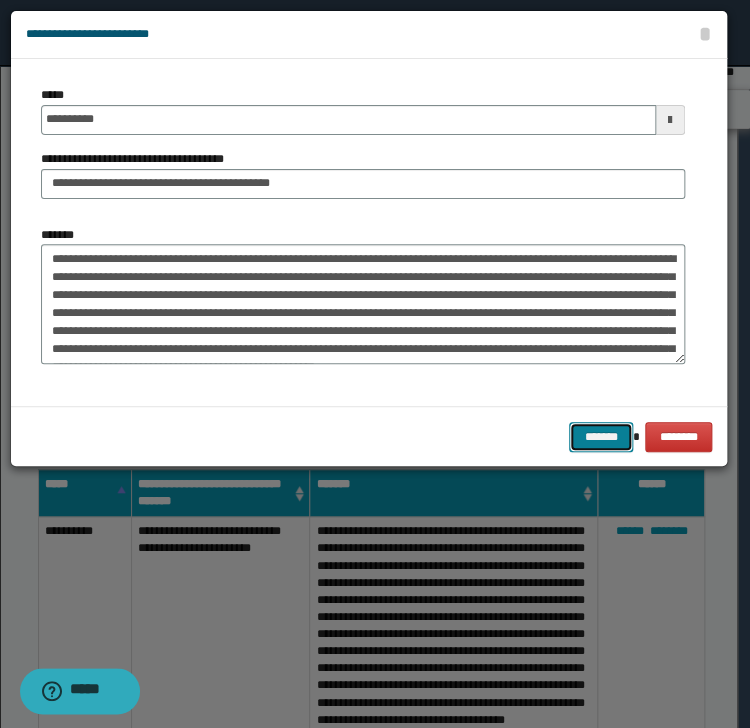 drag, startPoint x: 596, startPoint y: 440, endPoint x: 579, endPoint y: 442, distance: 17.117243 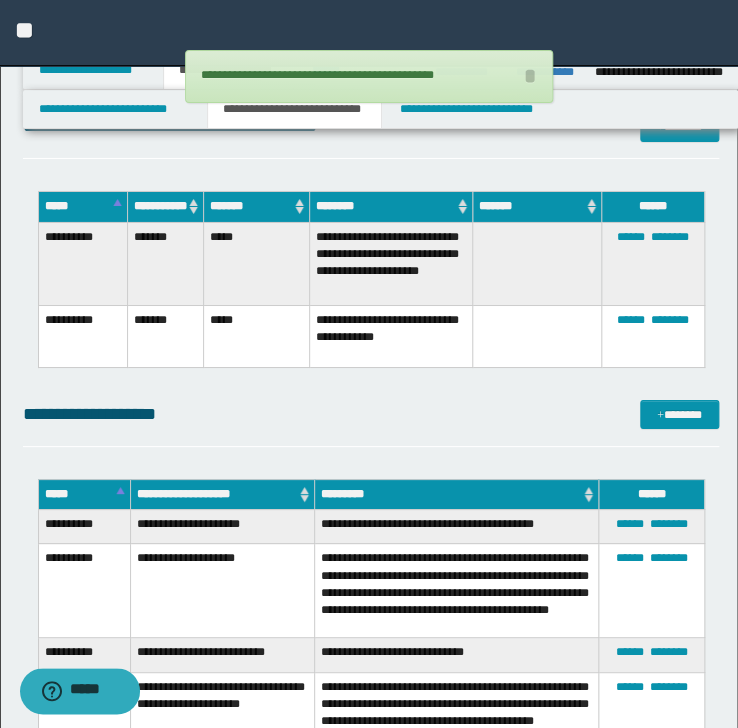 scroll, scrollTop: 3440, scrollLeft: 0, axis: vertical 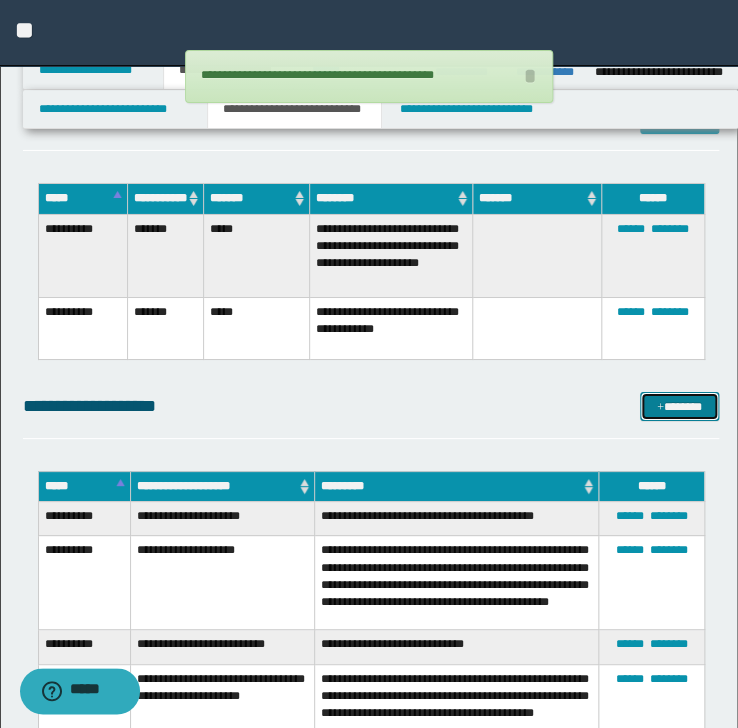 click on "*******" at bounding box center [679, 407] 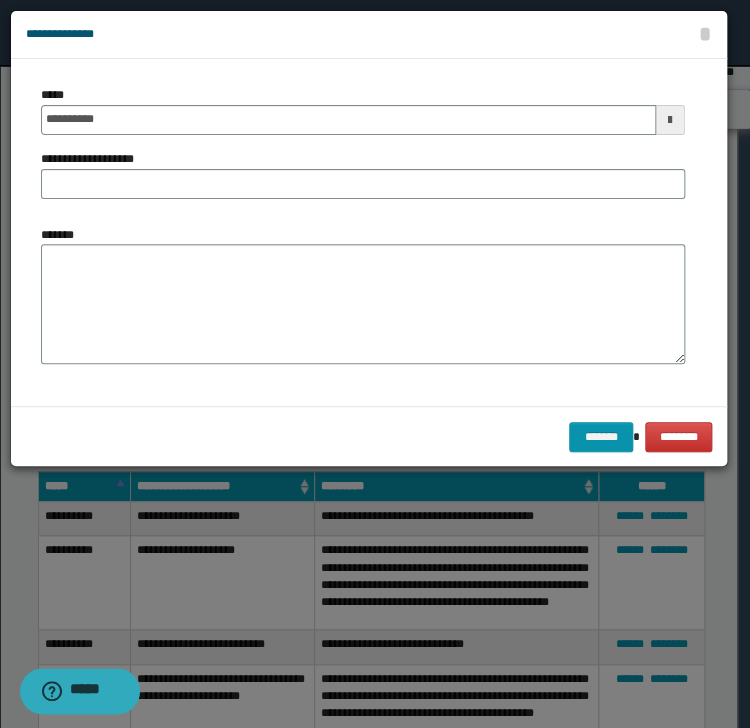 click on "**********" at bounding box center [363, 150] 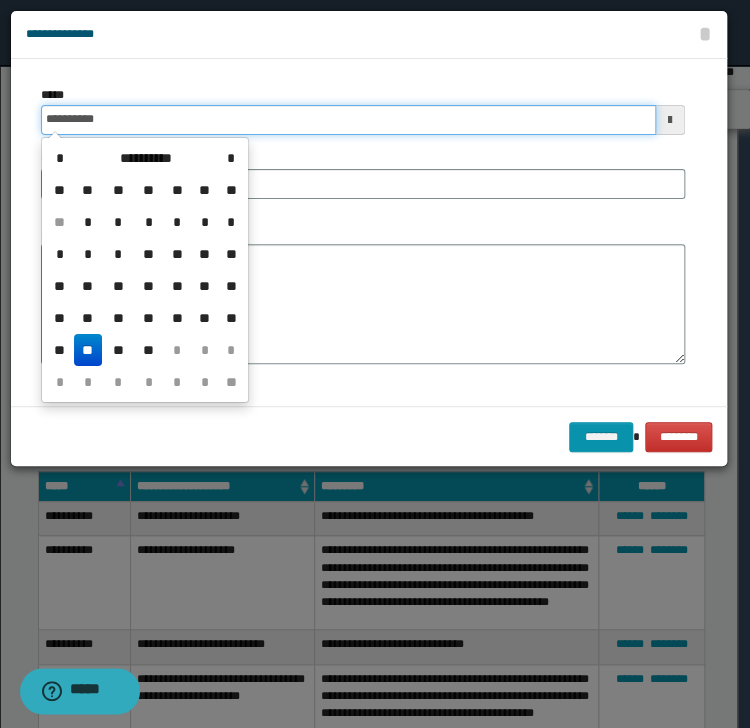 click on "**********" at bounding box center (348, 120) 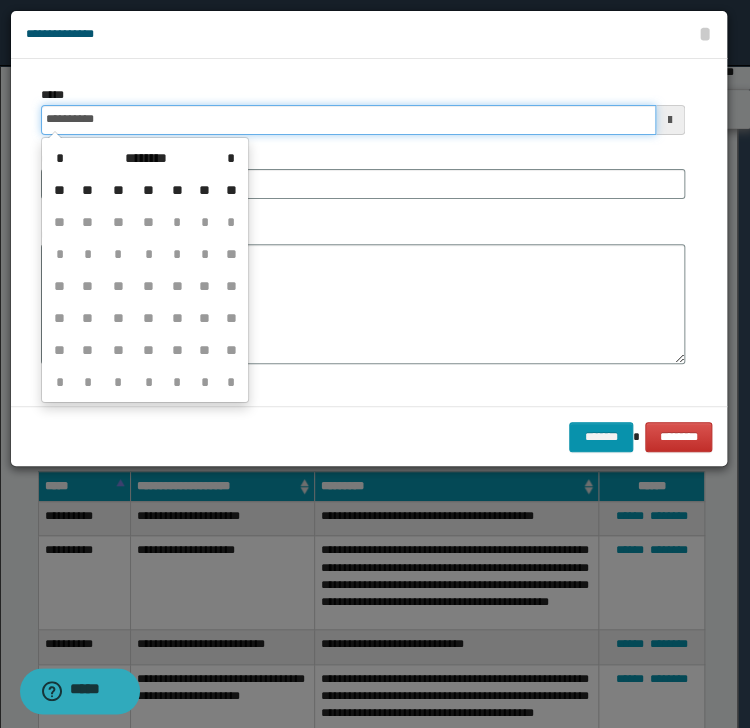 type on "**********" 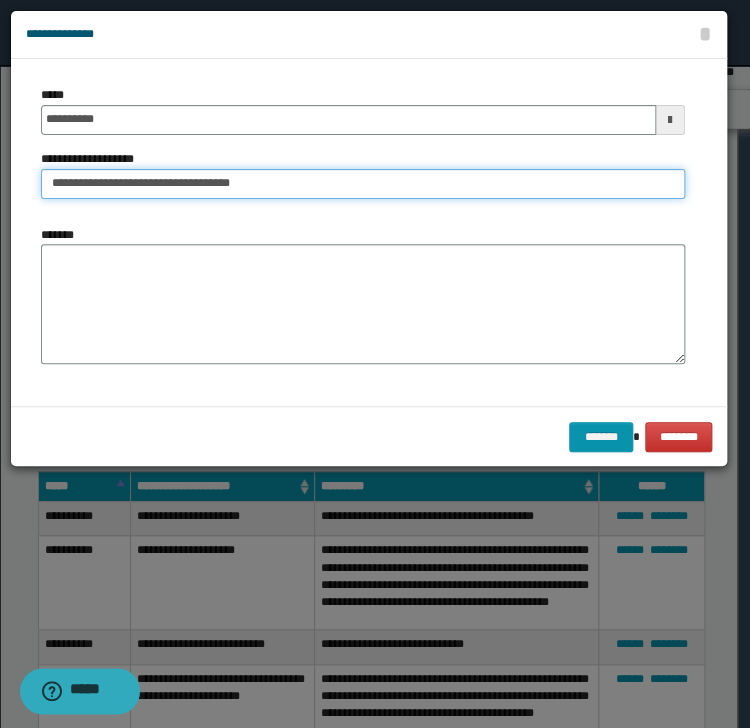 type on "**********" 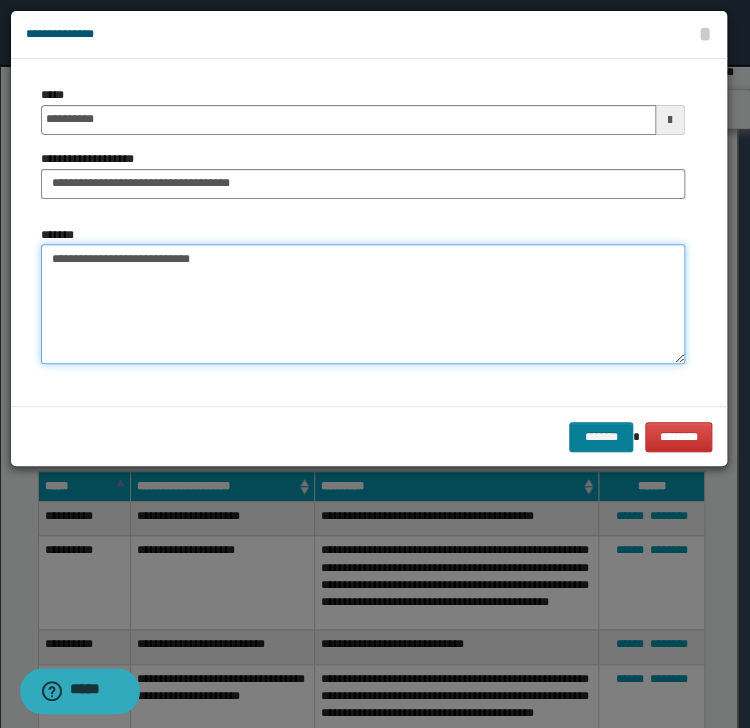 type on "**********" 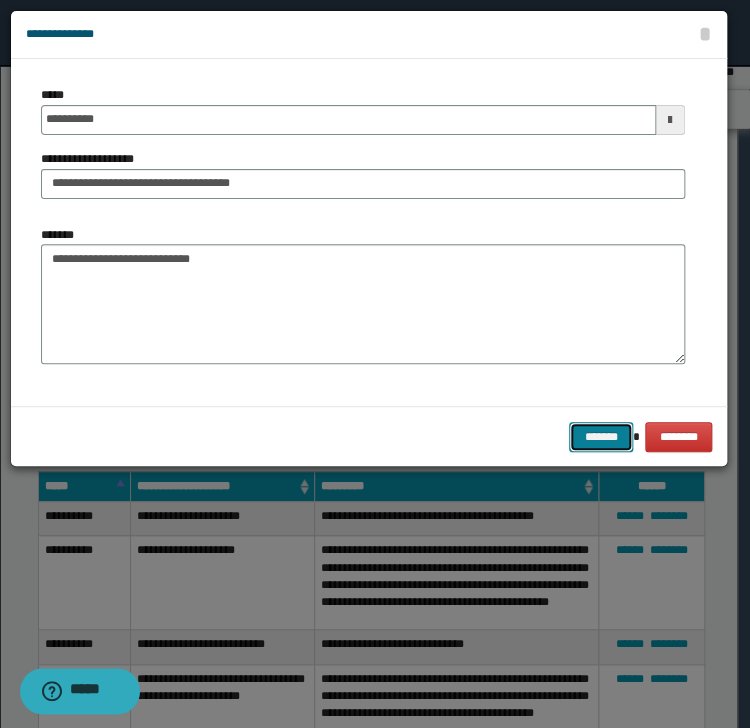click on "*******" at bounding box center (601, 437) 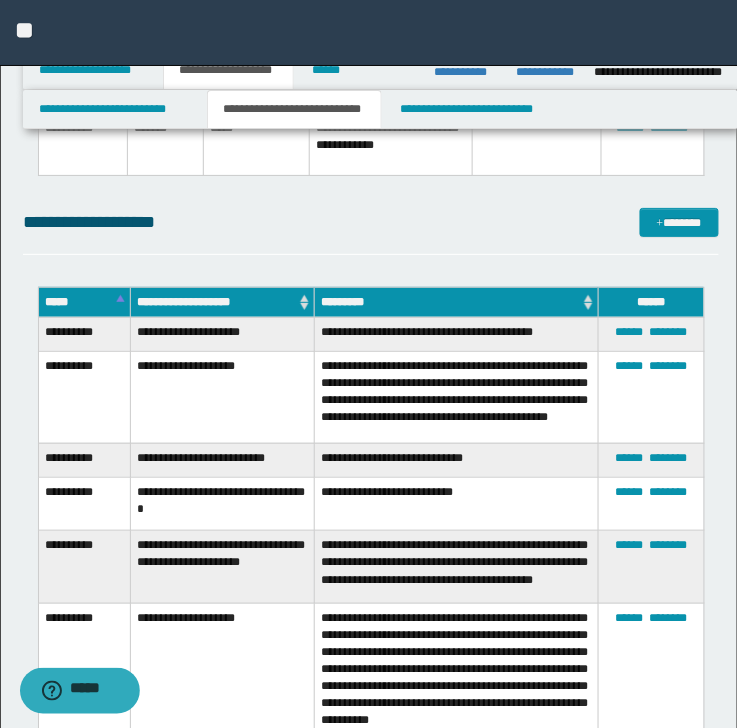 scroll, scrollTop: 3520, scrollLeft: 0, axis: vertical 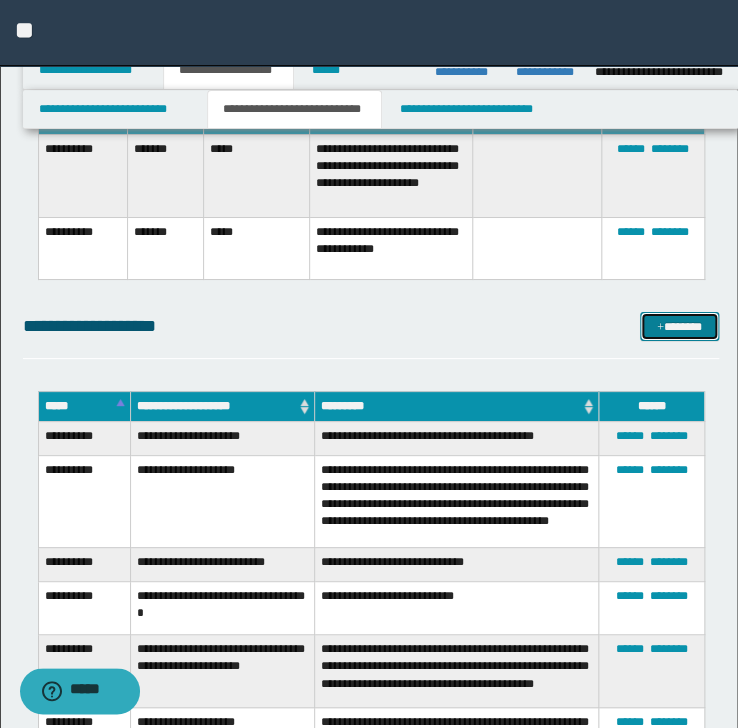 click on "*******" at bounding box center (679, 327) 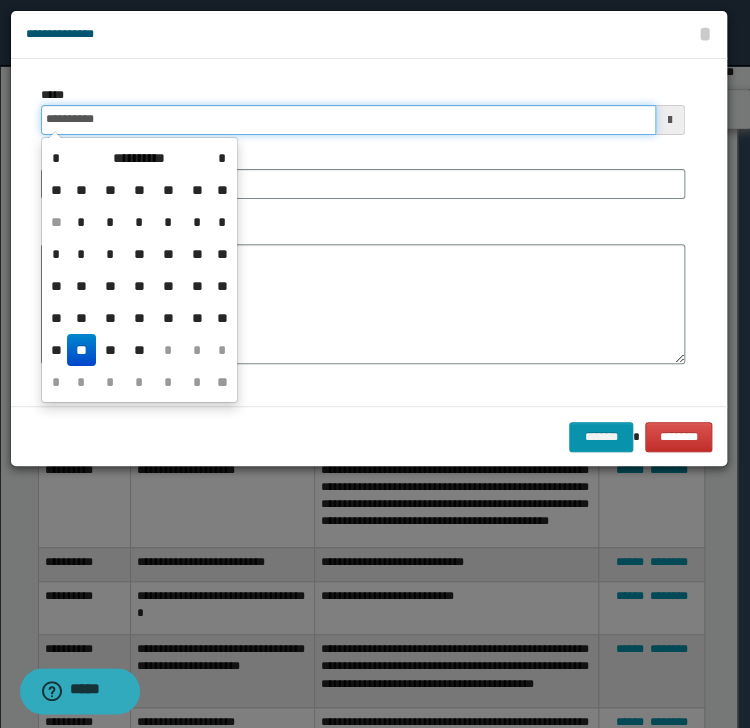 click on "**********" at bounding box center (348, 120) 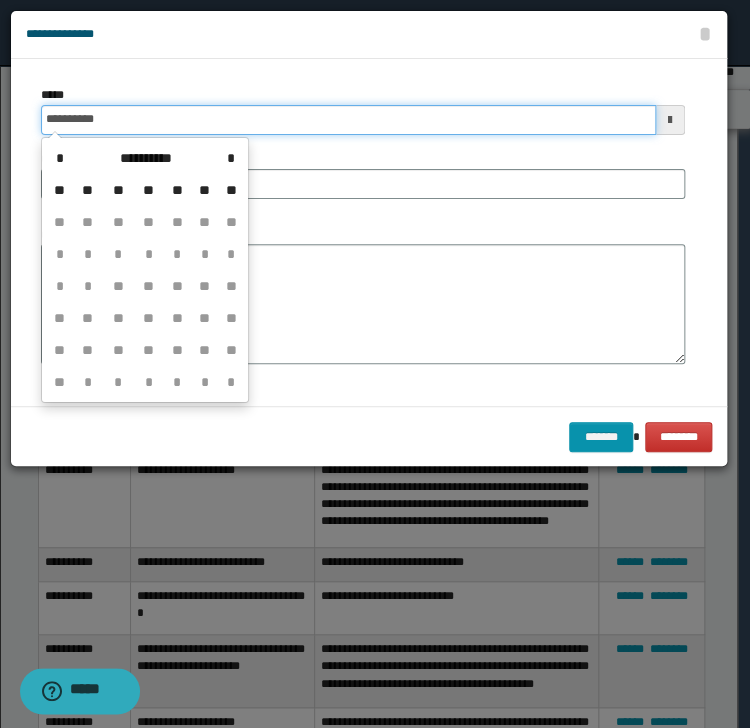 type on "**********" 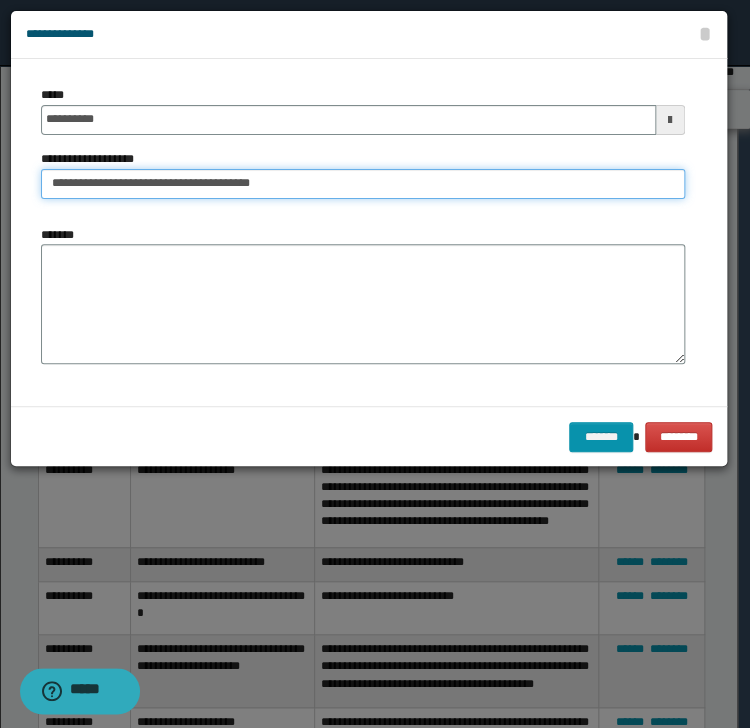 type on "**********" 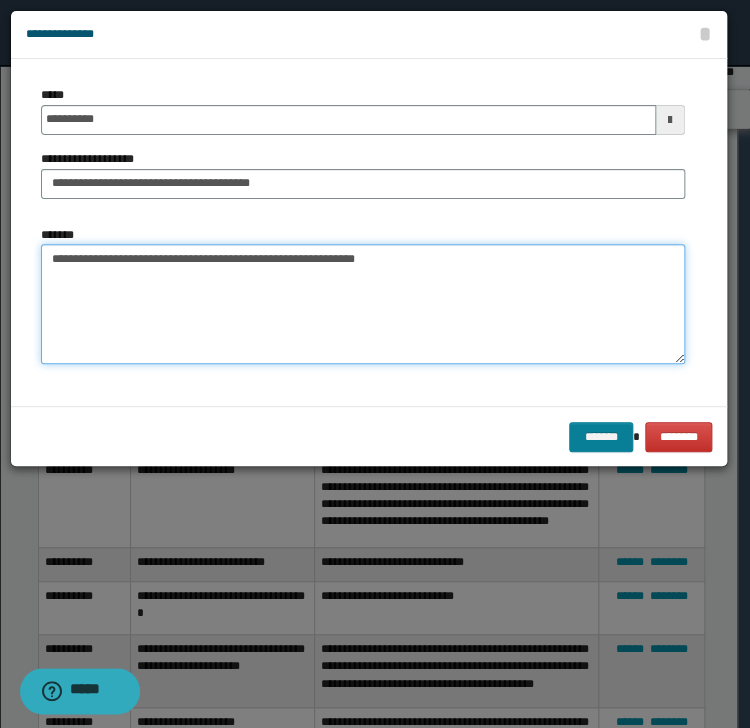 type on "**********" 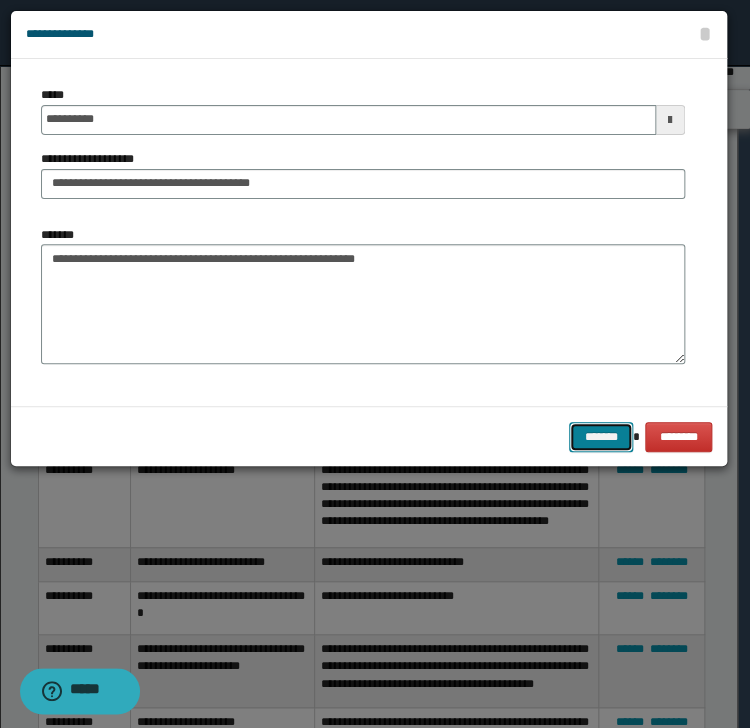 click on "*******" at bounding box center [601, 437] 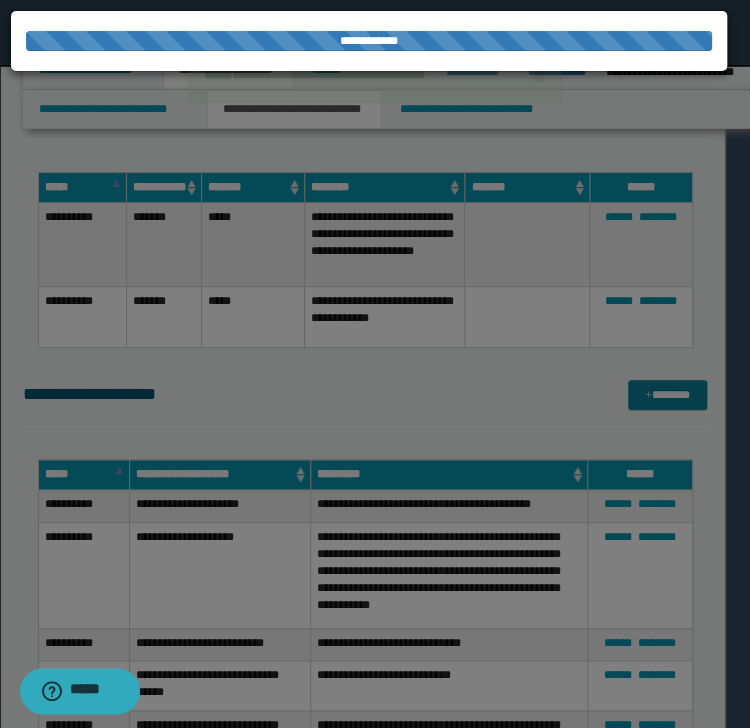type 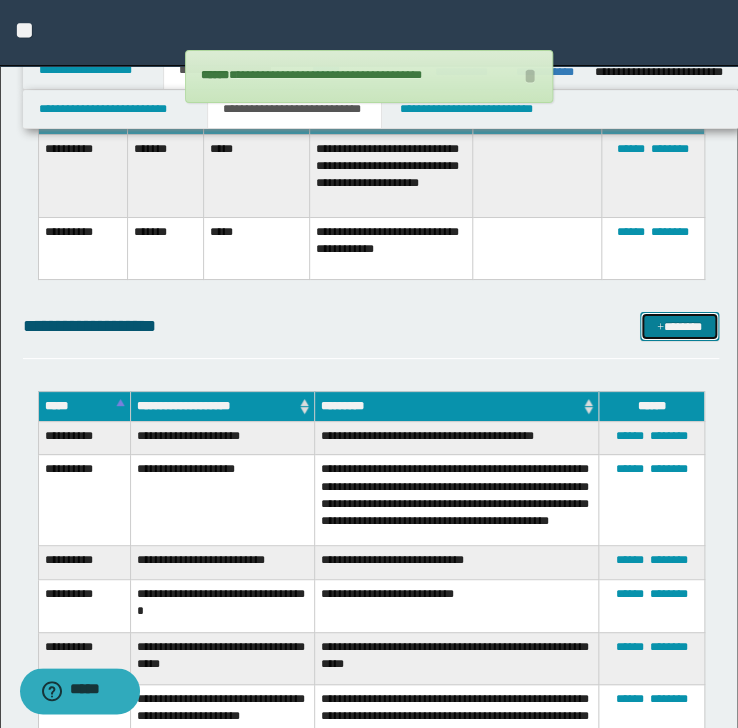 click on "*******" at bounding box center [679, 327] 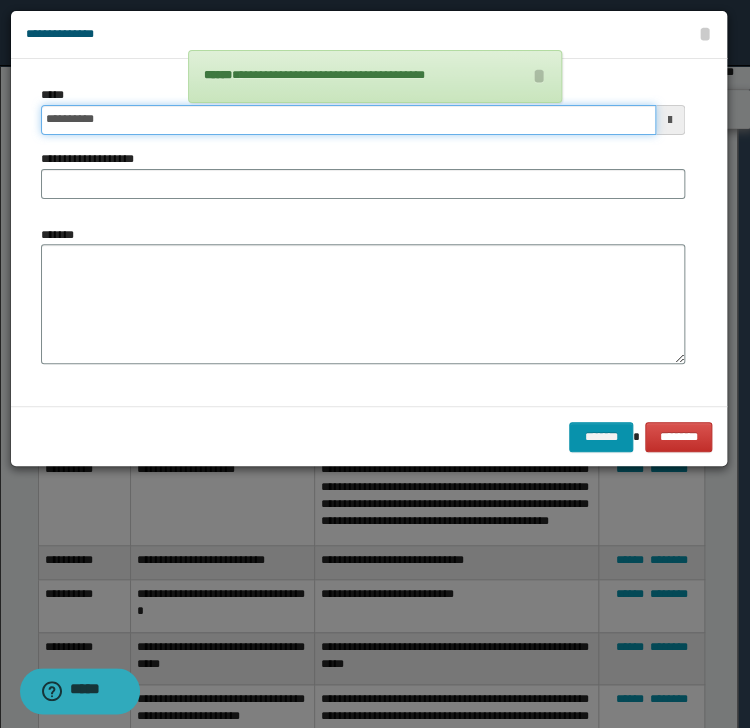 click on "**********" at bounding box center (348, 120) 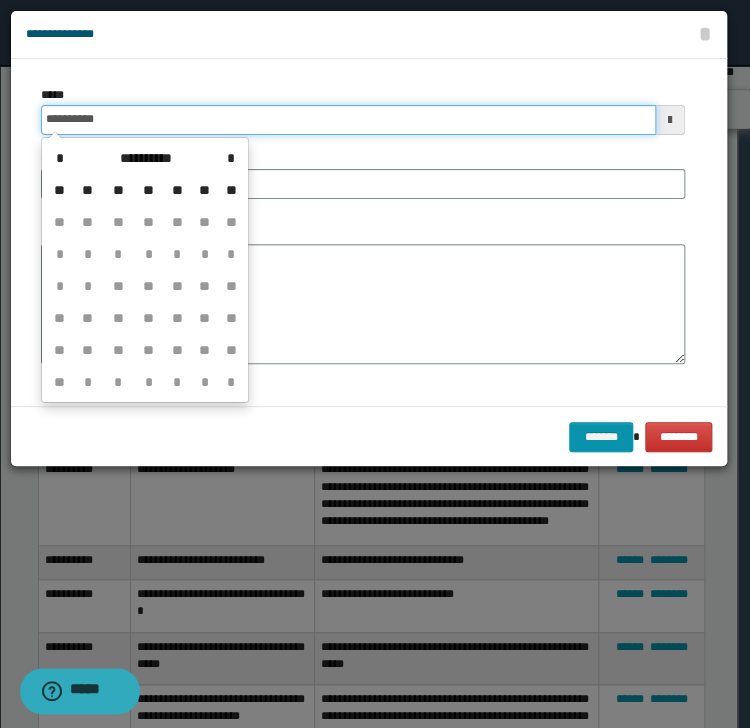 type on "**********" 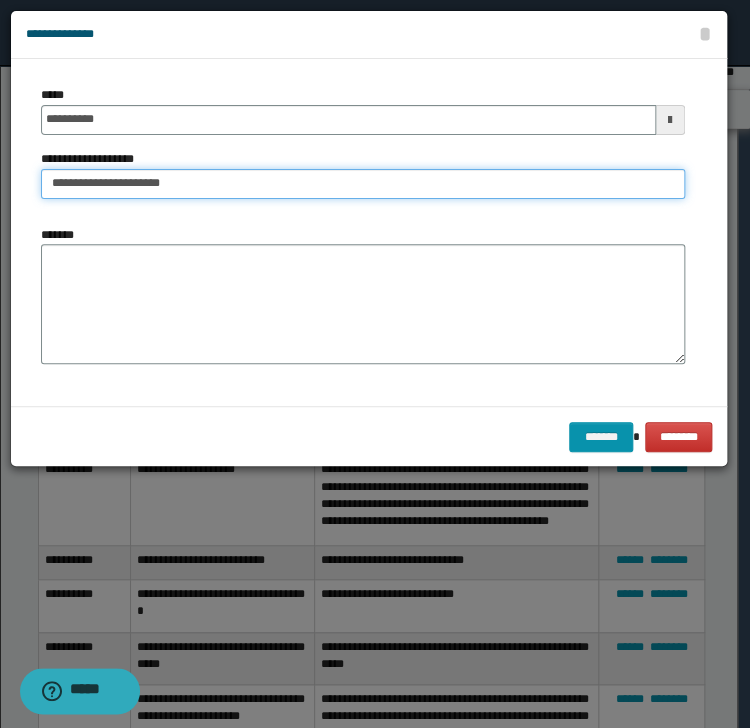 type on "**********" 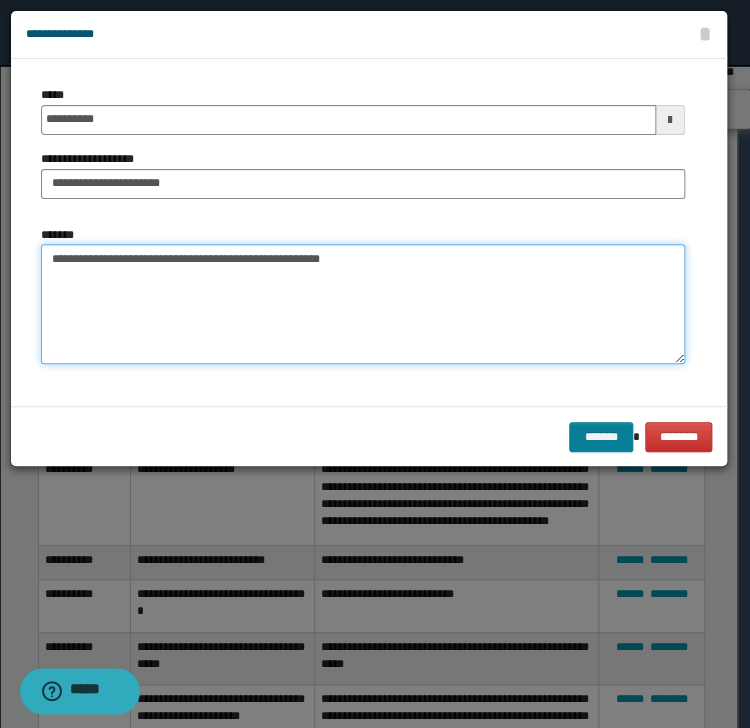 type on "**********" 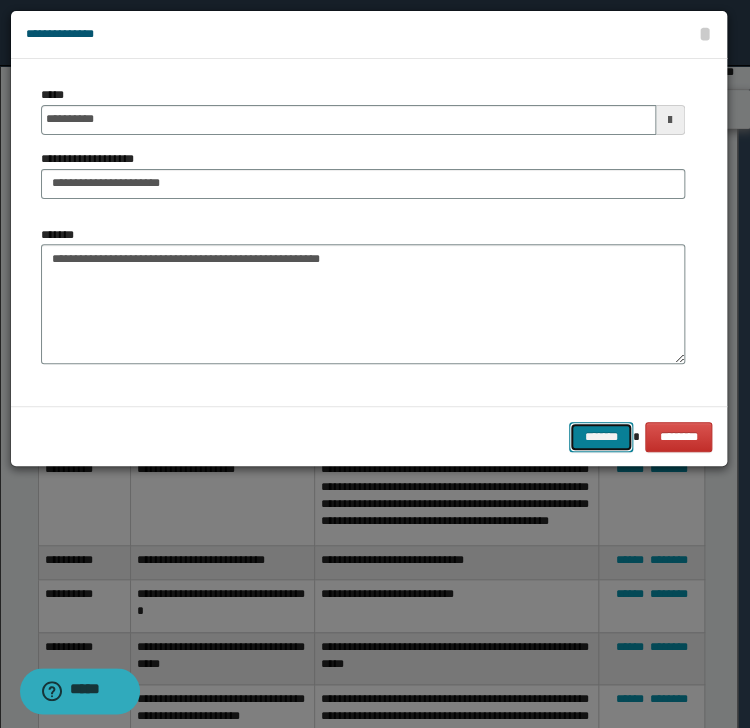 click on "*******" at bounding box center (601, 437) 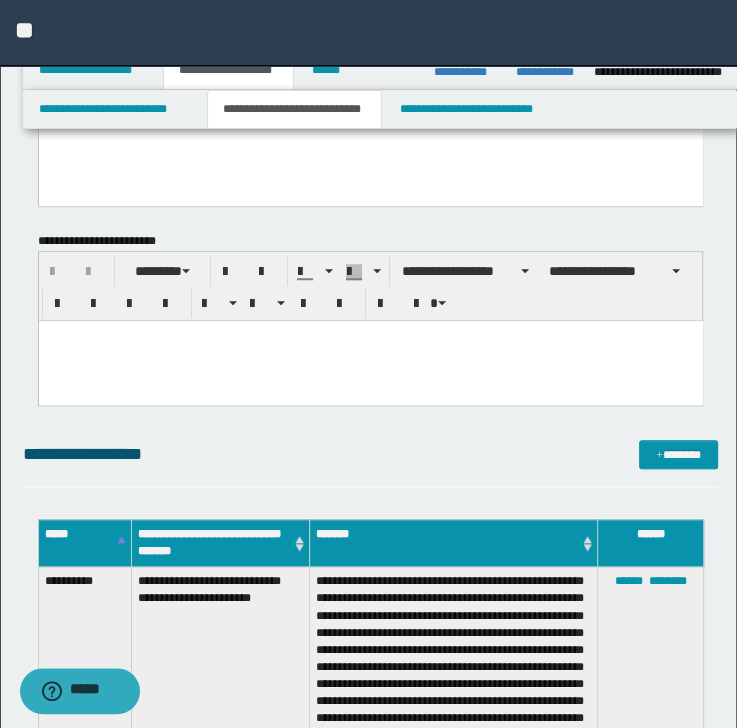 scroll, scrollTop: 682, scrollLeft: 0, axis: vertical 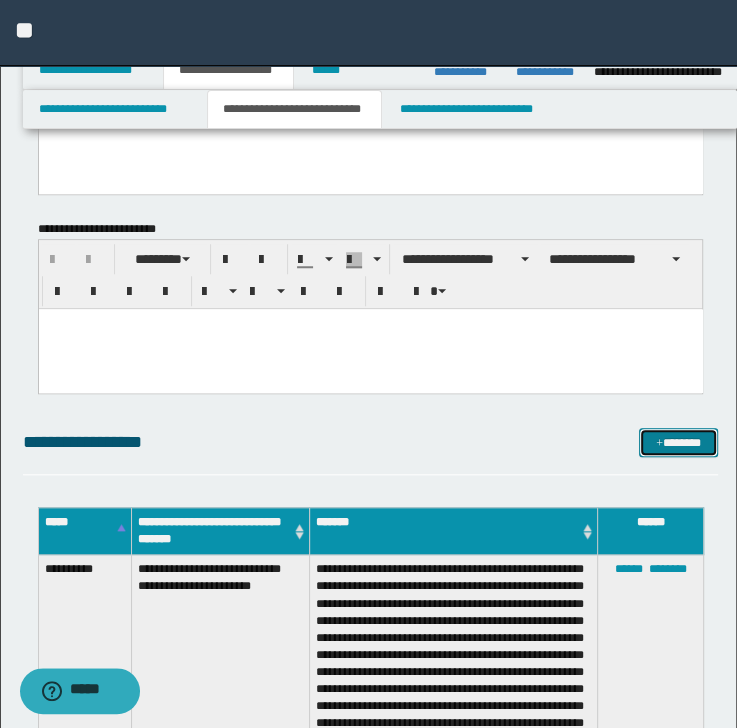 click on "*******" at bounding box center (678, 443) 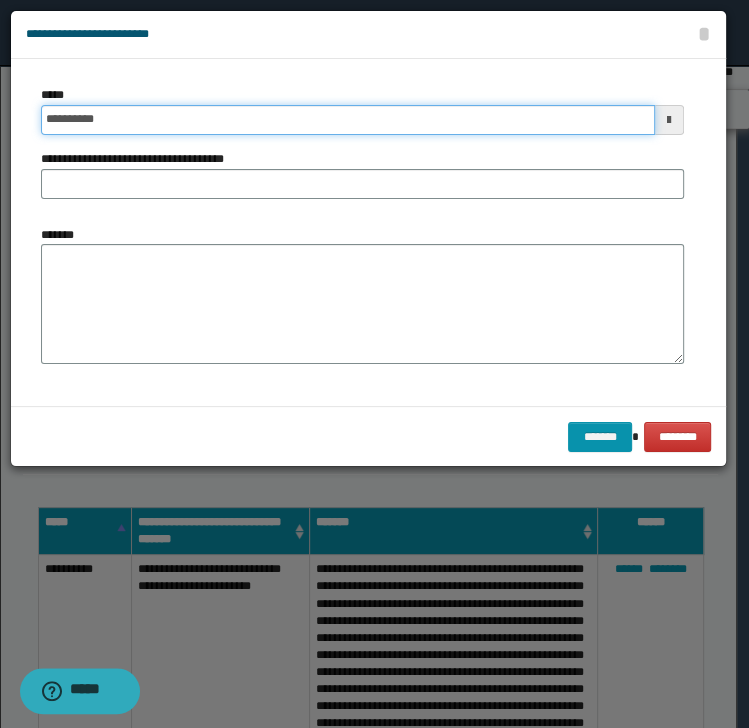 click on "**********" at bounding box center (348, 120) 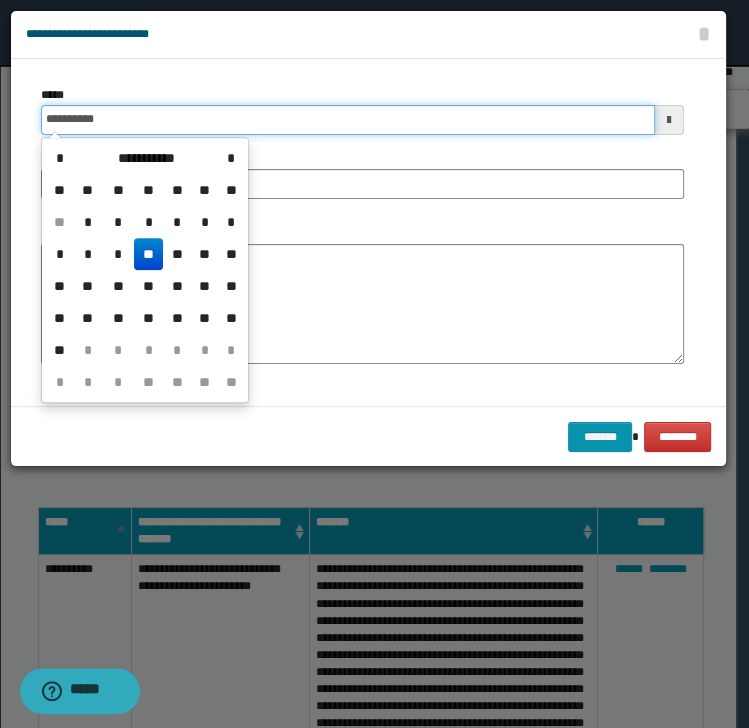 type on "**********" 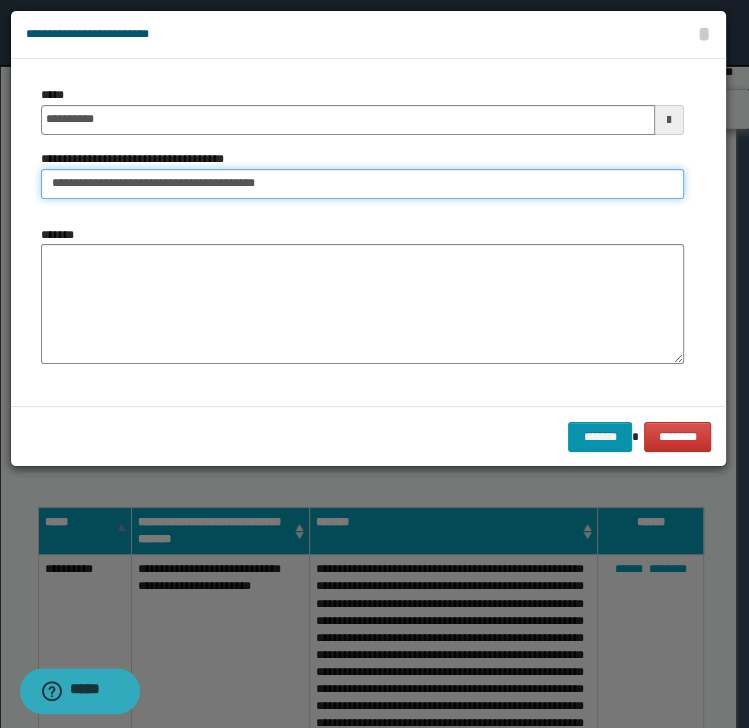 type on "**********" 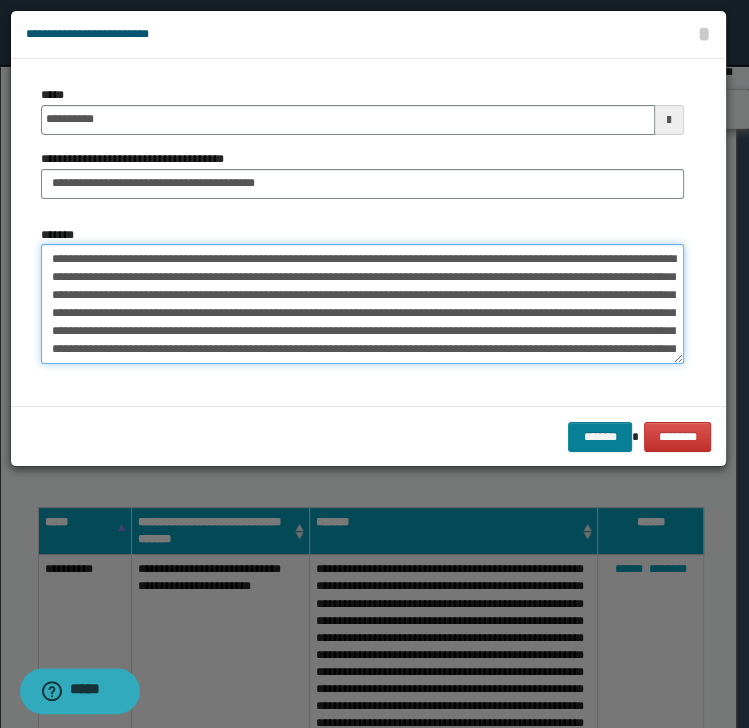 type on "**********" 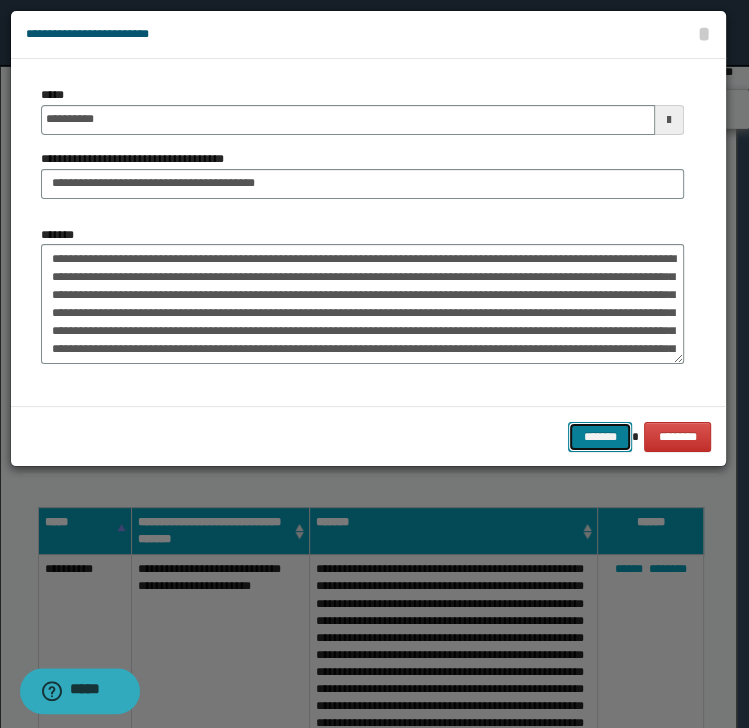 click on "*******" at bounding box center (600, 437) 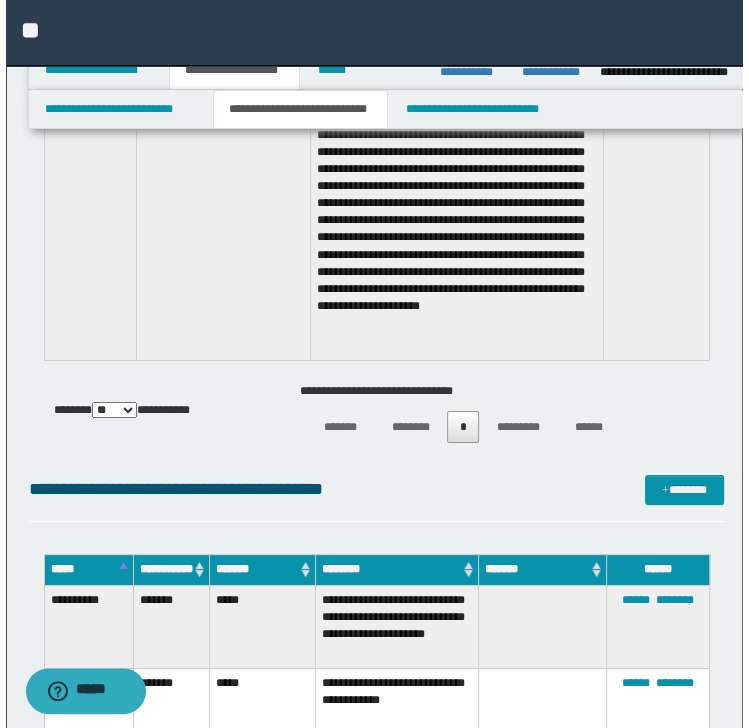 scroll, scrollTop: 3482, scrollLeft: 0, axis: vertical 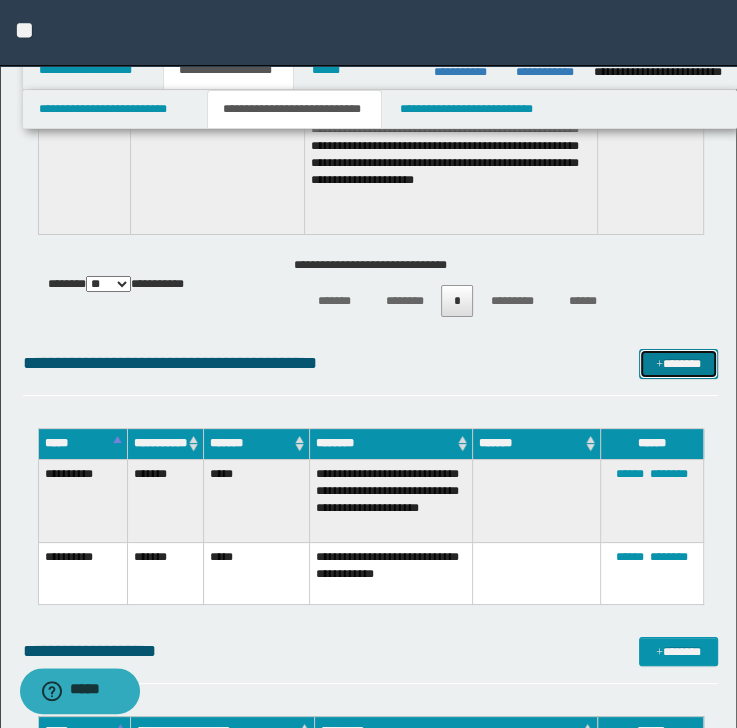 click on "*******" at bounding box center (678, 364) 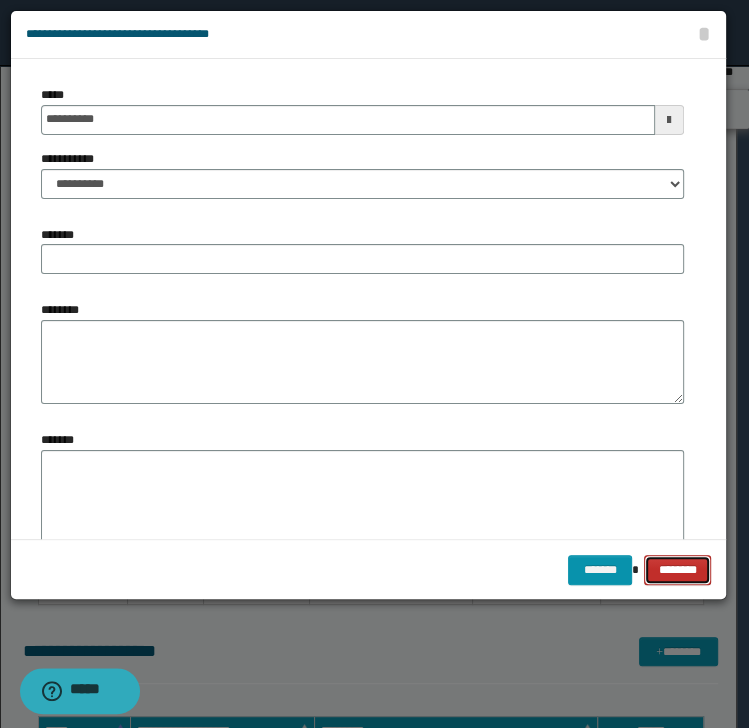 click on "********" at bounding box center [677, 570] 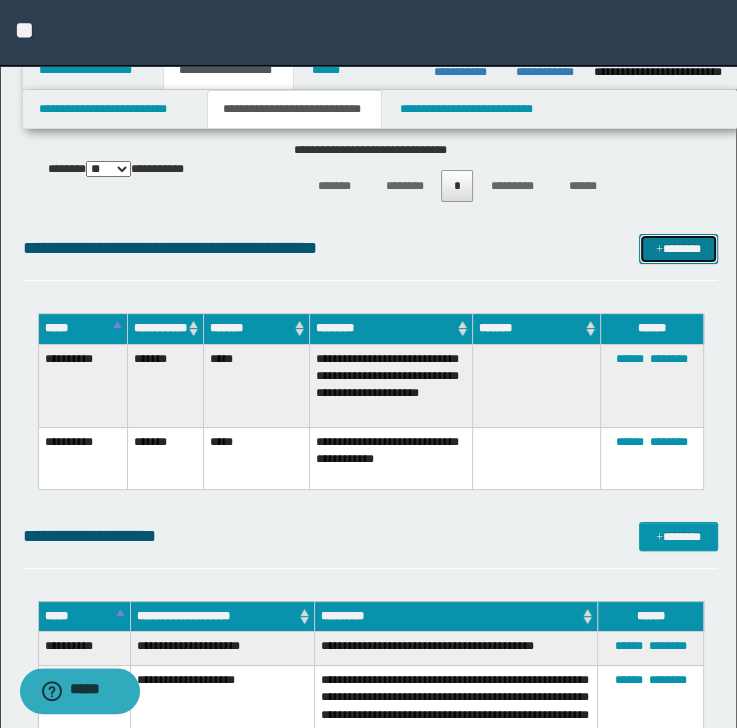scroll, scrollTop: 3882, scrollLeft: 0, axis: vertical 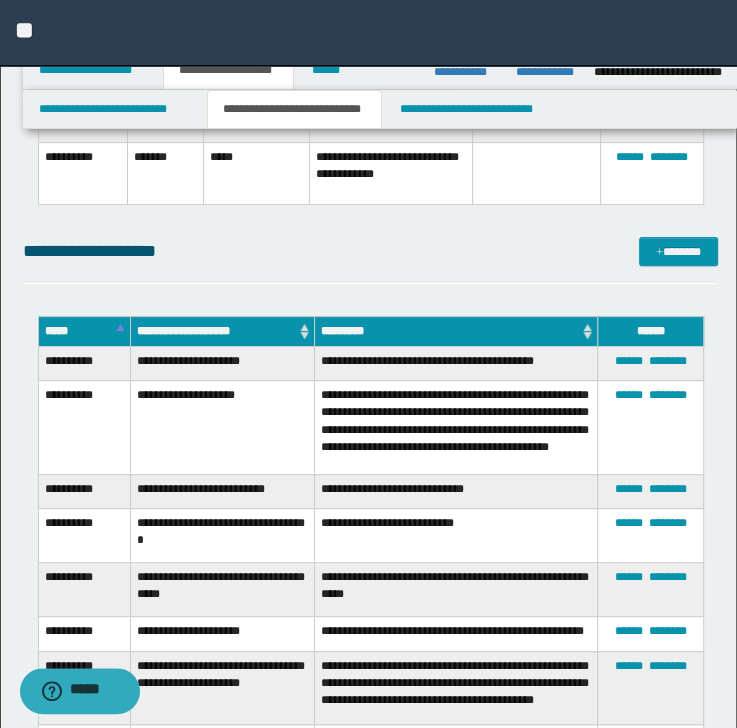 click on "******    ********" at bounding box center [651, 173] 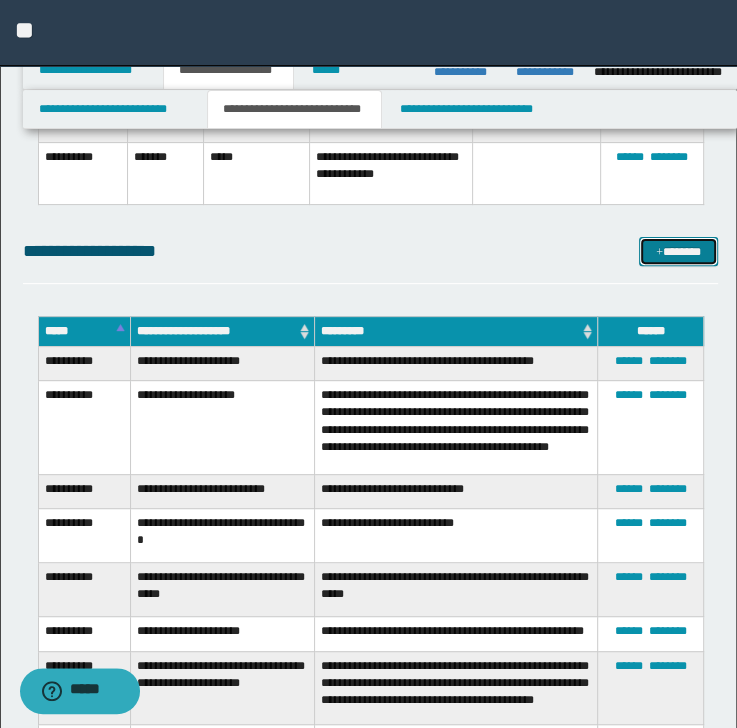 click on "*******" at bounding box center (678, 252) 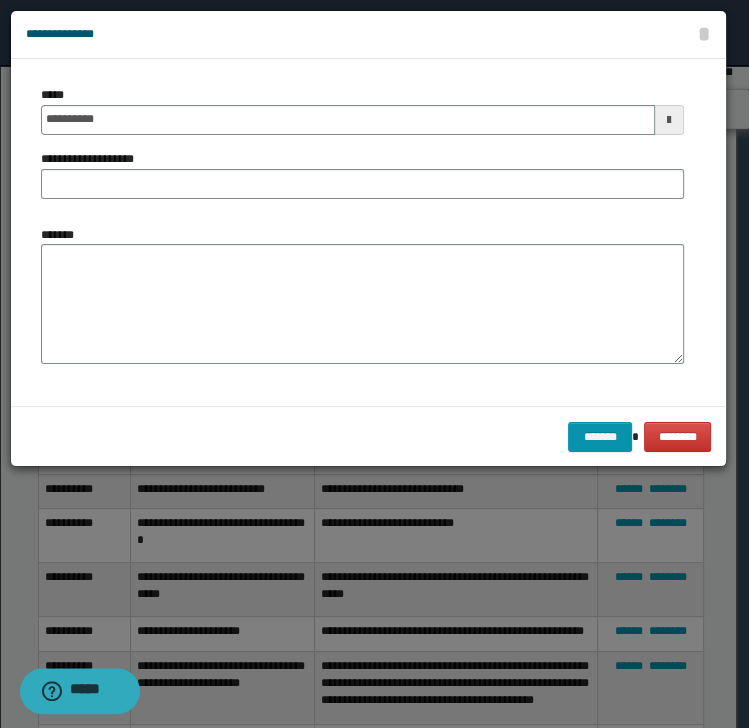 click on "**********" at bounding box center (362, 150) 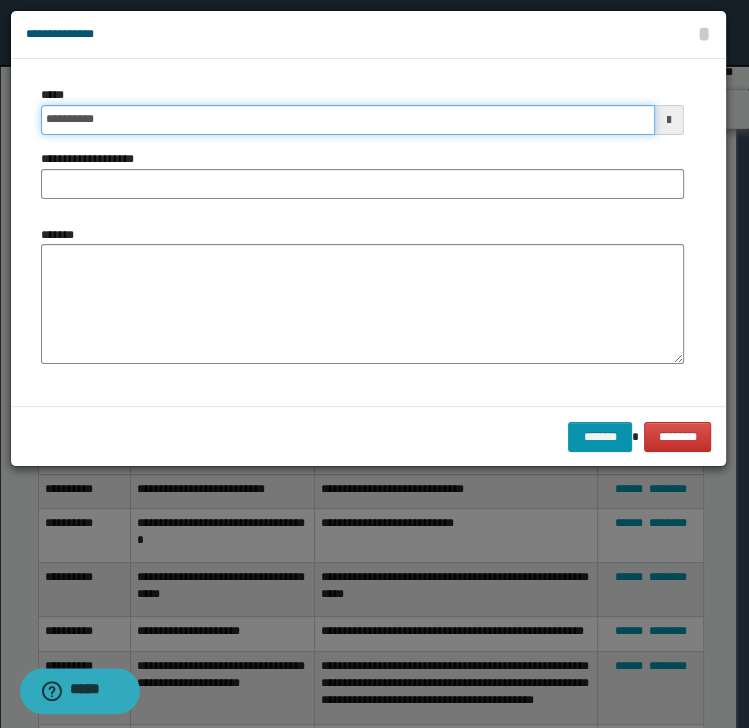 click on "**********" at bounding box center (348, 120) 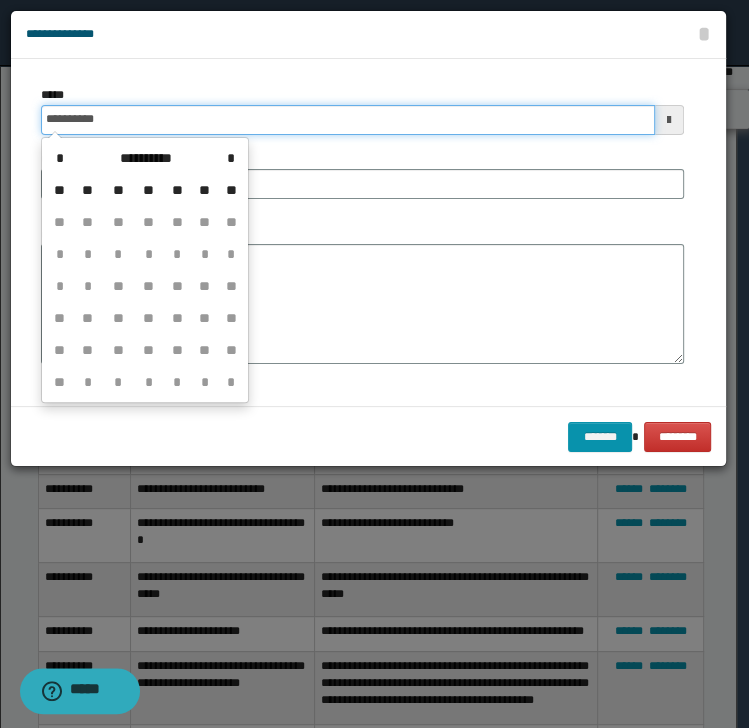 type on "**********" 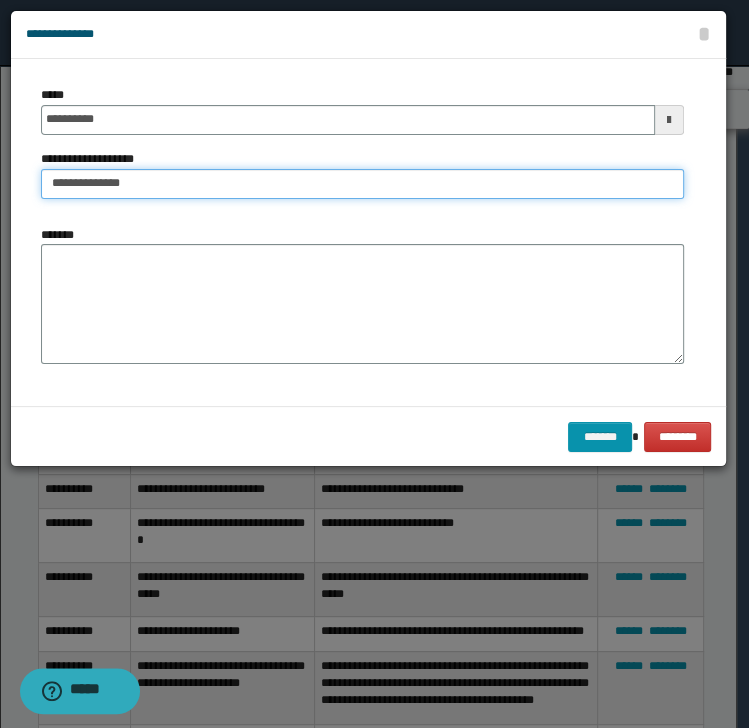 type on "**********" 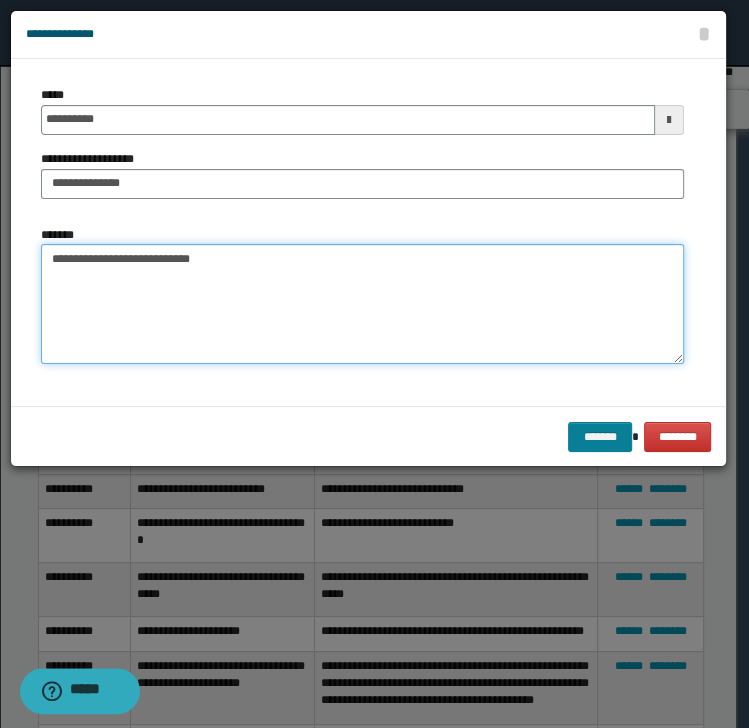type on "**********" 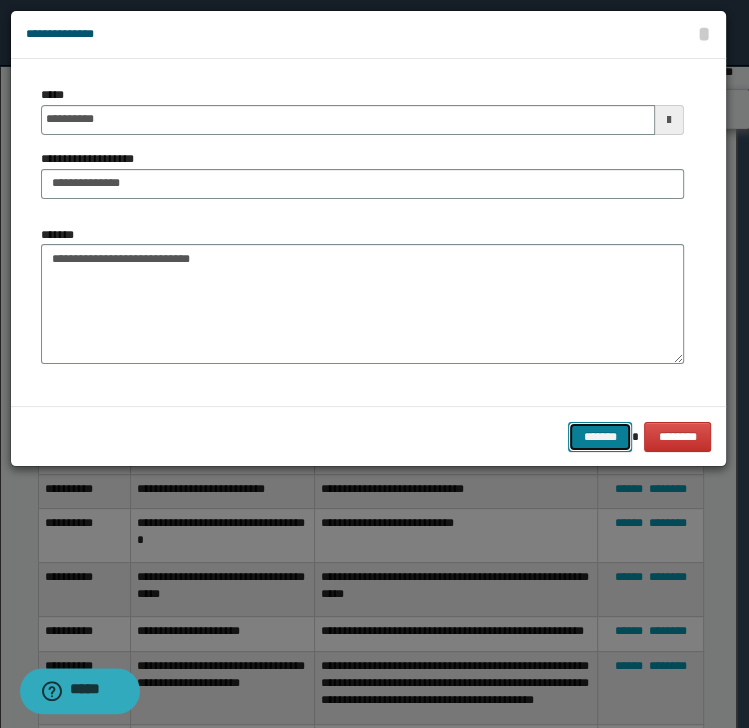click on "*******" at bounding box center [600, 437] 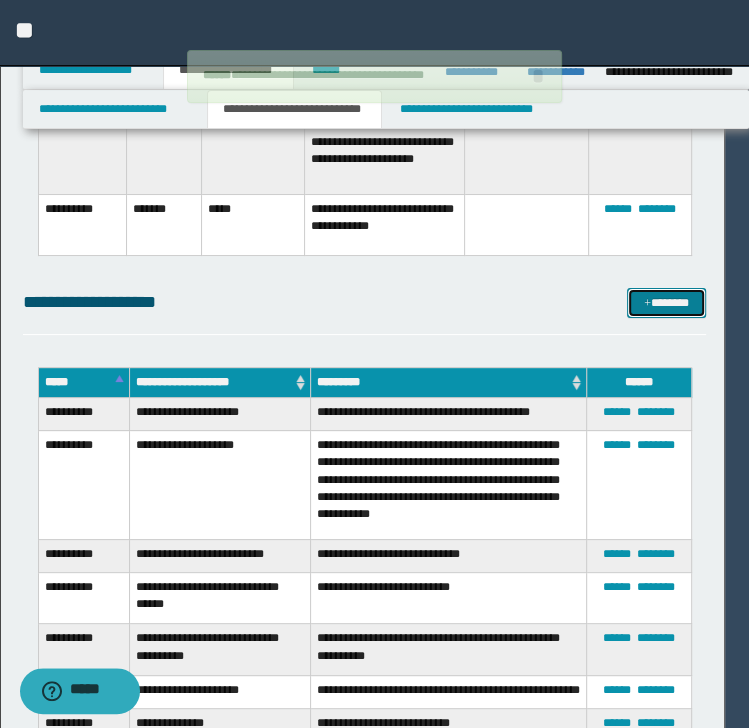 type 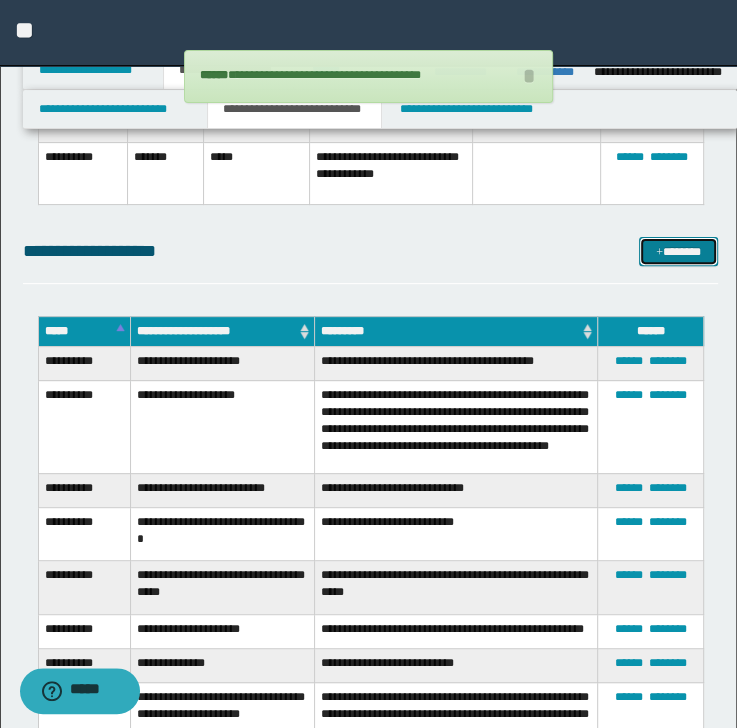 click on "*******" at bounding box center [678, 252] 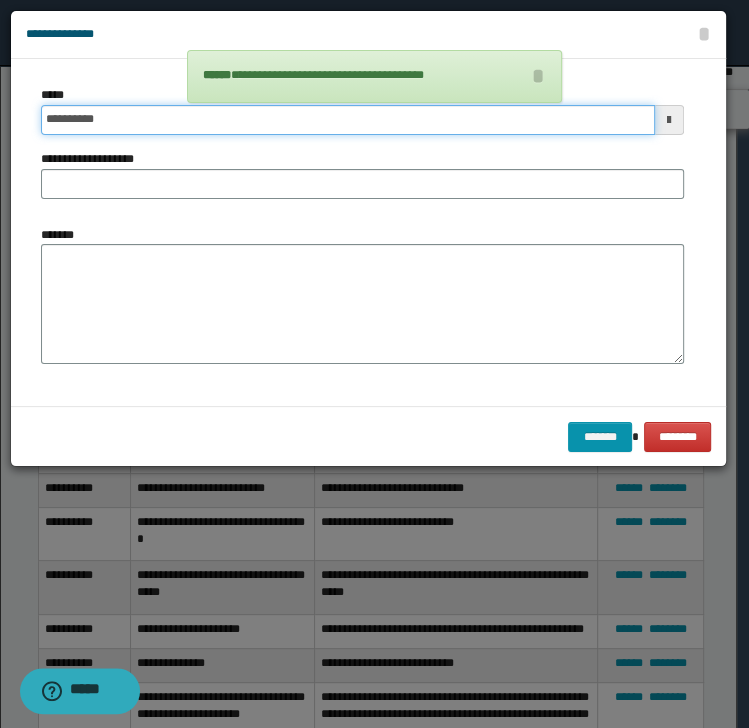 click on "**********" at bounding box center (348, 120) 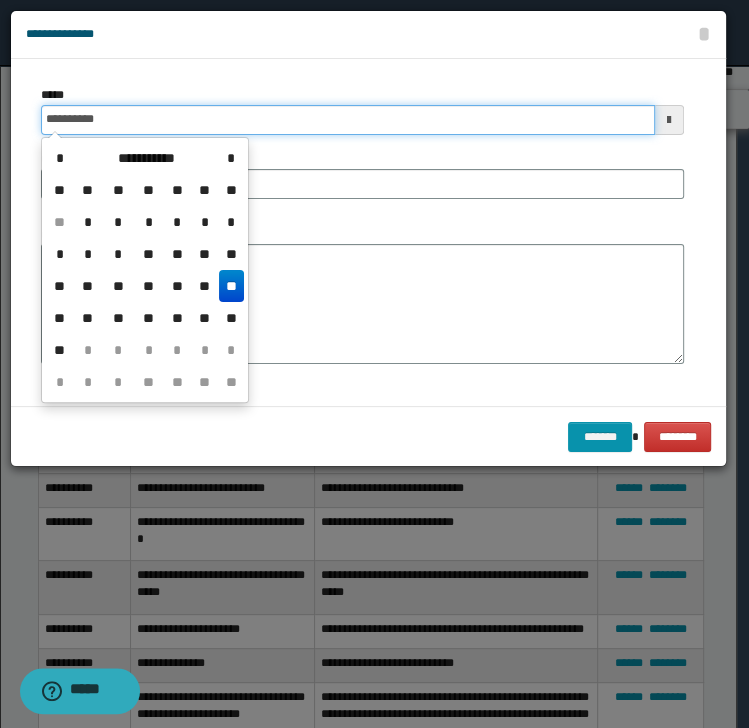 type on "**********" 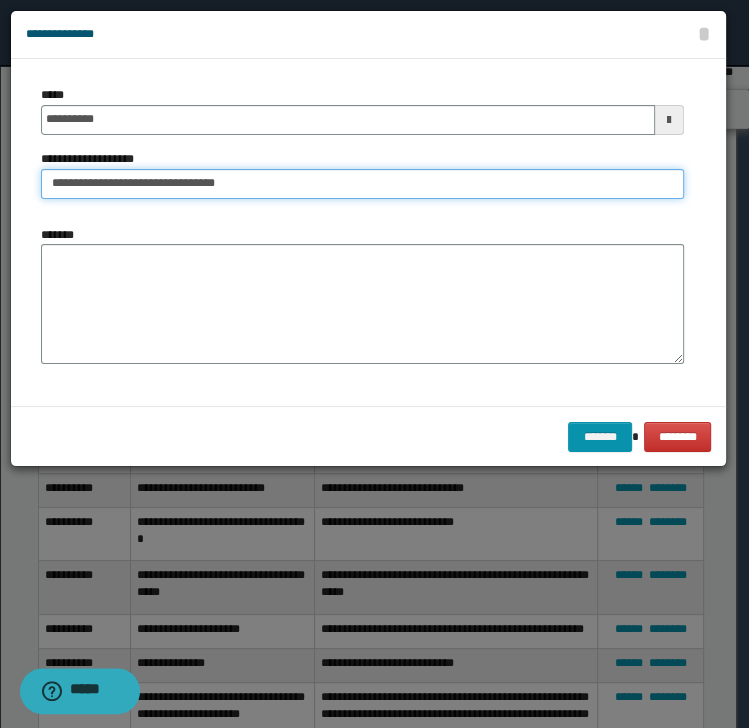 type on "**********" 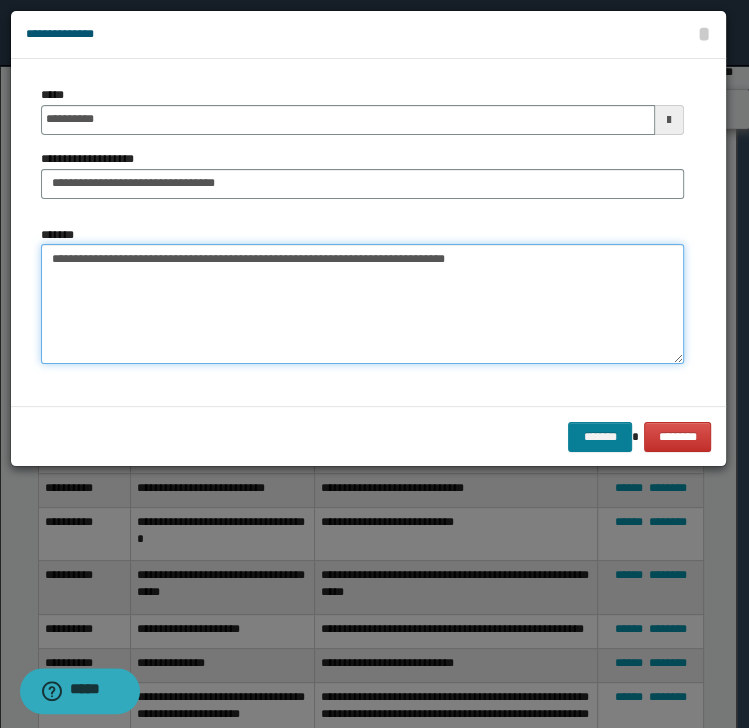 type on "**********" 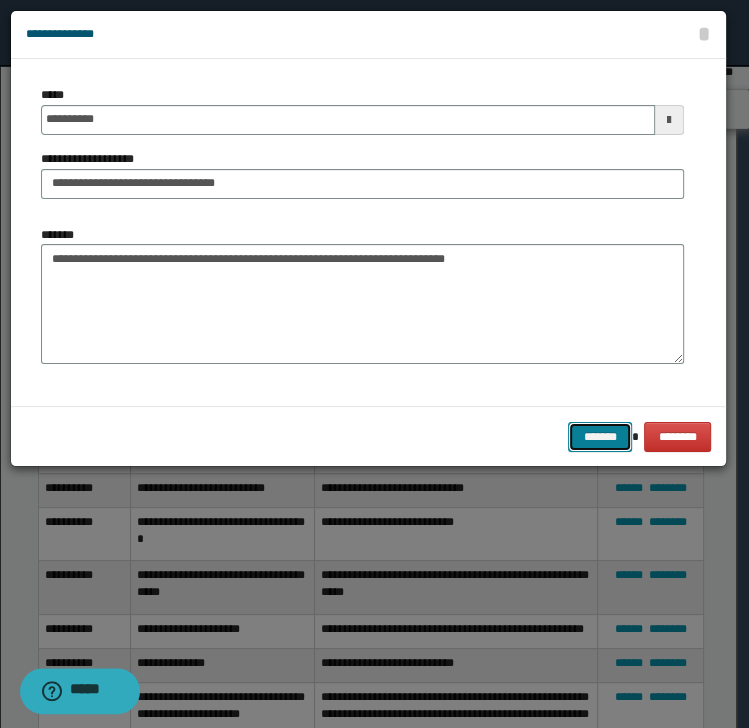 click on "*******" at bounding box center [600, 437] 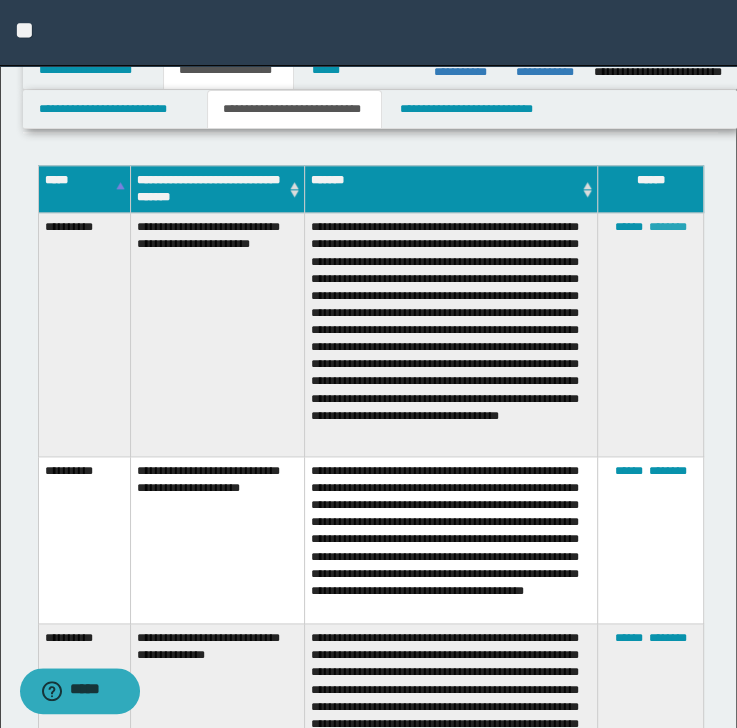 scroll, scrollTop: 1002, scrollLeft: 0, axis: vertical 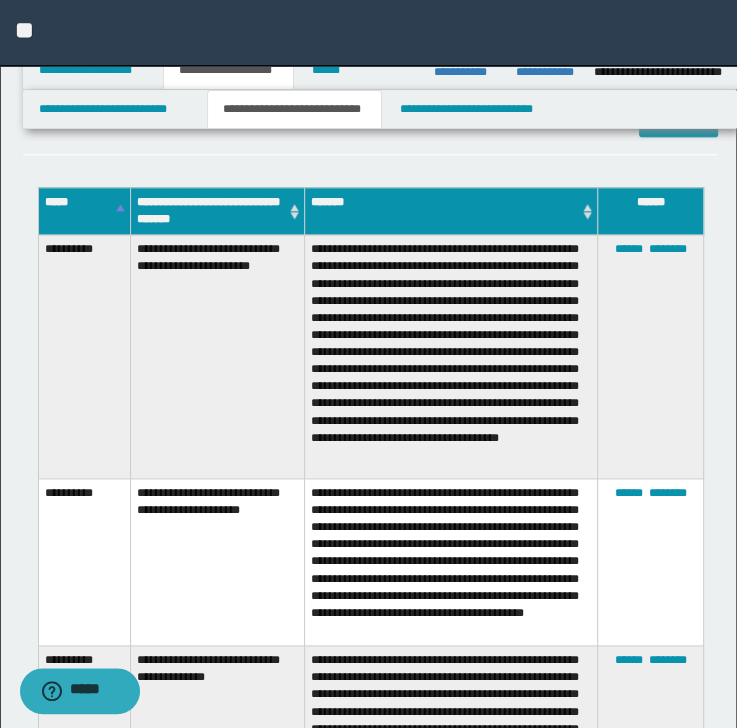 click on "**********" at bounding box center (380, 109) 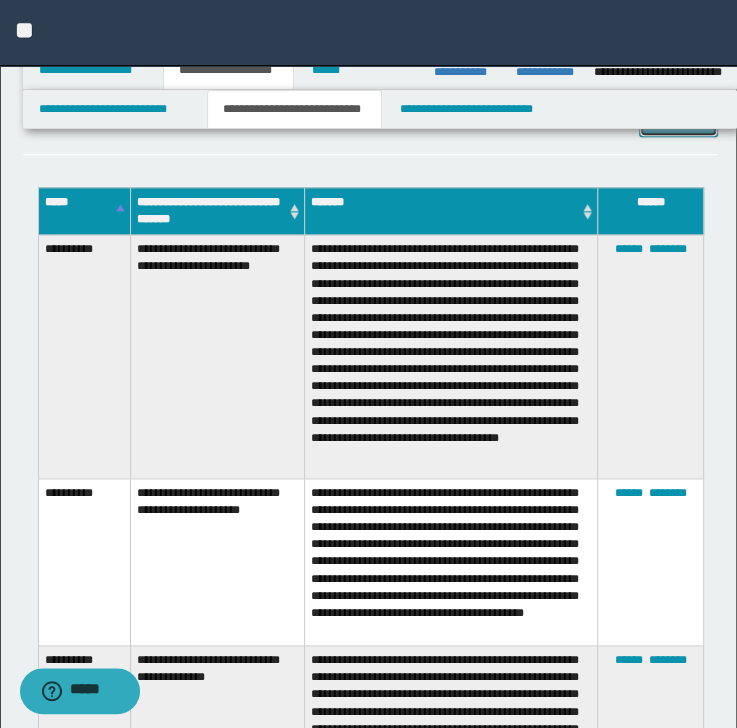 click on "*******" at bounding box center [678, 123] 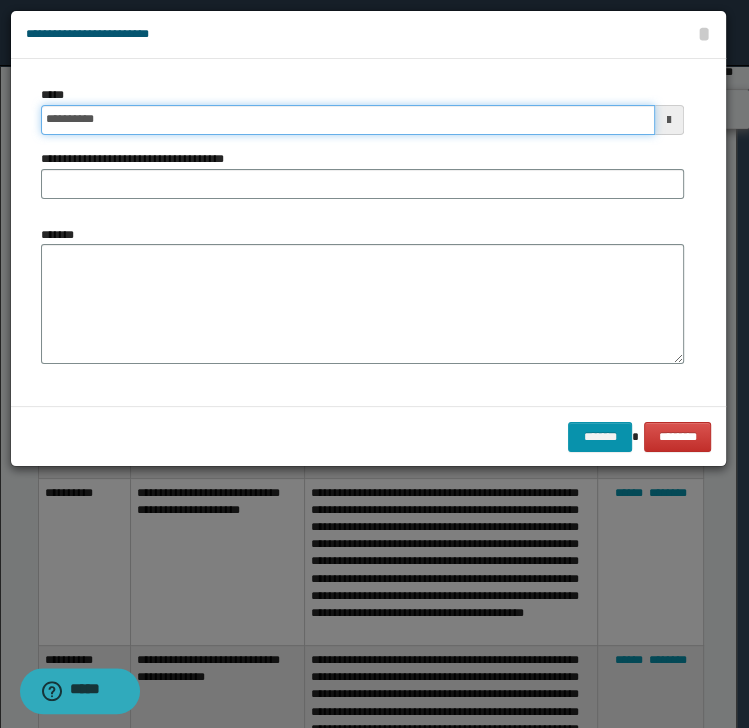 click on "**********" at bounding box center [348, 120] 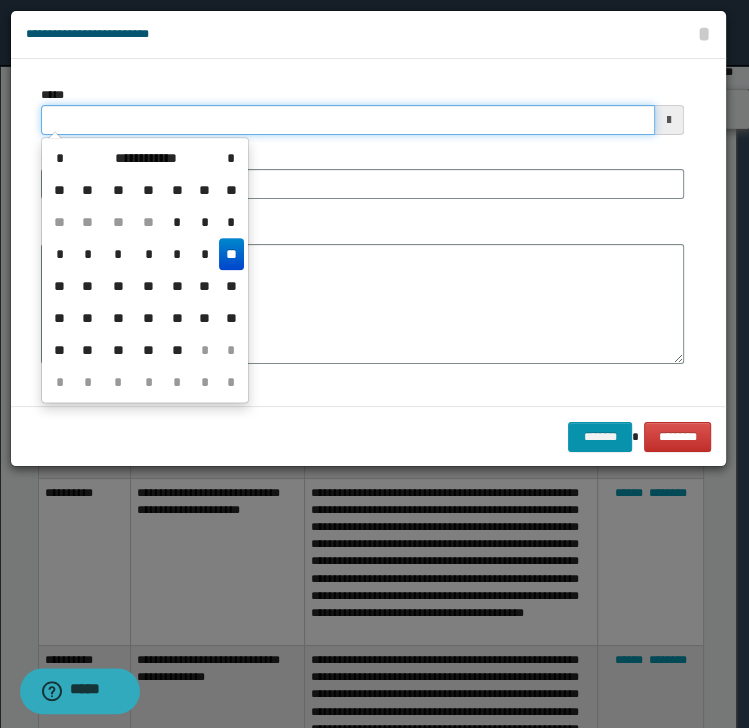 type on "**********" 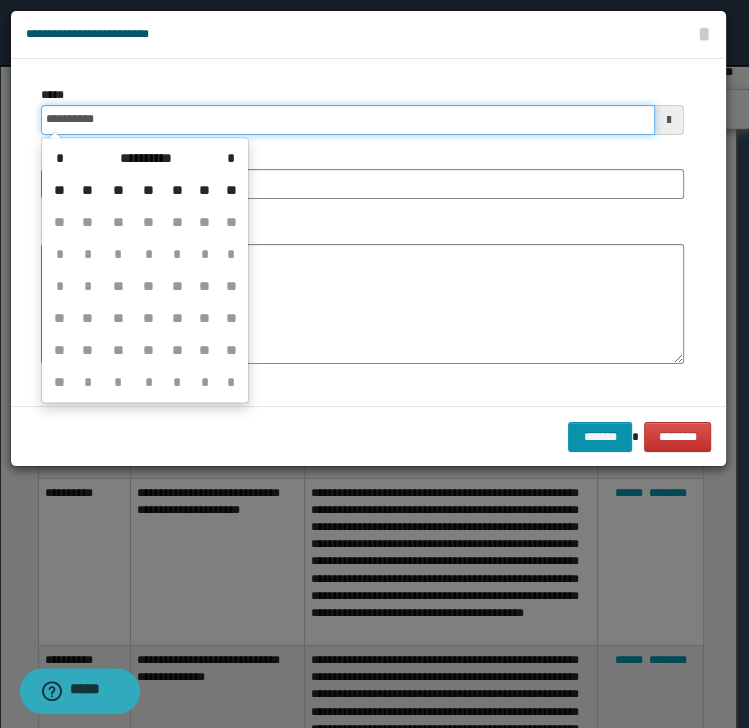 type on "**********" 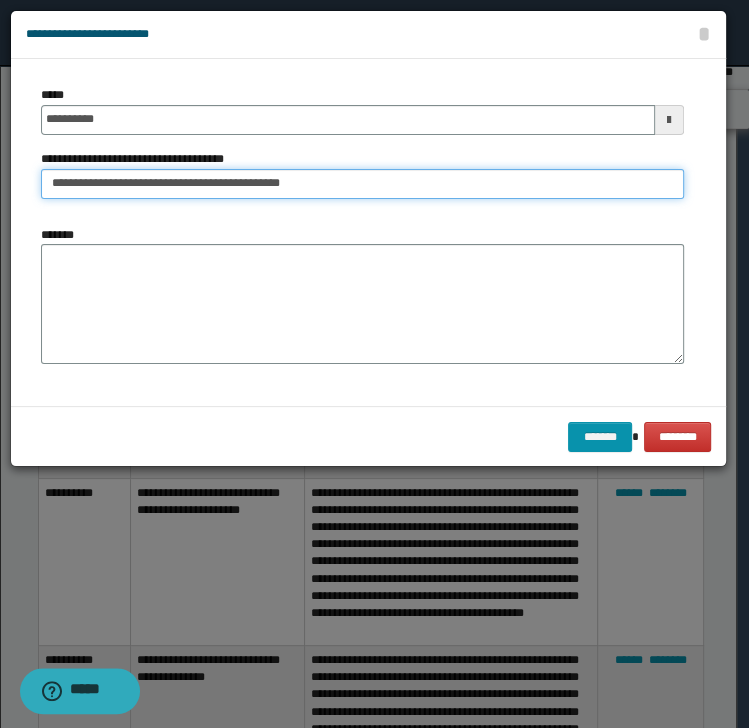type on "**********" 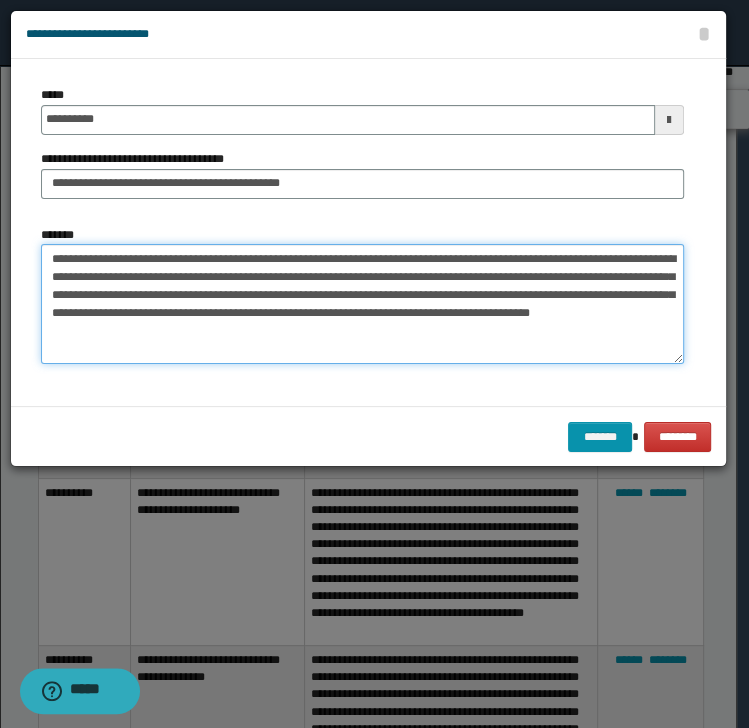 type on "**********" 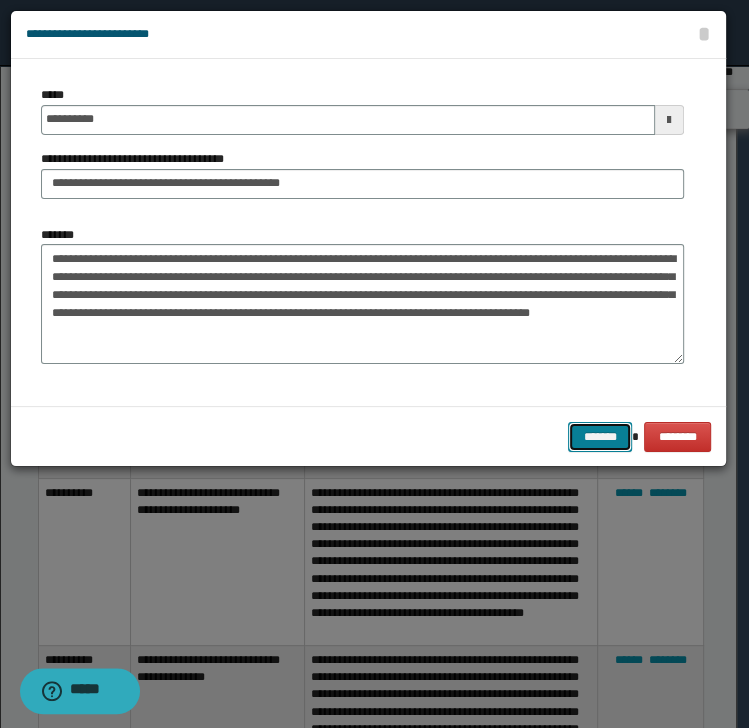 click on "*******" at bounding box center [600, 437] 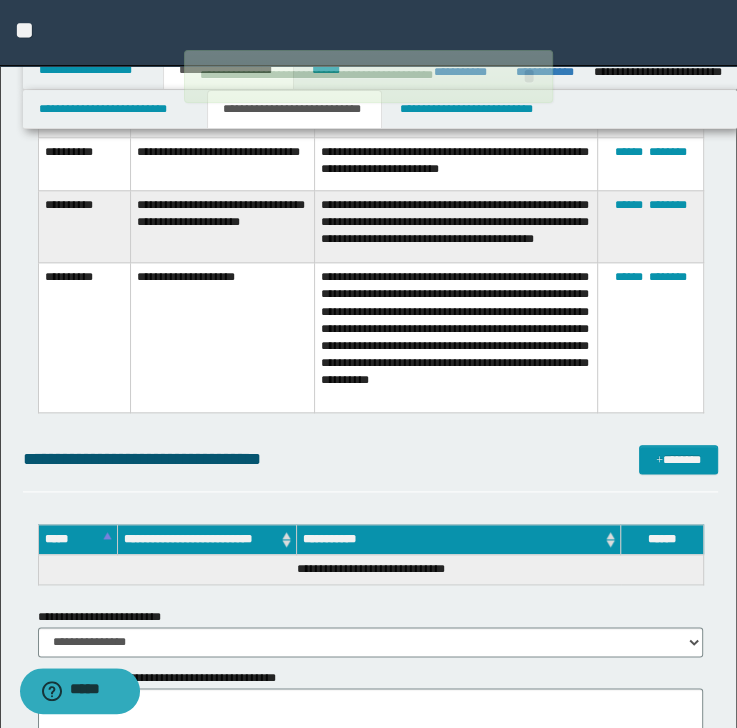 scroll, scrollTop: 4762, scrollLeft: 0, axis: vertical 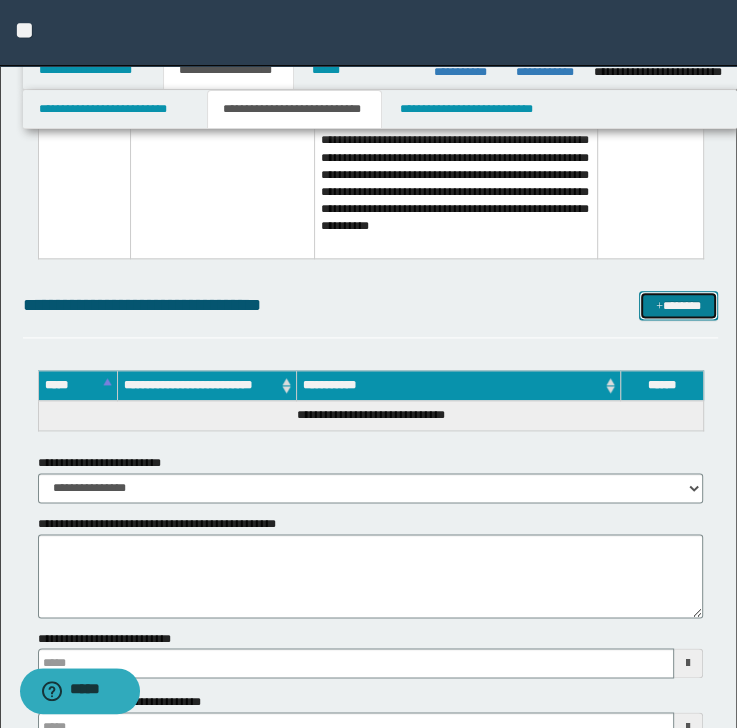 click on "*******" at bounding box center (678, 306) 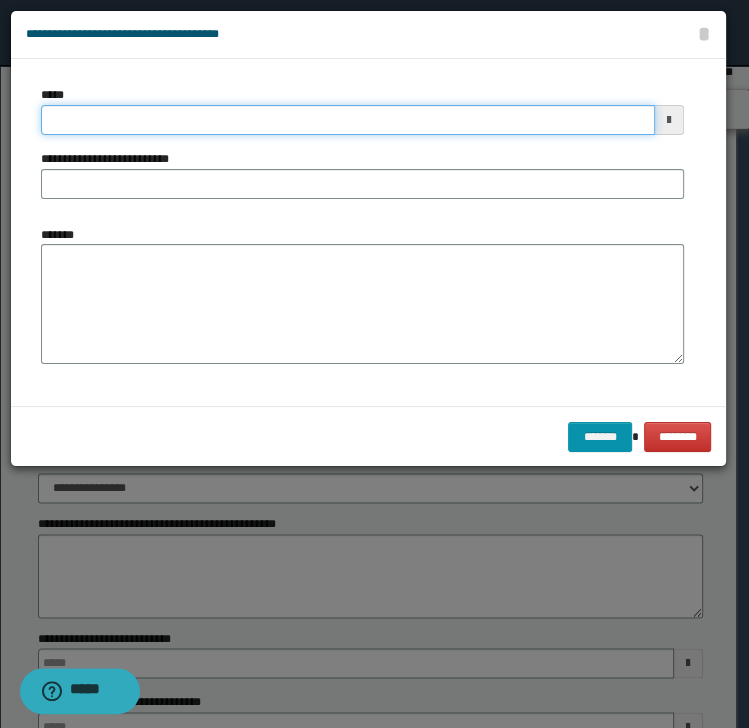 click on "*****" at bounding box center [348, 120] 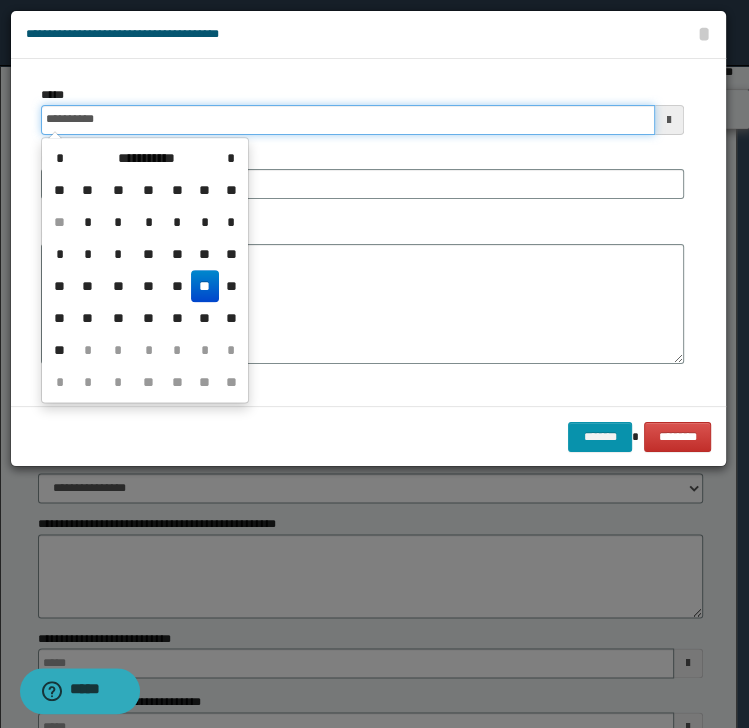 type on "**********" 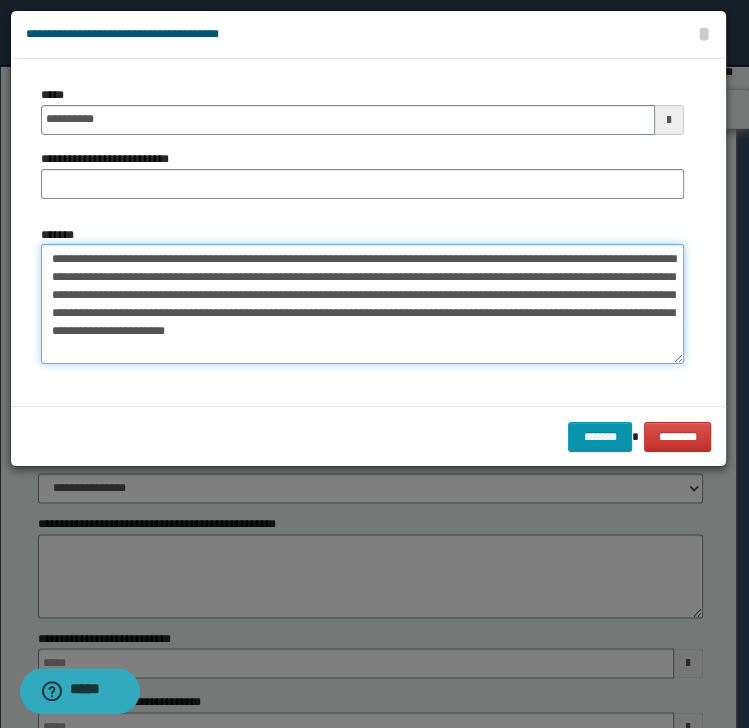 type on "**********" 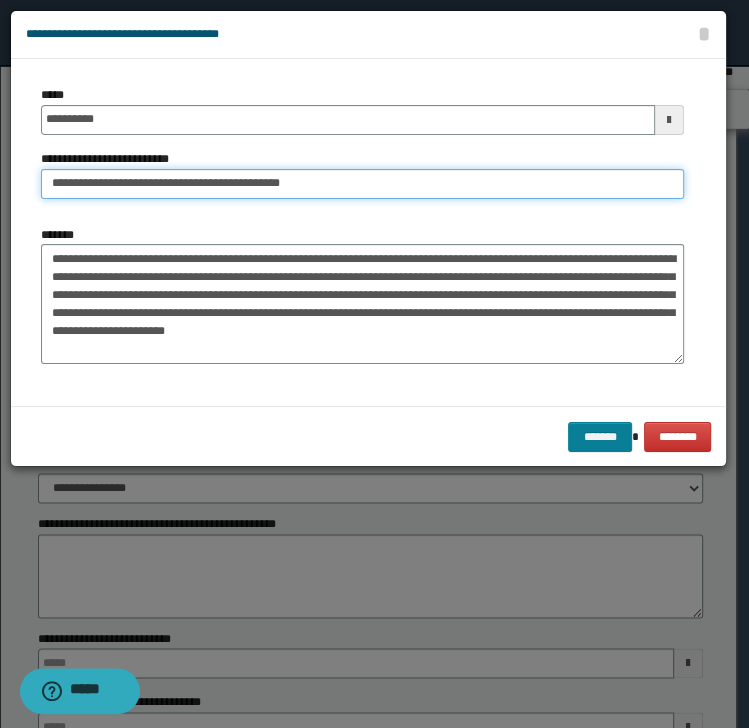 type on "**********" 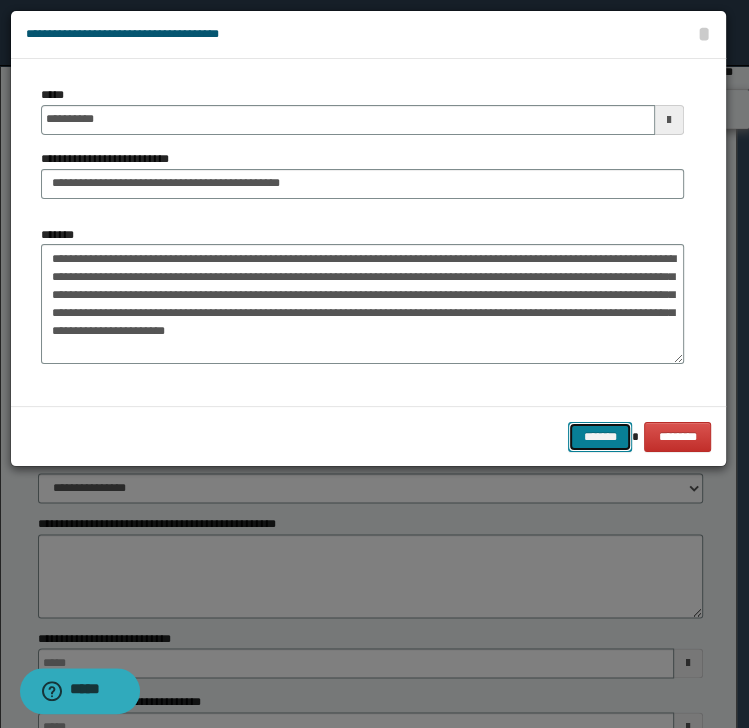 click on "*******" at bounding box center (600, 437) 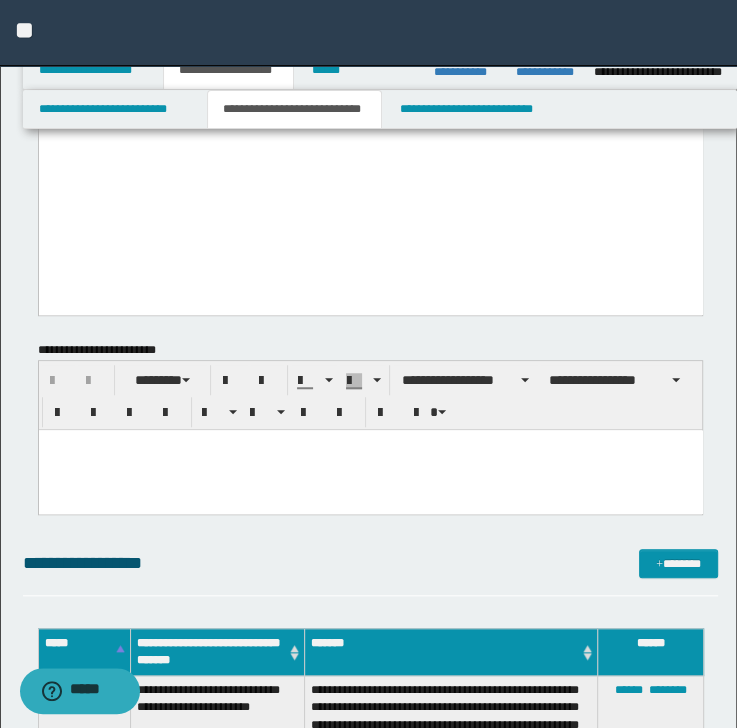scroll, scrollTop: 522, scrollLeft: 0, axis: vertical 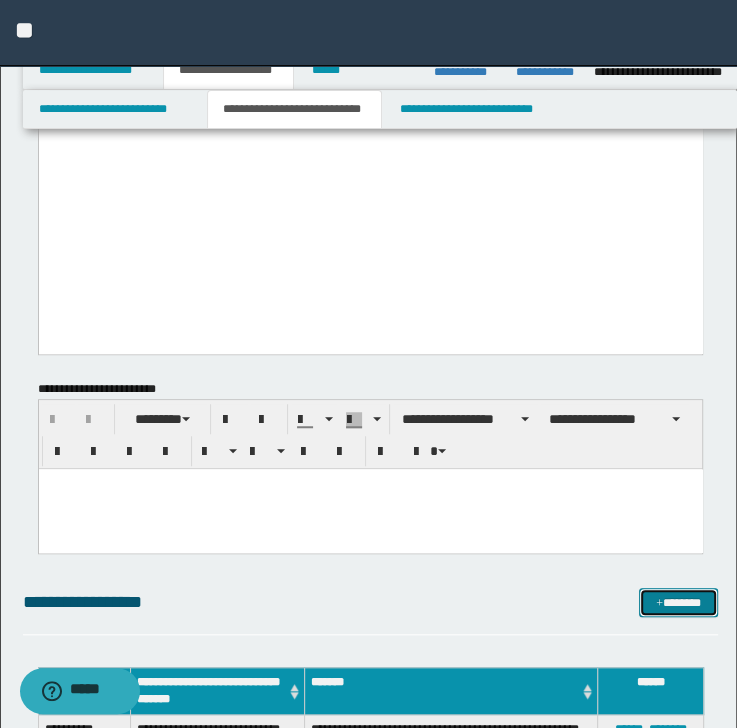 click on "*******" at bounding box center (678, 603) 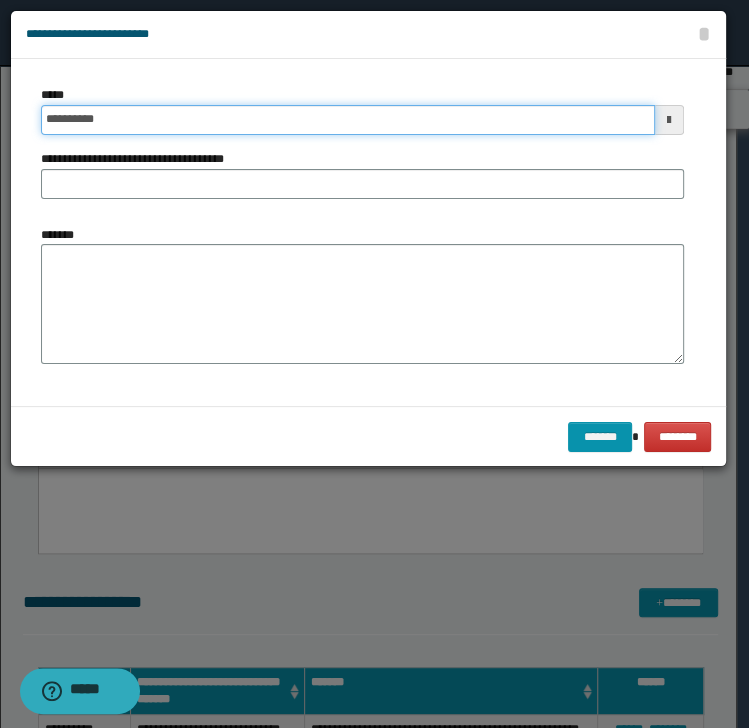 click on "**********" at bounding box center [348, 120] 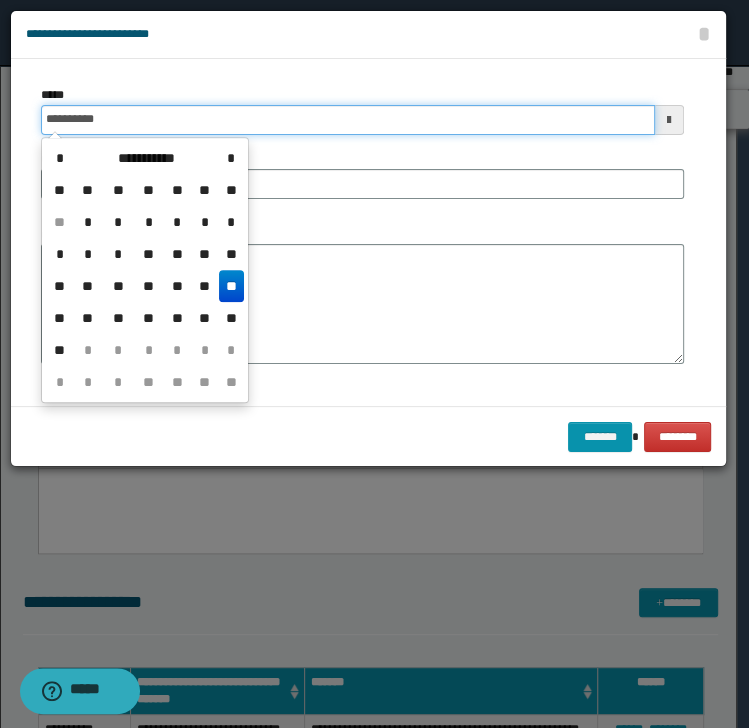 type on "**********" 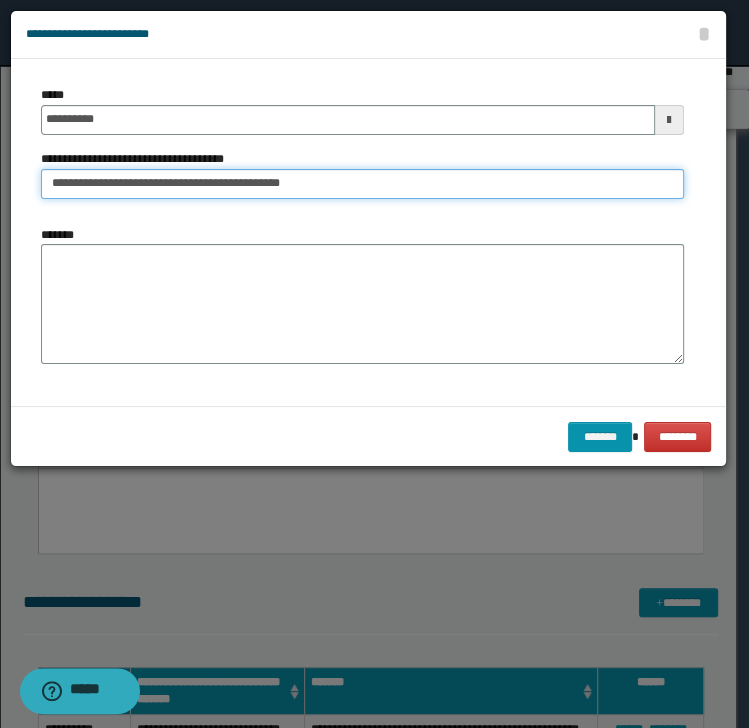 type on "**********" 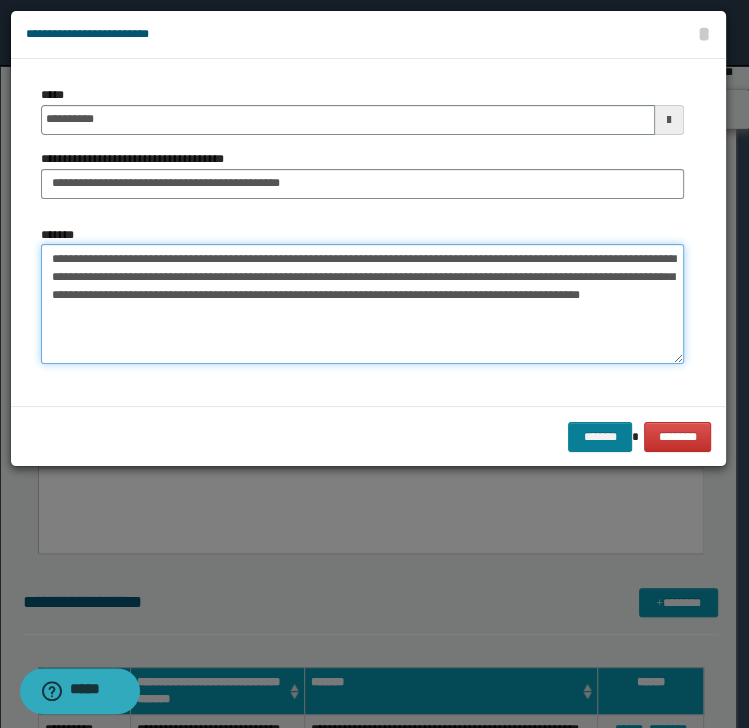 type on "**********" 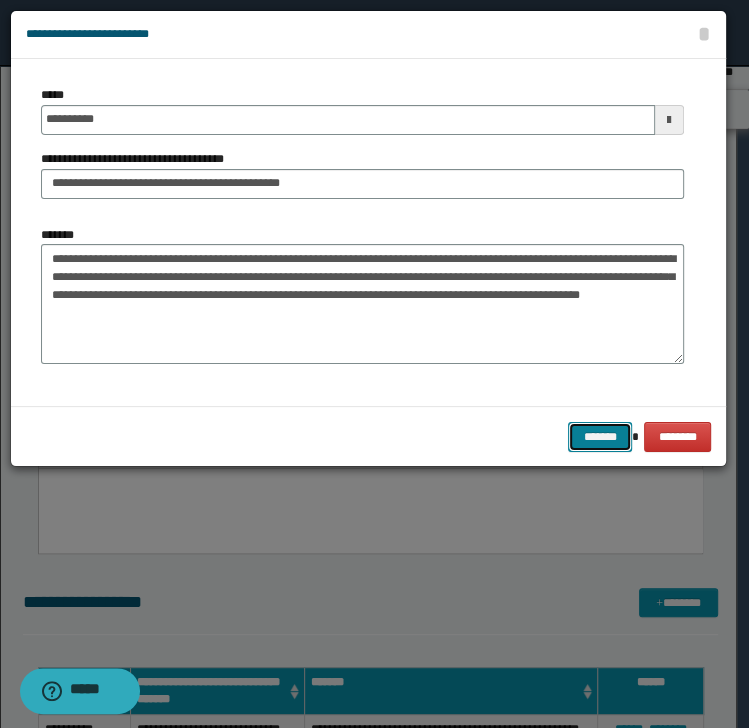 click on "*******" at bounding box center (600, 437) 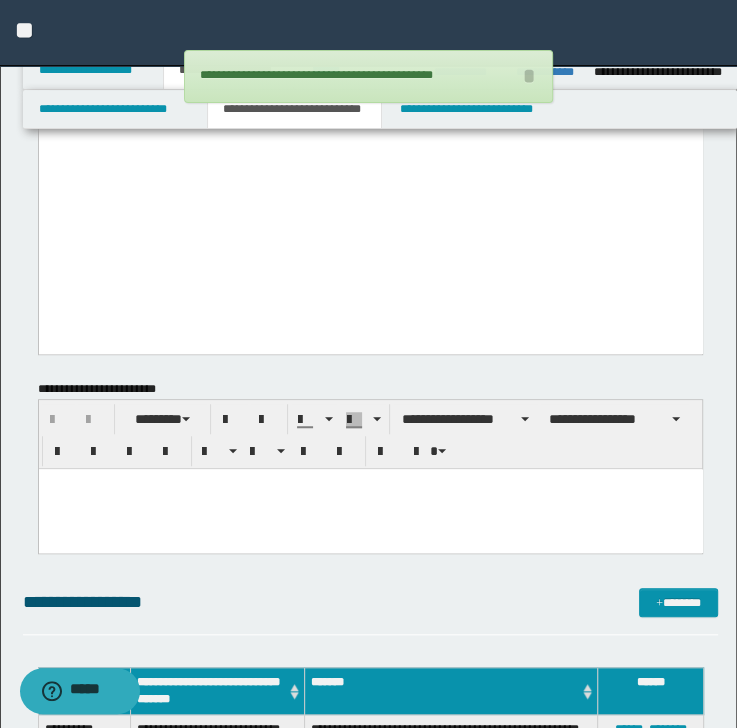 click on "**********" at bounding box center (368, 33) 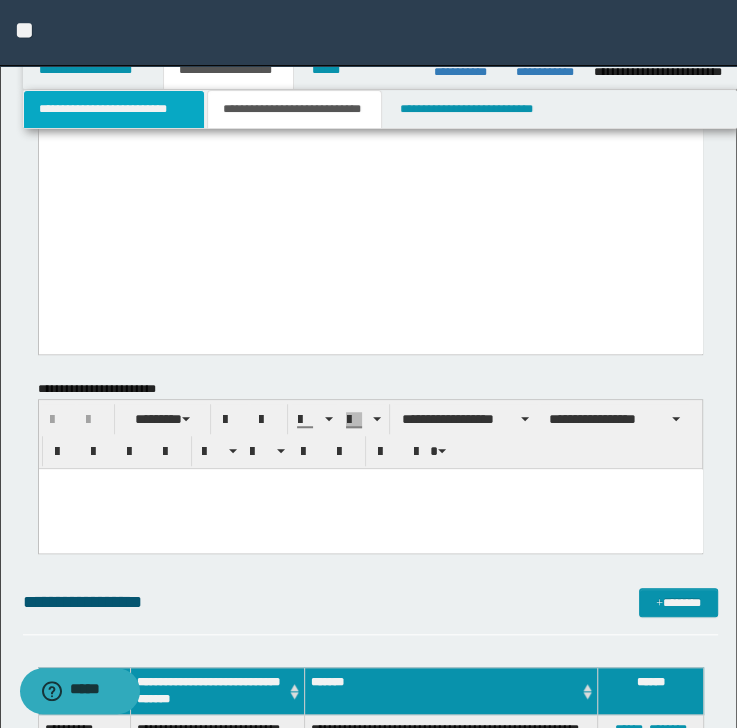 click on "**********" at bounding box center (114, 109) 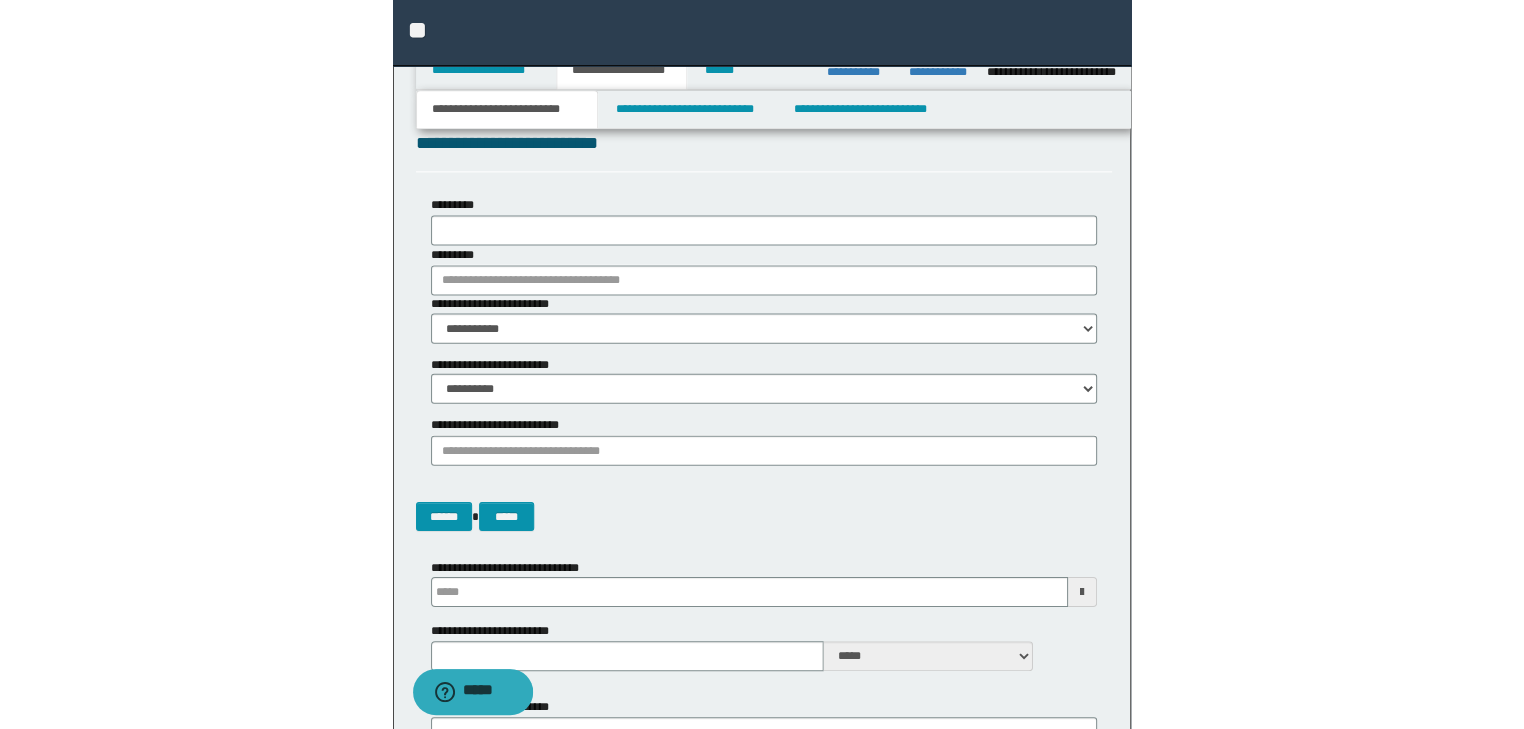 scroll, scrollTop: 42, scrollLeft: 0, axis: vertical 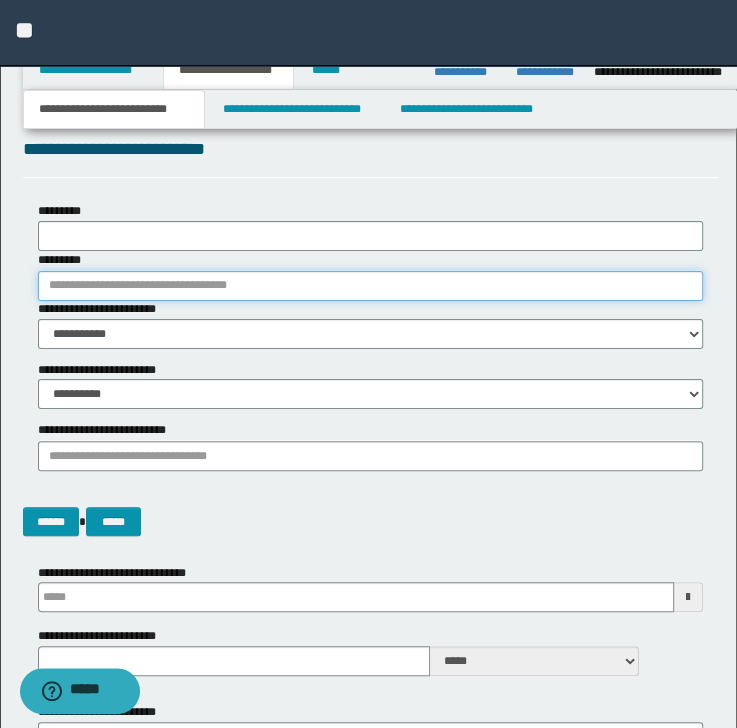 click on "*********" at bounding box center (371, 286) 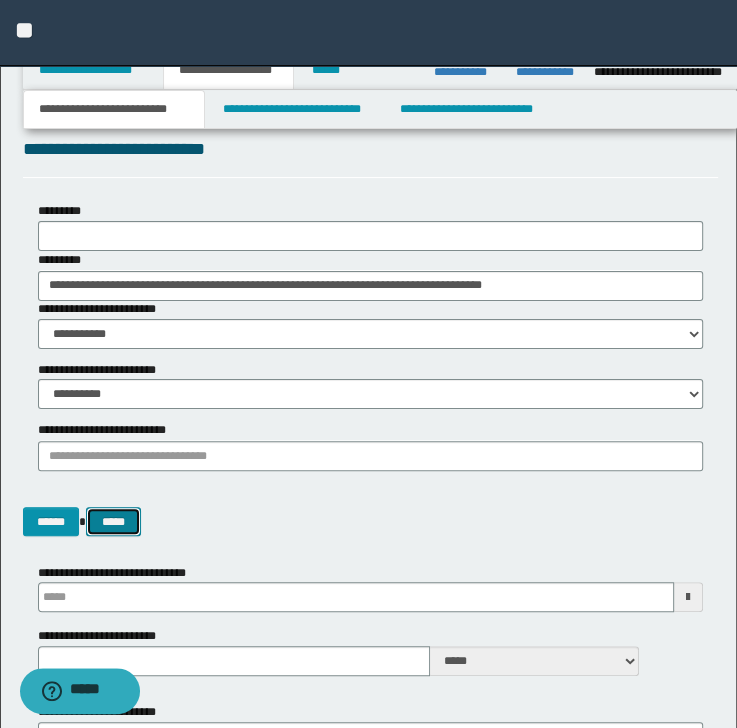 click on "*****" at bounding box center [114, 522] 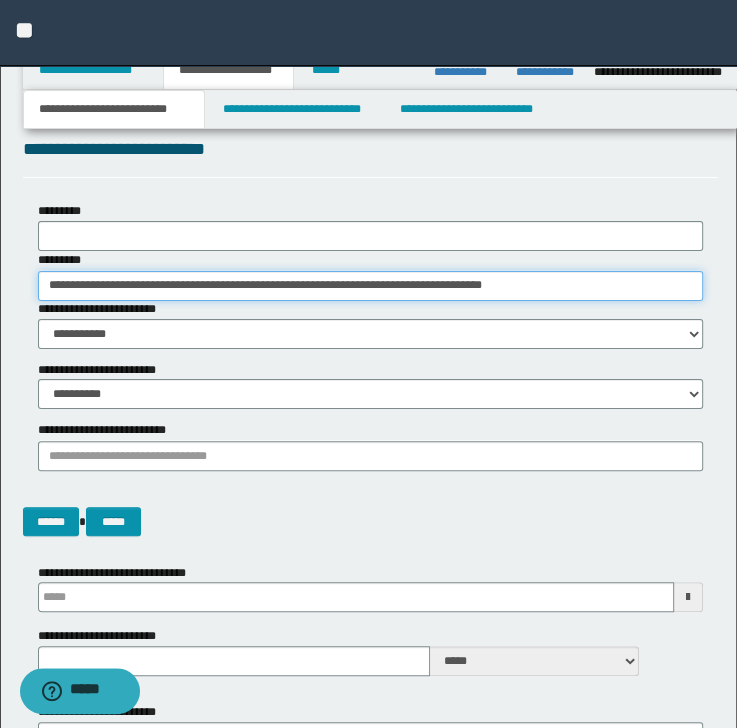 click on "**********" at bounding box center (371, 286) 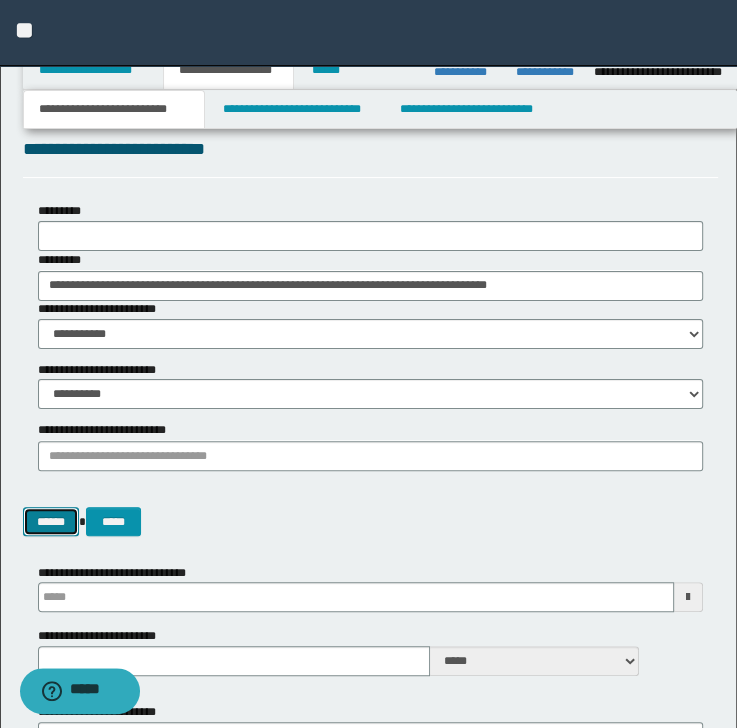click on "******" at bounding box center (51, 522) 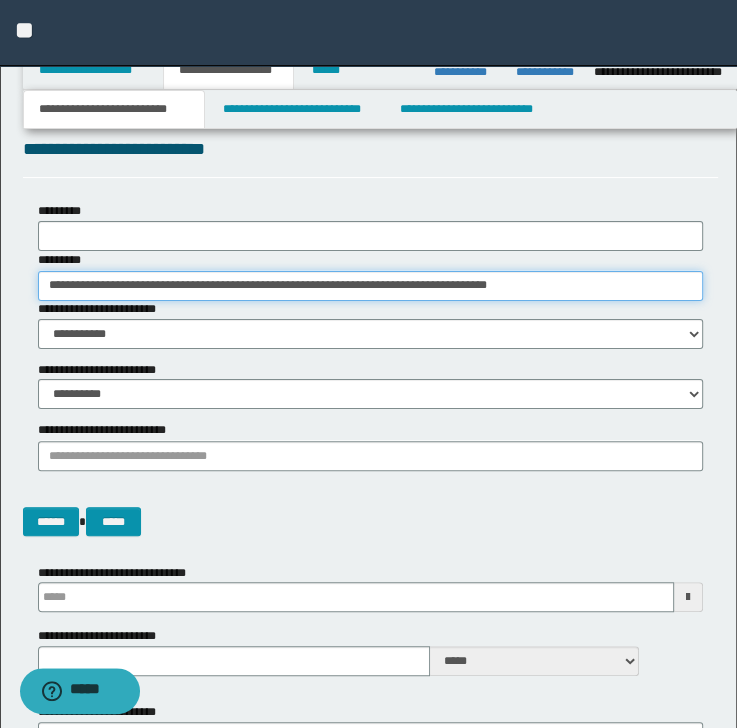 click on "**********" at bounding box center [371, 286] 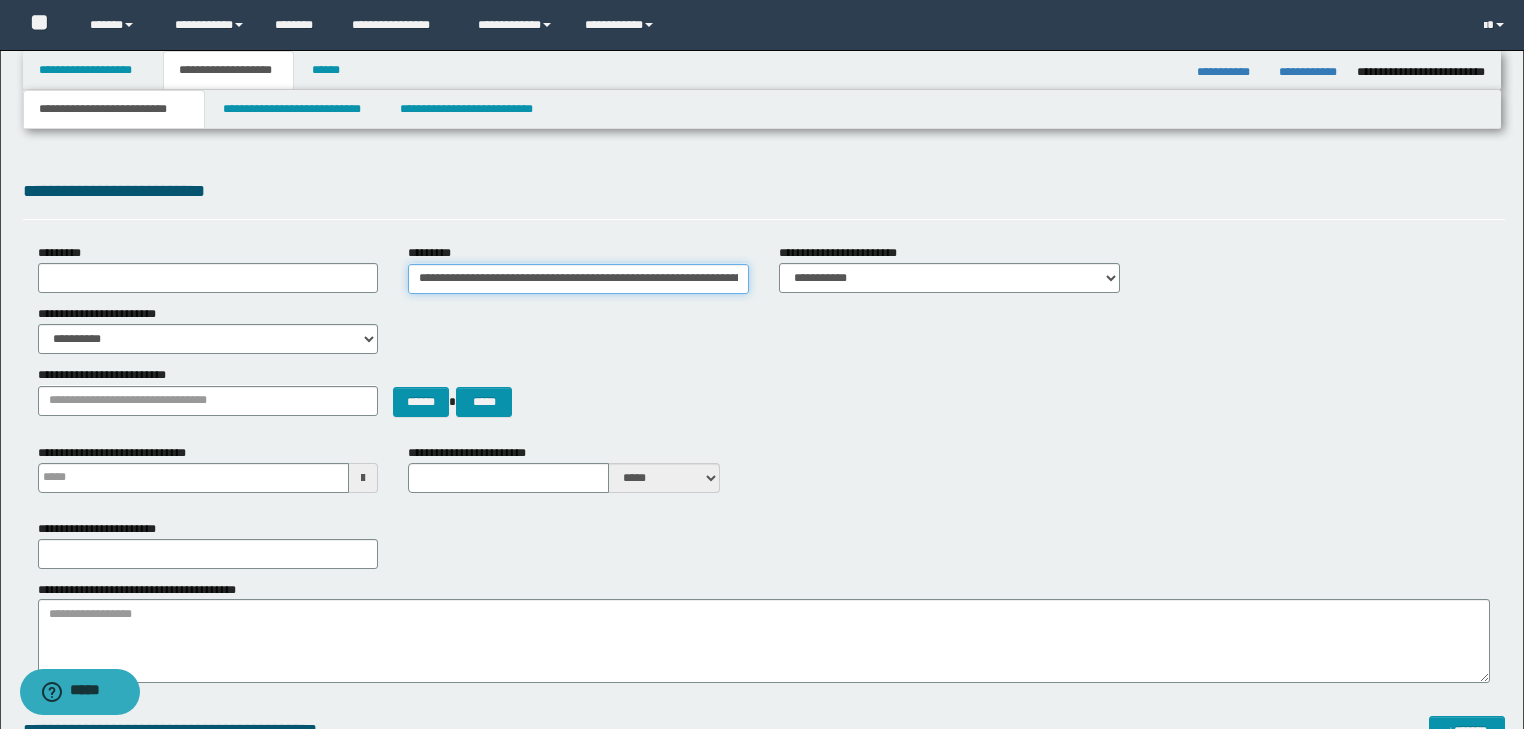scroll, scrollTop: 0, scrollLeft: 0, axis: both 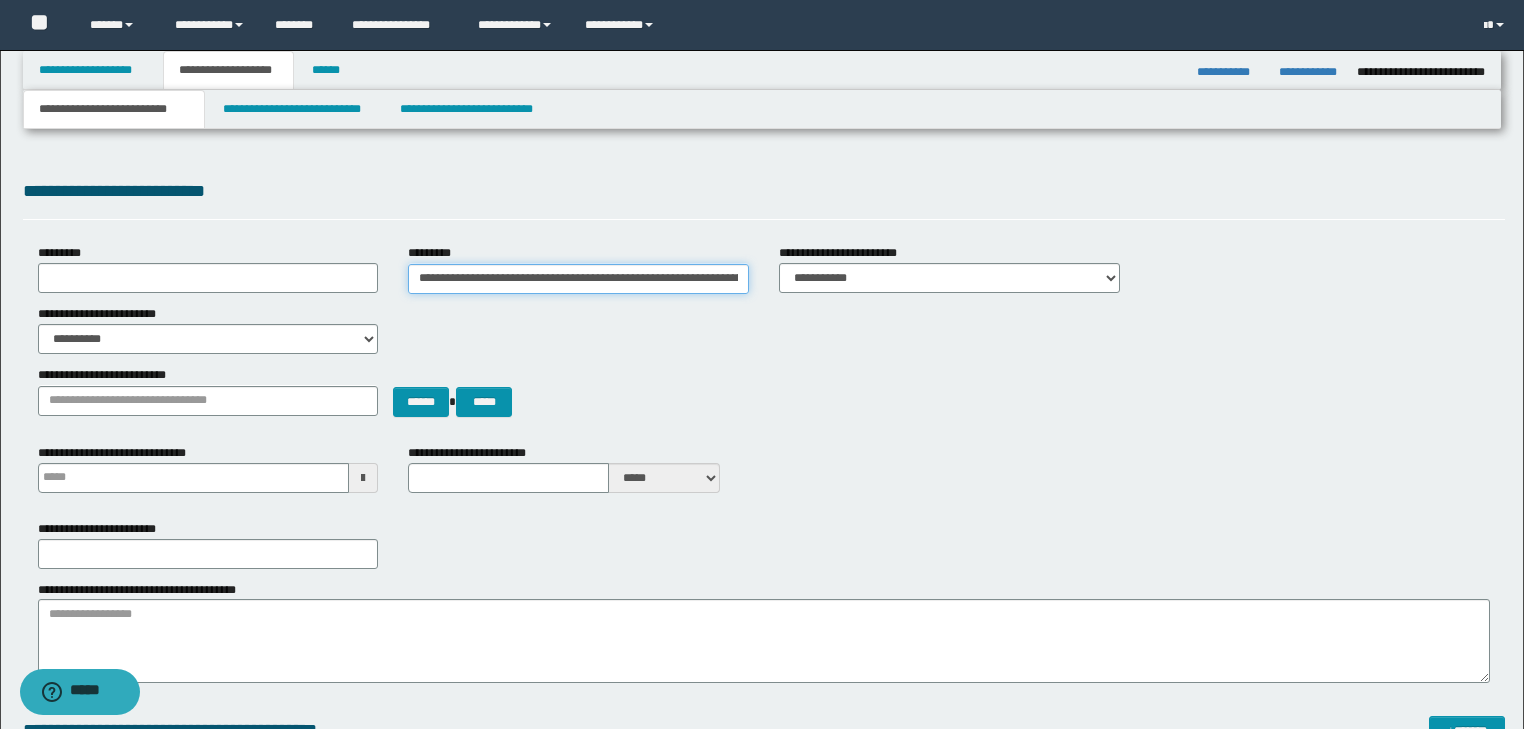 type on "**********" 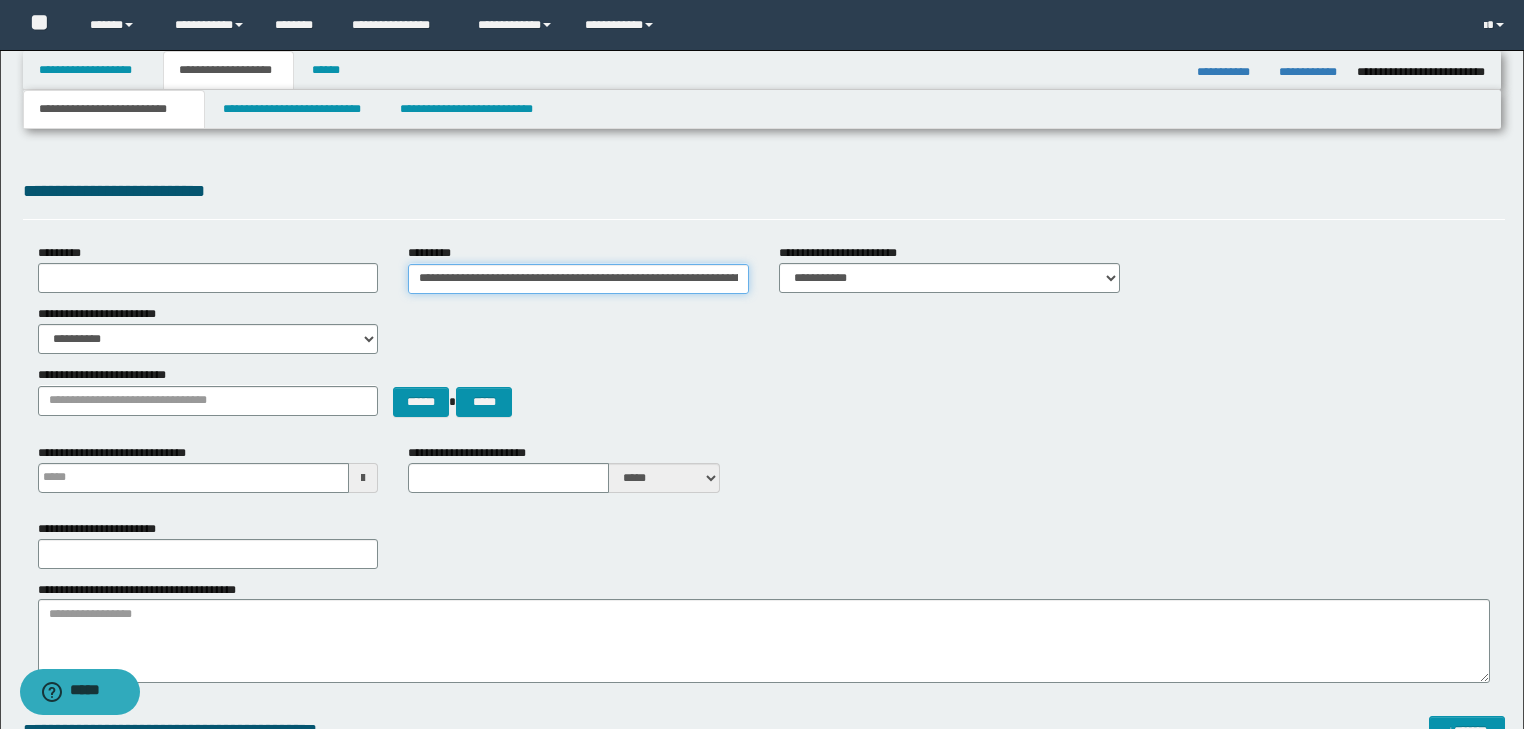 scroll, scrollTop: 0, scrollLeft: 168, axis: horizontal 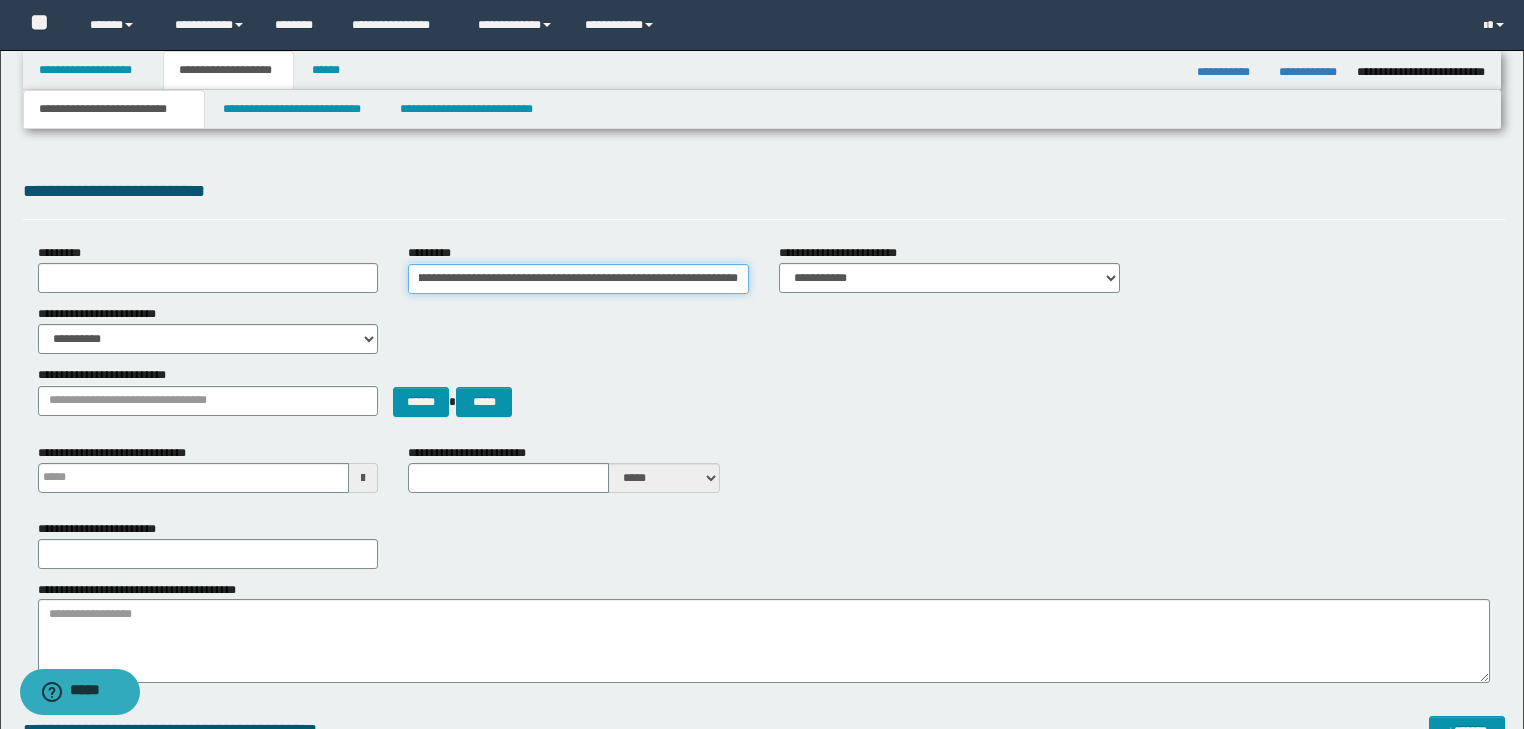drag, startPoint x: 436, startPoint y: 279, endPoint x: 1535, endPoint y: 320, distance: 1099.7645 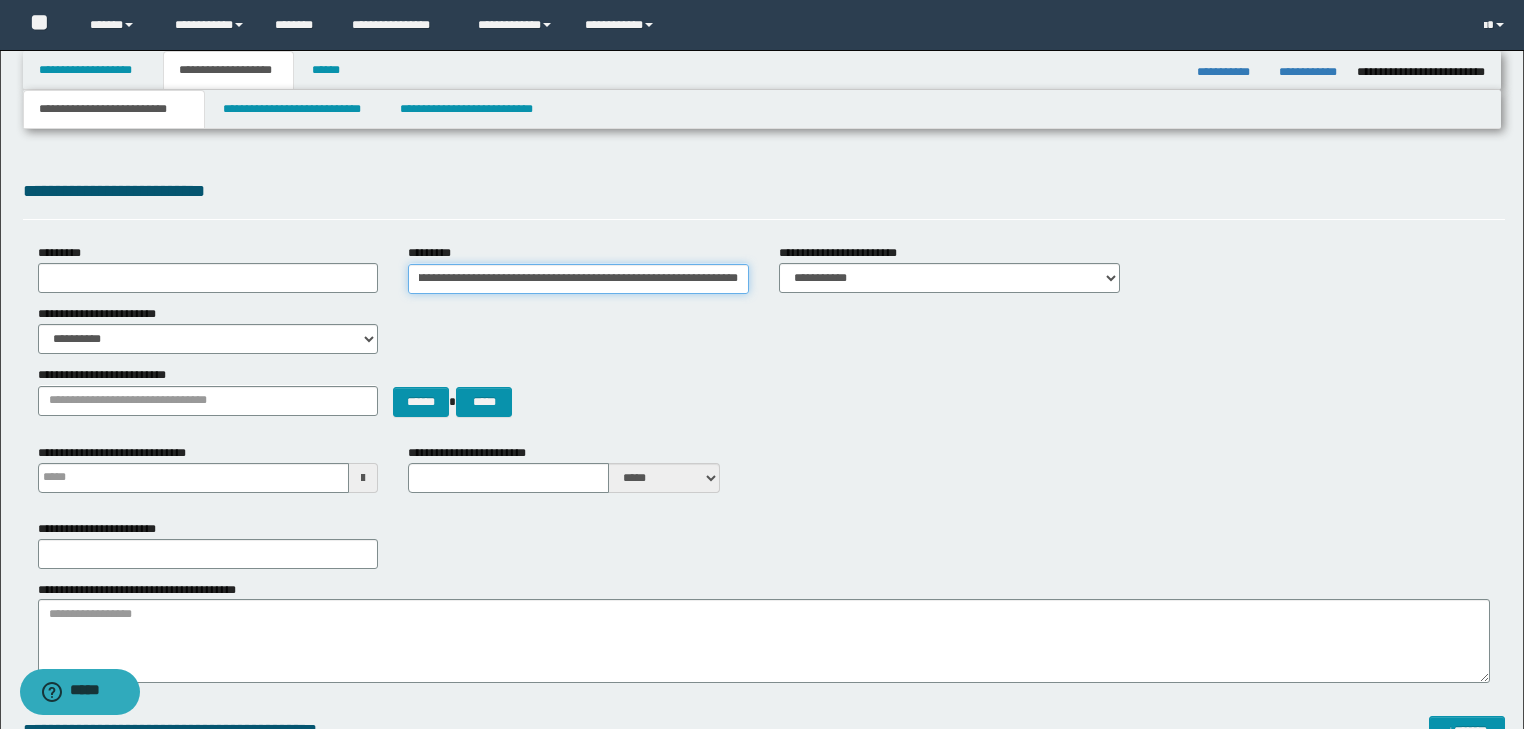 click on "**********" at bounding box center (762, 364) 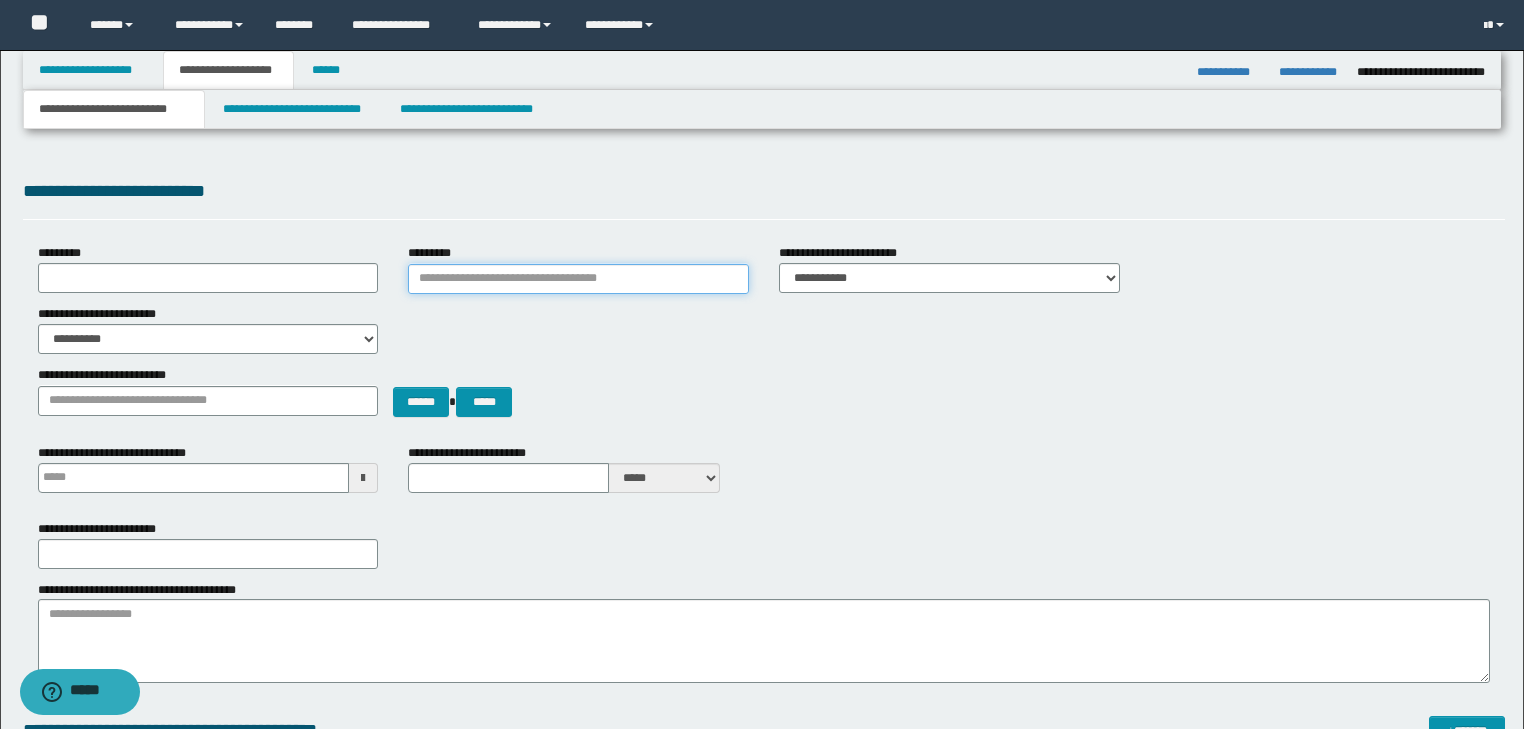 scroll, scrollTop: 0, scrollLeft: 0, axis: both 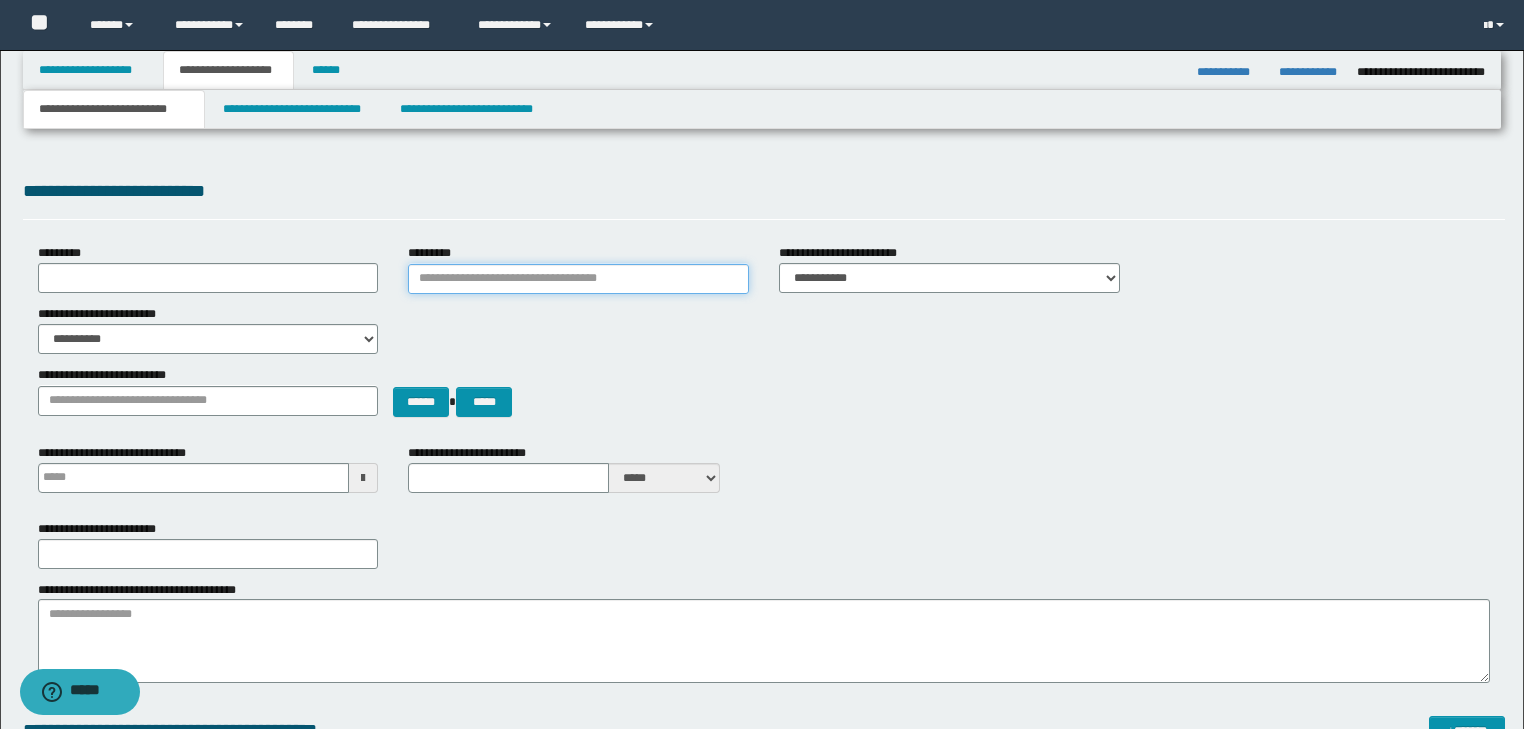 type 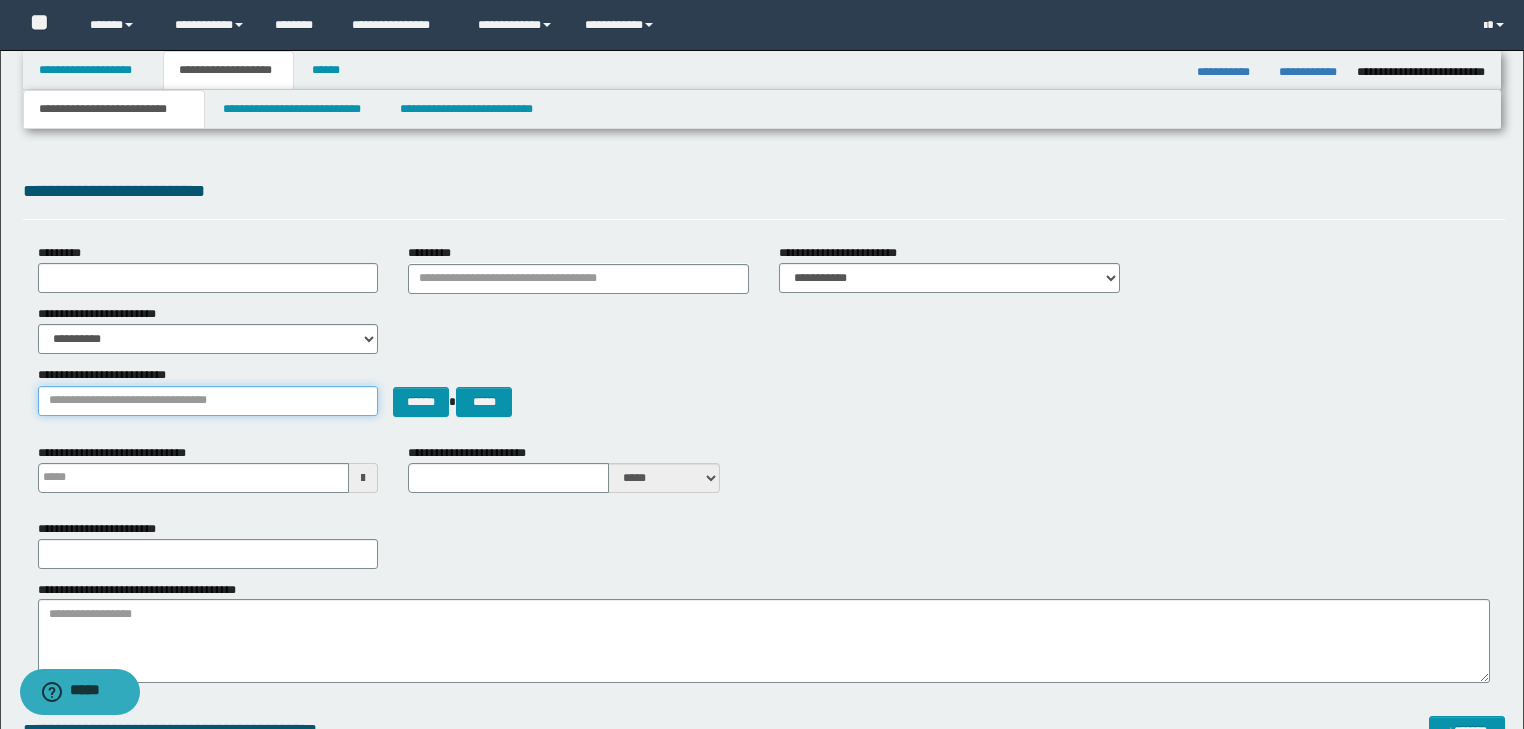 click on "**********" at bounding box center [208, 401] 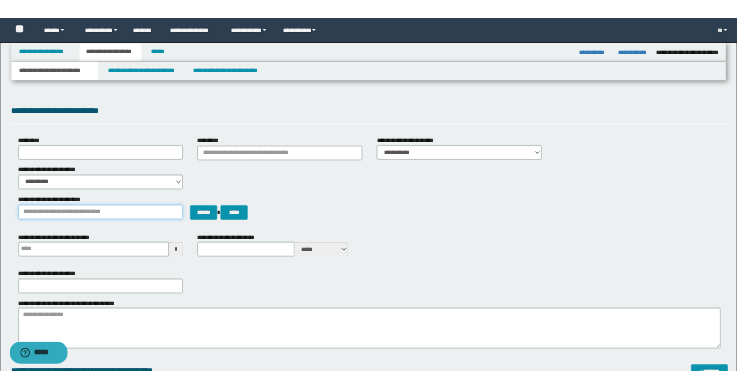 scroll, scrollTop: 0, scrollLeft: 0, axis: both 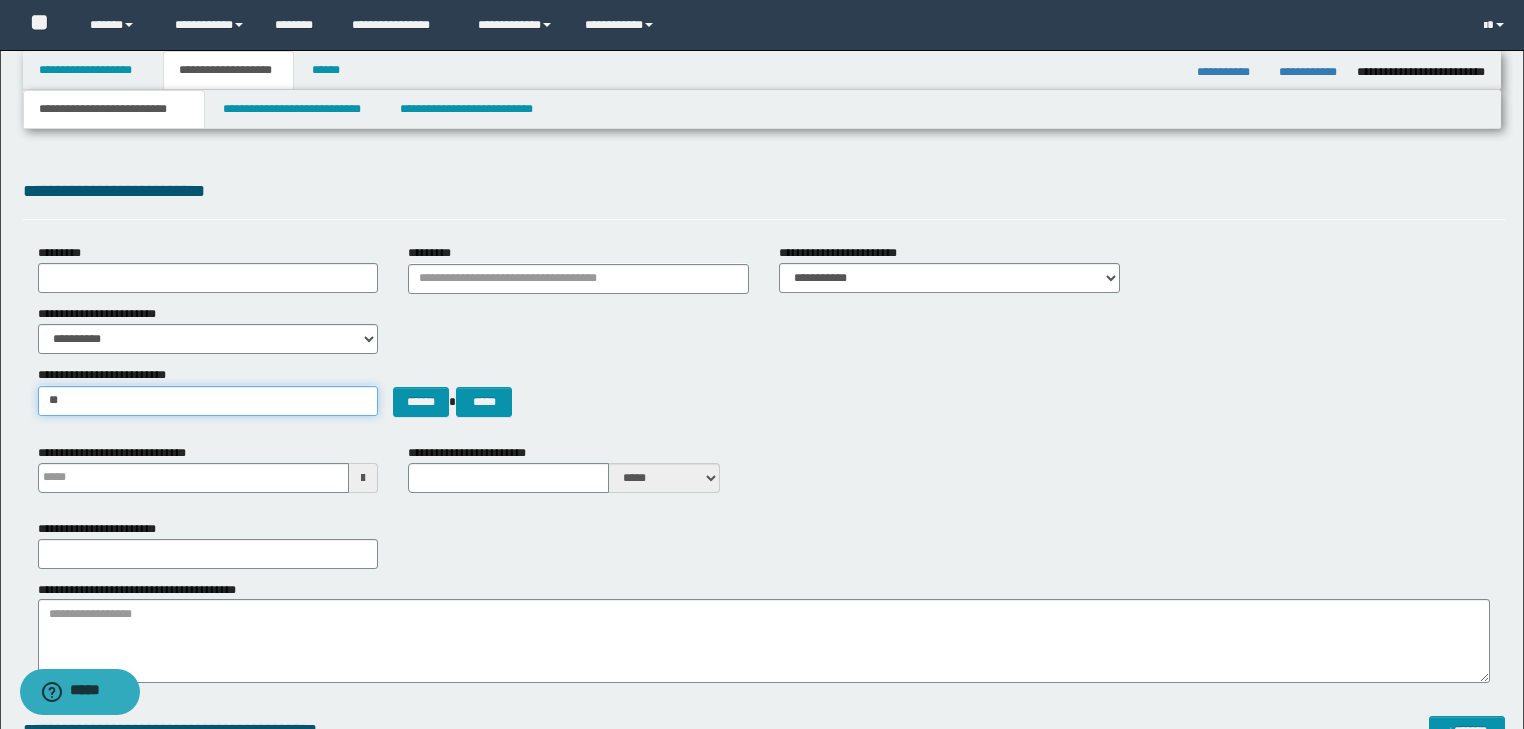 type on "***" 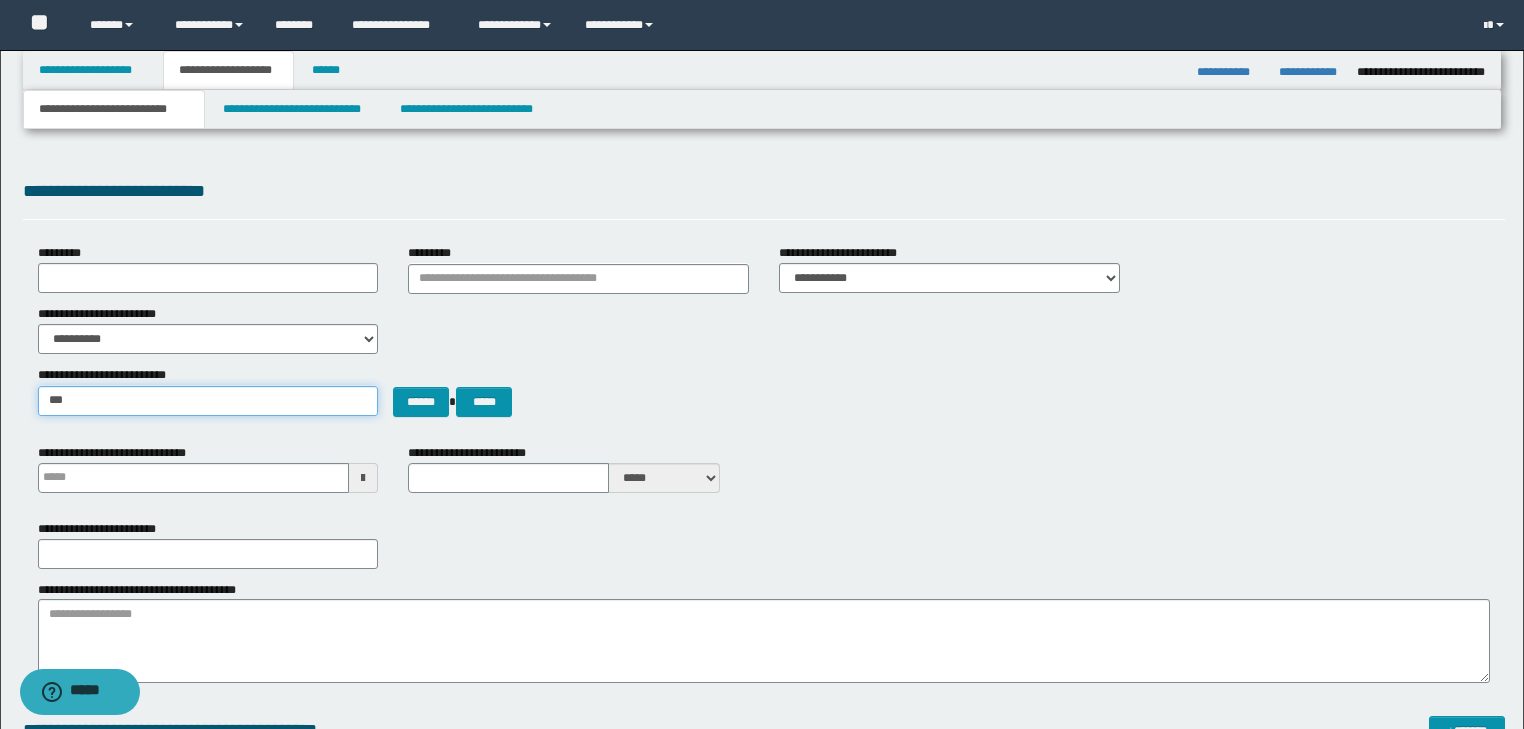 type on "**********" 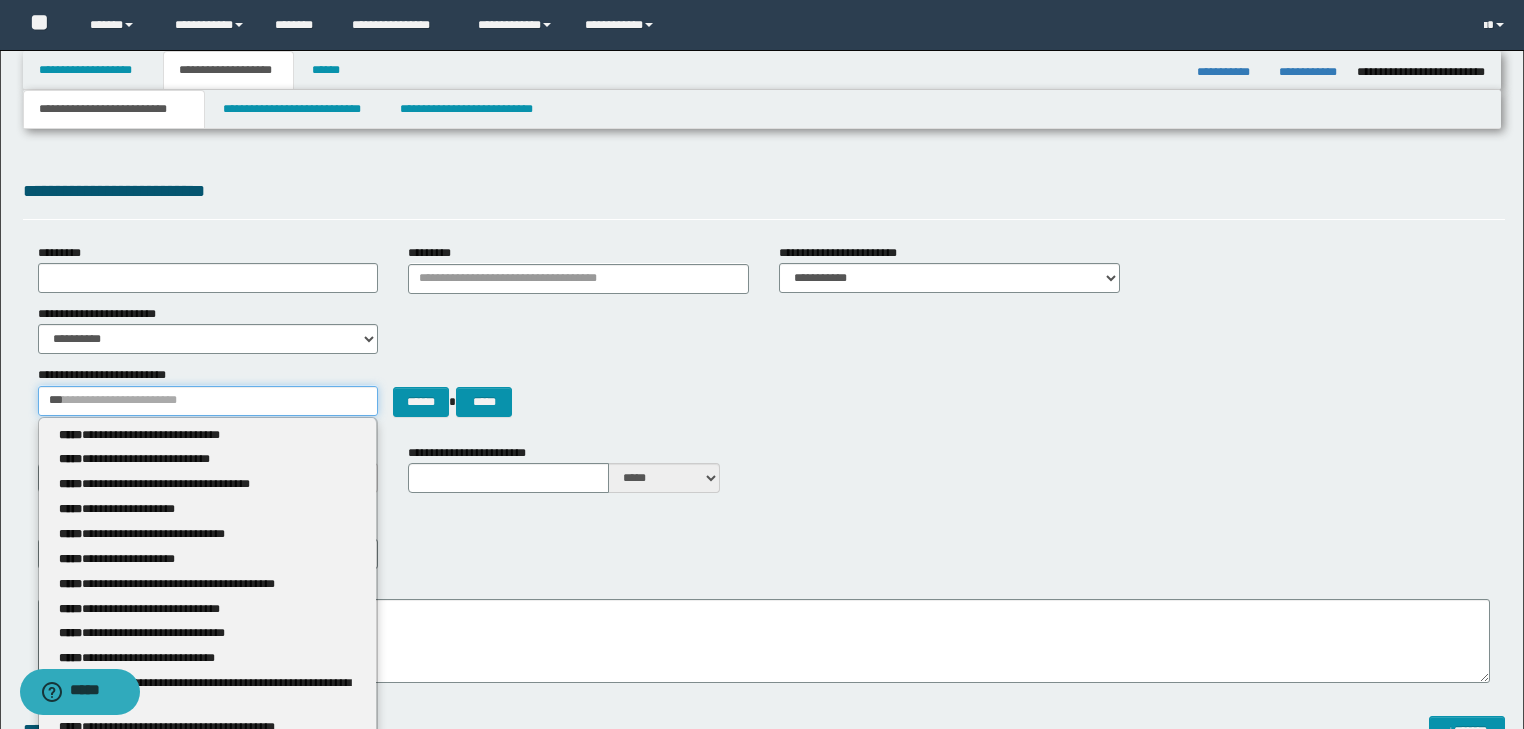 type 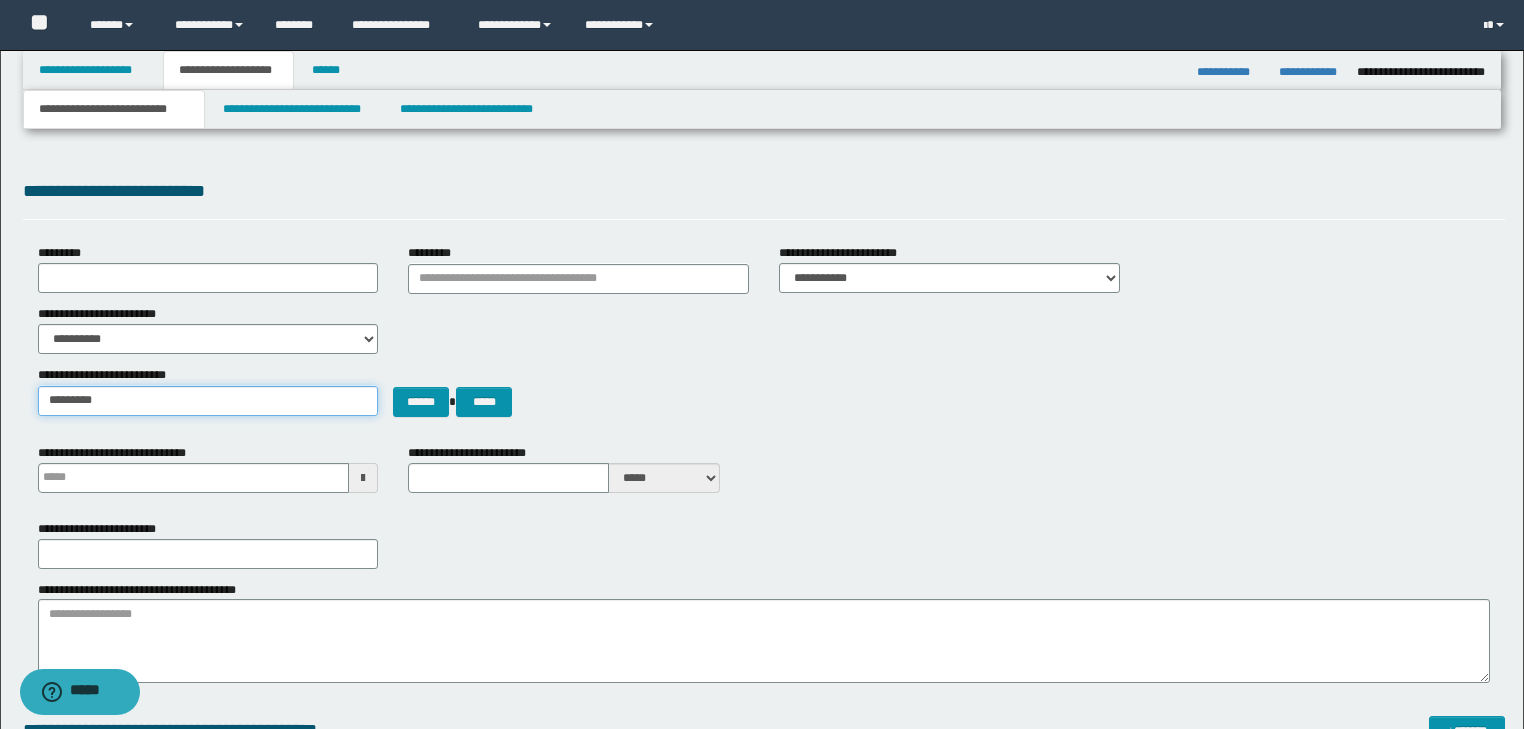 type on "**********" 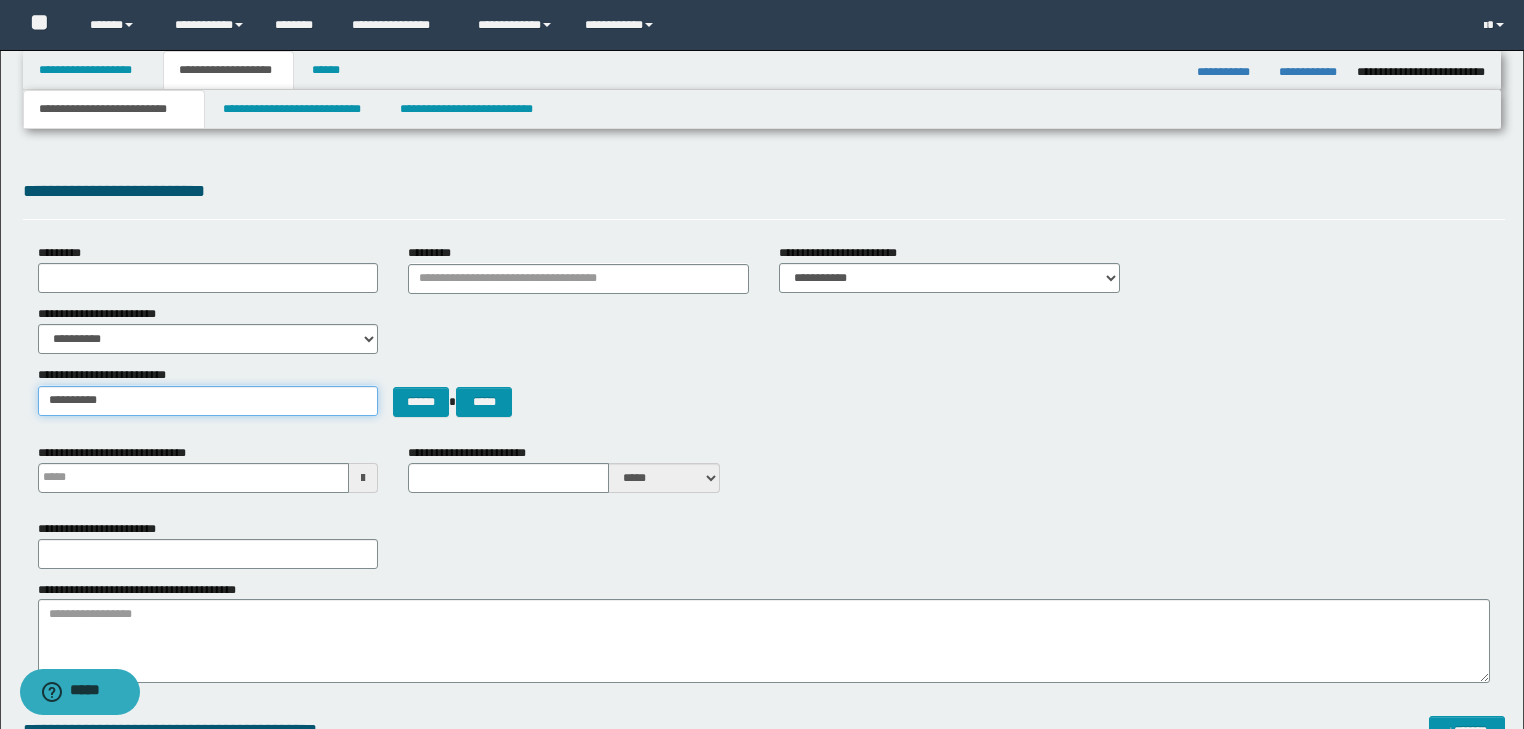 drag, startPoint x: 196, startPoint y: 401, endPoint x: 0, endPoint y: 404, distance: 196.02296 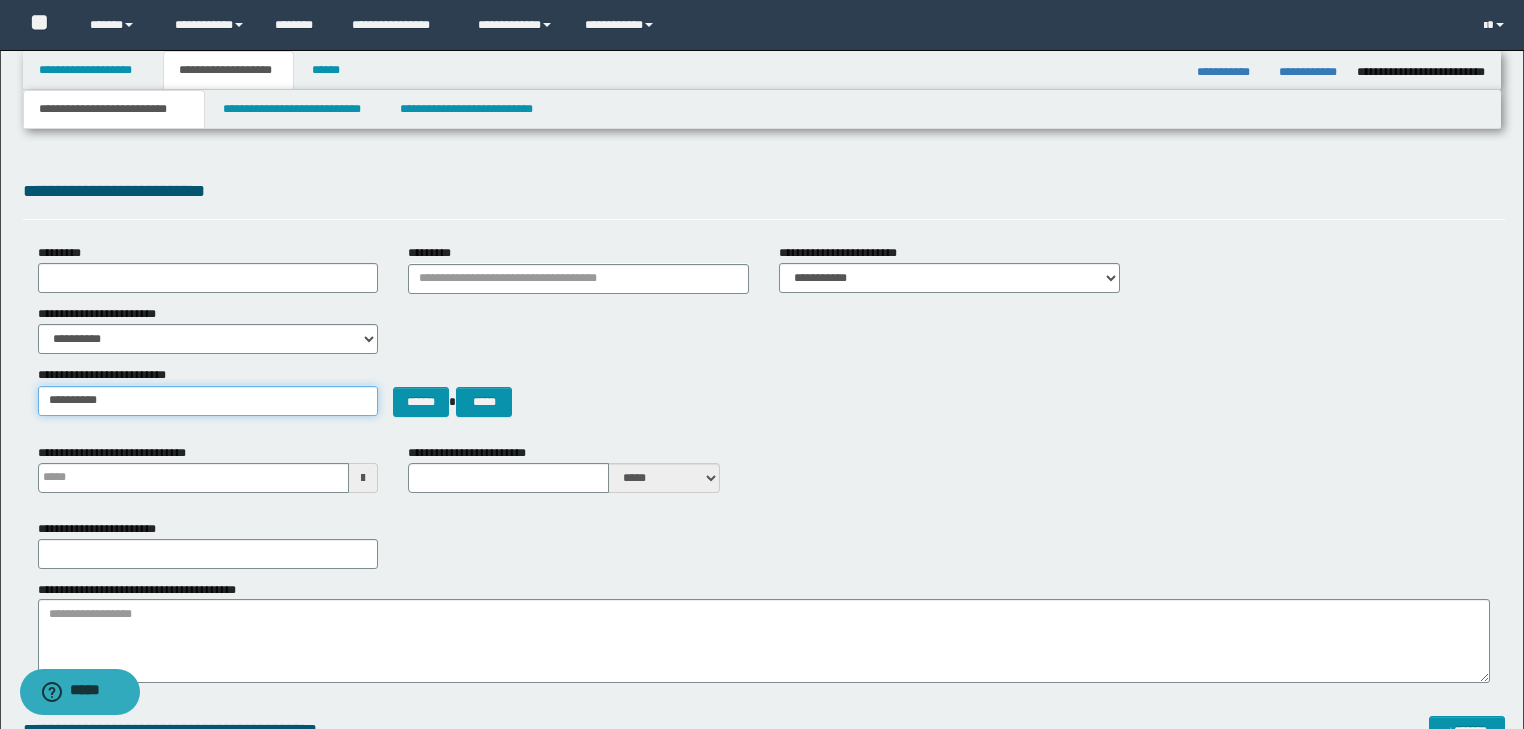 click on "**********" at bounding box center [762, 901] 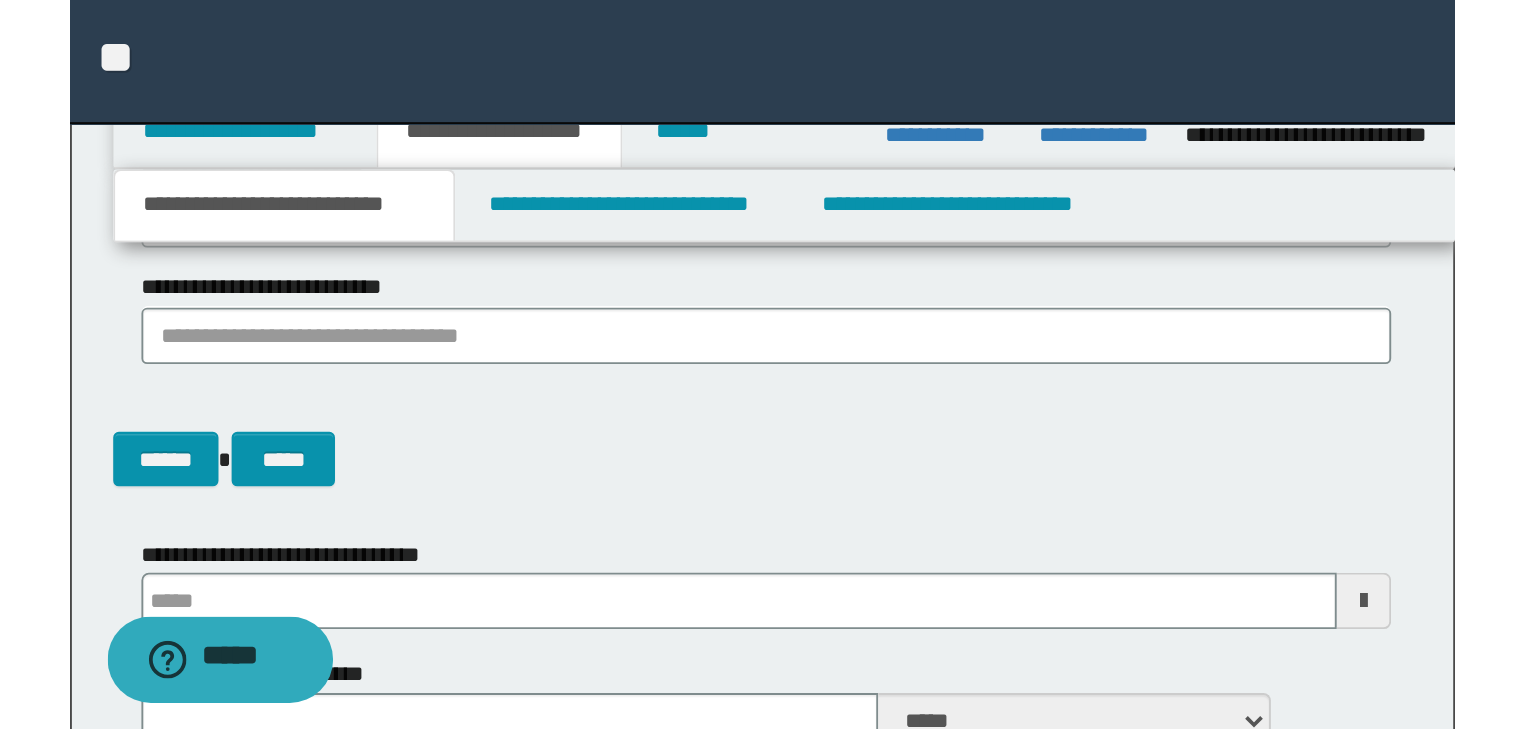 scroll, scrollTop: 320, scrollLeft: 0, axis: vertical 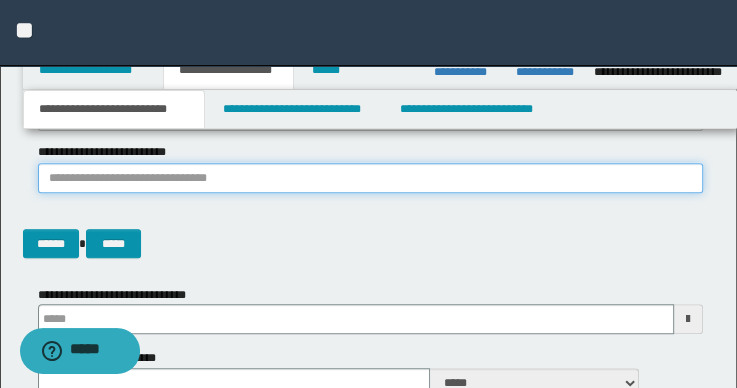 click on "**********" at bounding box center (371, 178) 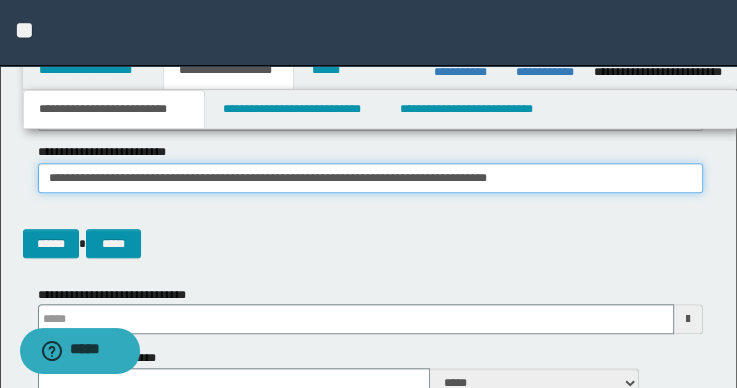 type on "**********" 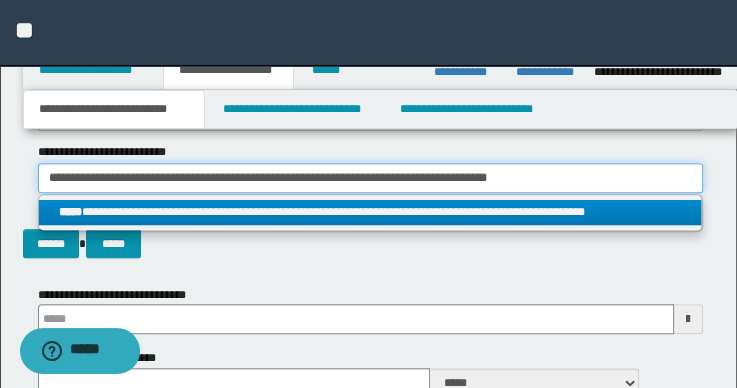 type on "**********" 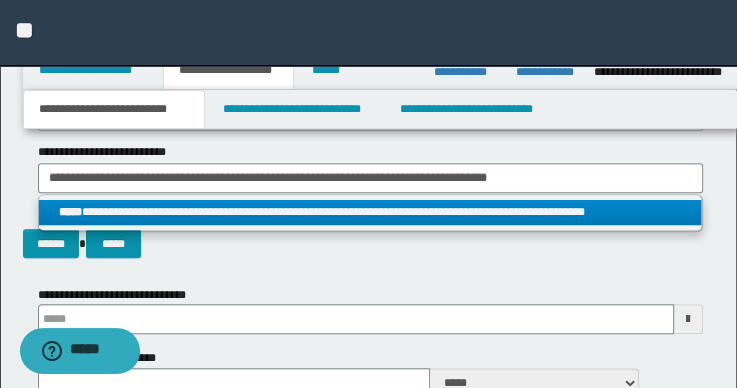 click on "**********" at bounding box center (370, 212) 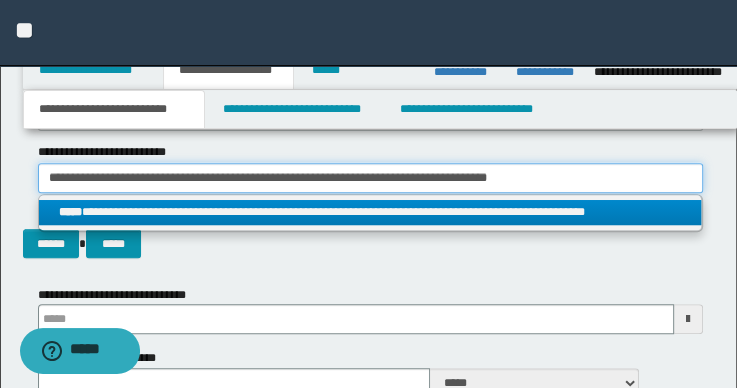 type 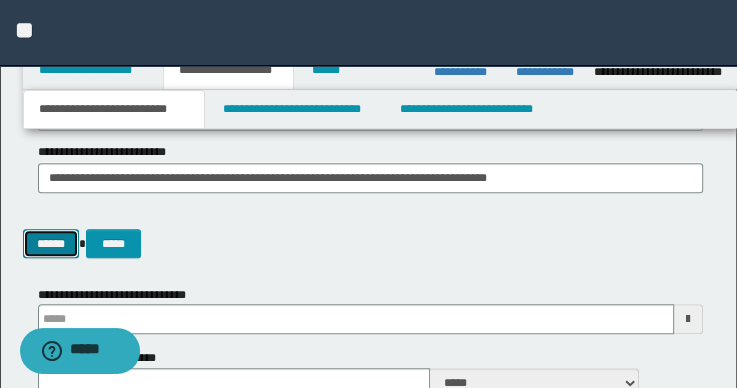 click on "******" at bounding box center [51, 244] 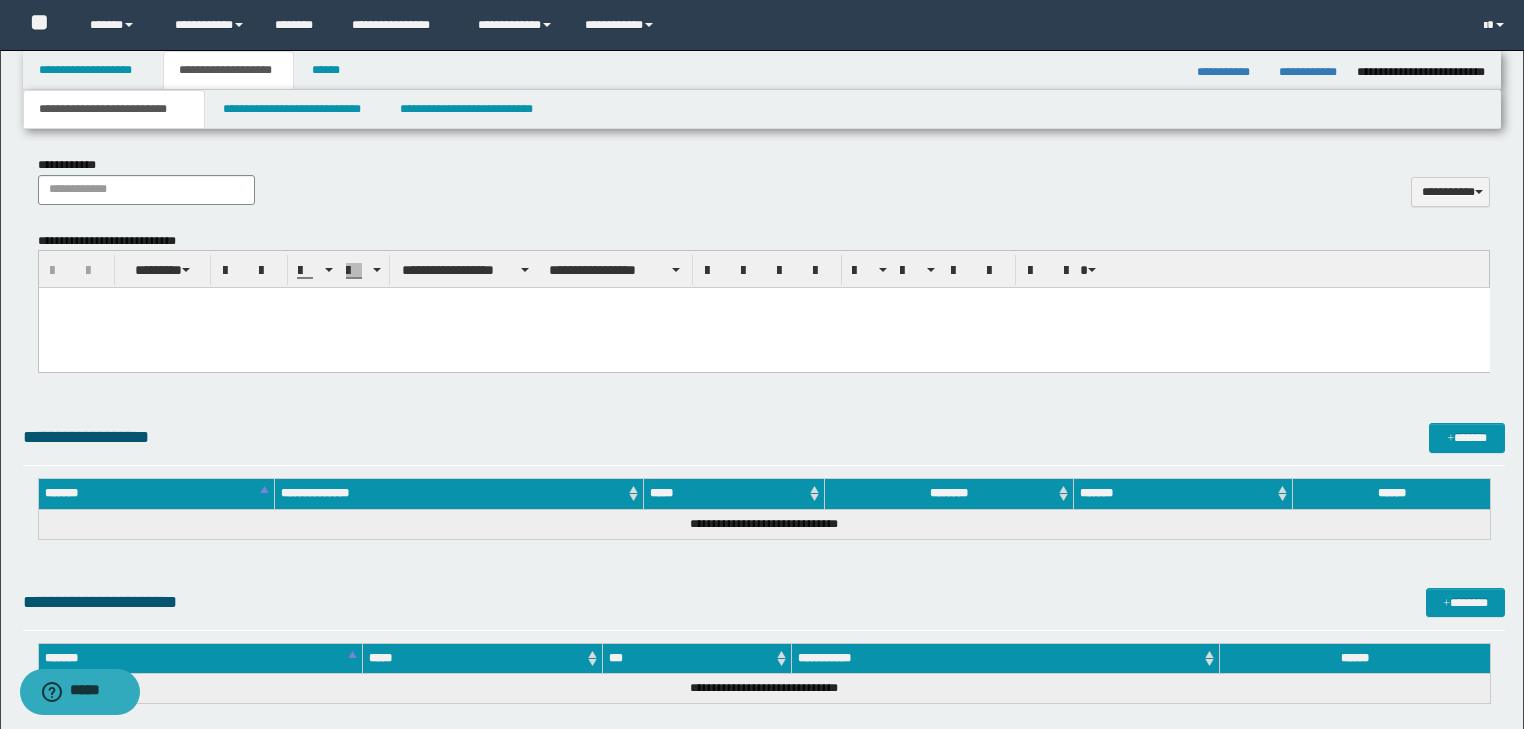 scroll, scrollTop: 960, scrollLeft: 0, axis: vertical 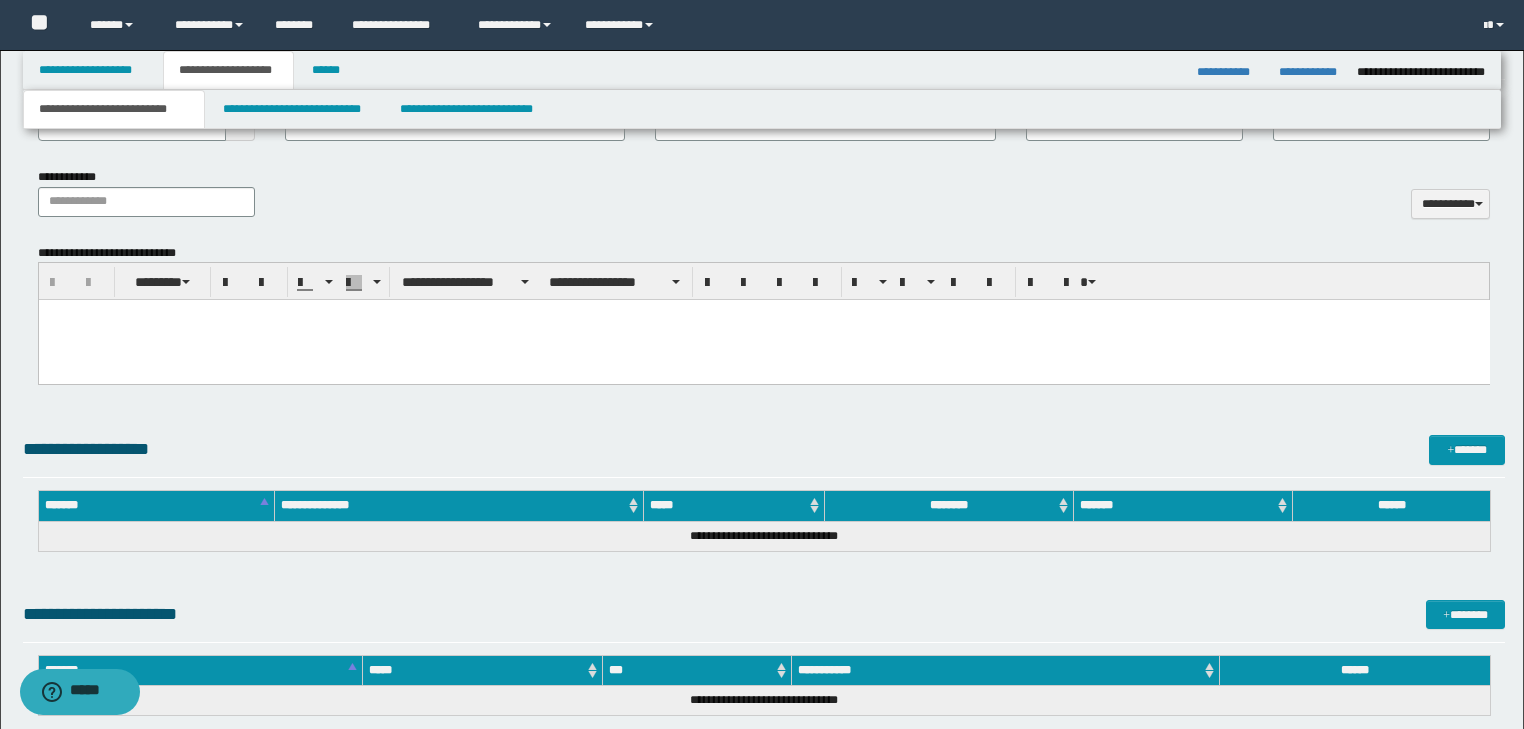 click at bounding box center [763, 340] 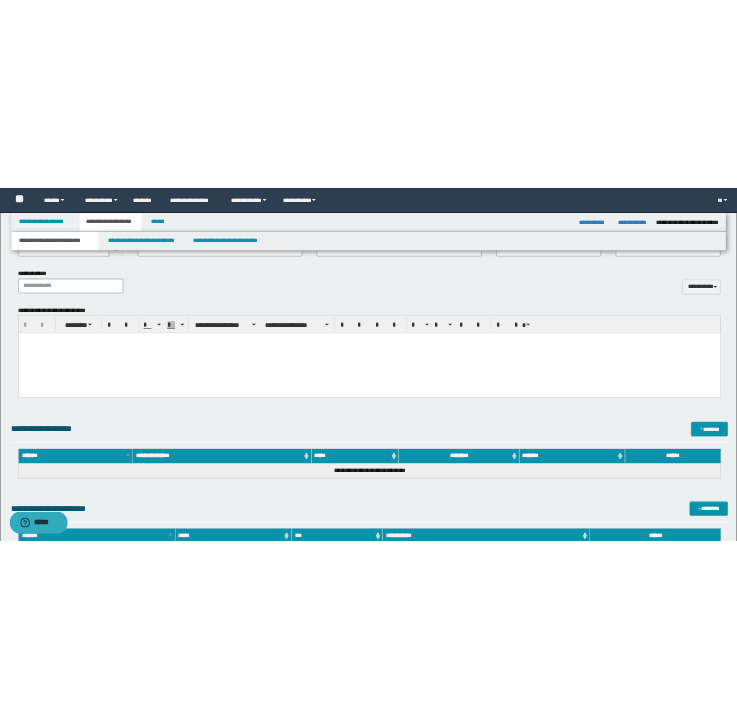 scroll, scrollTop: 1464, scrollLeft: 0, axis: vertical 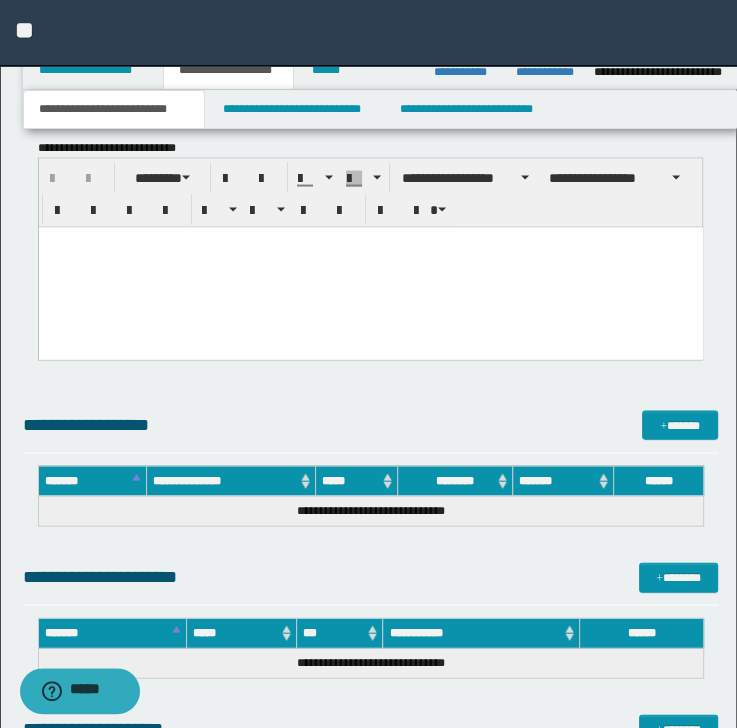 paste 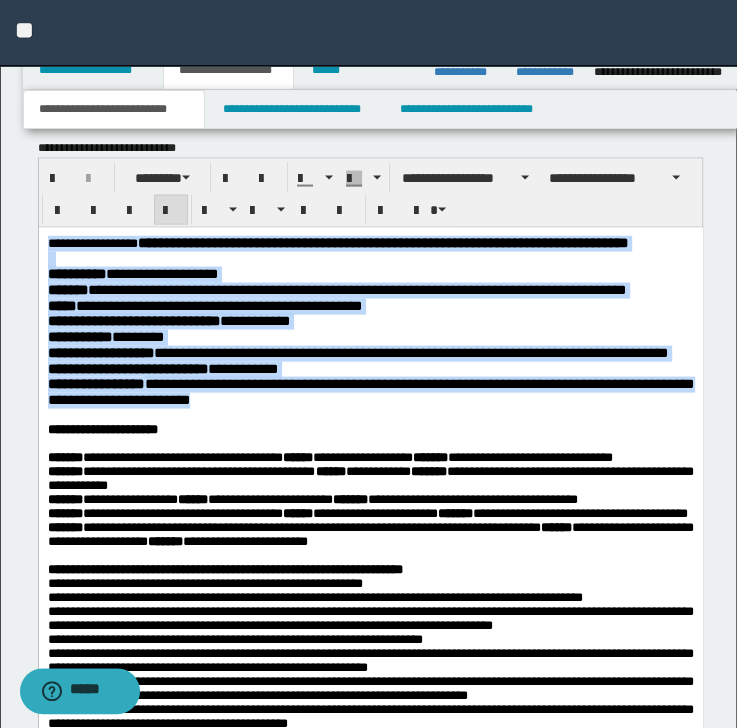 drag, startPoint x: 312, startPoint y: 468, endPoint x: 39, endPoint y: 246, distance: 351.87073 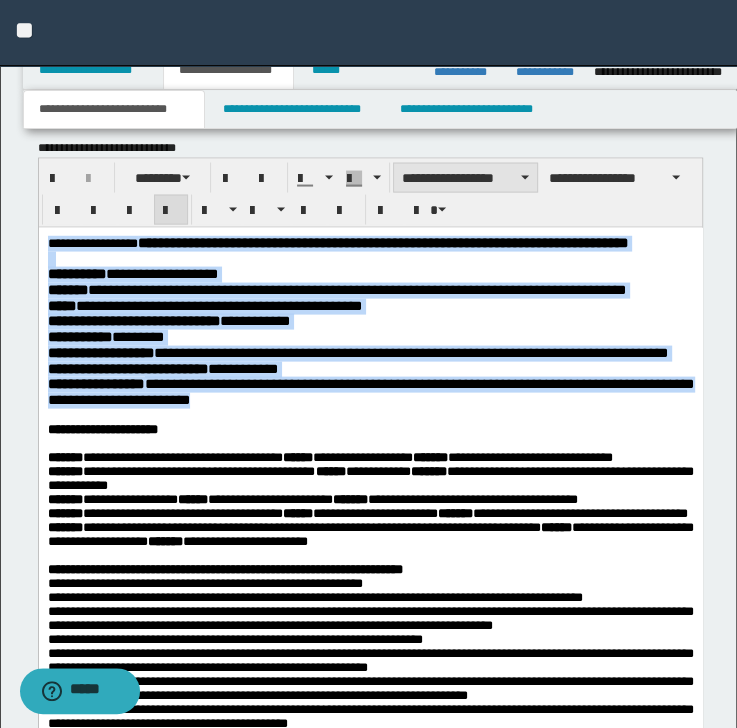 click on "**********" at bounding box center (465, 178) 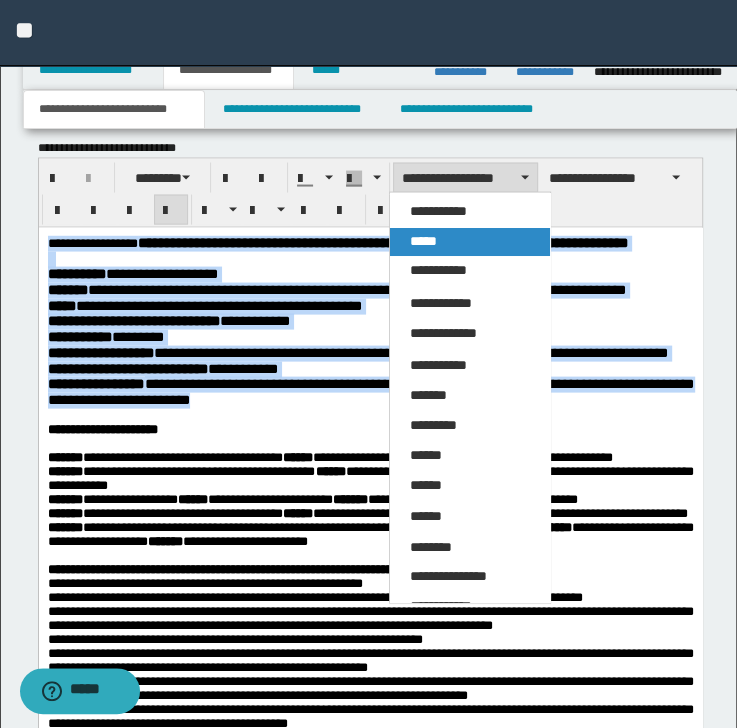 click on "*****" at bounding box center [470, 242] 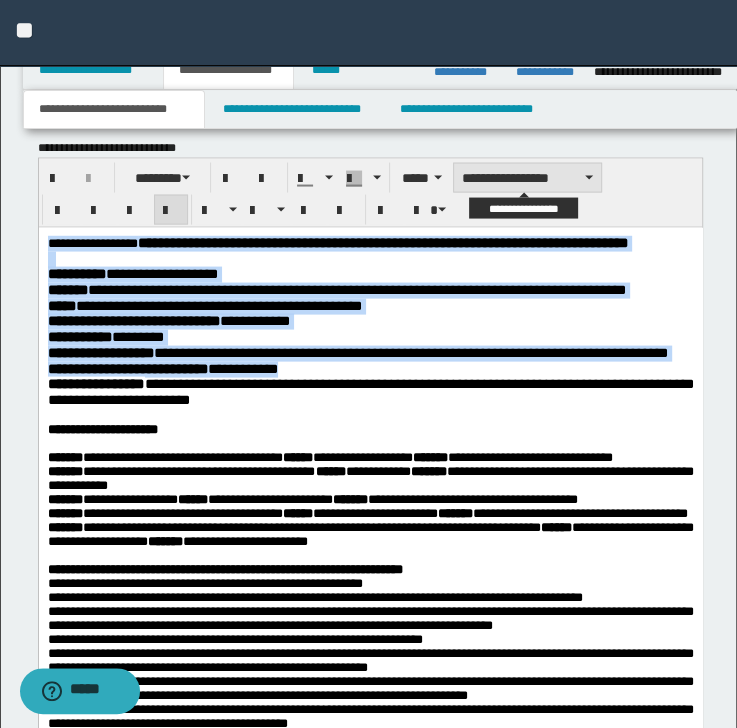click on "**********" at bounding box center (527, 178) 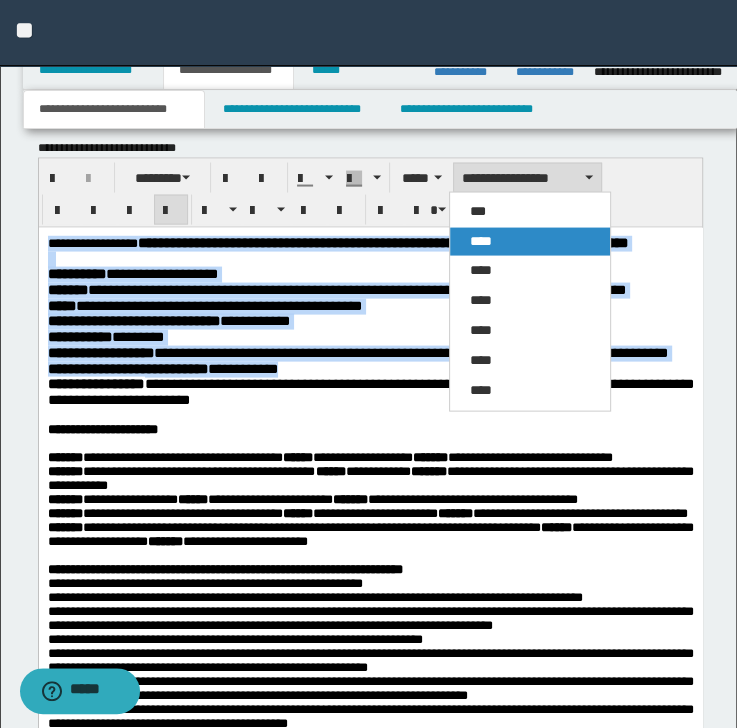 click on "****" at bounding box center (481, 241) 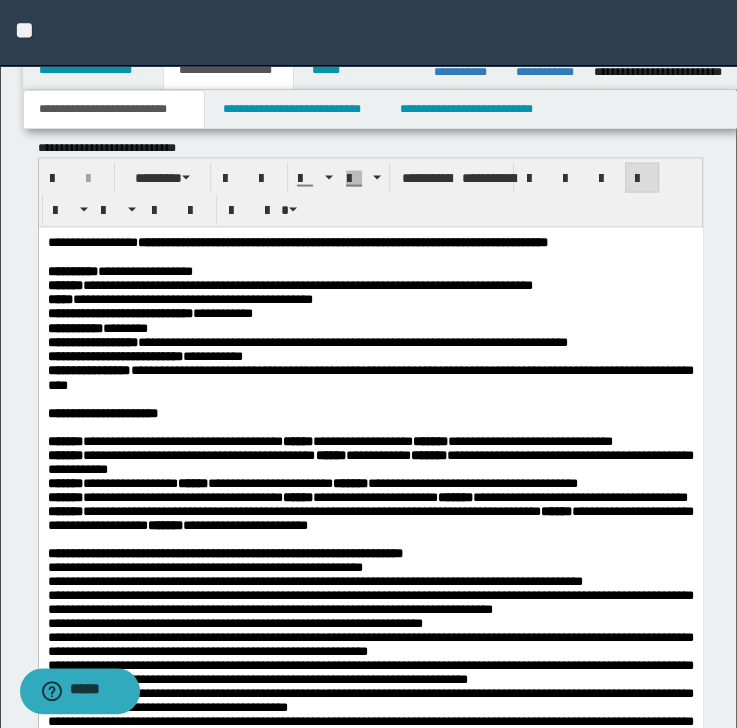 click at bounding box center [370, 400] 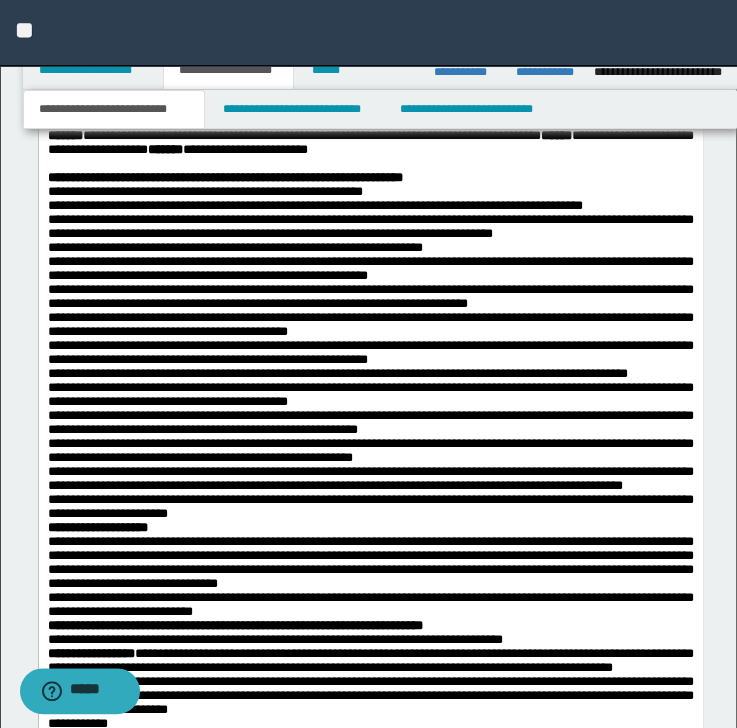 scroll, scrollTop: 2264, scrollLeft: 0, axis: vertical 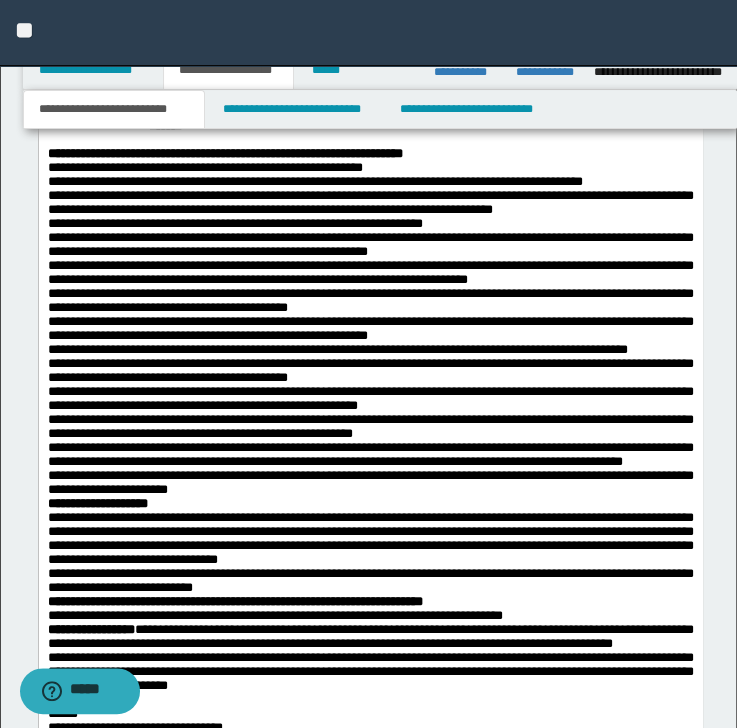 click on "**********" at bounding box center [370, 169] 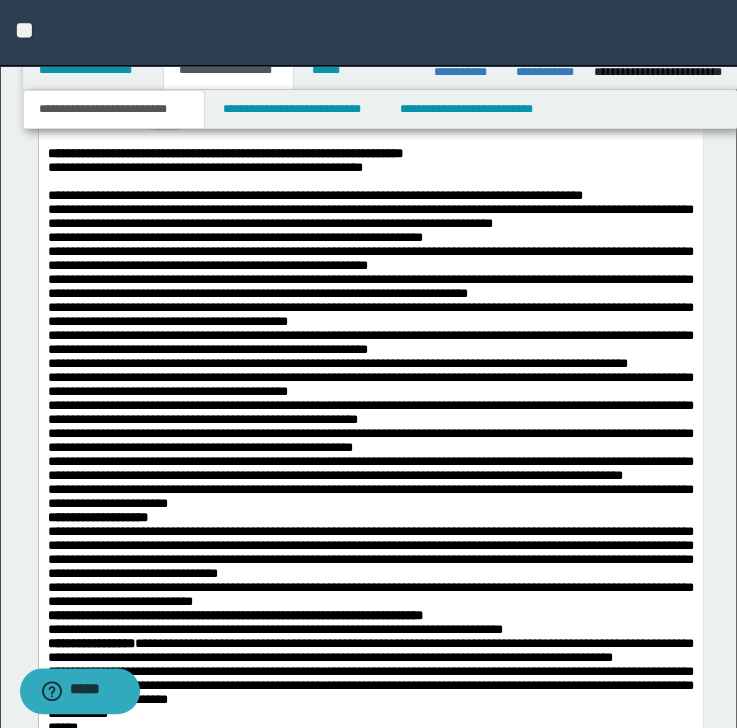 click on "**********" at bounding box center (370, 217) 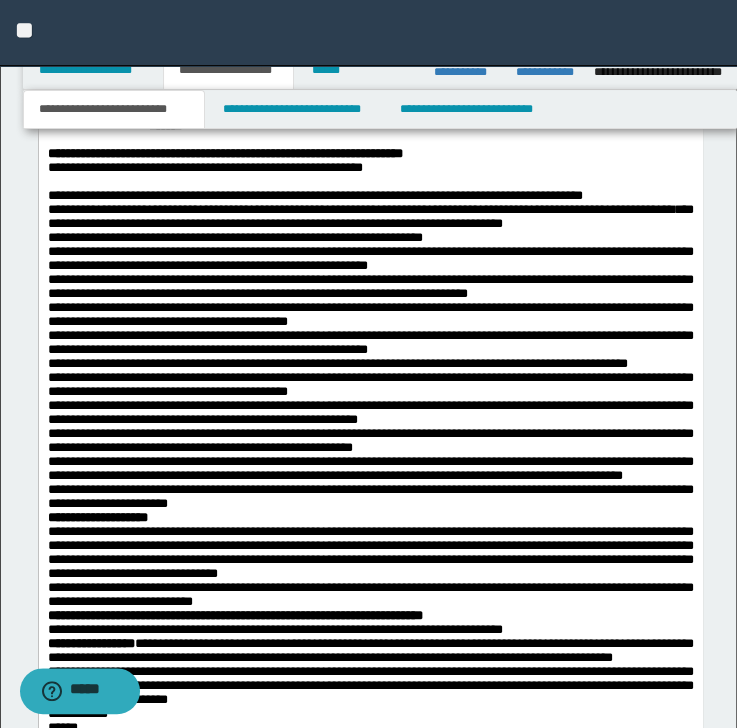 click on "**********" at bounding box center (370, 218) 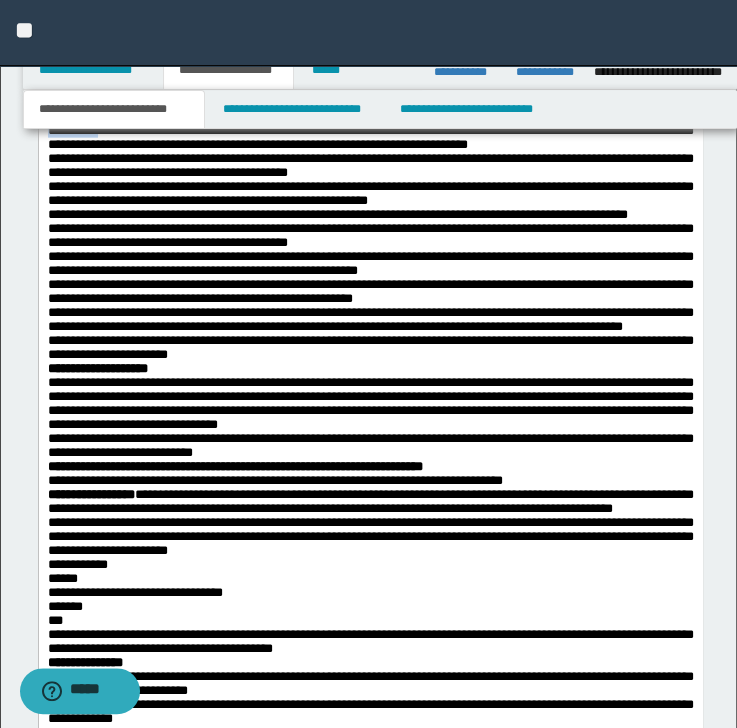 scroll, scrollTop: 2424, scrollLeft: 0, axis: vertical 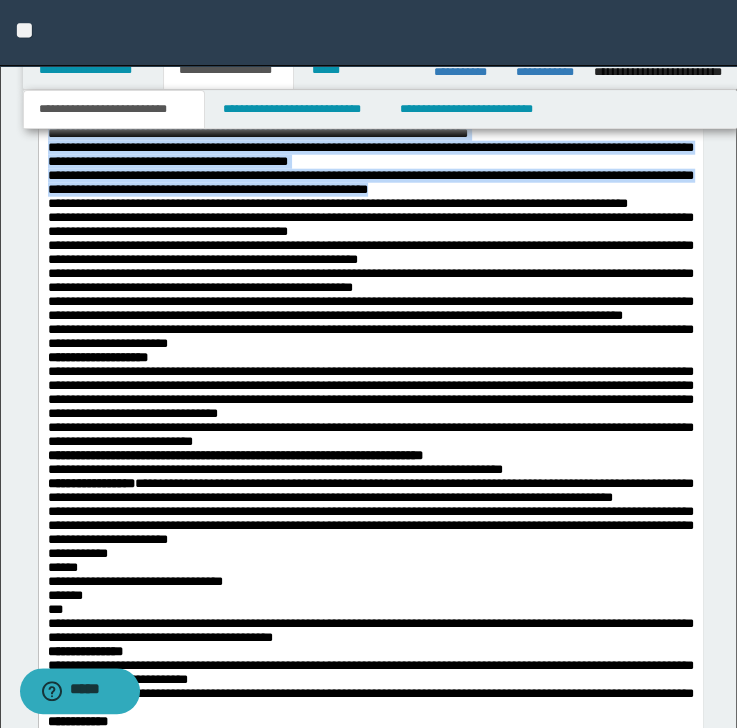 drag, startPoint x: 47, startPoint y: 134, endPoint x: 604, endPoint y: 328, distance: 589.81775 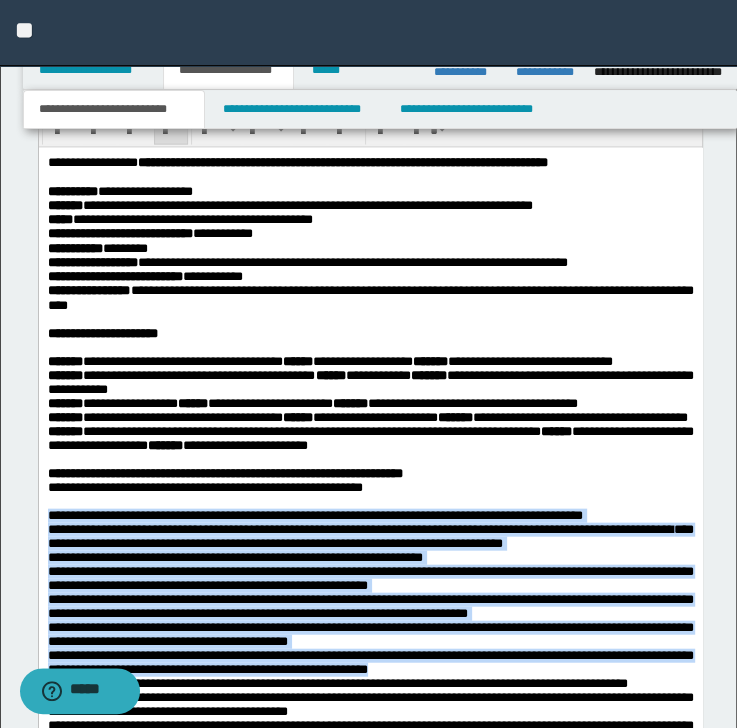 scroll, scrollTop: 1864, scrollLeft: 0, axis: vertical 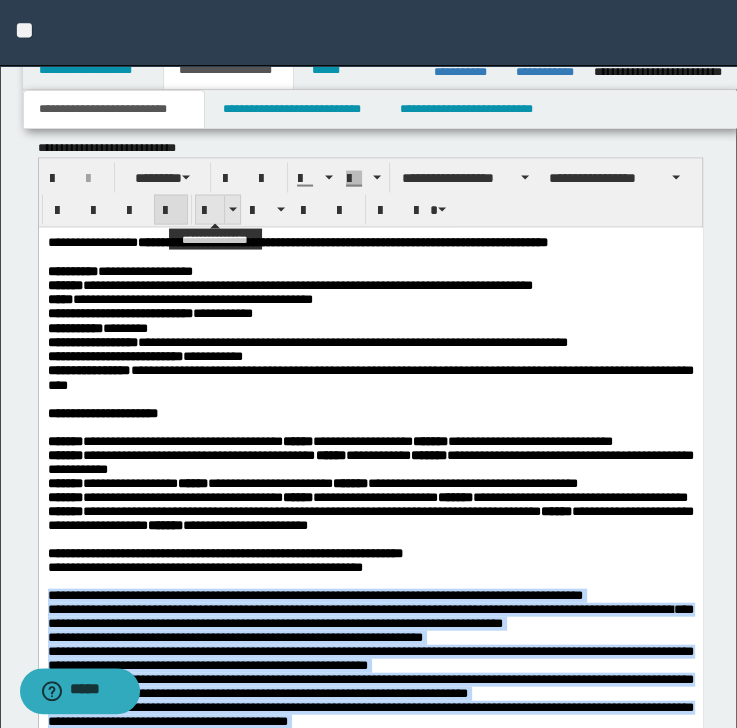 click at bounding box center [210, 211] 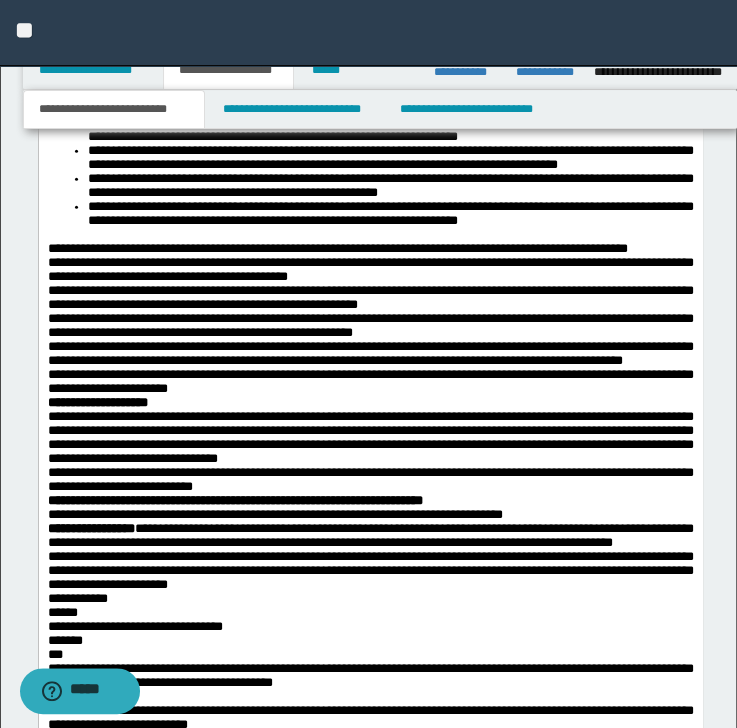 scroll, scrollTop: 2424, scrollLeft: 0, axis: vertical 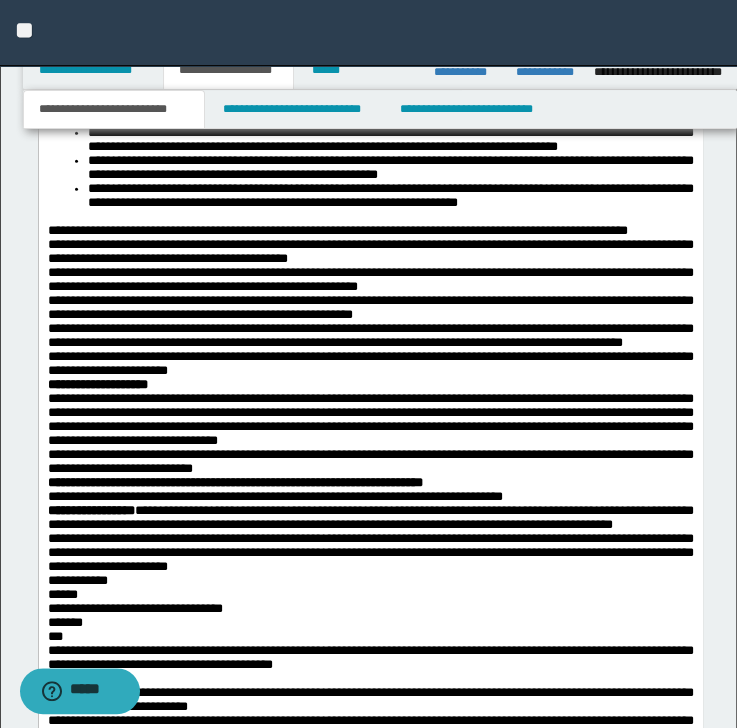 click on "**********" at bounding box center (337, 231) 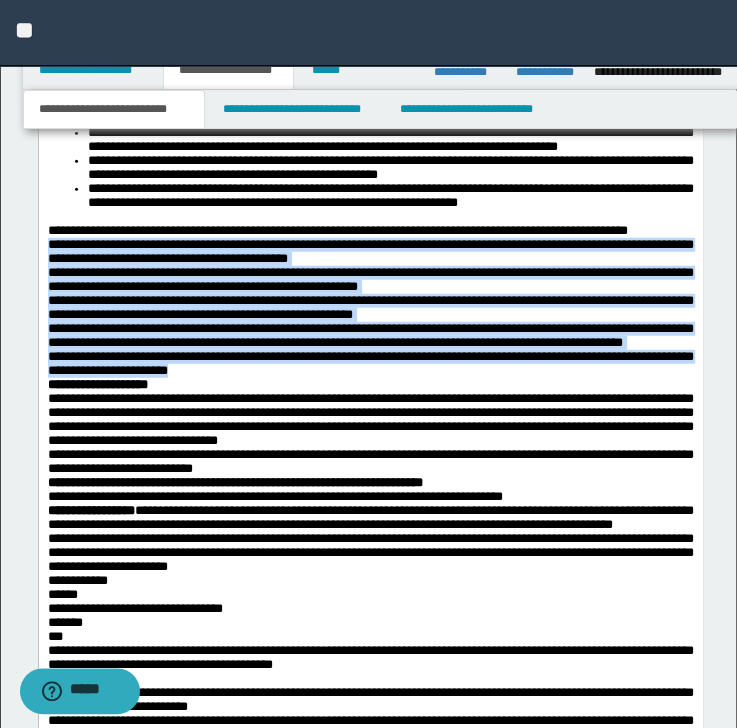 drag, startPoint x: 47, startPoint y: 434, endPoint x: 354, endPoint y: 591, distance: 344.8159 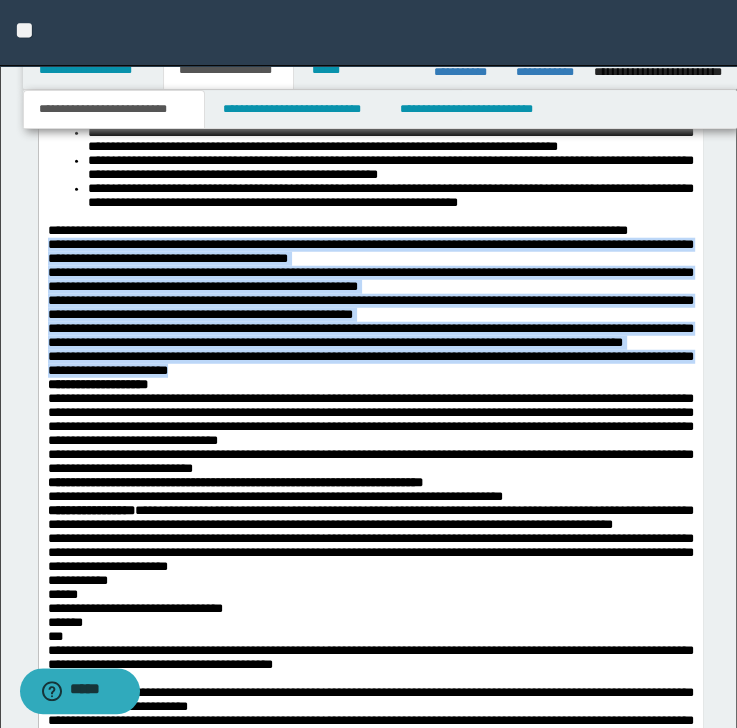 click on "**********" at bounding box center (370, 431) 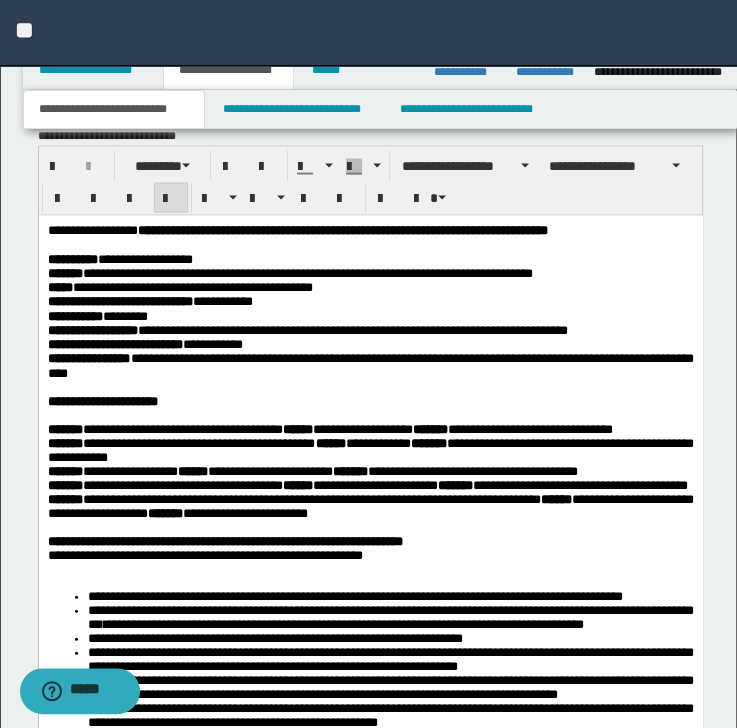 scroll, scrollTop: 1864, scrollLeft: 0, axis: vertical 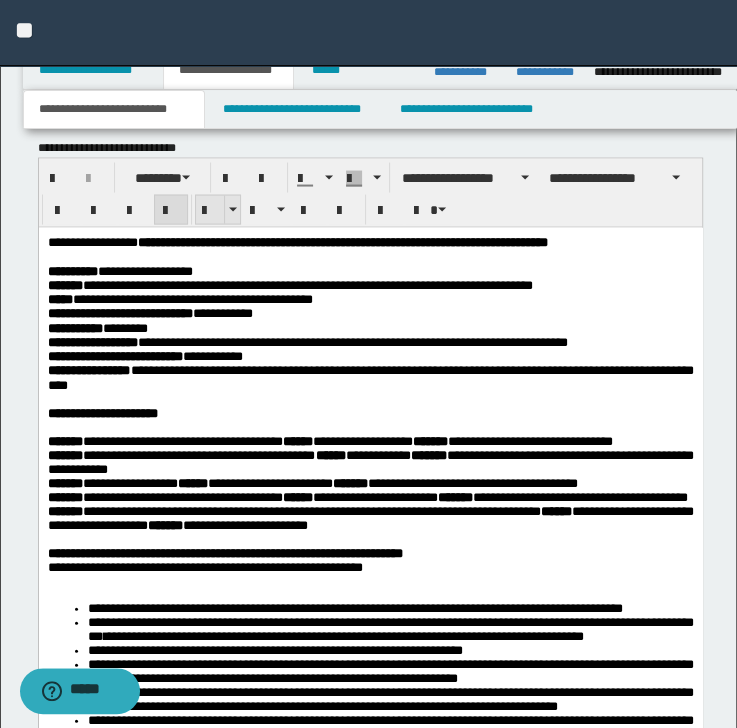 click at bounding box center [210, 210] 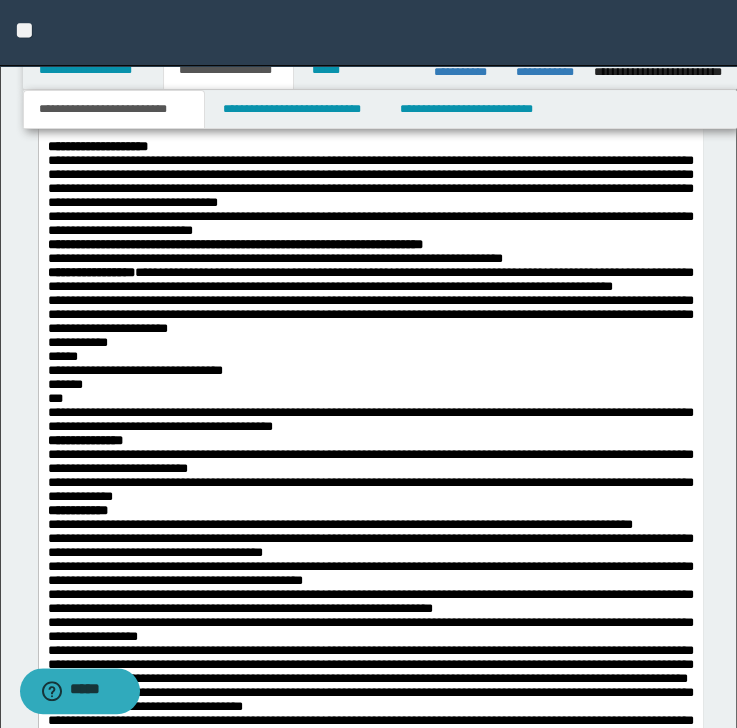 scroll, scrollTop: 2824, scrollLeft: 0, axis: vertical 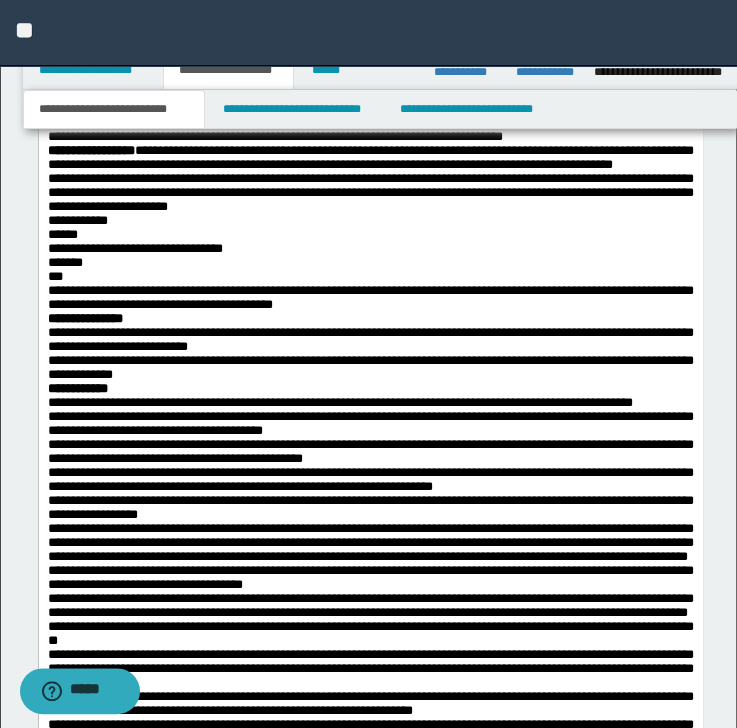 click on "**********" at bounding box center (370, 25) 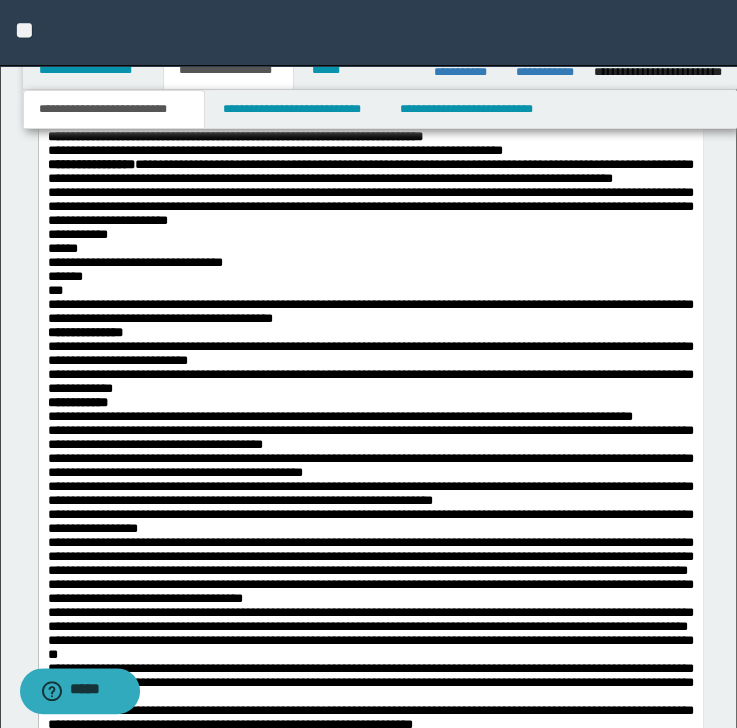 click on "**********" at bounding box center (370, 74) 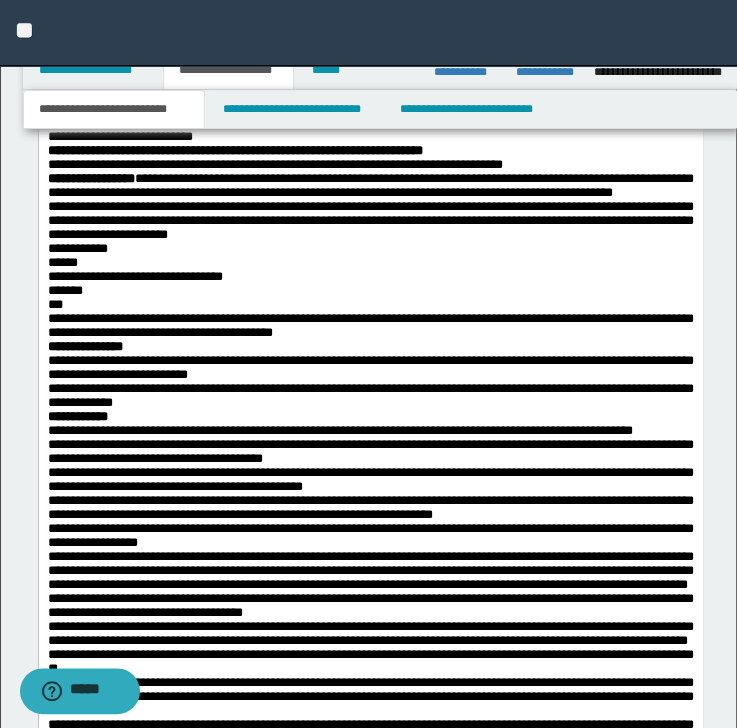 click on "**********" at bounding box center (370, 130) 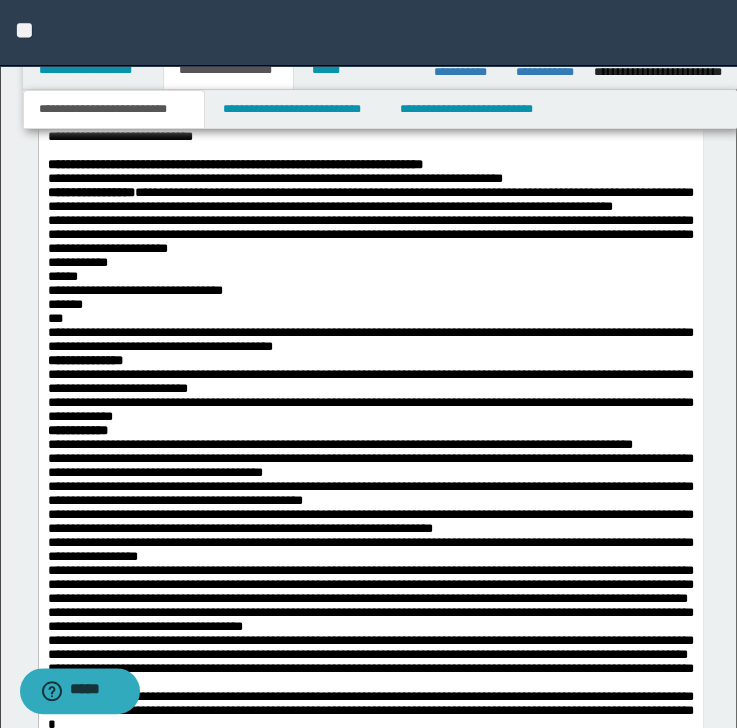 click on "**********" at bounding box center (370, 165) 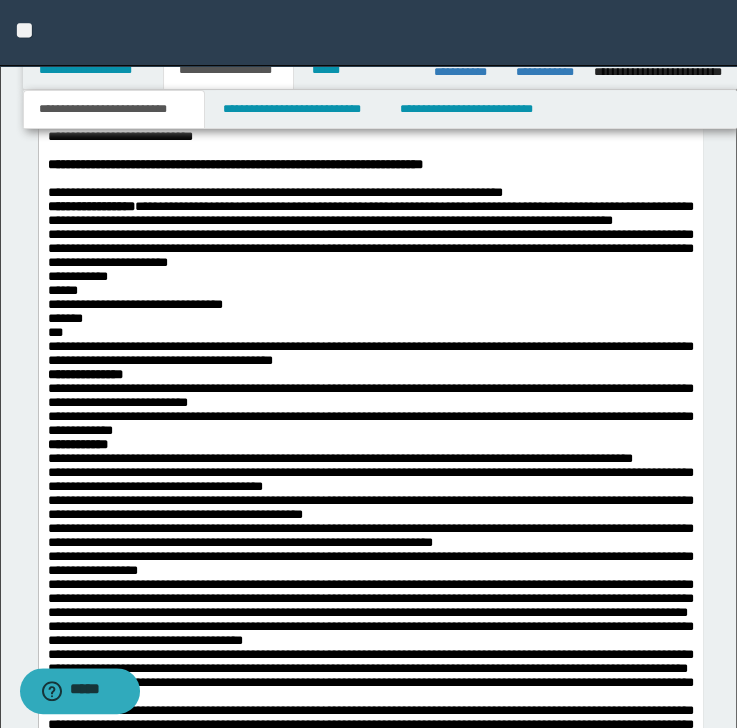 click on "**********" at bounding box center (370, 193) 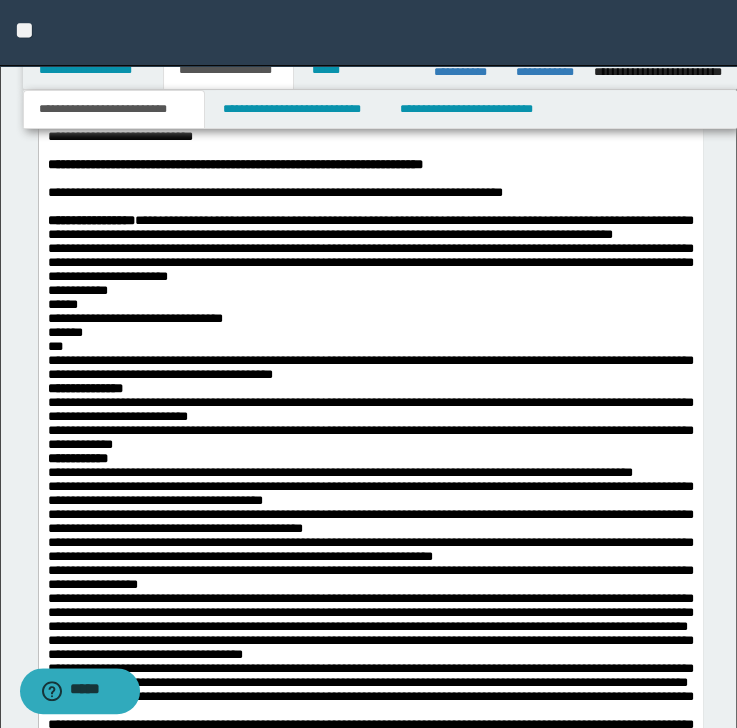 click on "**********" at bounding box center [370, 228] 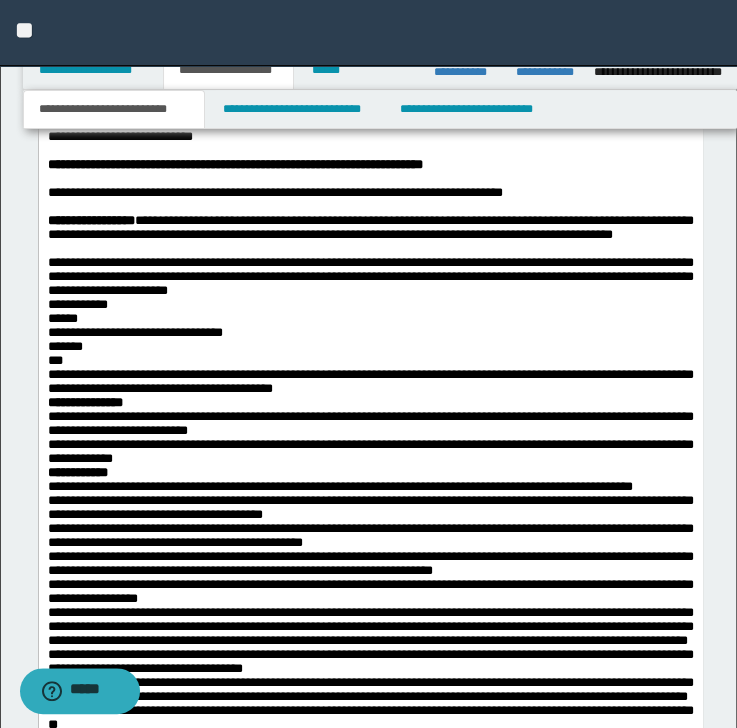 click on "**********" at bounding box center (370, 277) 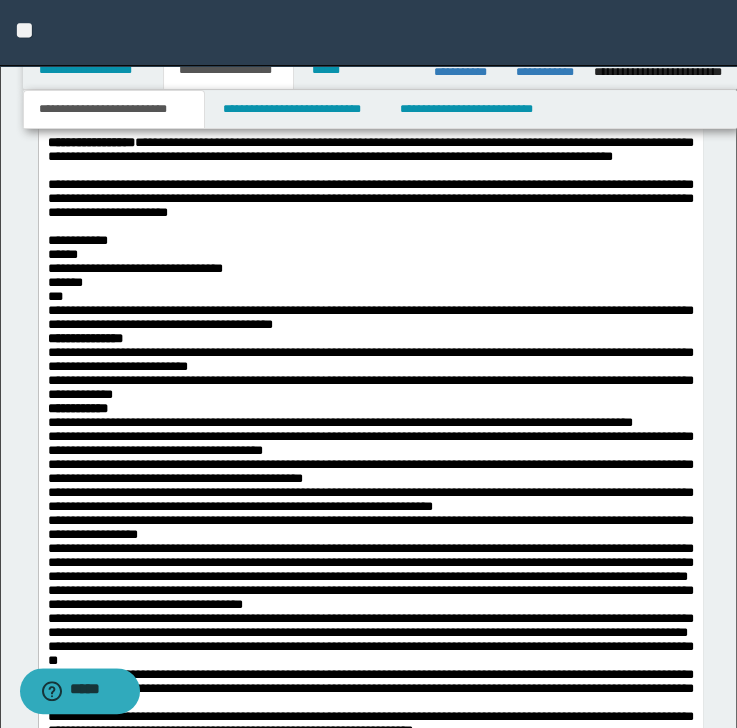 scroll, scrollTop: 2904, scrollLeft: 0, axis: vertical 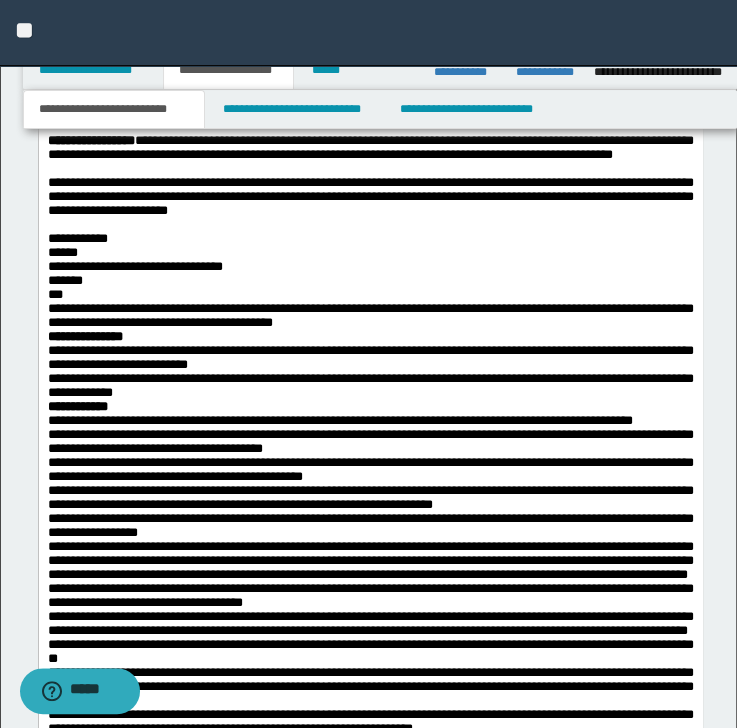 click on "**********" at bounding box center (370, 315) 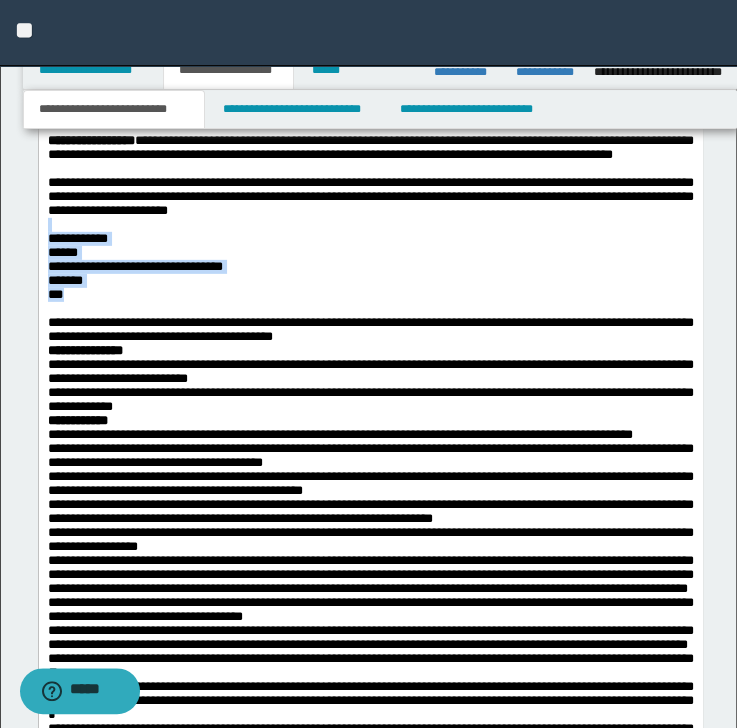drag, startPoint x: 82, startPoint y: 572, endPoint x: 47, endPoint y: 495, distance: 84.58132 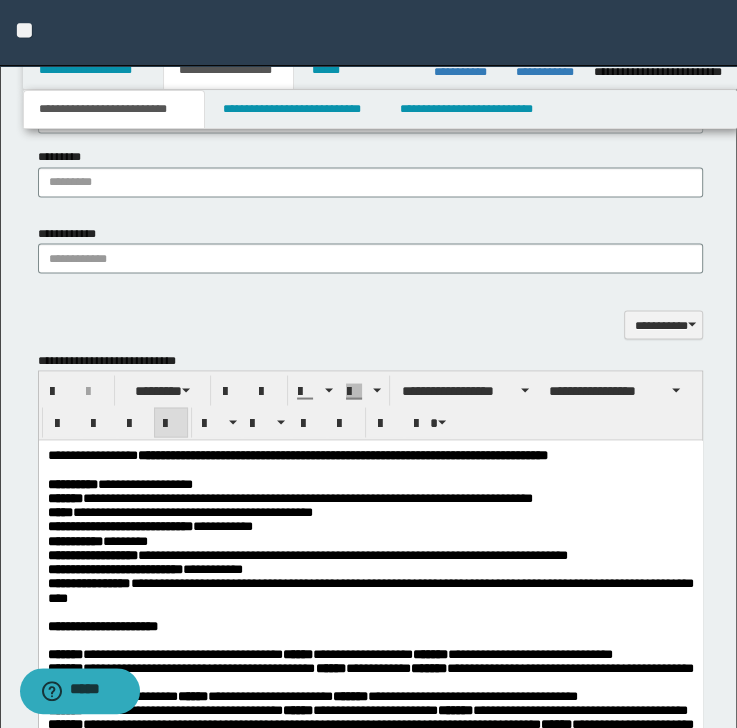 scroll, scrollTop: 1624, scrollLeft: 0, axis: vertical 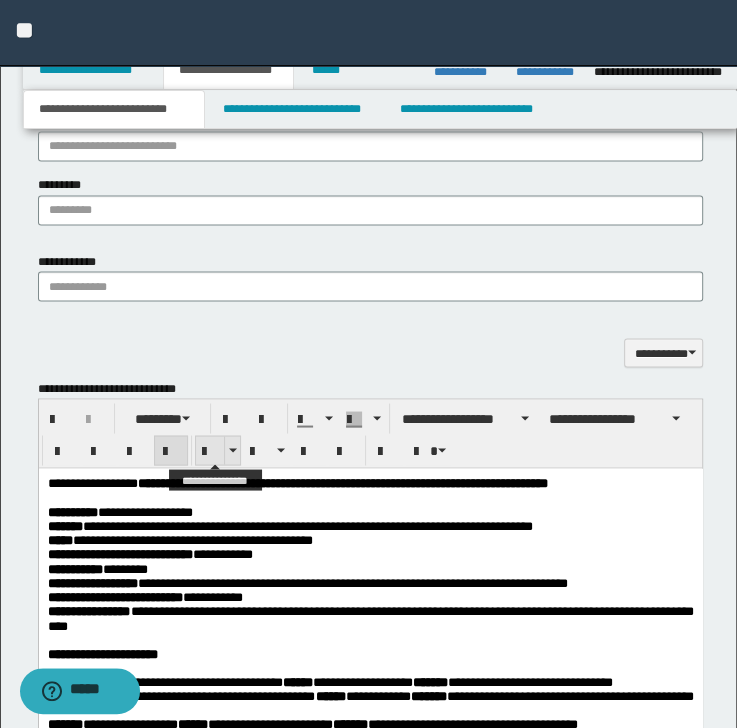 click at bounding box center [210, 451] 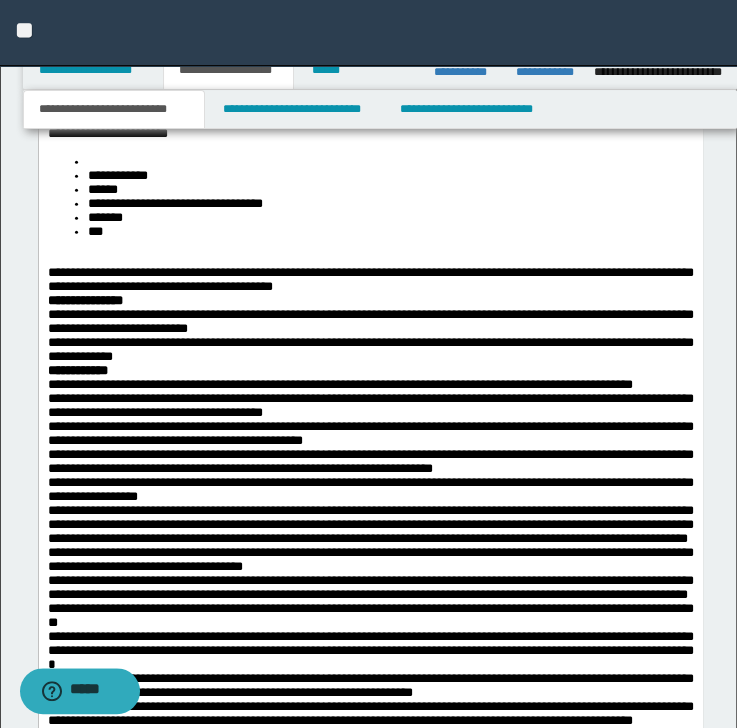 scroll, scrollTop: 2984, scrollLeft: 0, axis: vertical 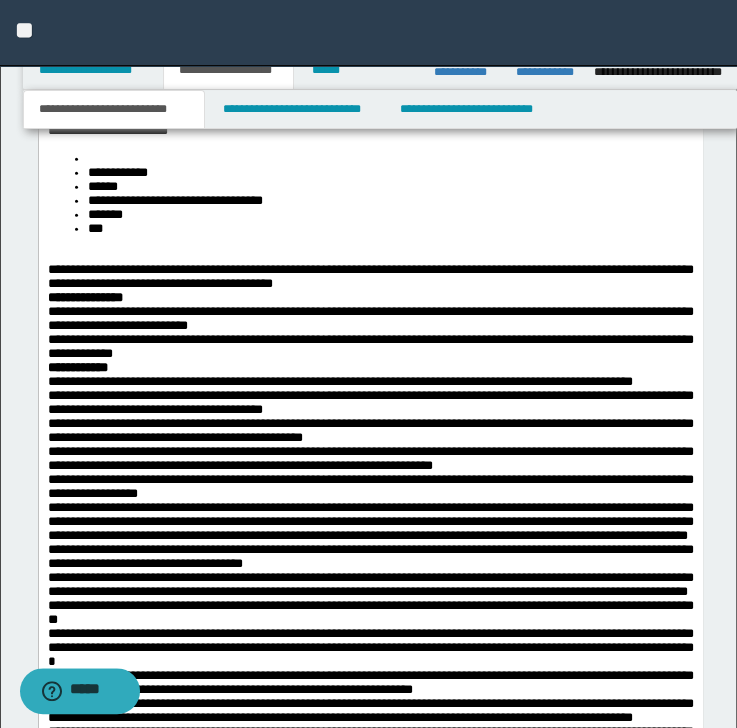 click at bounding box center (390, 159) 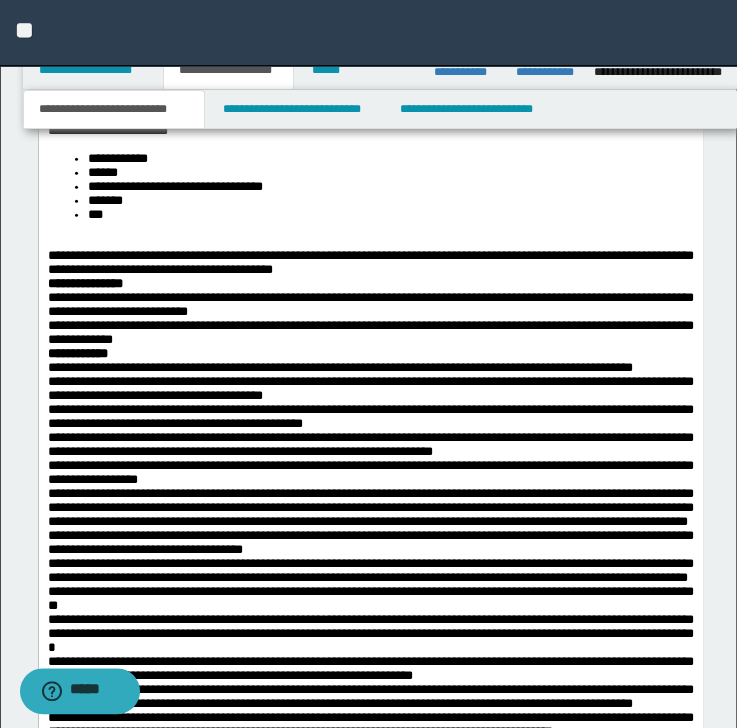 click at bounding box center [370, 242] 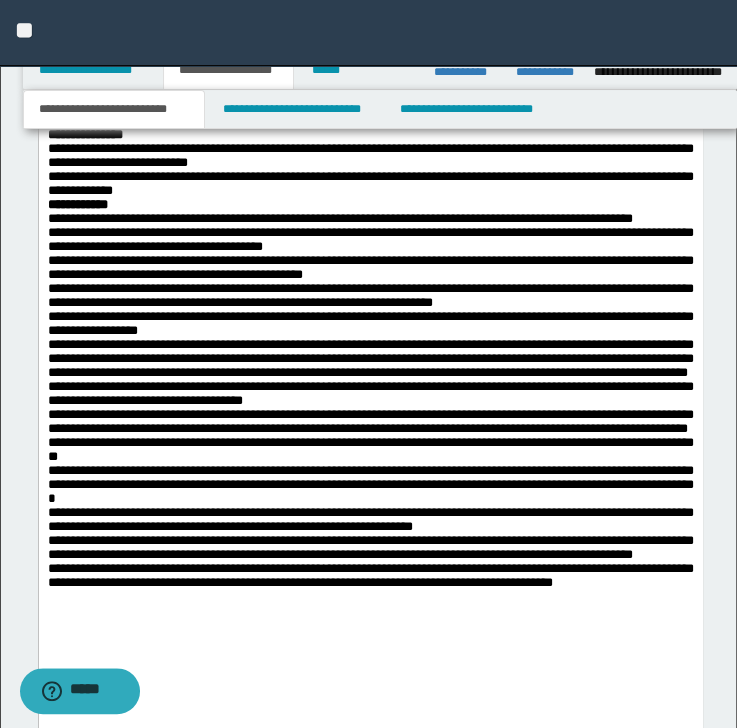 scroll, scrollTop: 3144, scrollLeft: 0, axis: vertical 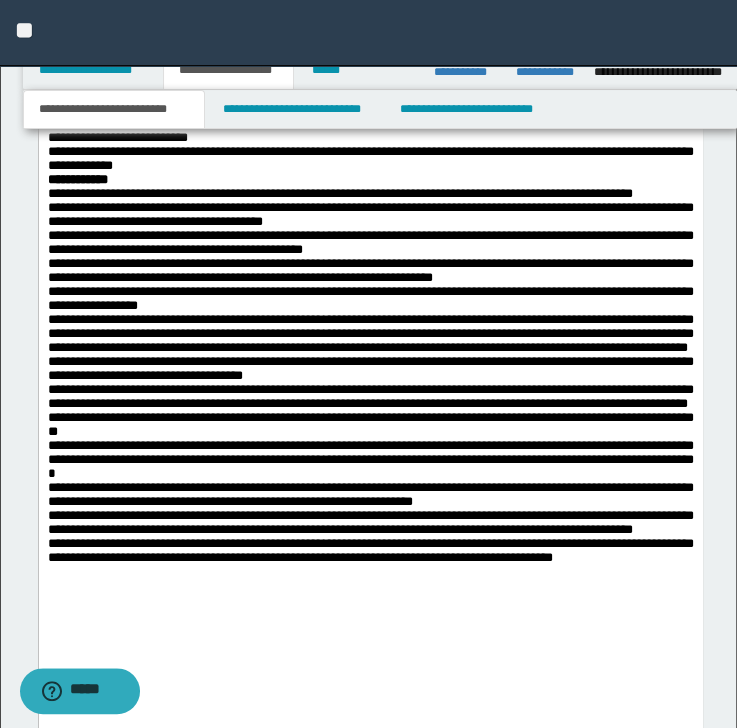 click on "**********" at bounding box center (370, 88) 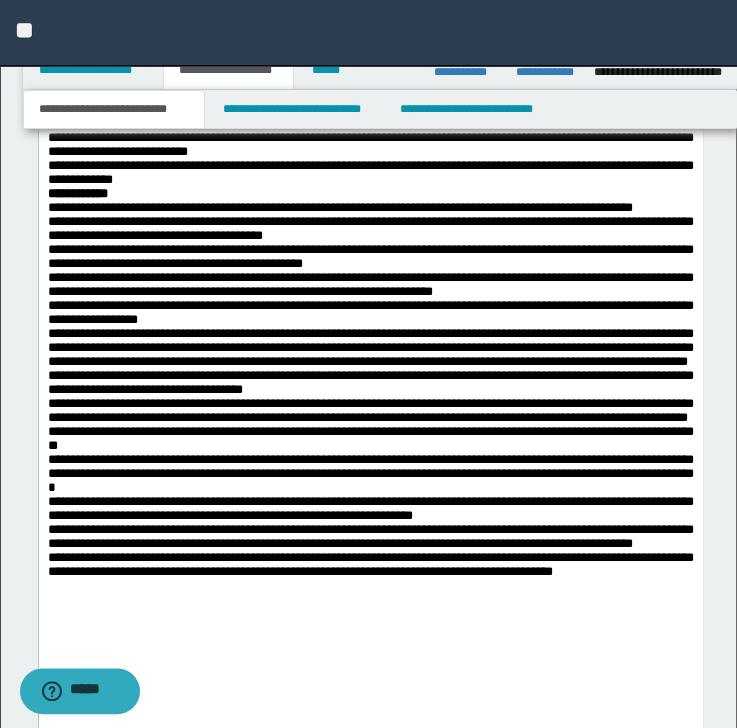 click on "**********" at bounding box center [370, 144] 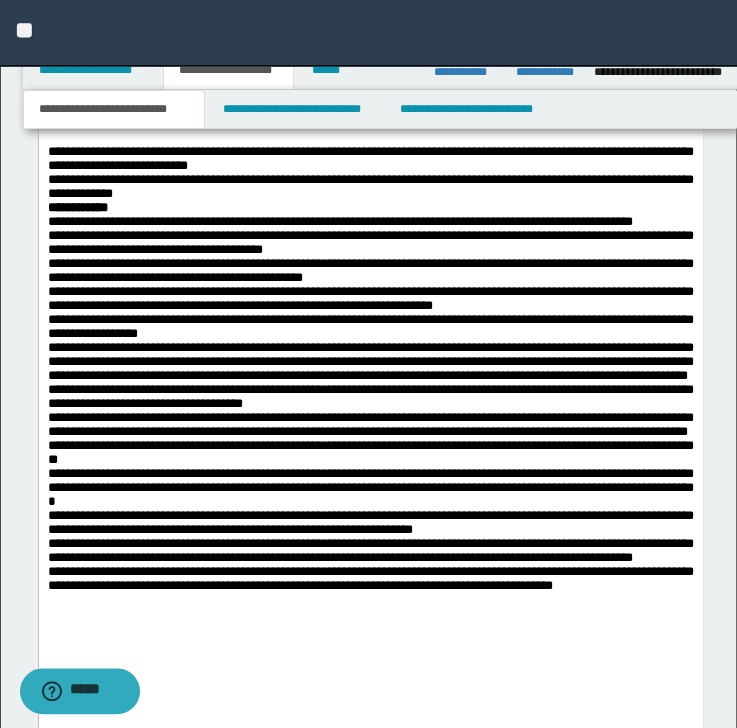 click on "**********" at bounding box center [370, 159] 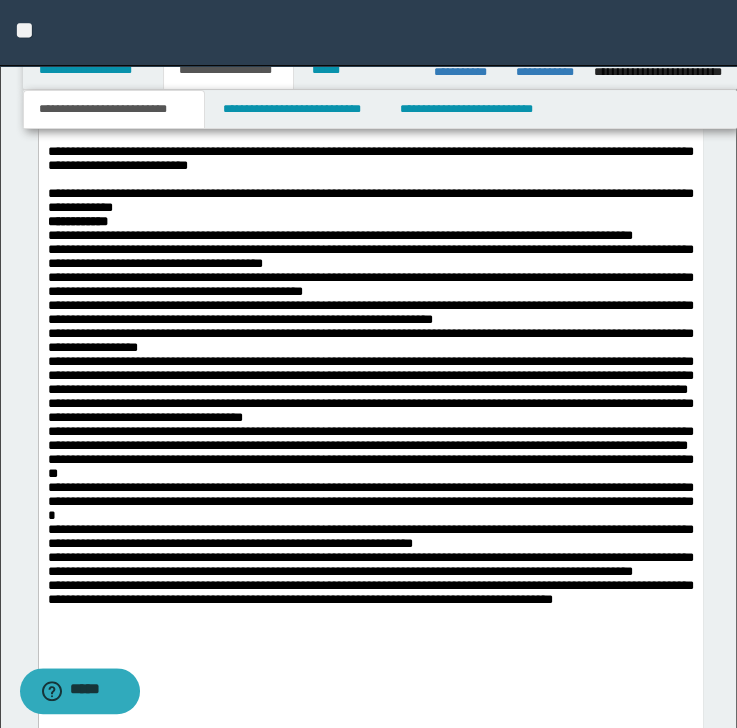 click on "**********" at bounding box center [370, 201] 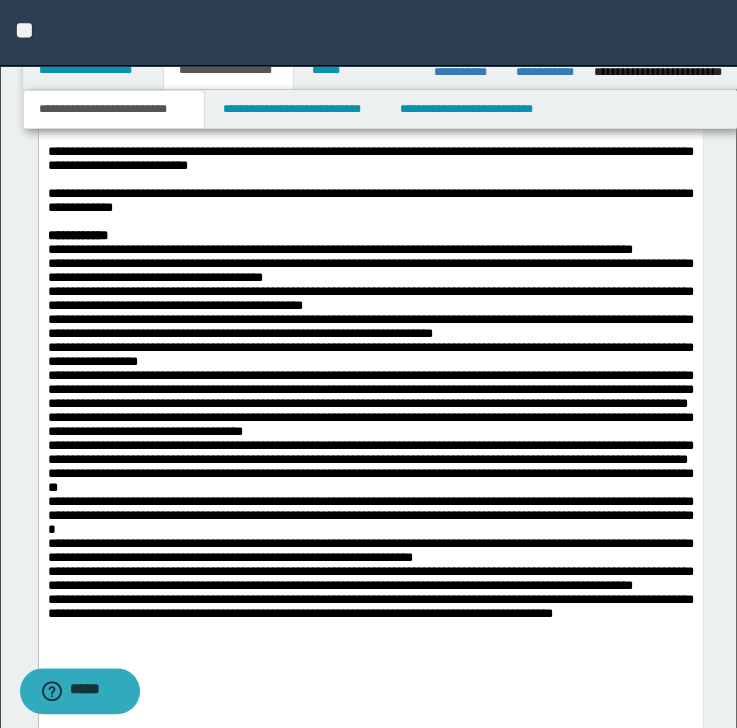 click on "**********" at bounding box center (370, 236) 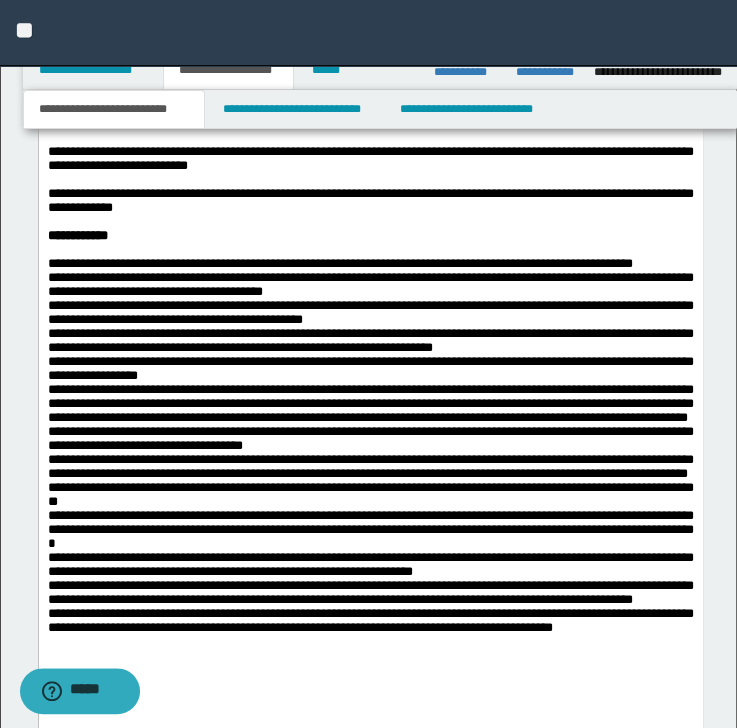 click on "**********" at bounding box center [370, 264] 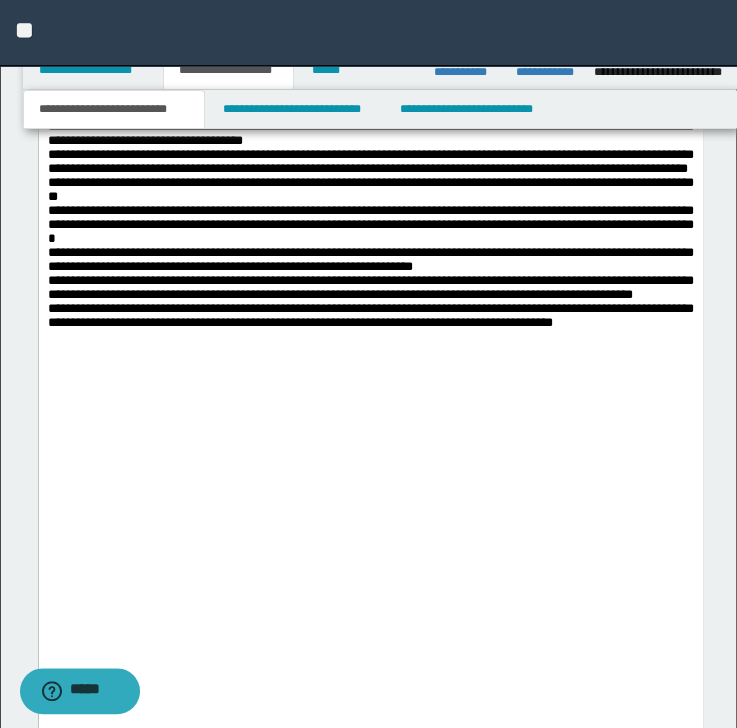 scroll, scrollTop: 3464, scrollLeft: 0, axis: vertical 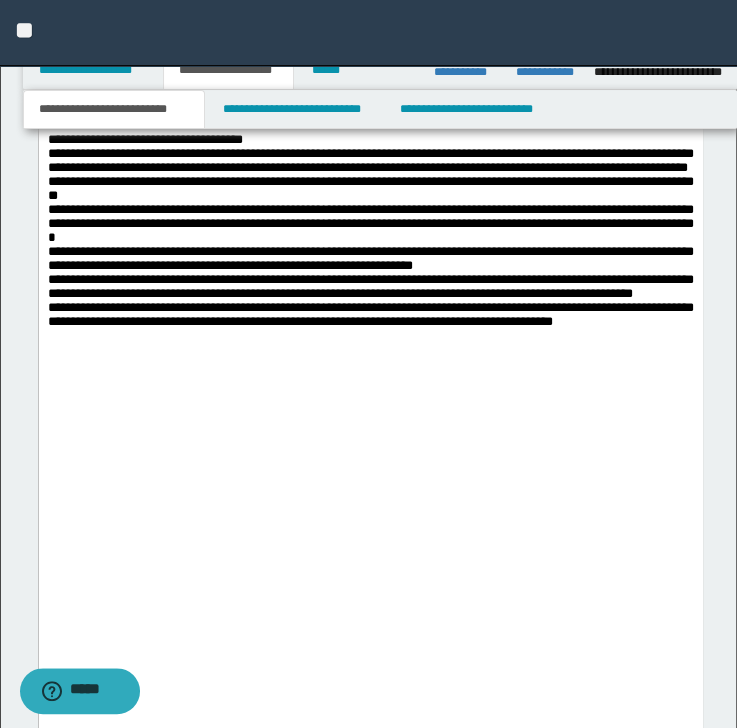 click on "**********" at bounding box center [370, -21] 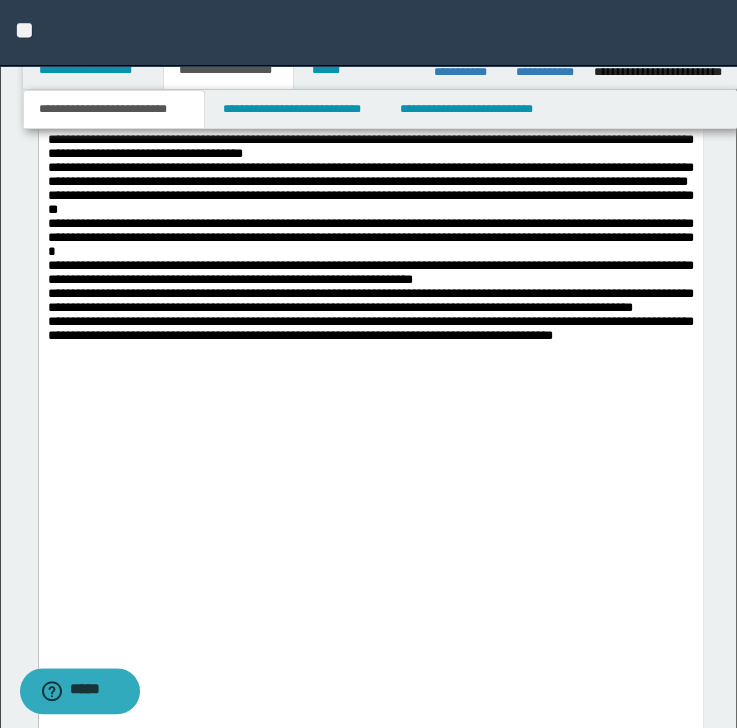 click on "**********" at bounding box center [370, 21] 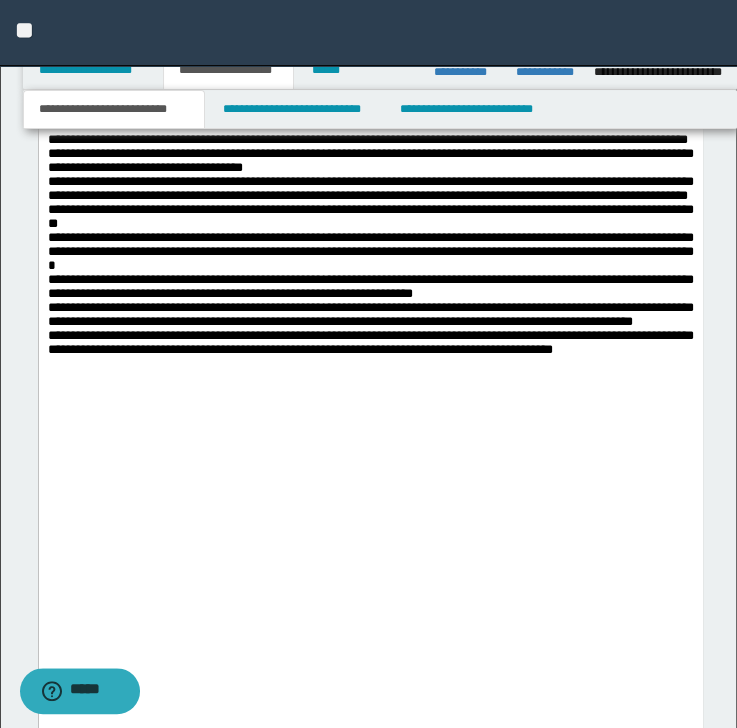 click on "**********" at bounding box center (370, 63) 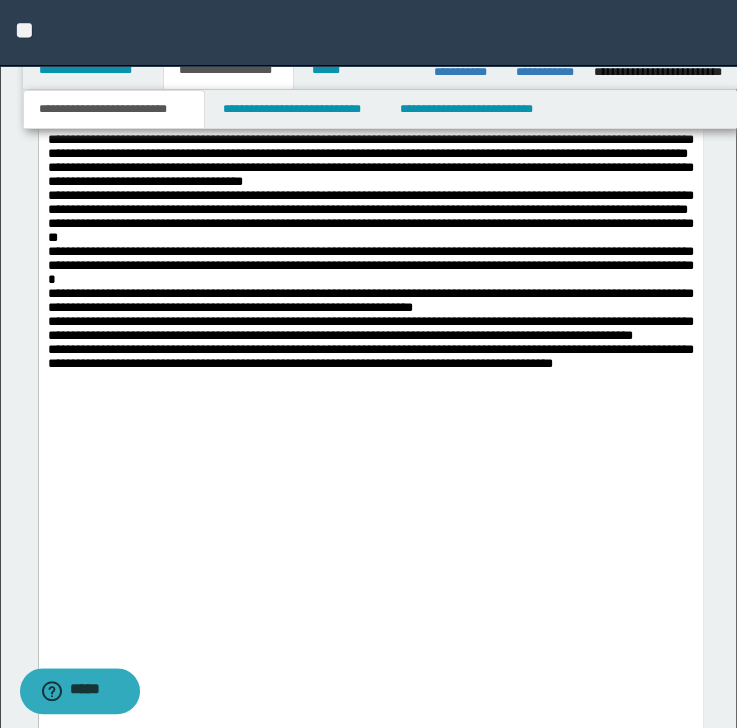 click on "**********" at bounding box center [370, 105] 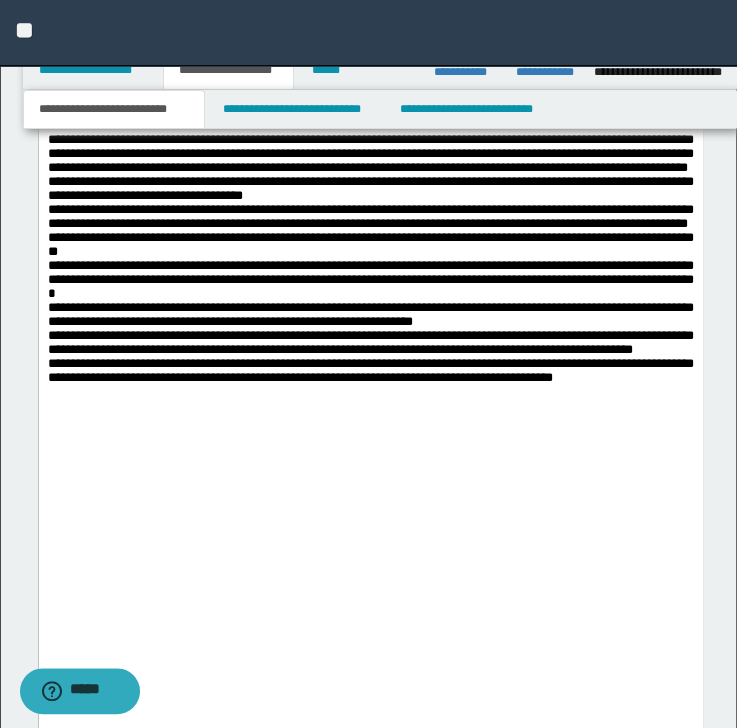 click on "**********" at bounding box center [370, 154] 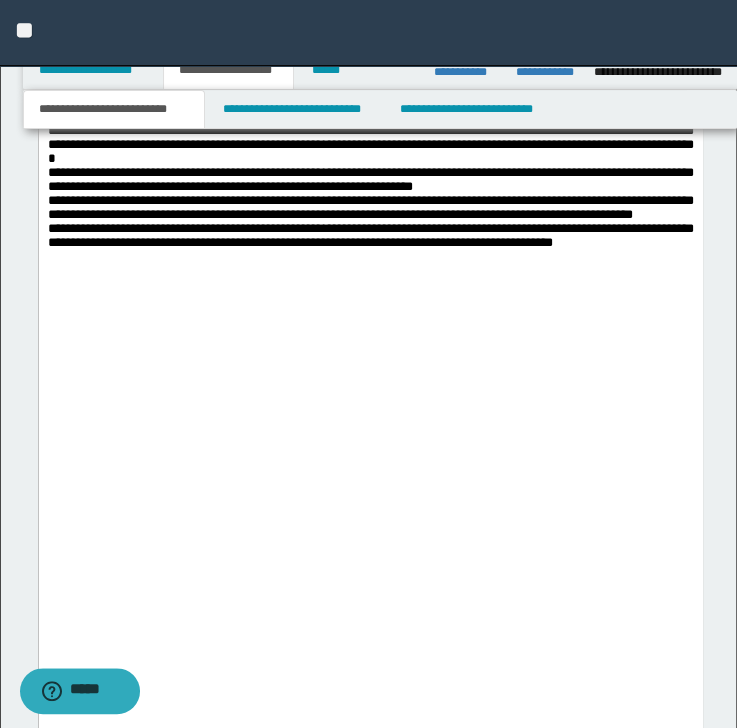scroll, scrollTop: 3624, scrollLeft: 0, axis: vertical 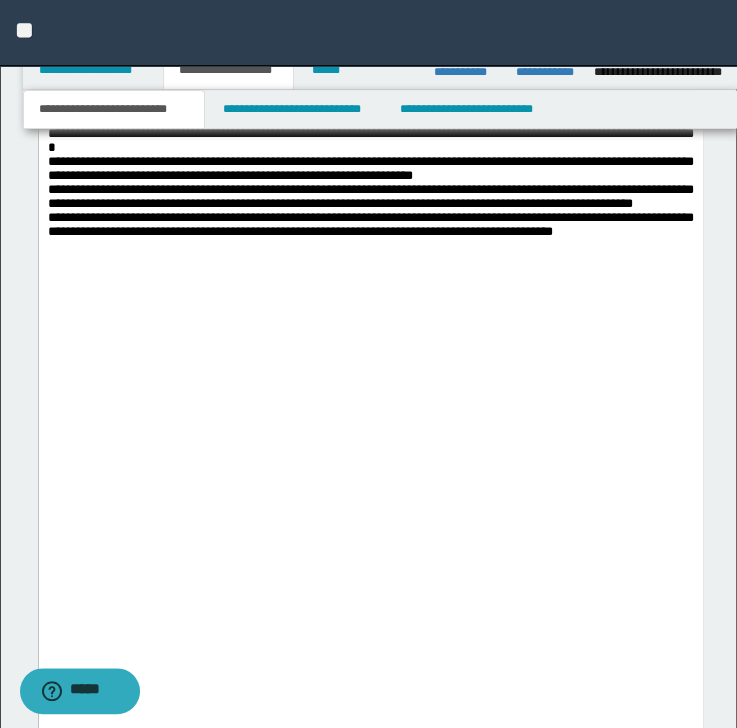 click on "**********" at bounding box center (370, 43) 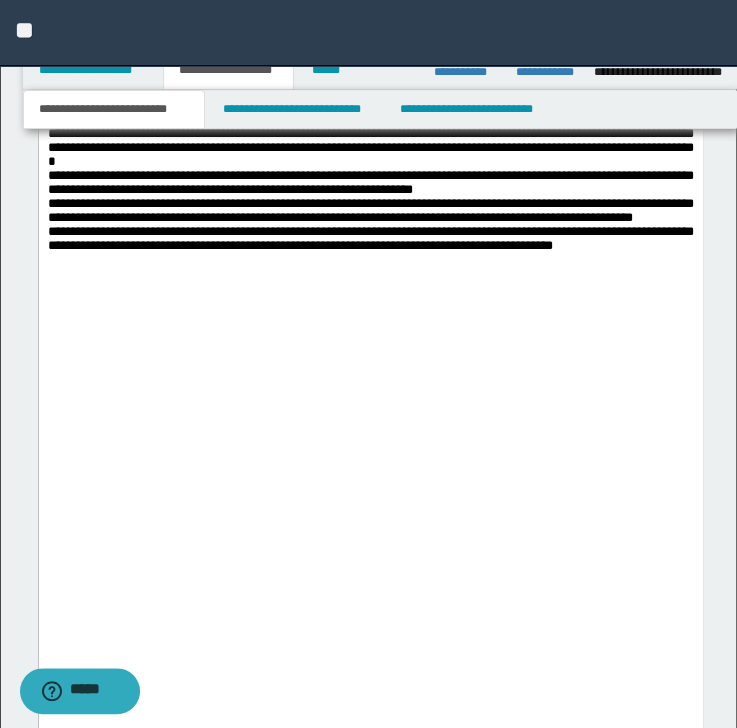 click on "**********" at bounding box center (370, 85) 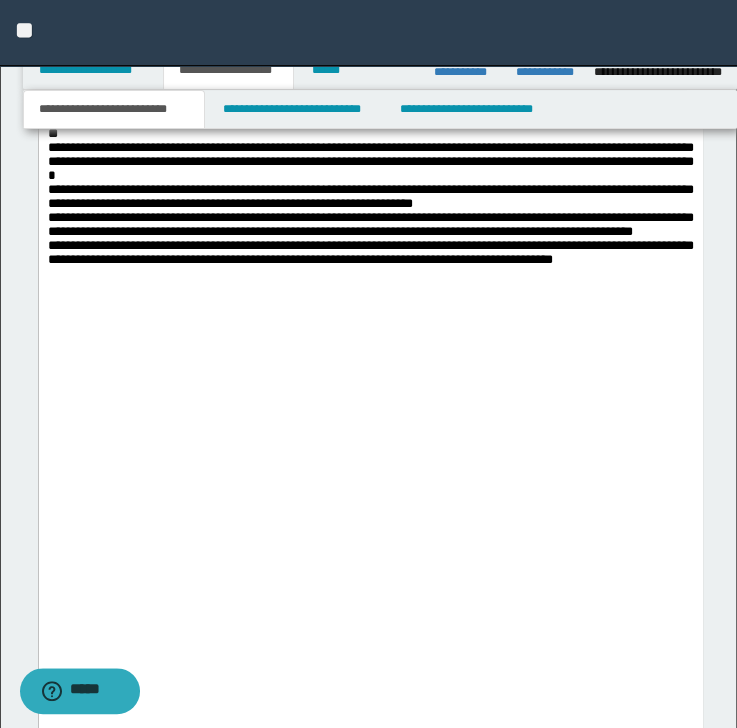 click on "**********" at bounding box center [370, 127] 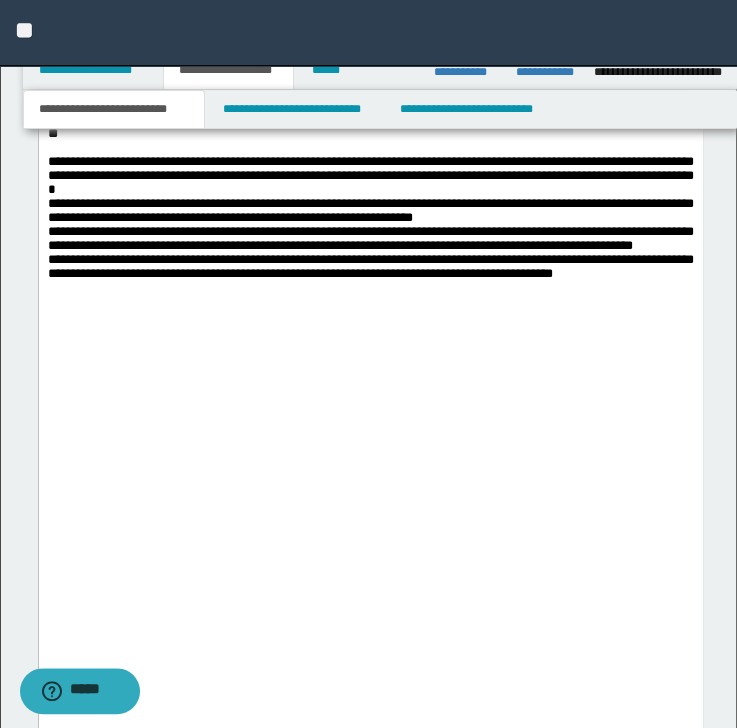 click on "**********" at bounding box center (370, 176) 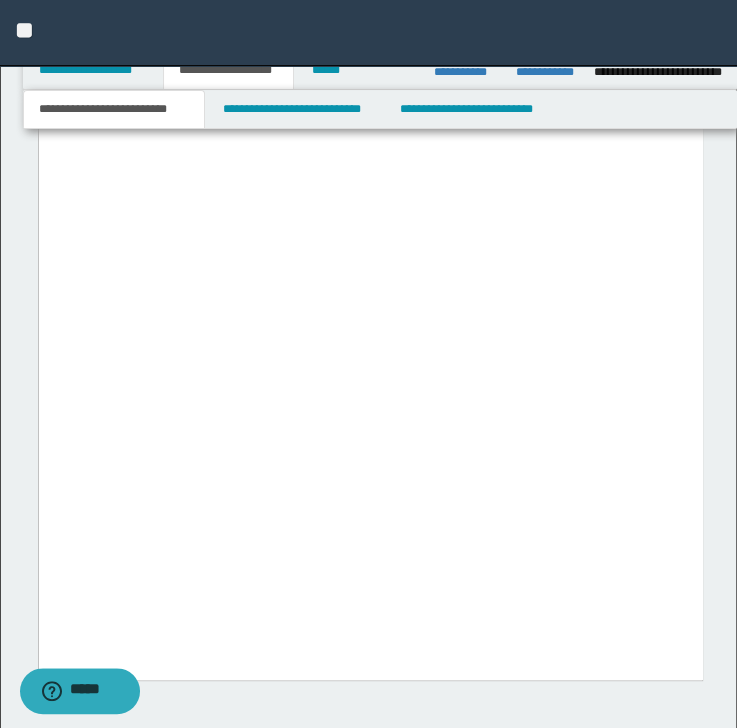 scroll, scrollTop: 3864, scrollLeft: 0, axis: vertical 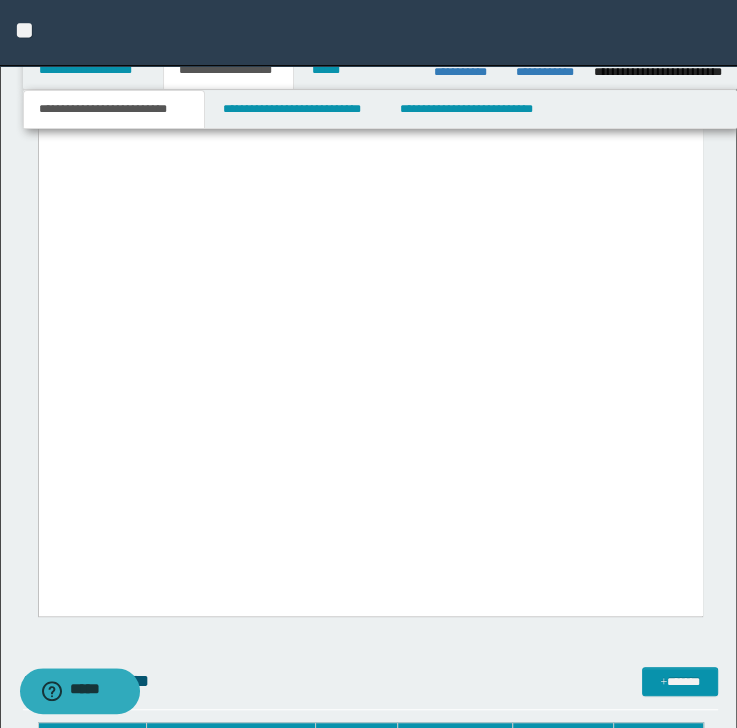 click on "**********" at bounding box center (370, -15) 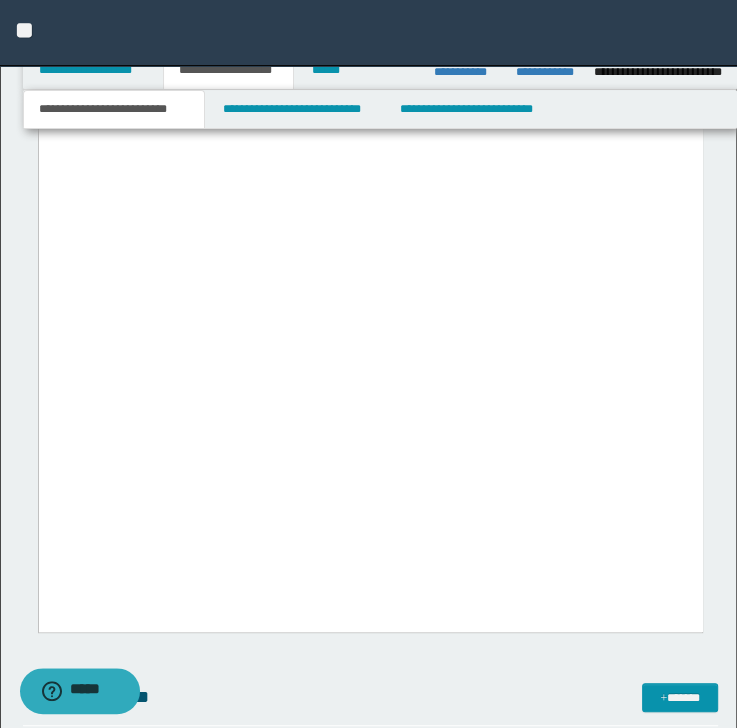 click on "**********" at bounding box center (370, 27) 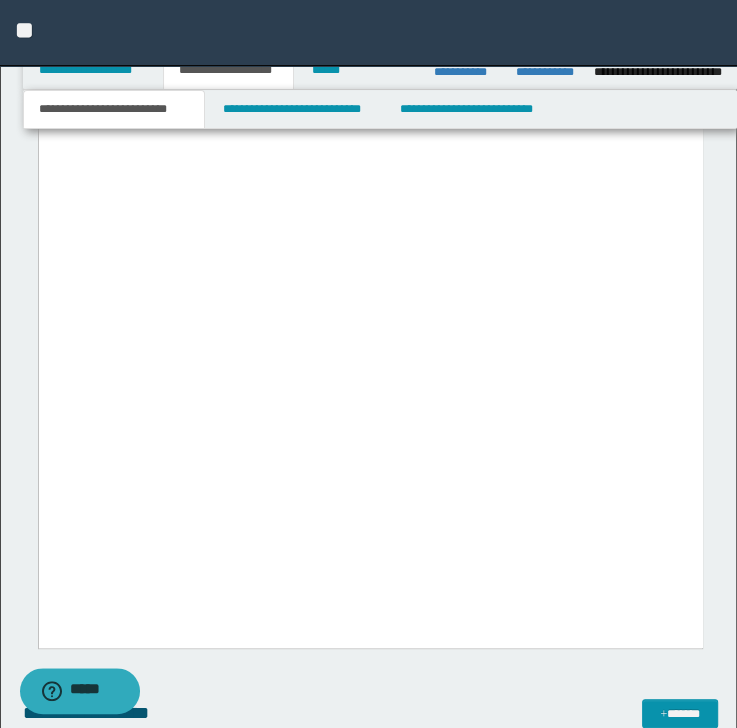 click on "**********" at bounding box center (370, -816) 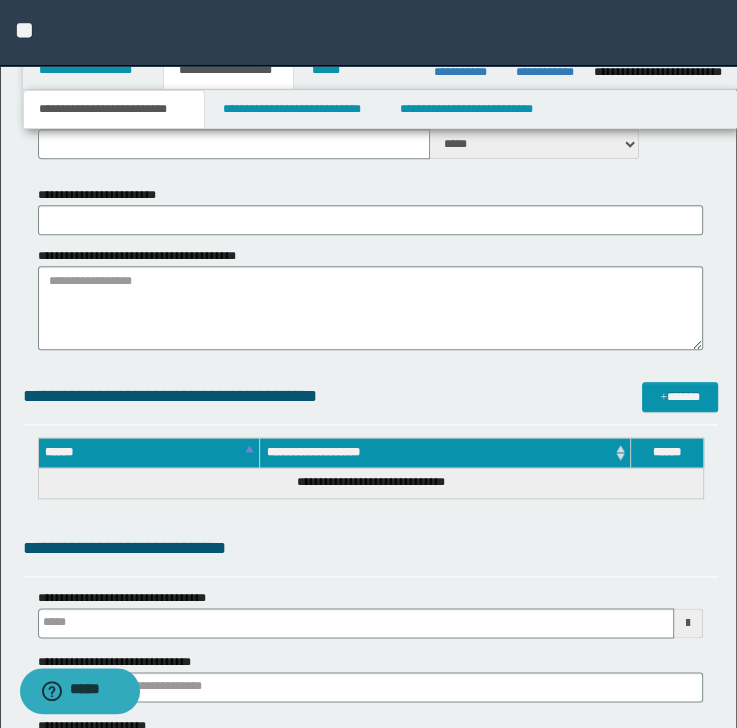 scroll, scrollTop: 744, scrollLeft: 0, axis: vertical 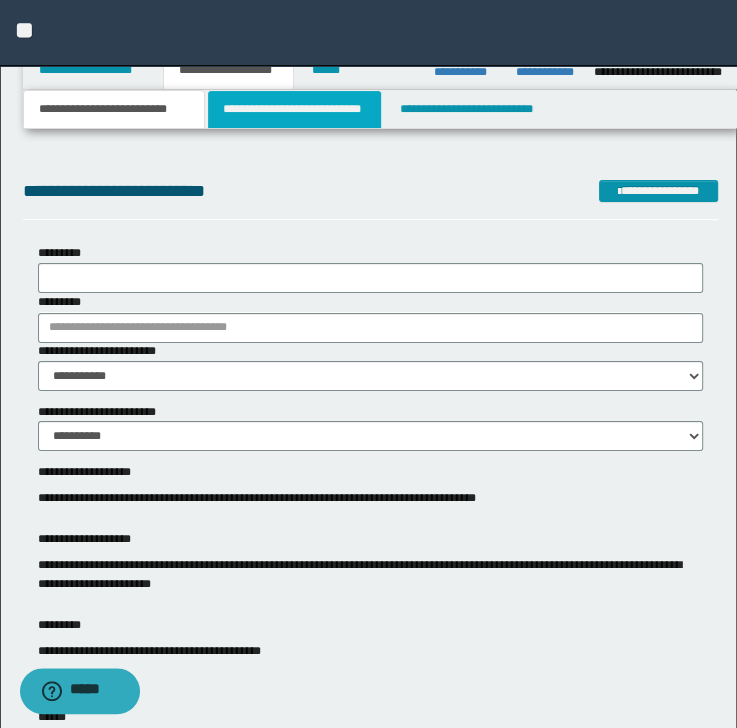 click on "**********" at bounding box center [294, 109] 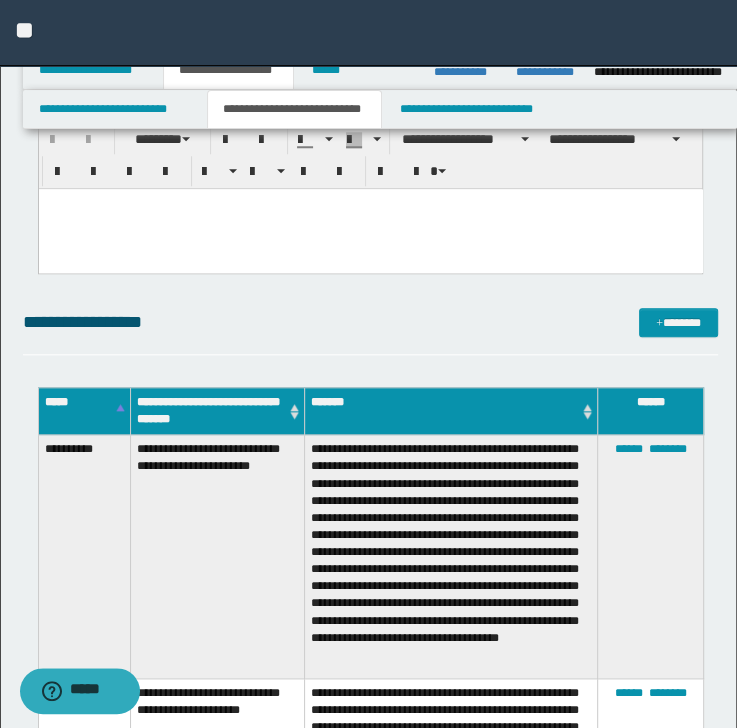scroll, scrollTop: 800, scrollLeft: 0, axis: vertical 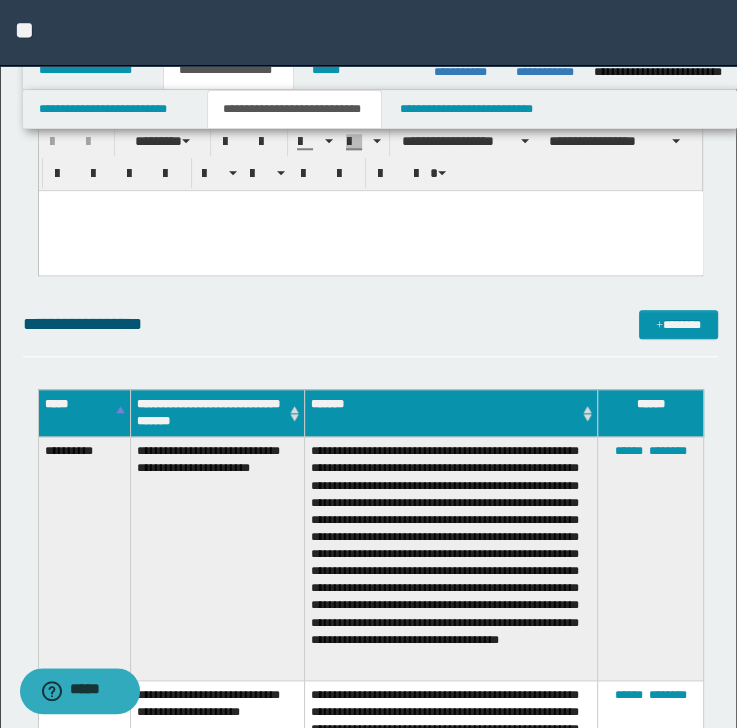 click on "**********" at bounding box center [371, 2240] 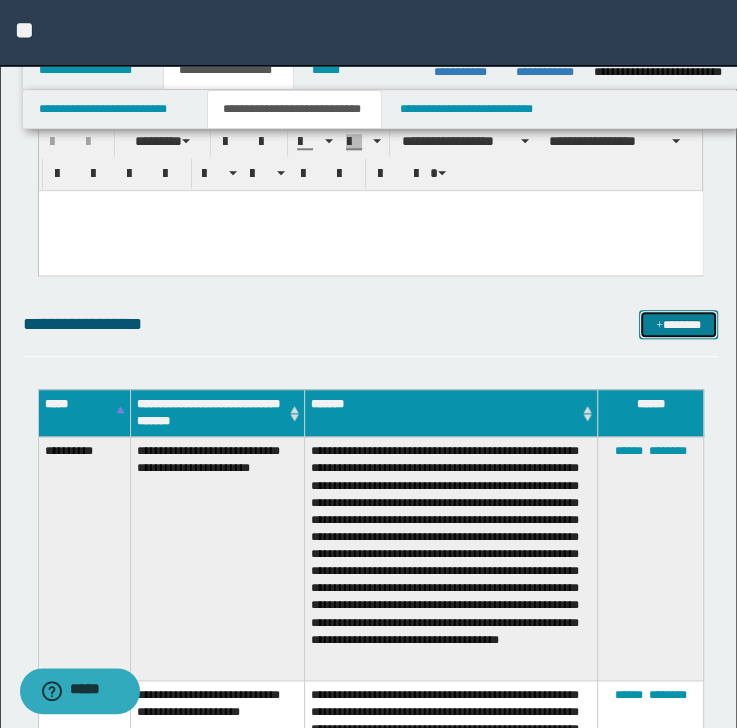click on "*******" at bounding box center (678, 325) 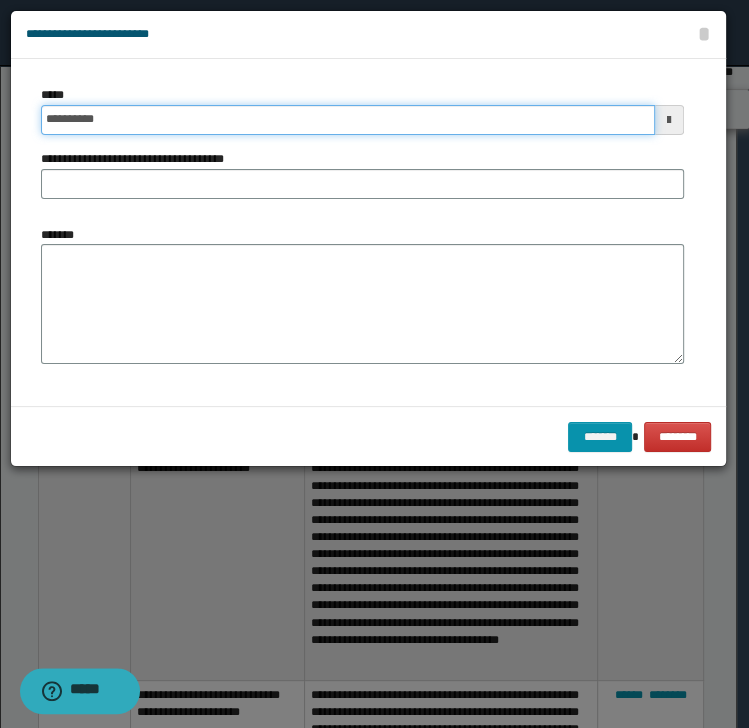 click on "**********" at bounding box center (348, 120) 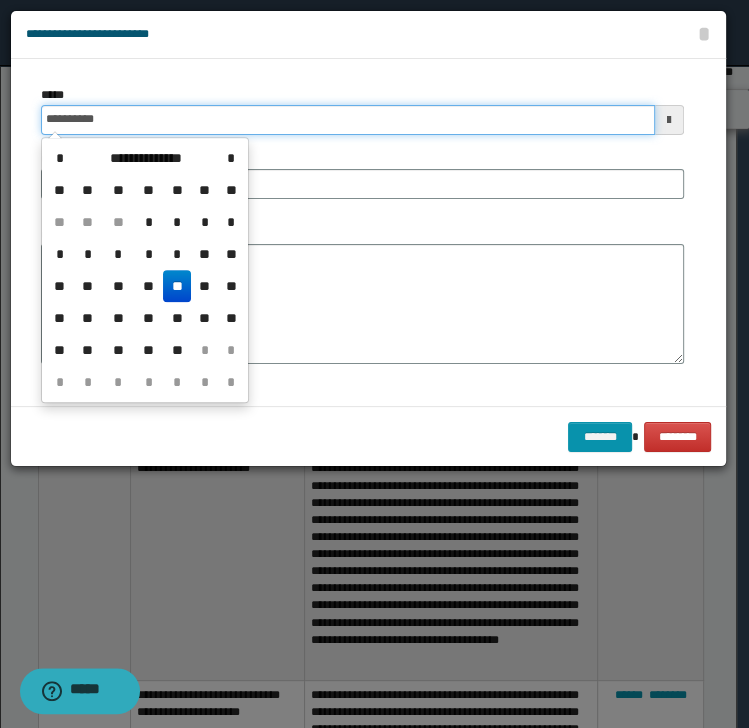 type on "**********" 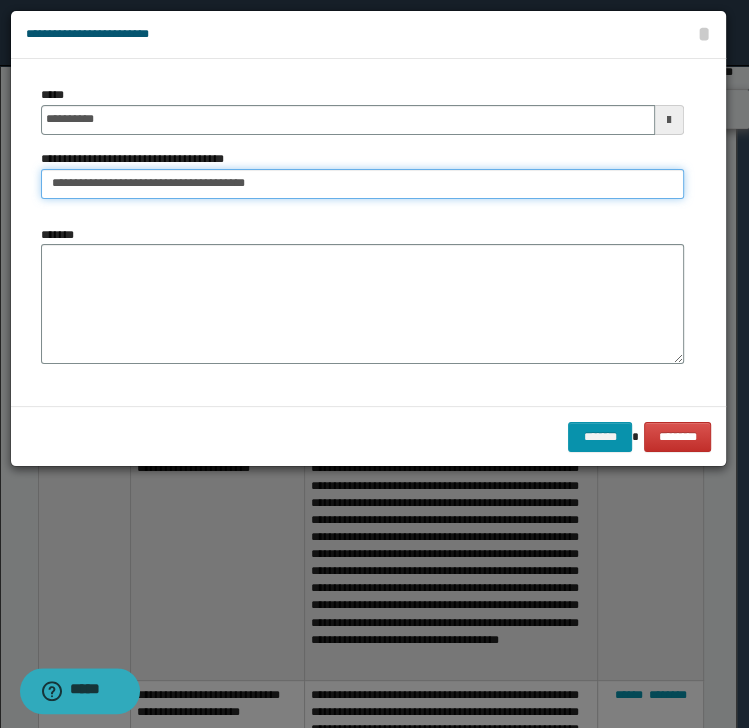 type on "**********" 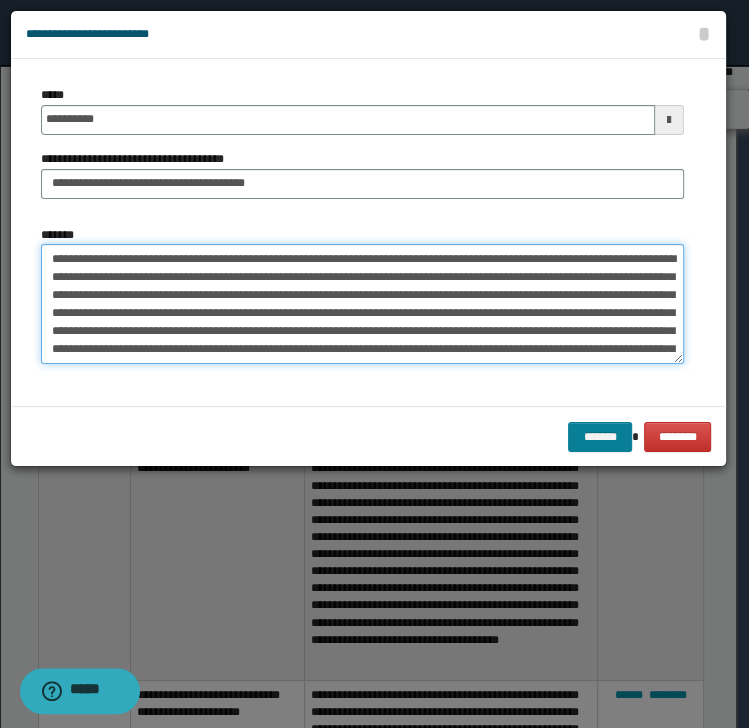 type on "**********" 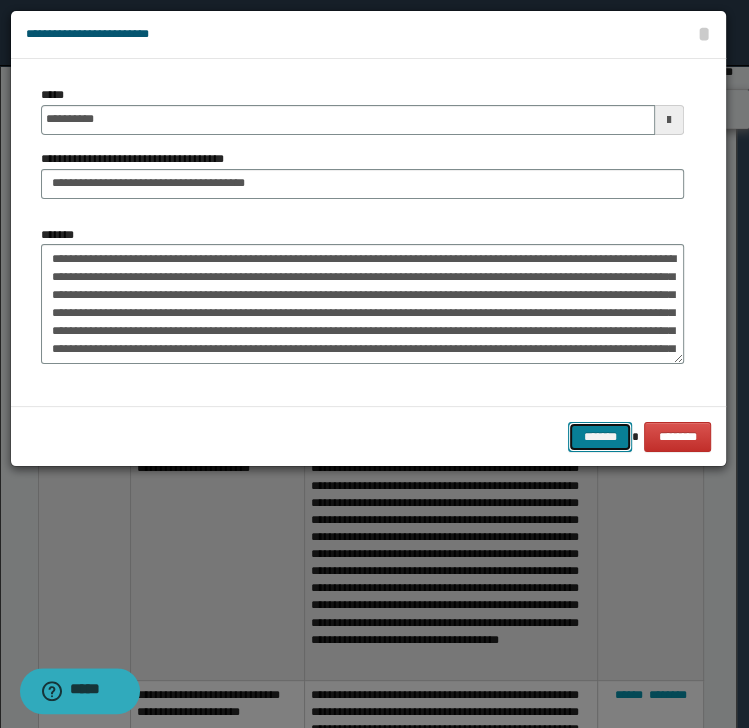 click on "*******" at bounding box center [600, 437] 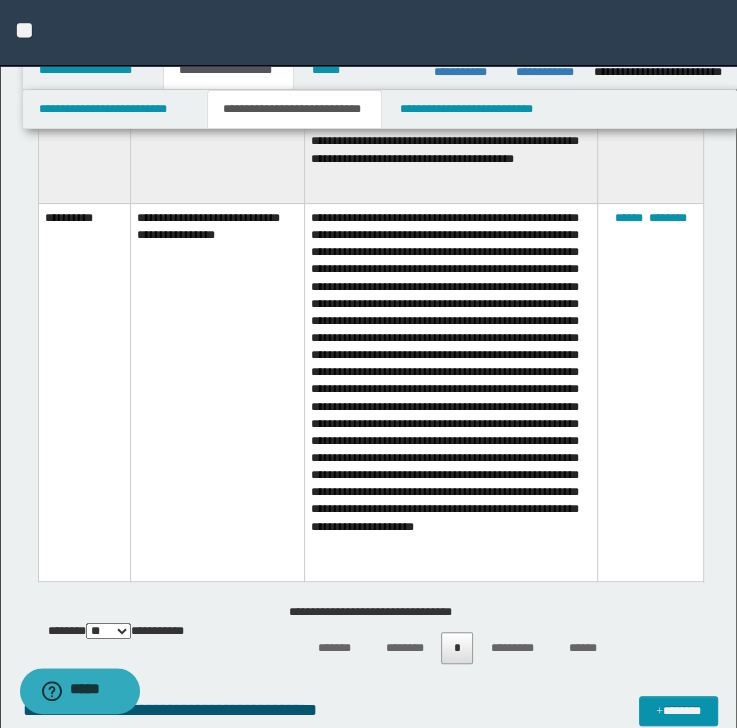 scroll, scrollTop: 3760, scrollLeft: 0, axis: vertical 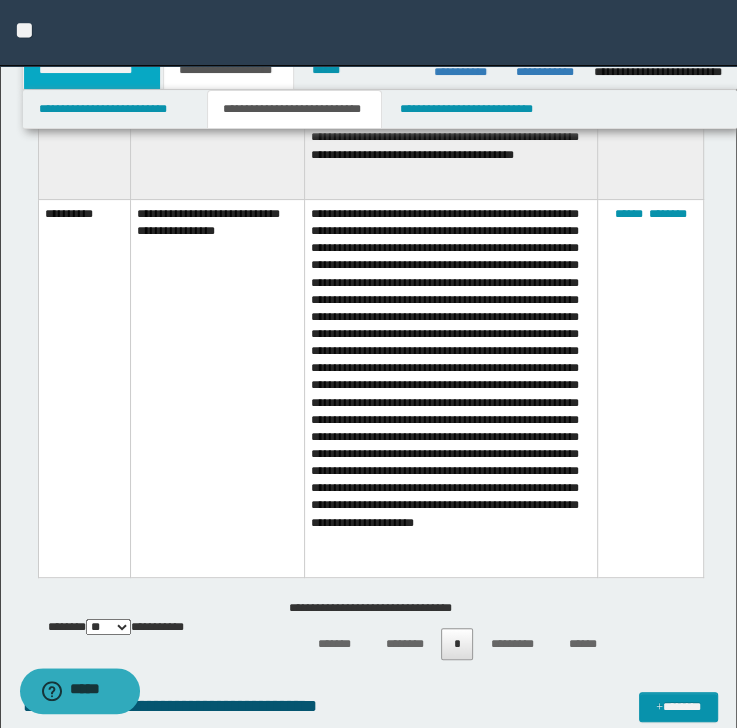 drag, startPoint x: 78, startPoint y: 62, endPoint x: 132, endPoint y: 73, distance: 55.108982 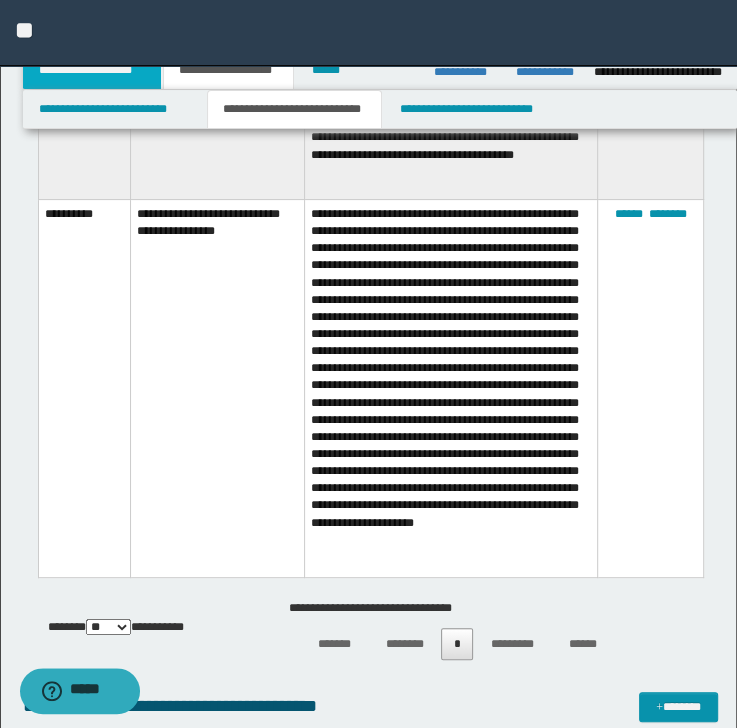 scroll, scrollTop: 656, scrollLeft: 0, axis: vertical 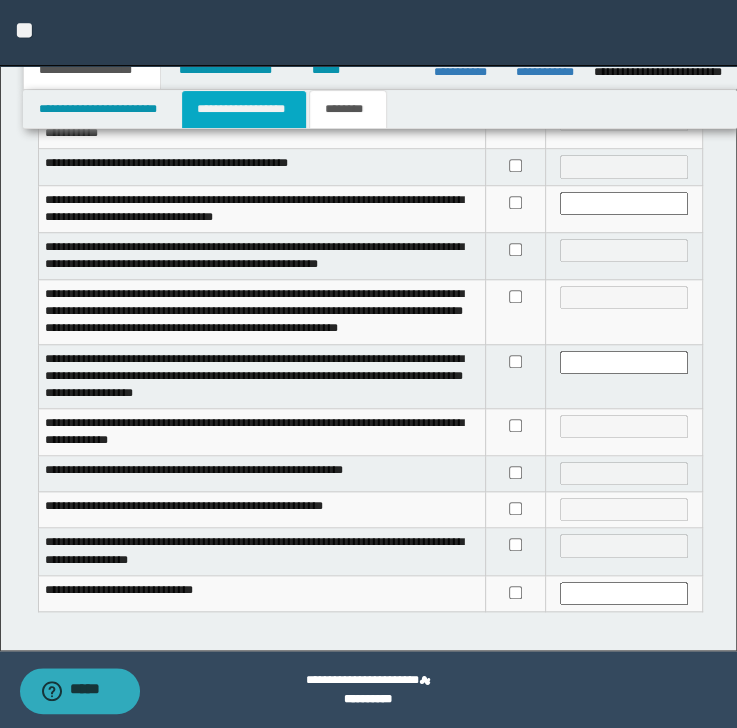 click on "**********" at bounding box center [244, 109] 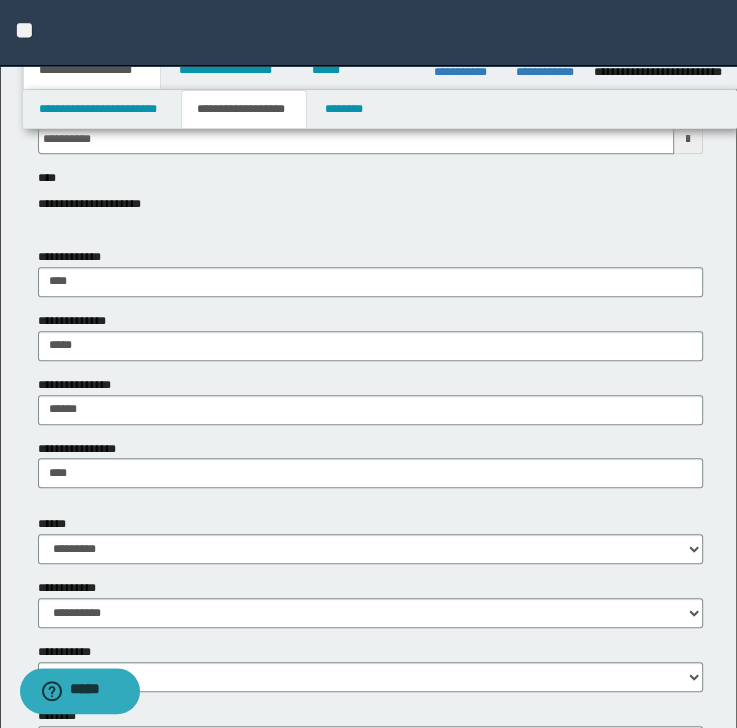 scroll, scrollTop: 336, scrollLeft: 0, axis: vertical 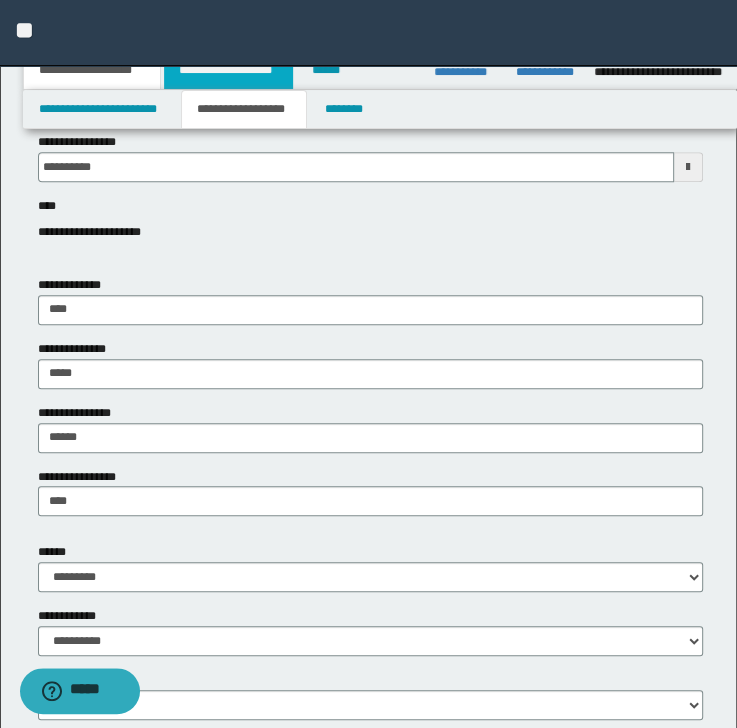 click on "**********" at bounding box center (228, 70) 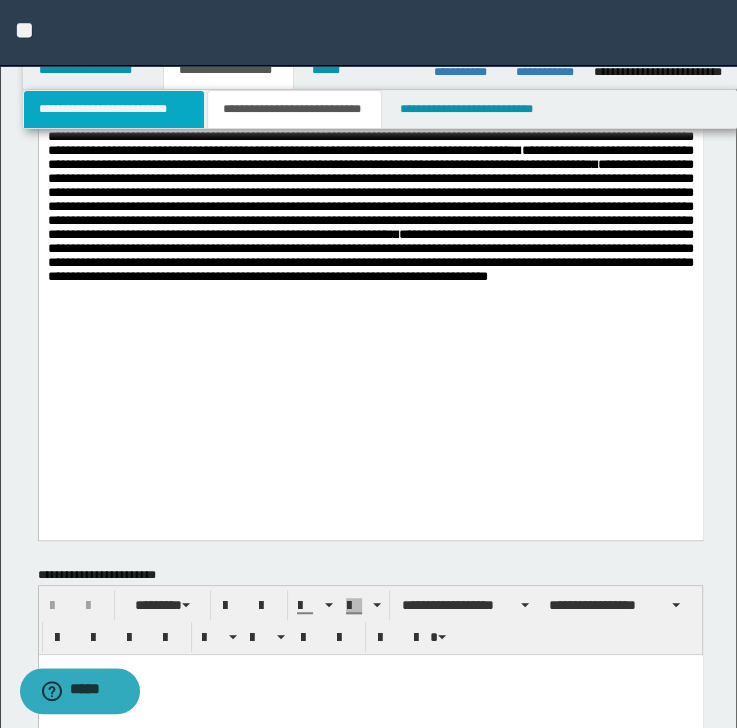 click on "**********" at bounding box center (114, 109) 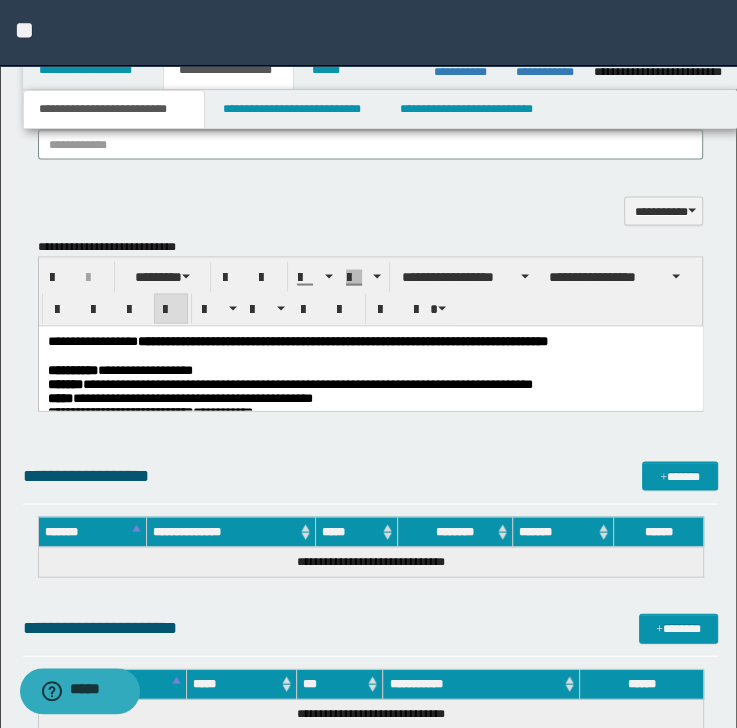 scroll, scrollTop: 1776, scrollLeft: 0, axis: vertical 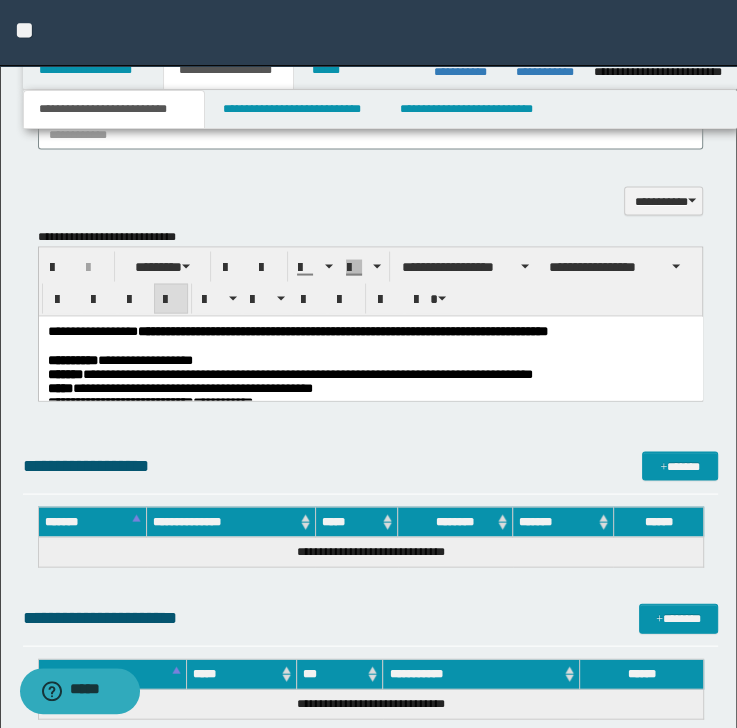 click on "**********" at bounding box center (192, 387) 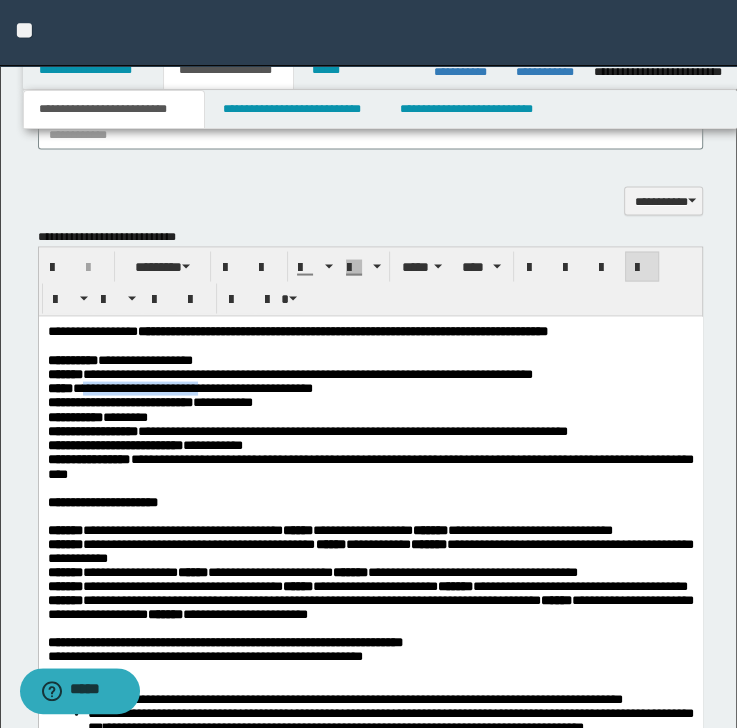 drag, startPoint x: 94, startPoint y: 398, endPoint x: 220, endPoint y: 398, distance: 126 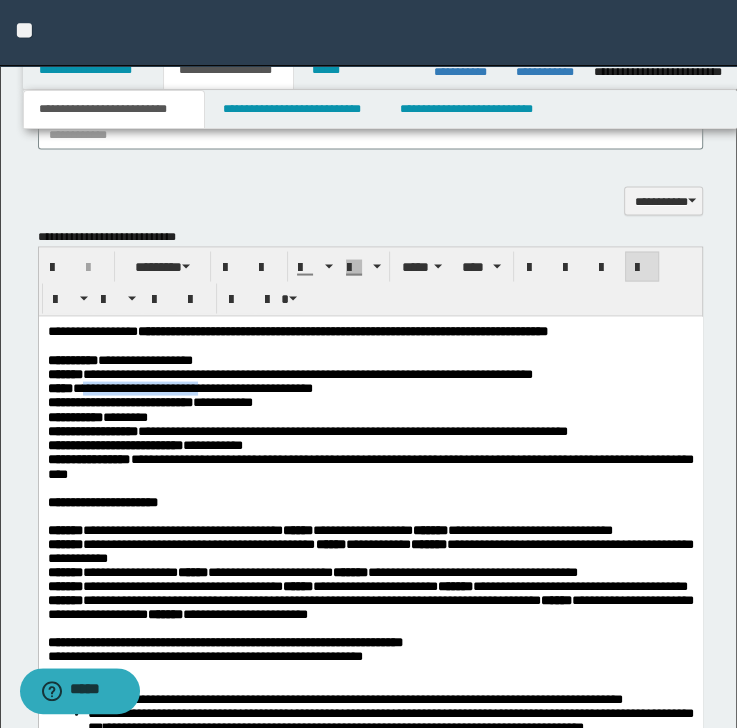 click on "**********" at bounding box center (192, 387) 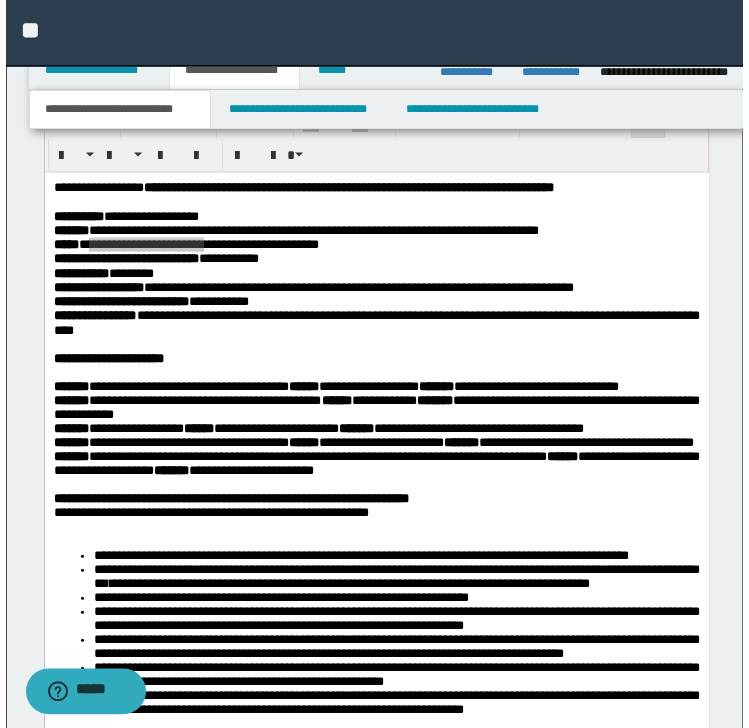 scroll, scrollTop: 1936, scrollLeft: 0, axis: vertical 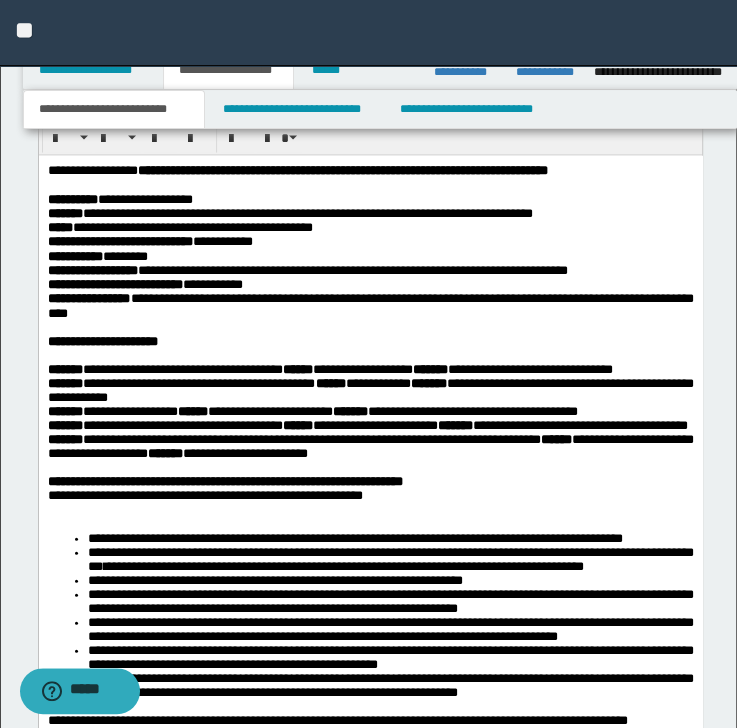 drag, startPoint x: 460, startPoint y: 299, endPoint x: 458, endPoint y: 274, distance: 25.079872 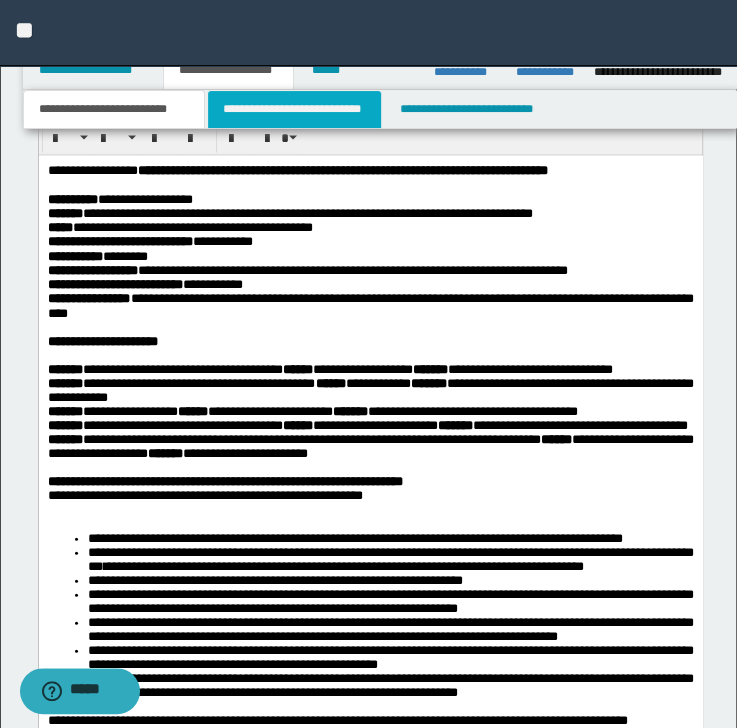 click on "**********" at bounding box center (294, 109) 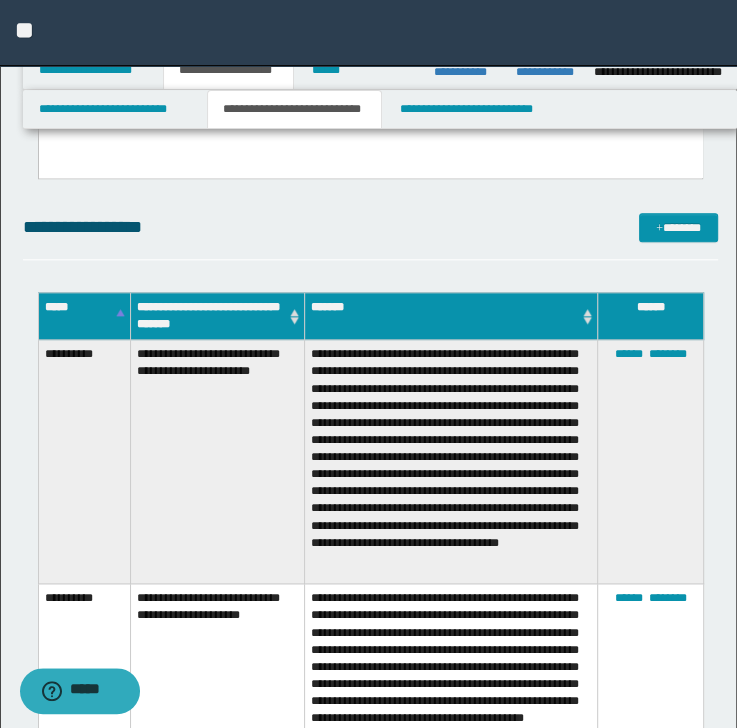 scroll, scrollTop: 896, scrollLeft: 0, axis: vertical 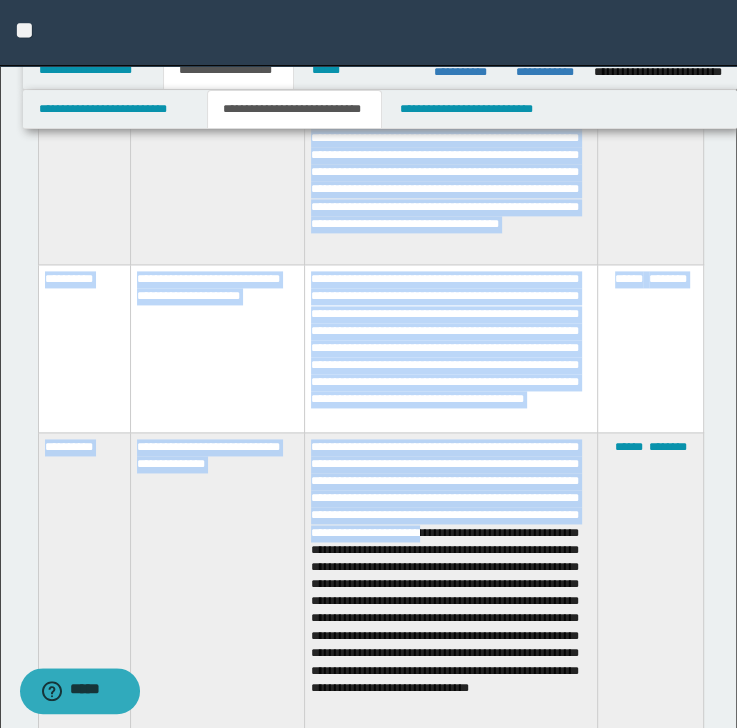 drag, startPoint x: 49, startPoint y: 352, endPoint x: 307, endPoint y: 482, distance: 288.90137 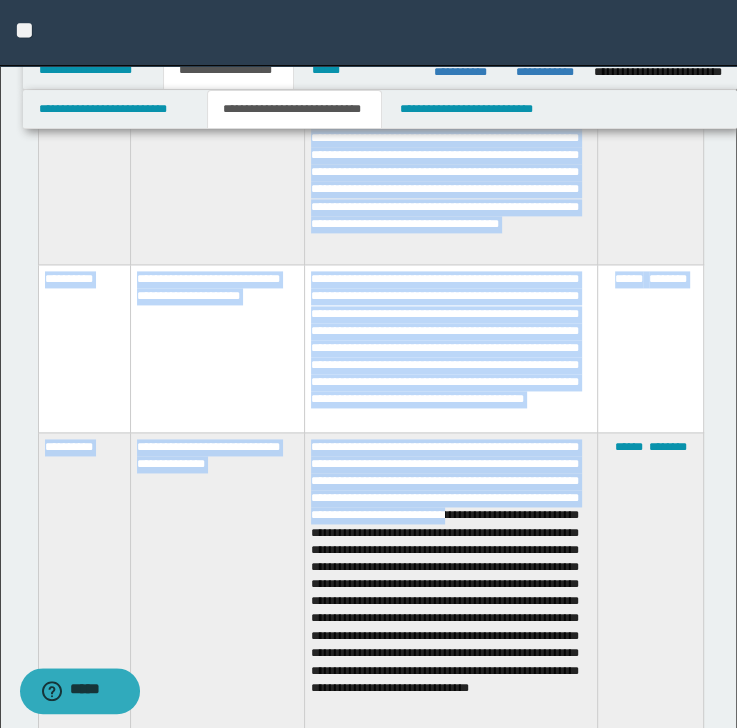 click on "**********" at bounding box center (218, 582) 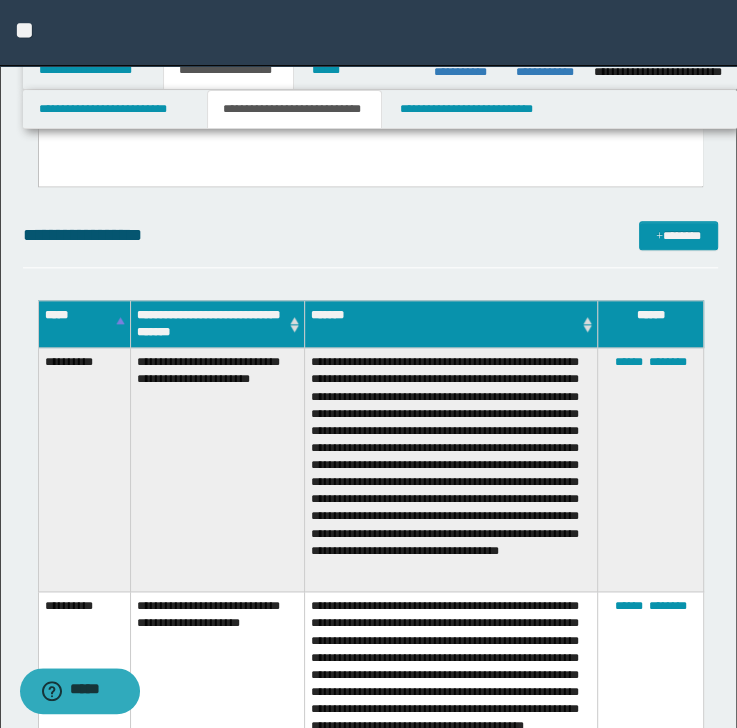 scroll, scrollTop: 816, scrollLeft: 0, axis: vertical 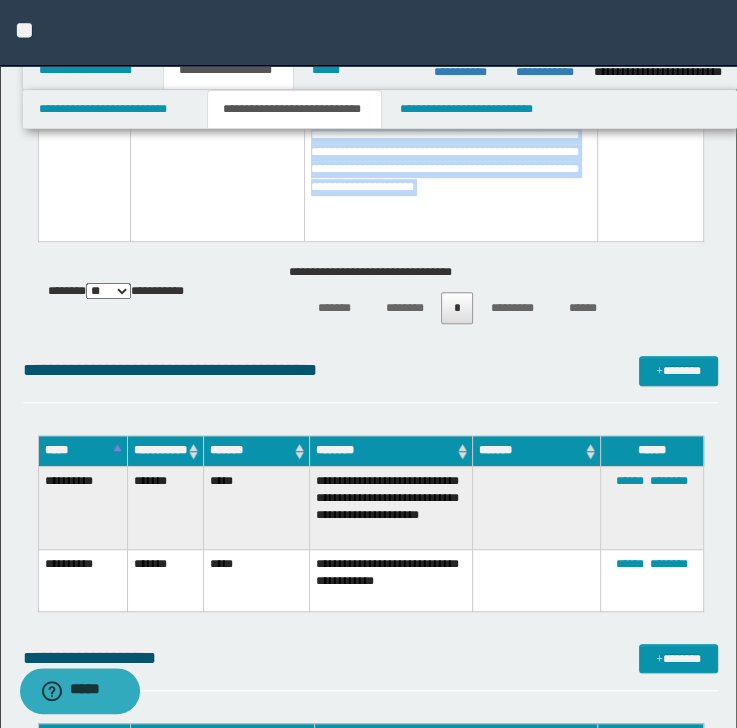 drag, startPoint x: 67, startPoint y: 440, endPoint x: 619, endPoint y: 180, distance: 610.1672 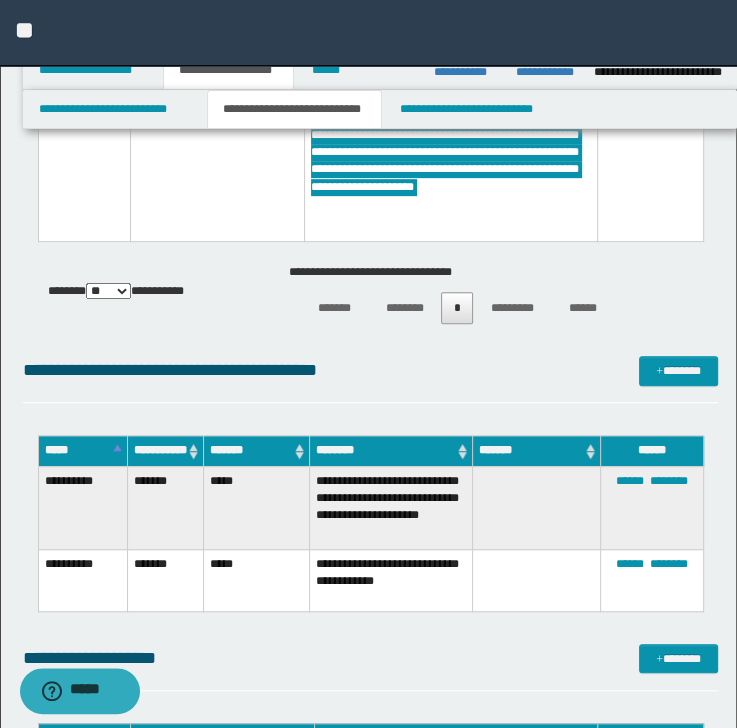 scroll, scrollTop: 4576, scrollLeft: 0, axis: vertical 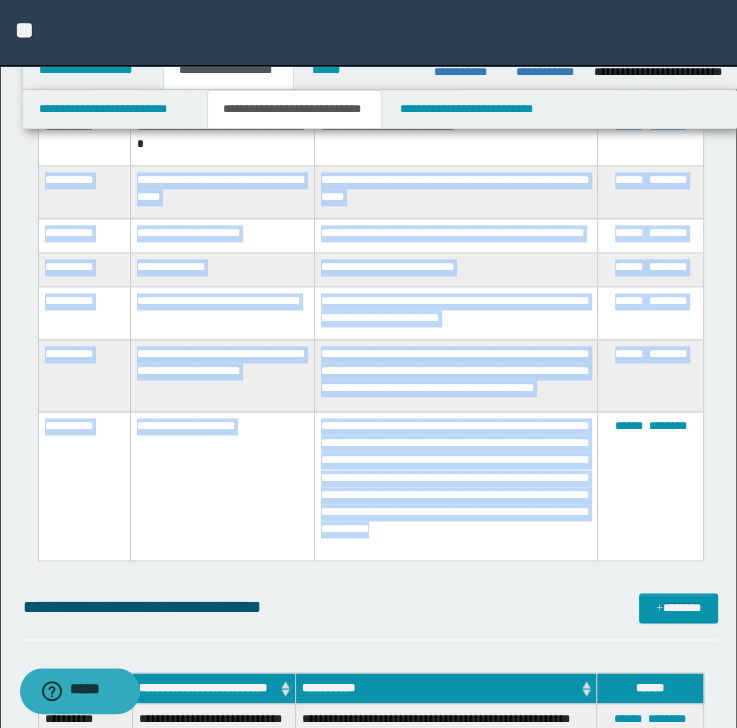 drag, startPoint x: 47, startPoint y: 490, endPoint x: 488, endPoint y: 546, distance: 444.54135 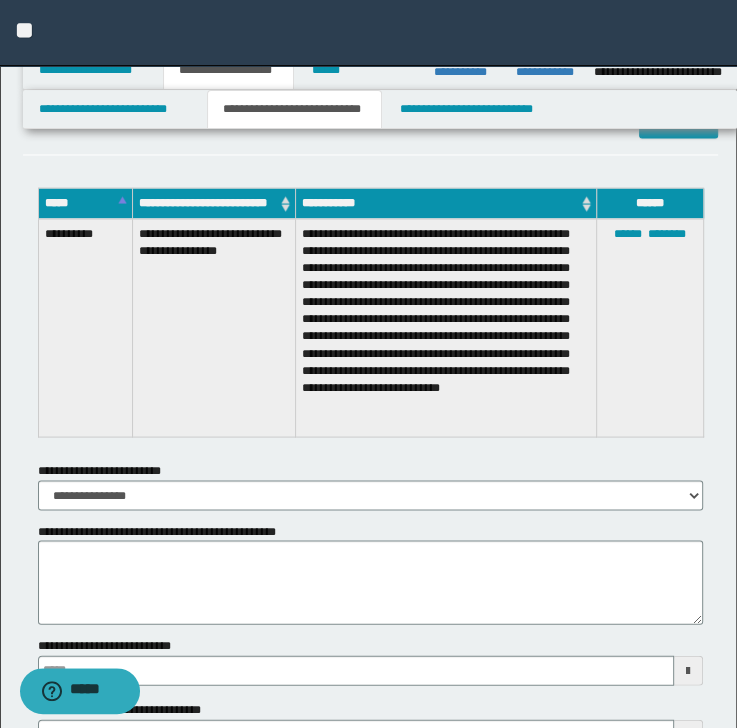 scroll, scrollTop: 5376, scrollLeft: 0, axis: vertical 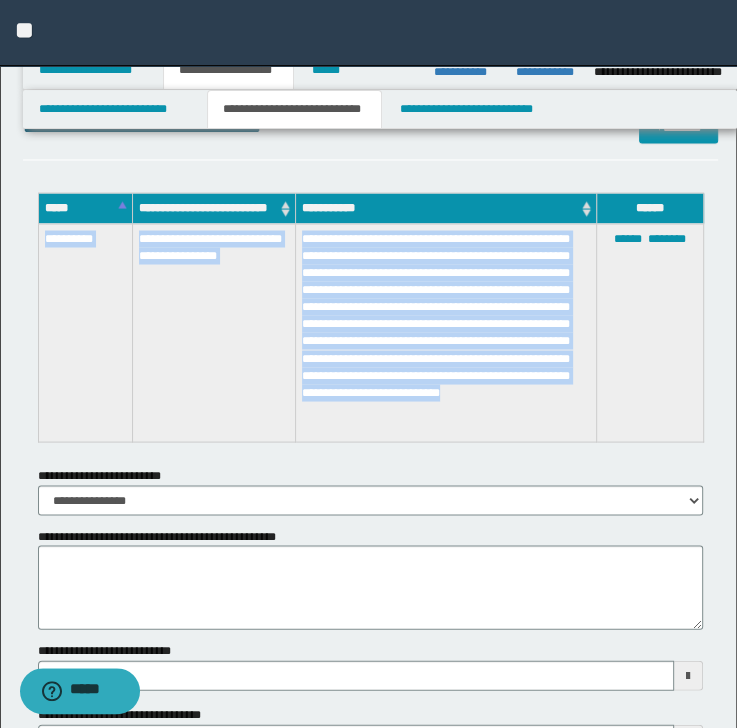 drag, startPoint x: 43, startPoint y: 253, endPoint x: 564, endPoint y: 436, distance: 552.20465 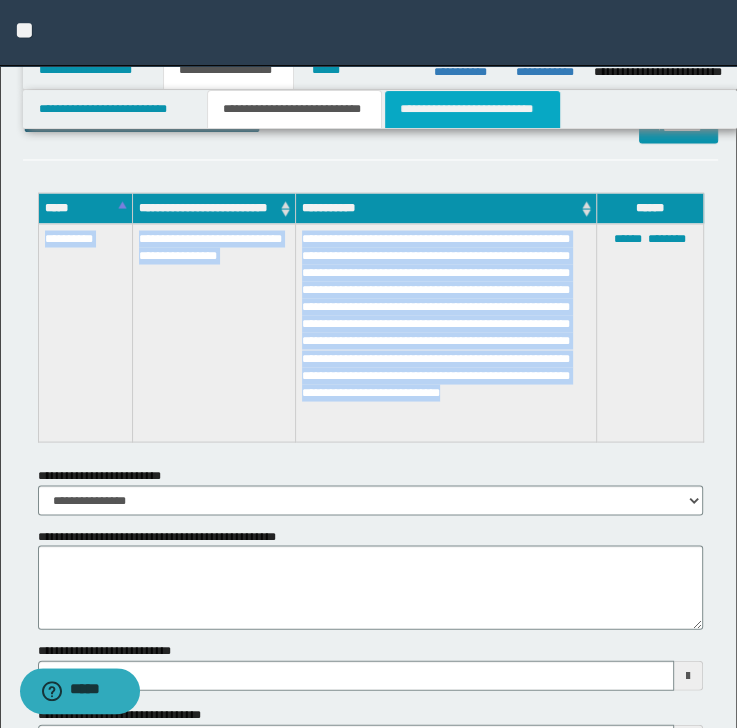 click on "**********" at bounding box center (472, 109) 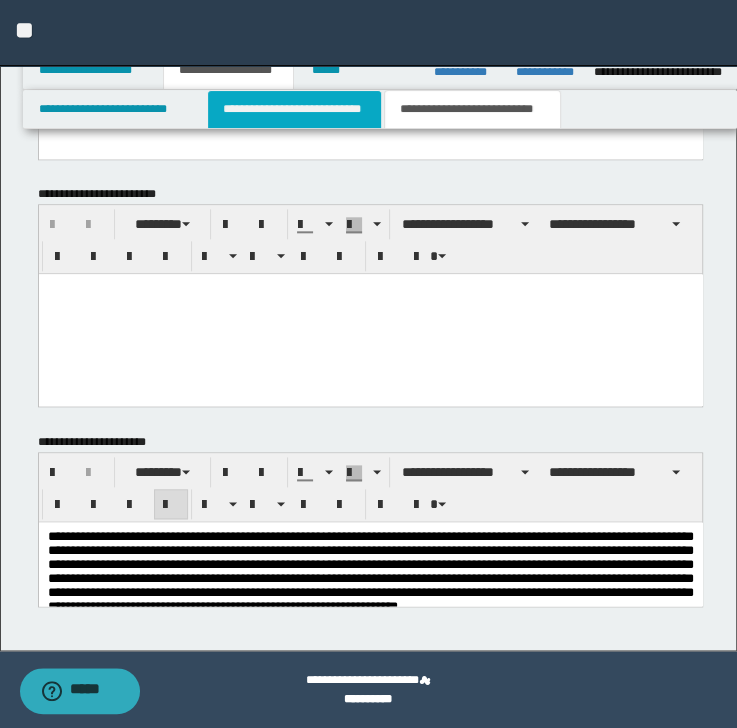 click on "**********" at bounding box center [294, 109] 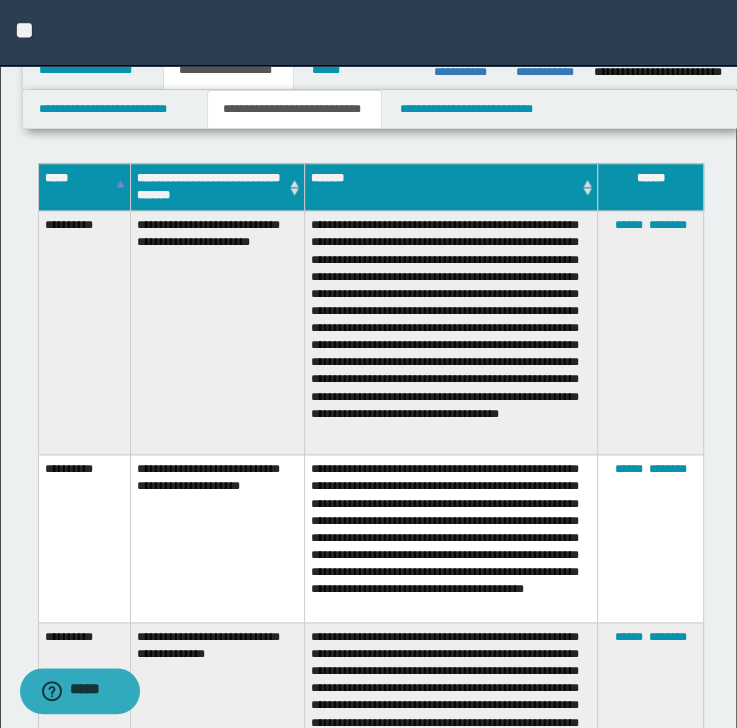 scroll, scrollTop: 1044, scrollLeft: 0, axis: vertical 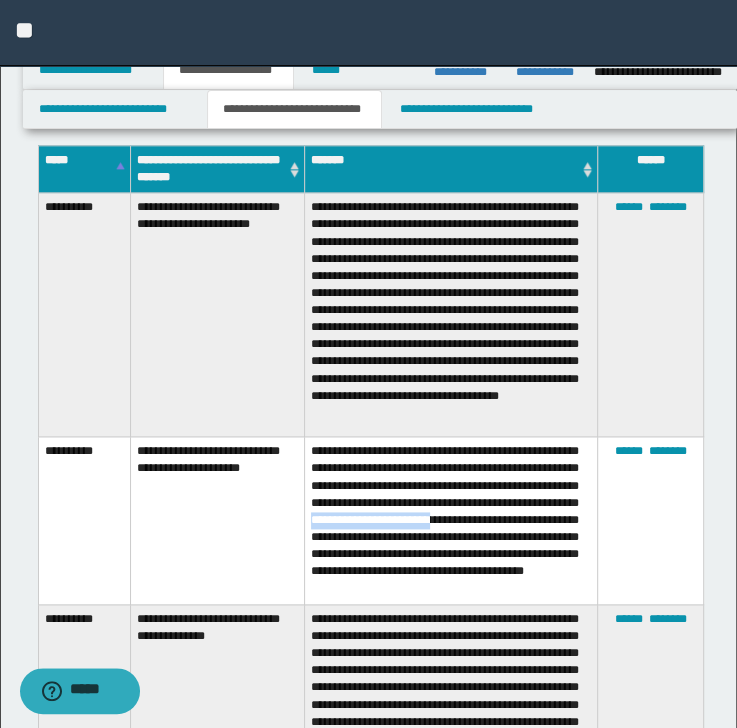 drag, startPoint x: 442, startPoint y: 510, endPoint x: 588, endPoint y: 511, distance: 146.00342 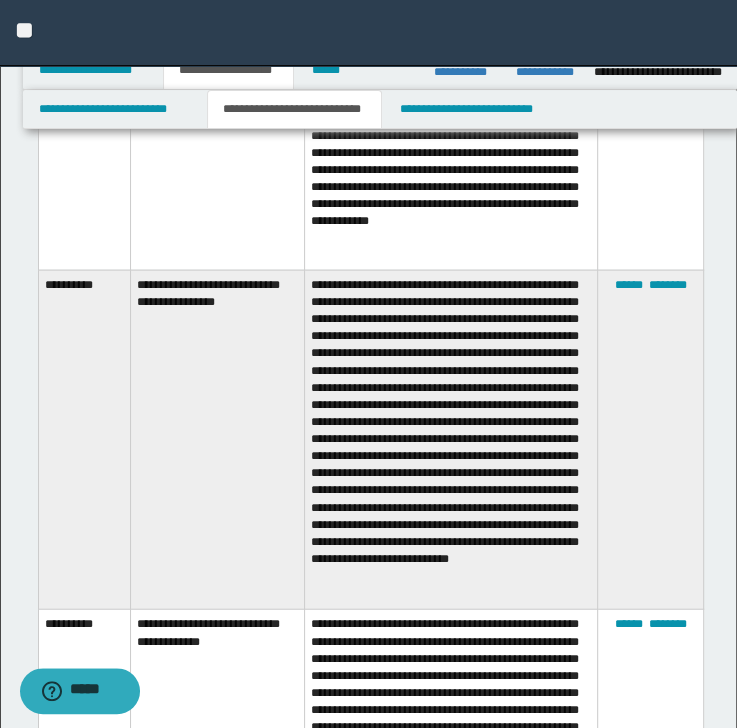scroll, scrollTop: 2004, scrollLeft: 0, axis: vertical 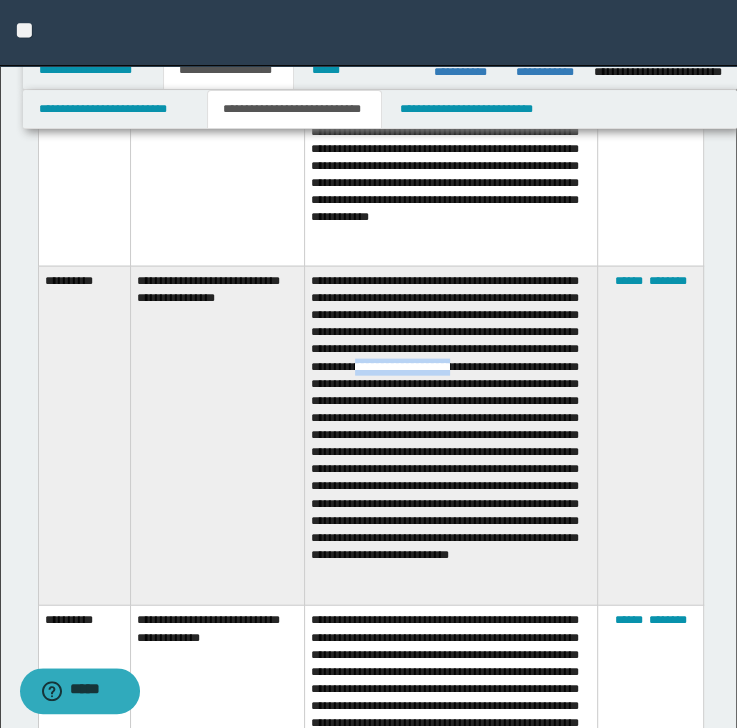 drag, startPoint x: 475, startPoint y: 338, endPoint x: 572, endPoint y: 339, distance: 97.00516 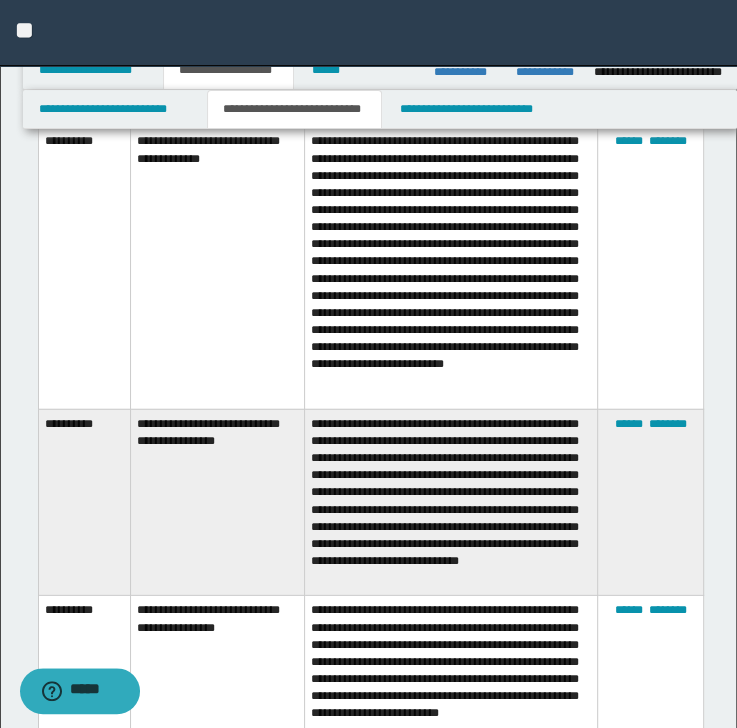 scroll, scrollTop: 2484, scrollLeft: 0, axis: vertical 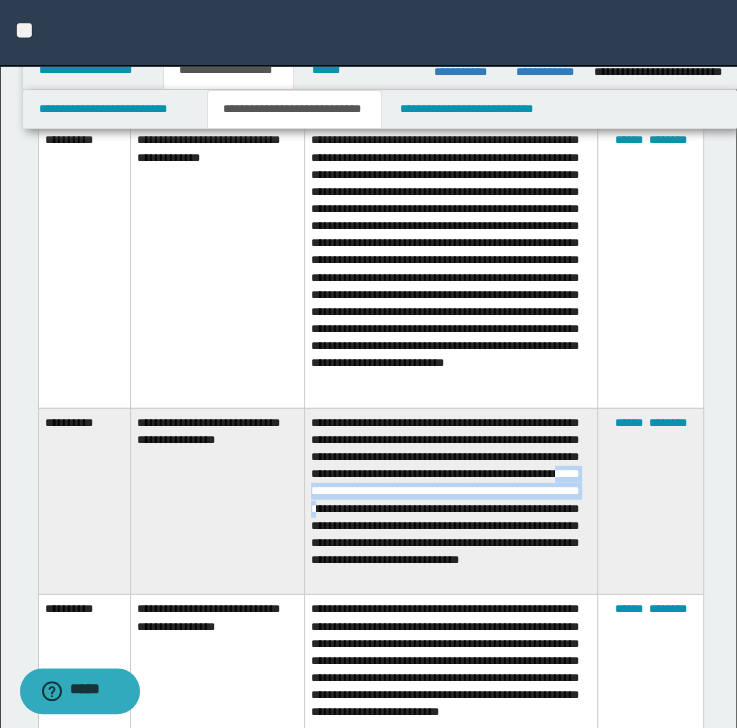 drag, startPoint x: 408, startPoint y: 470, endPoint x: 444, endPoint y: 479, distance: 37.107952 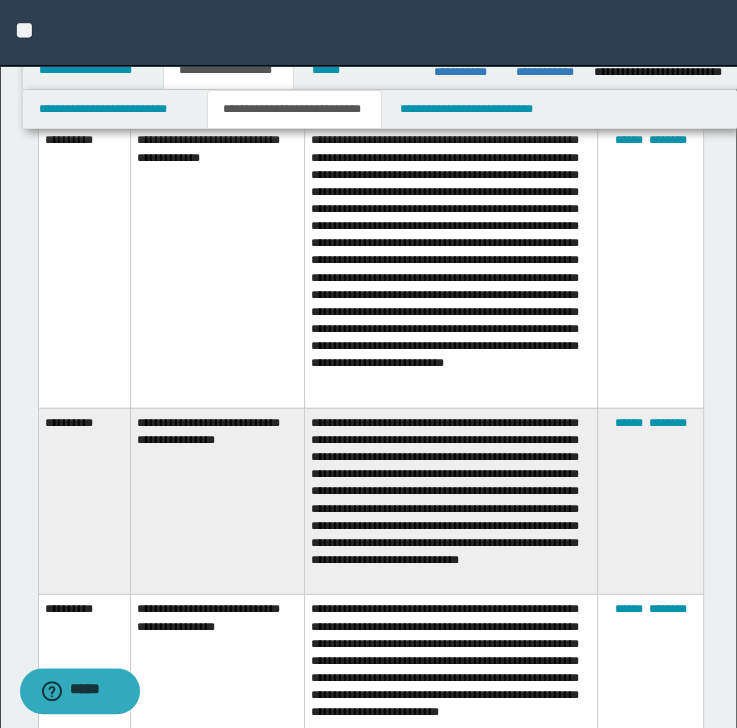 click on "**********" at bounding box center [451, 501] 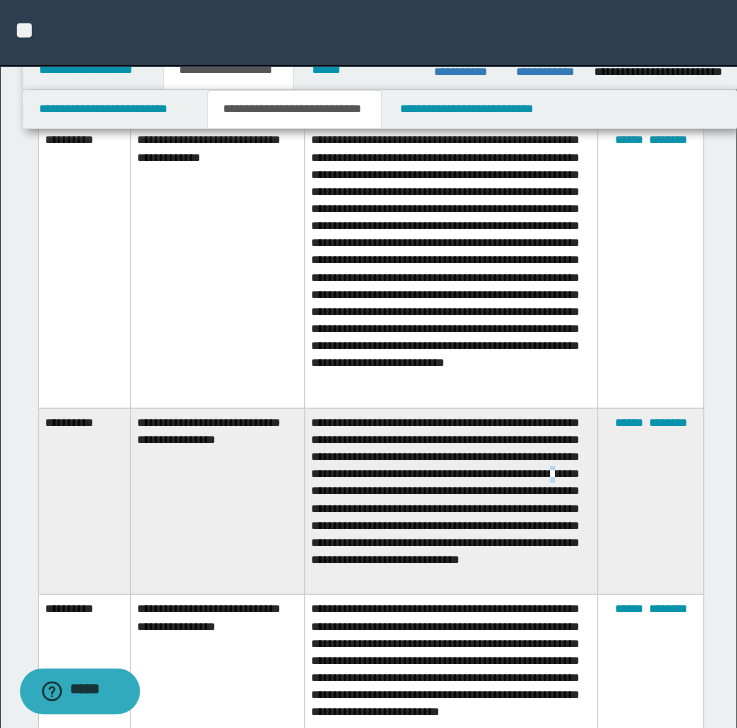 click on "**********" at bounding box center [451, 501] 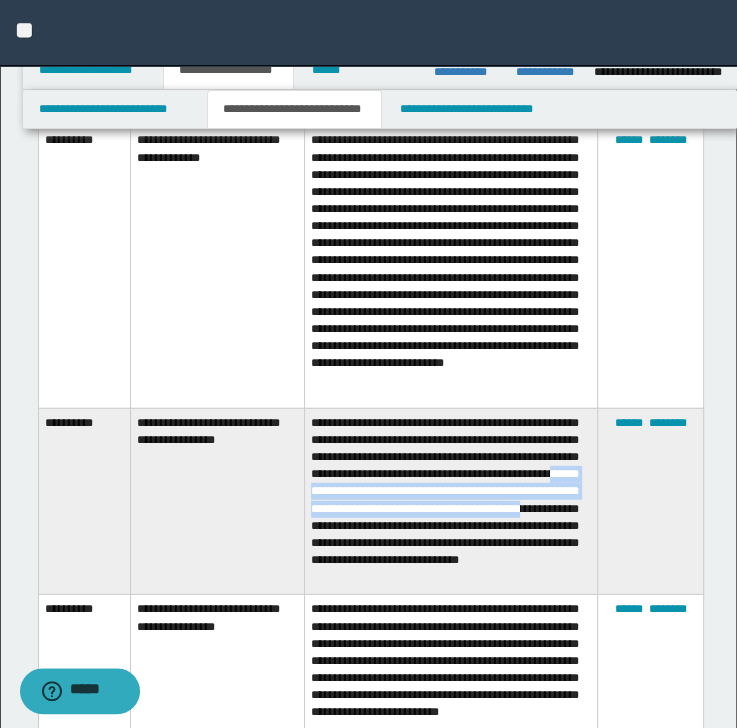 drag, startPoint x: 406, startPoint y: 469, endPoint x: 400, endPoint y: 500, distance: 31.575306 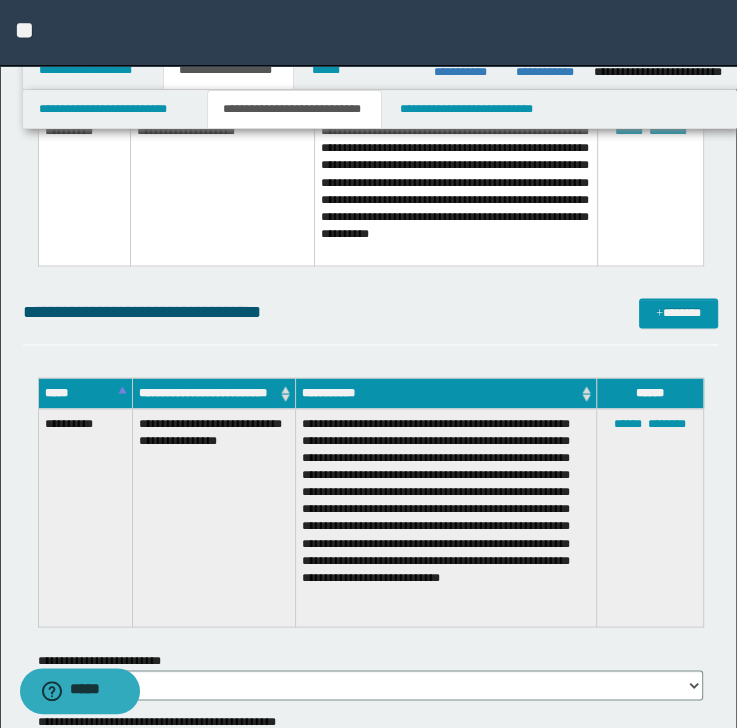 scroll, scrollTop: 5204, scrollLeft: 0, axis: vertical 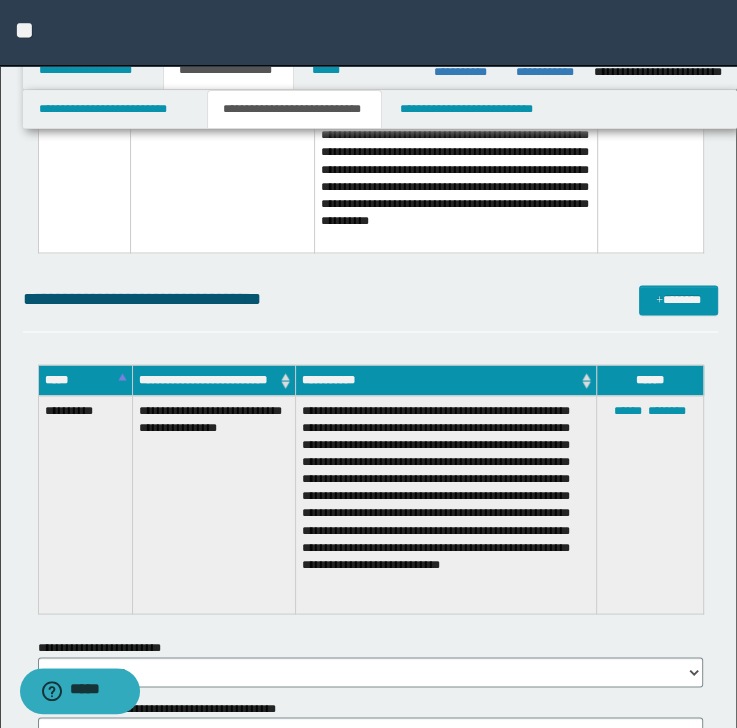 drag, startPoint x: 416, startPoint y: 364, endPoint x: 373, endPoint y: 337, distance: 50.77401 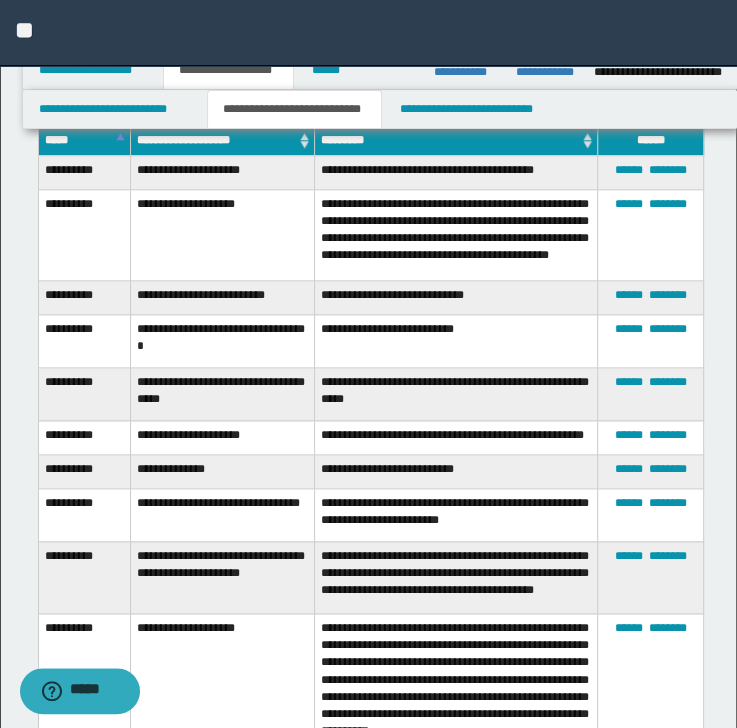 scroll, scrollTop: 4724, scrollLeft: 0, axis: vertical 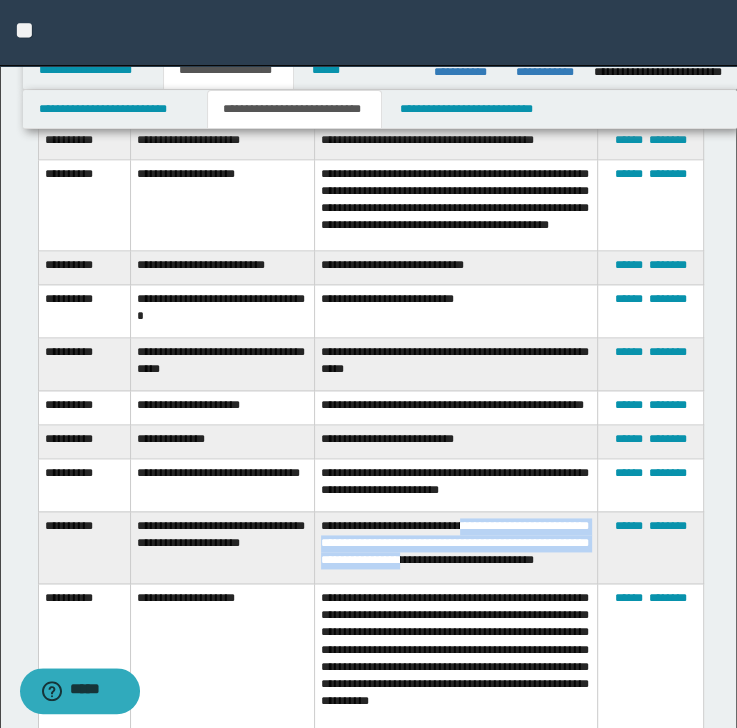 drag, startPoint x: 473, startPoint y: 519, endPoint x: 537, endPoint y: 549, distance: 70.68239 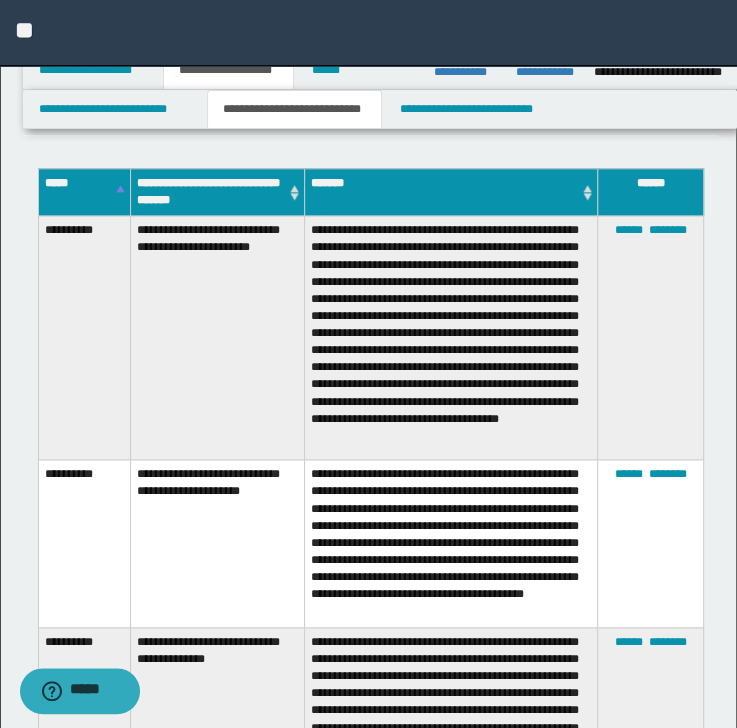 scroll, scrollTop: 564, scrollLeft: 0, axis: vertical 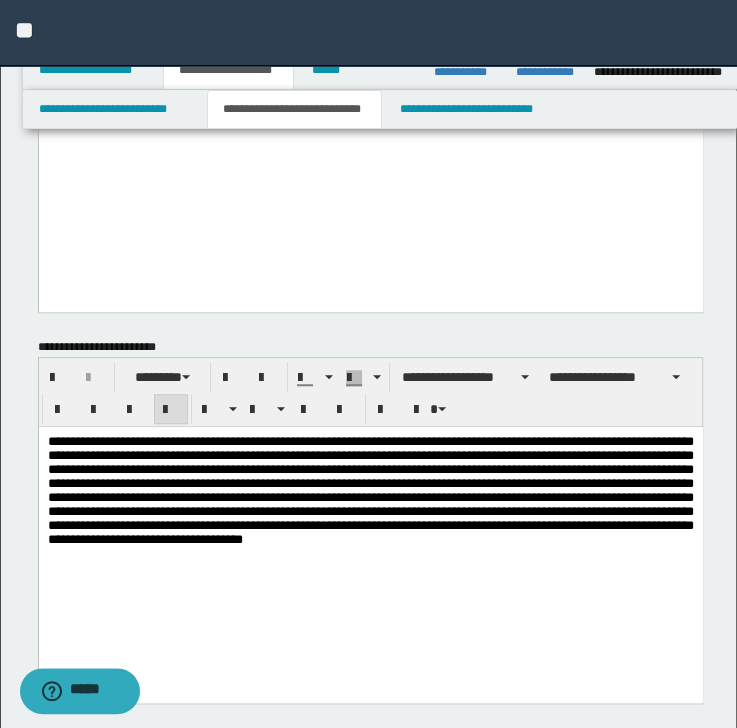 click on "**********" at bounding box center [370, 491] 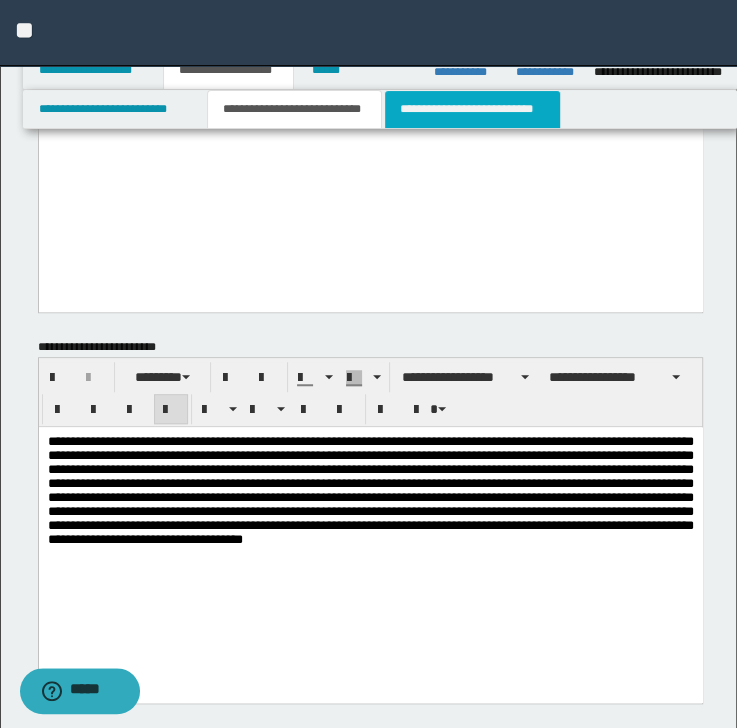click on "**********" at bounding box center (472, 109) 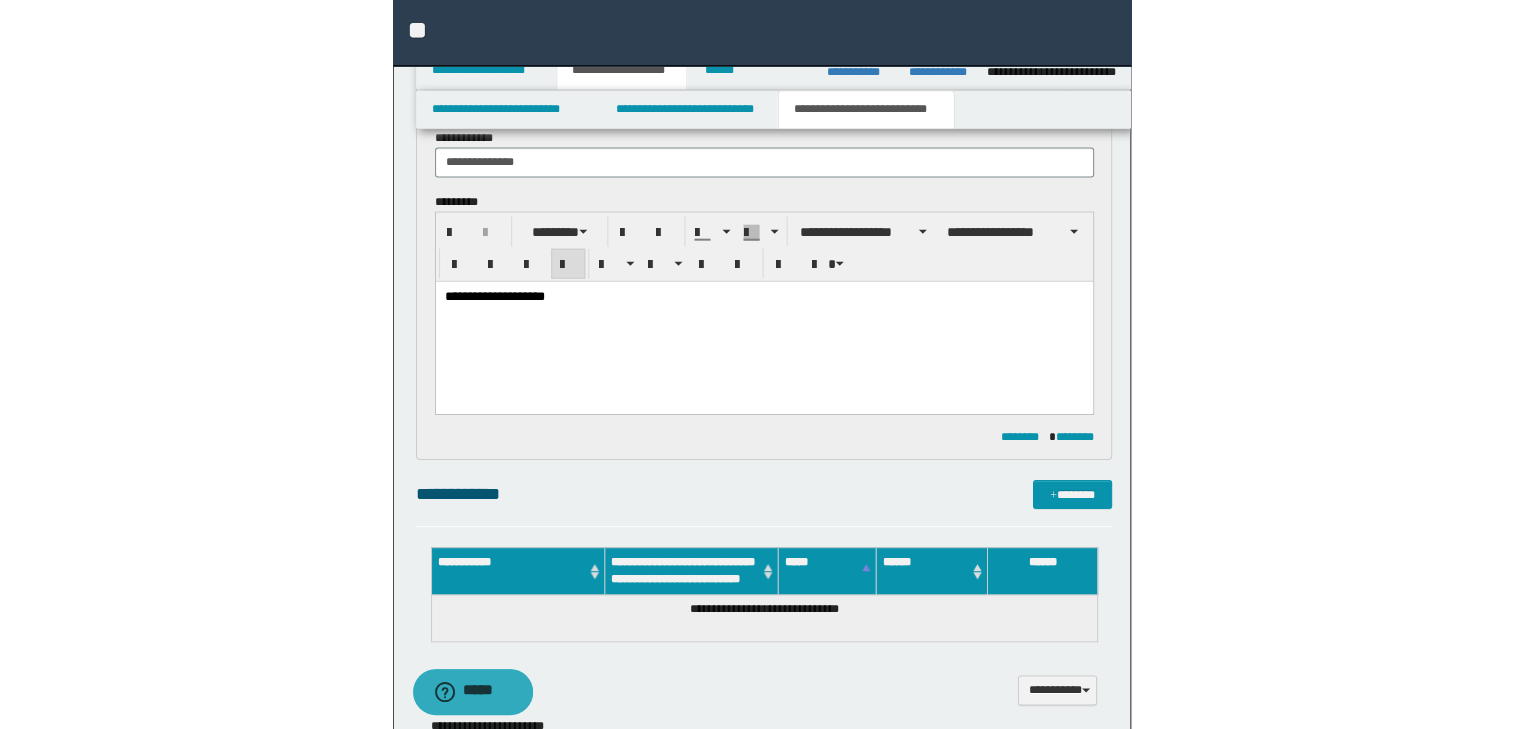 scroll, scrollTop: 164, scrollLeft: 0, axis: vertical 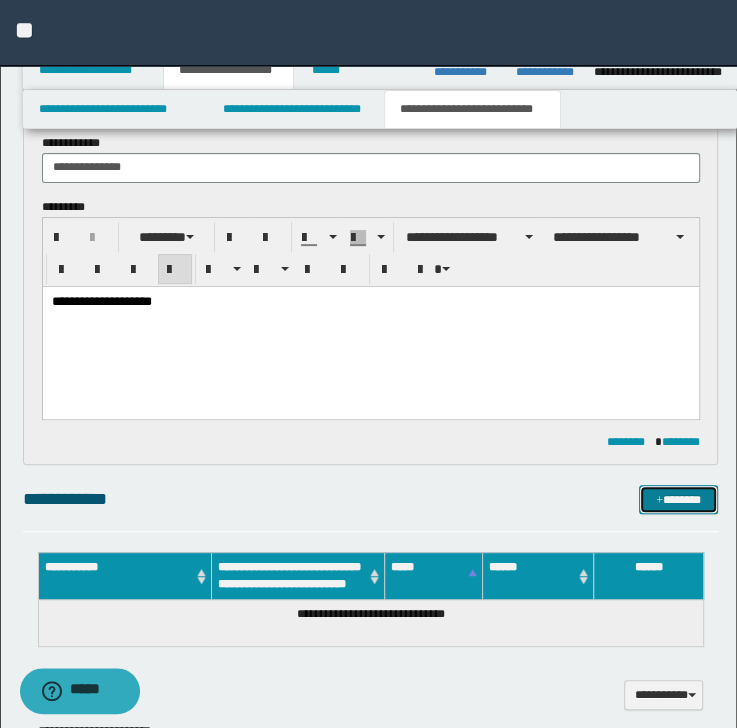 click on "*******" at bounding box center [678, 500] 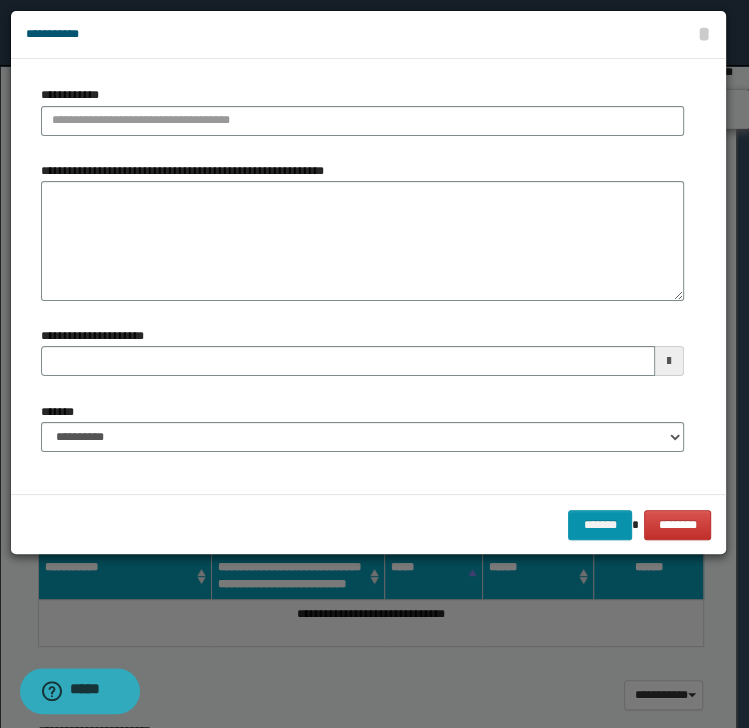drag, startPoint x: 173, startPoint y: 160, endPoint x: 169, endPoint y: 147, distance: 13.601471 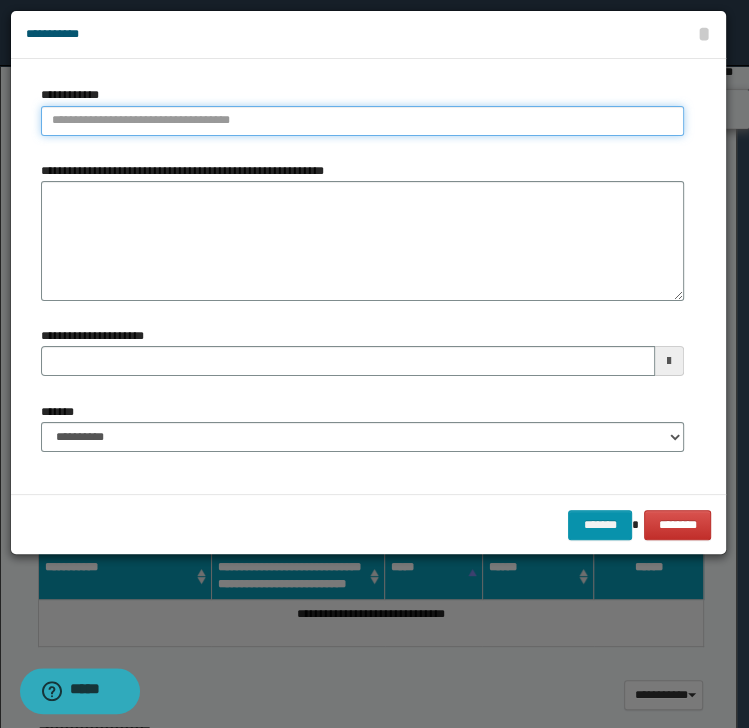 click on "**********" at bounding box center (362, 121) 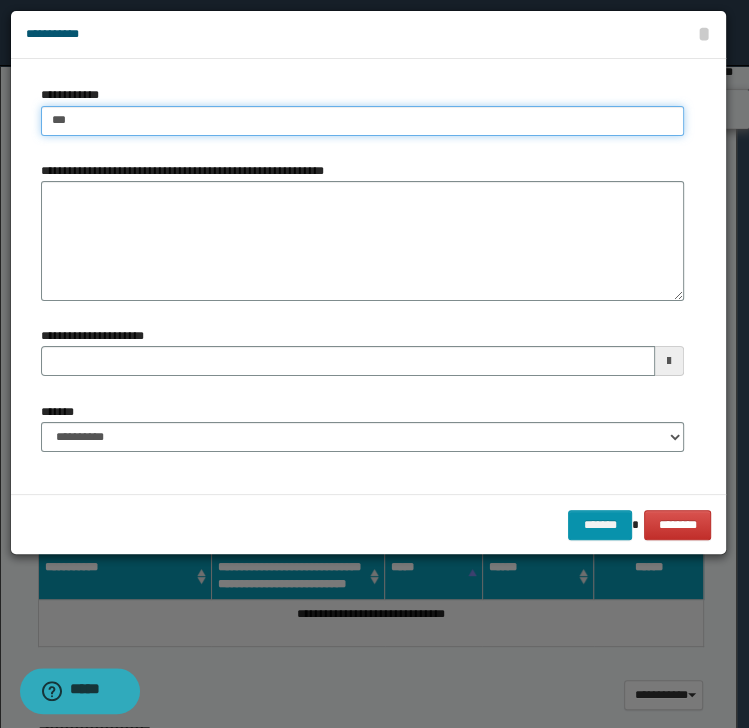 type on "****" 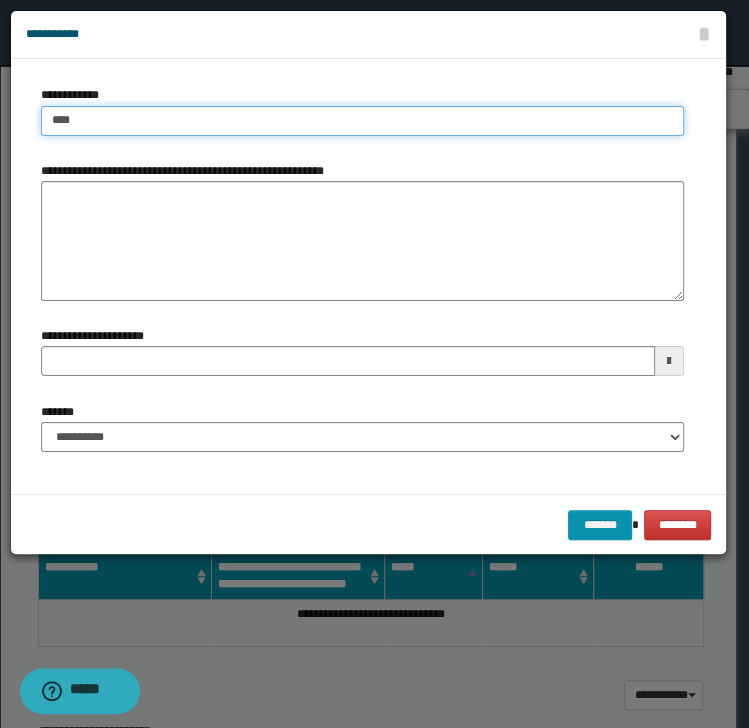type on "****" 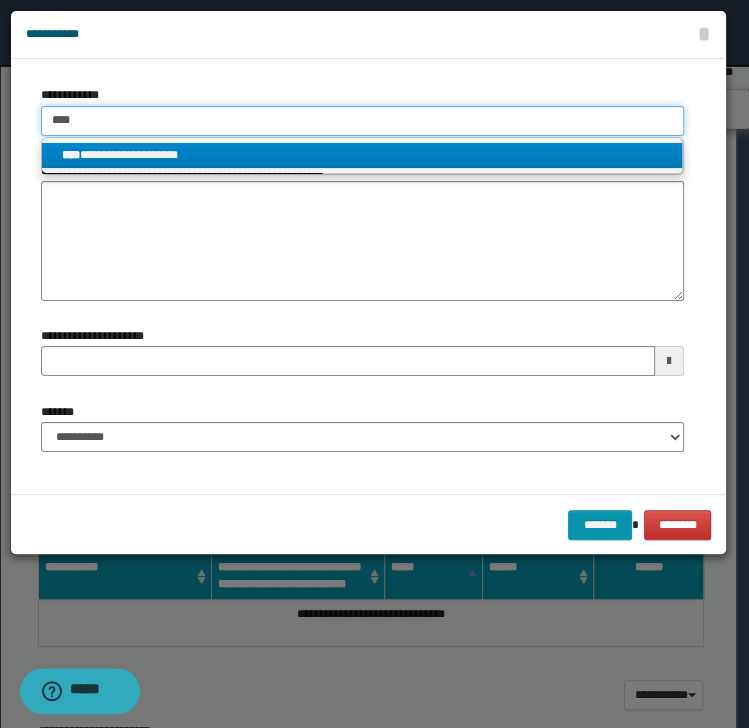 drag, startPoint x: 58, startPoint y: 126, endPoint x: 41, endPoint y: 127, distance: 17.029387 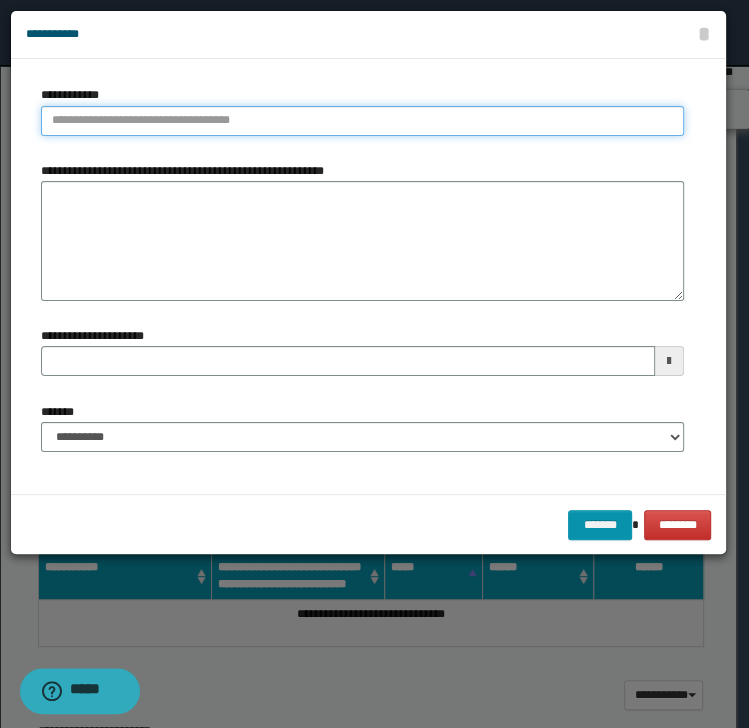drag, startPoint x: 170, startPoint y: 104, endPoint x: 178, endPoint y: 116, distance: 14.422205 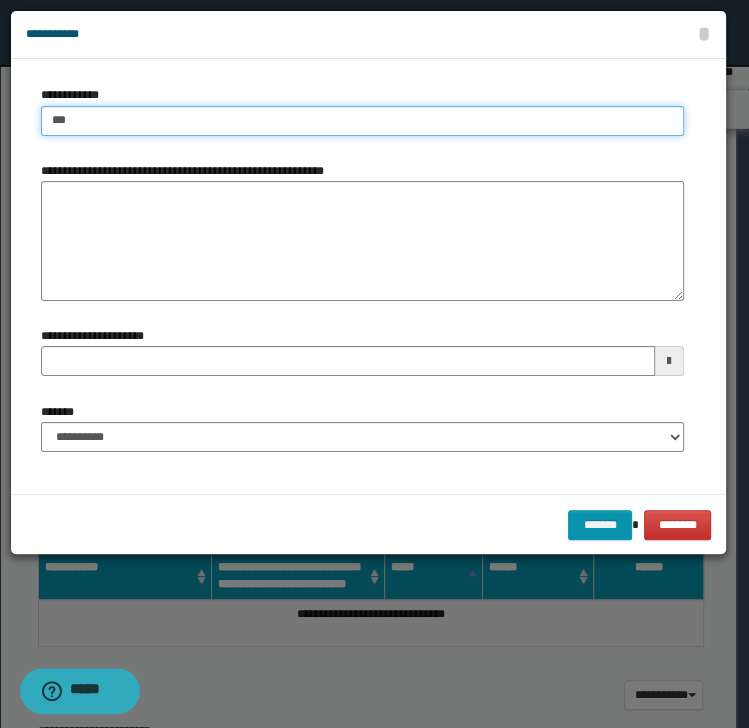 type on "****" 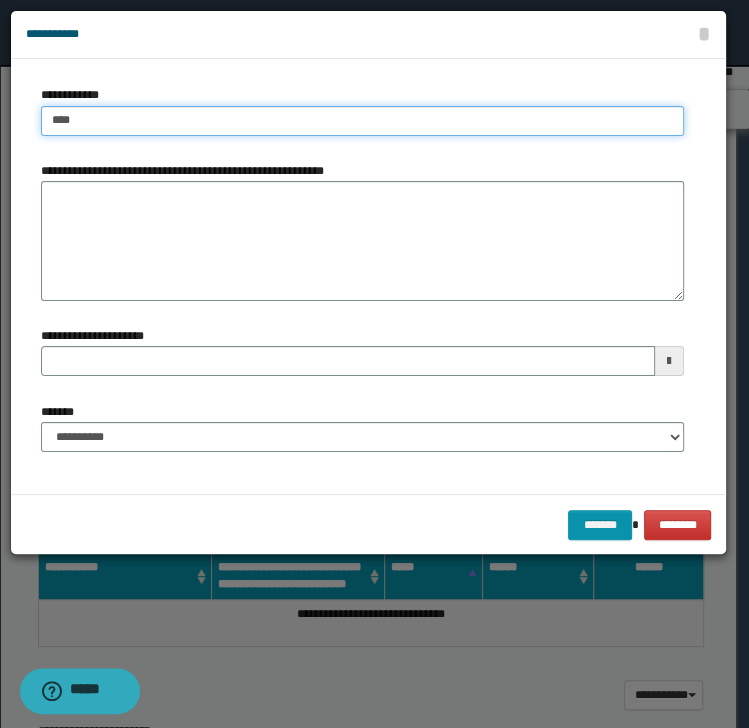type on "****" 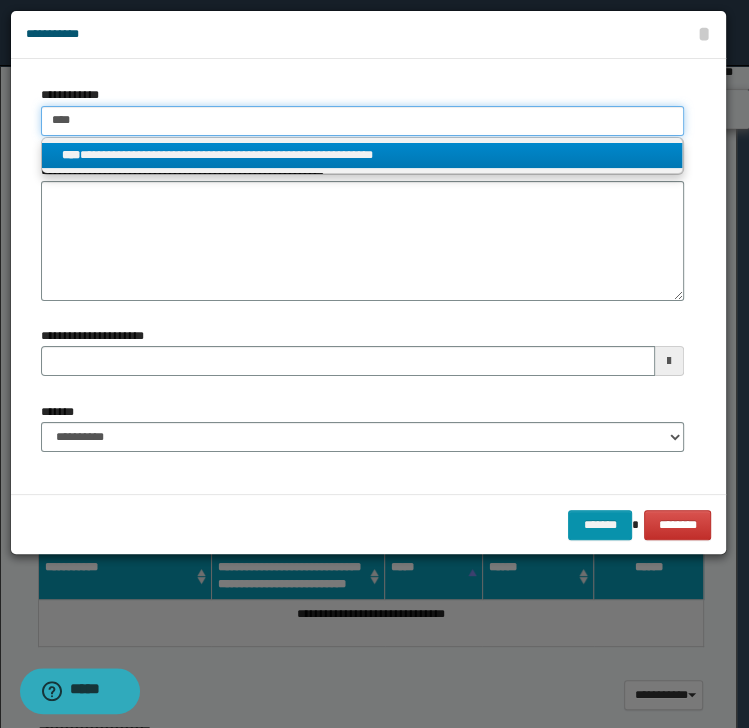 type on "****" 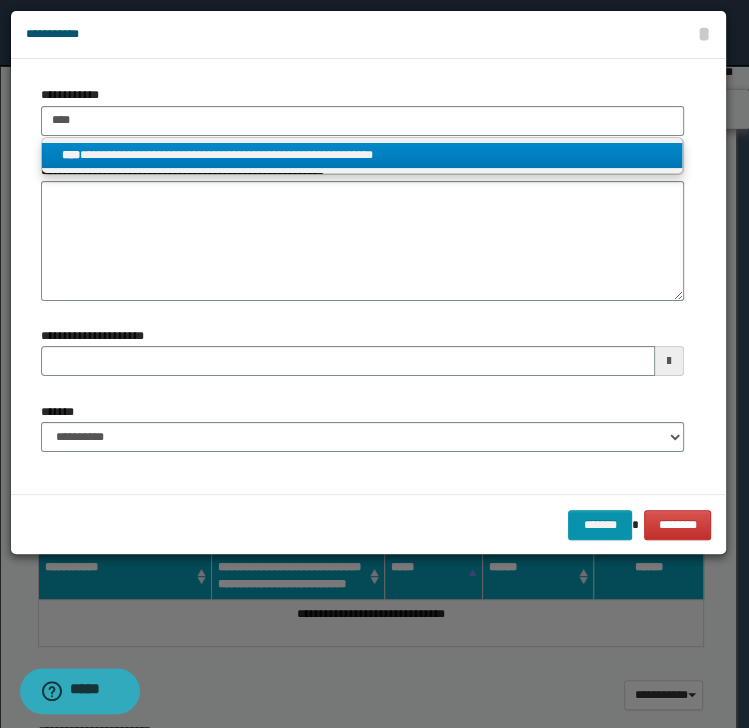 click on "**********" at bounding box center (362, 155) 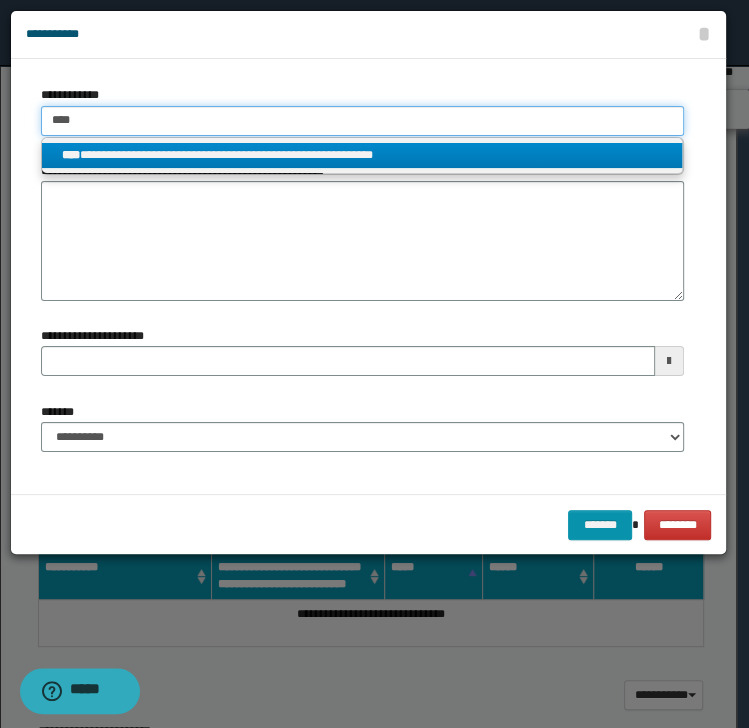 type 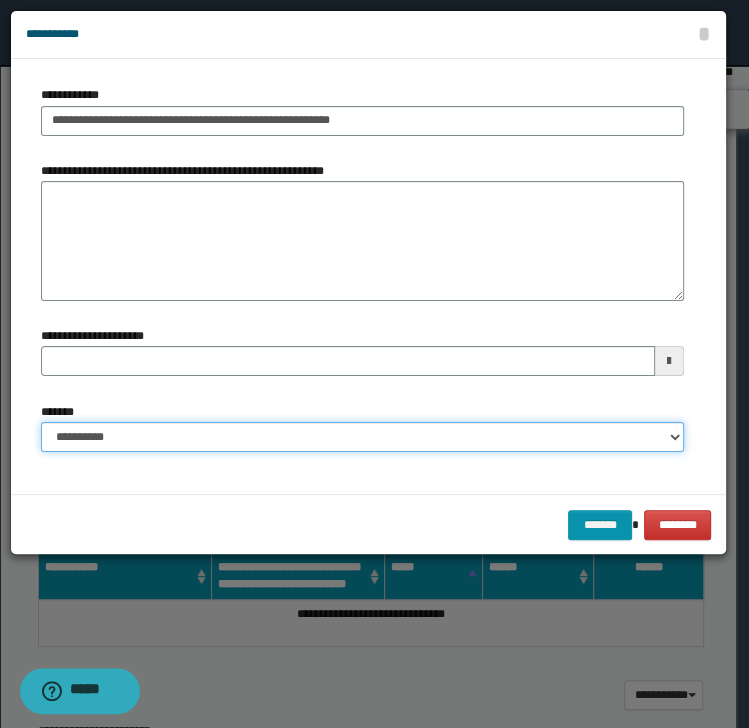 click on "**********" at bounding box center (362, 437) 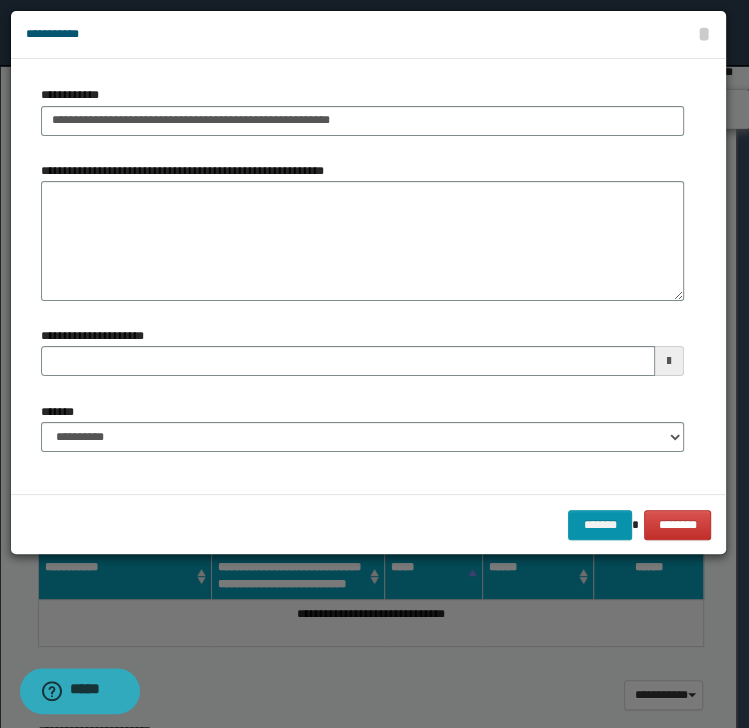 click on "**********" at bounding box center [362, 359] 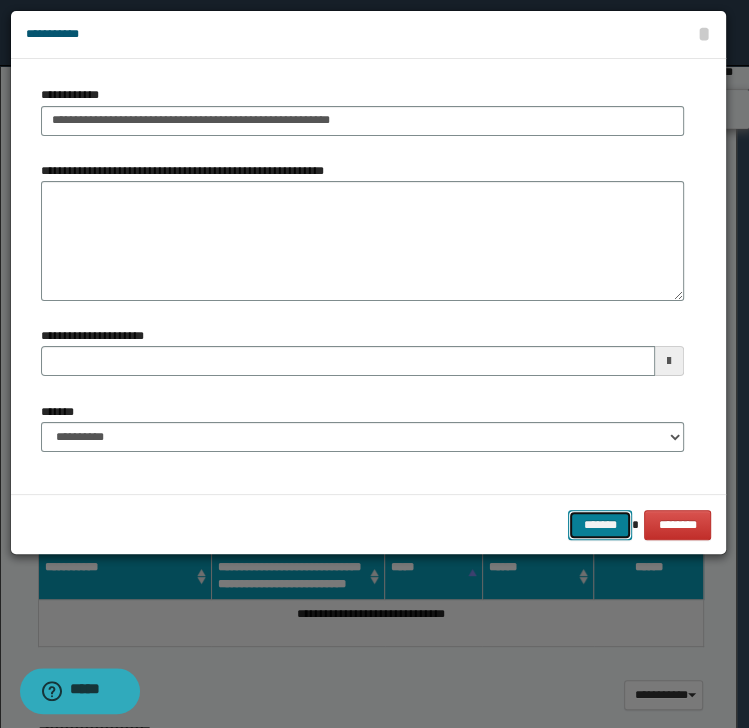 click on "*******" at bounding box center [600, 525] 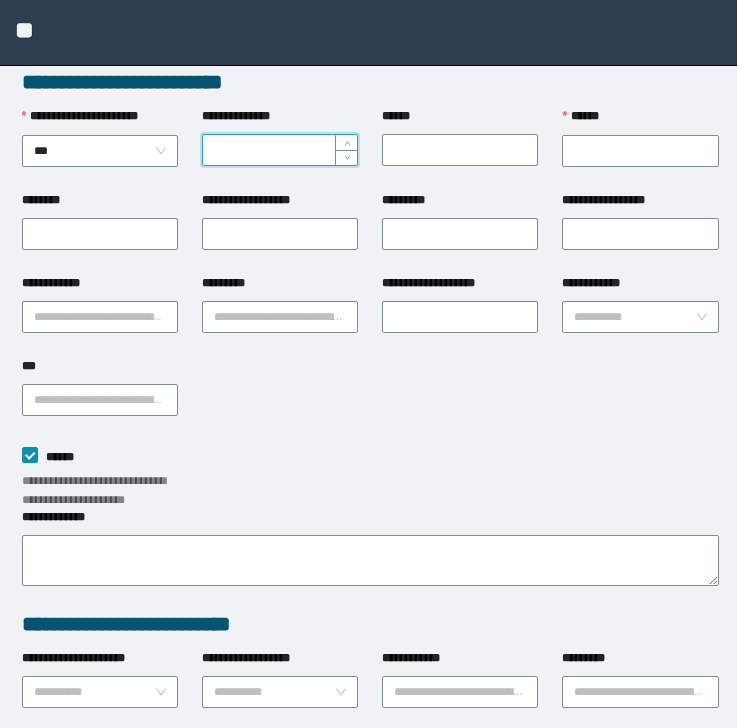 scroll, scrollTop: 0, scrollLeft: 0, axis: both 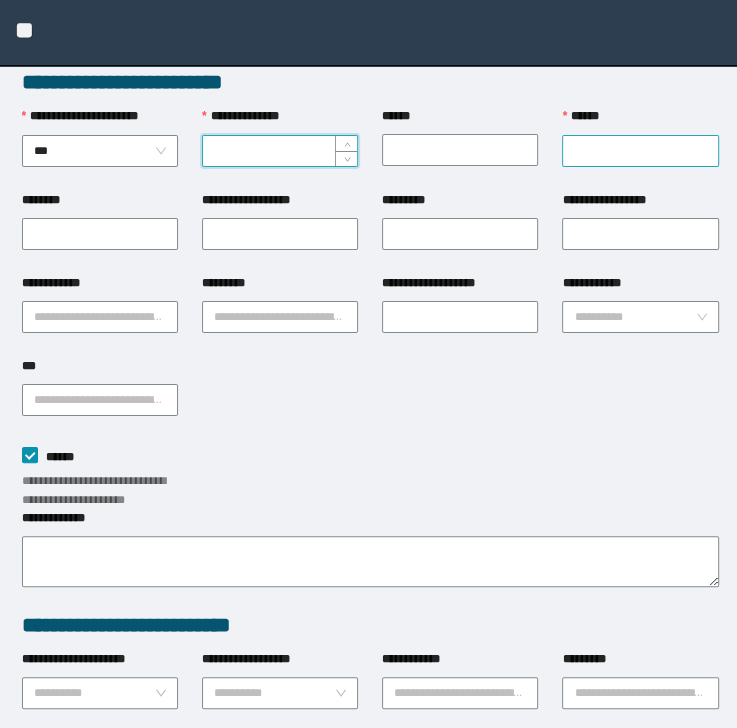 click on "******" at bounding box center [640, 149] 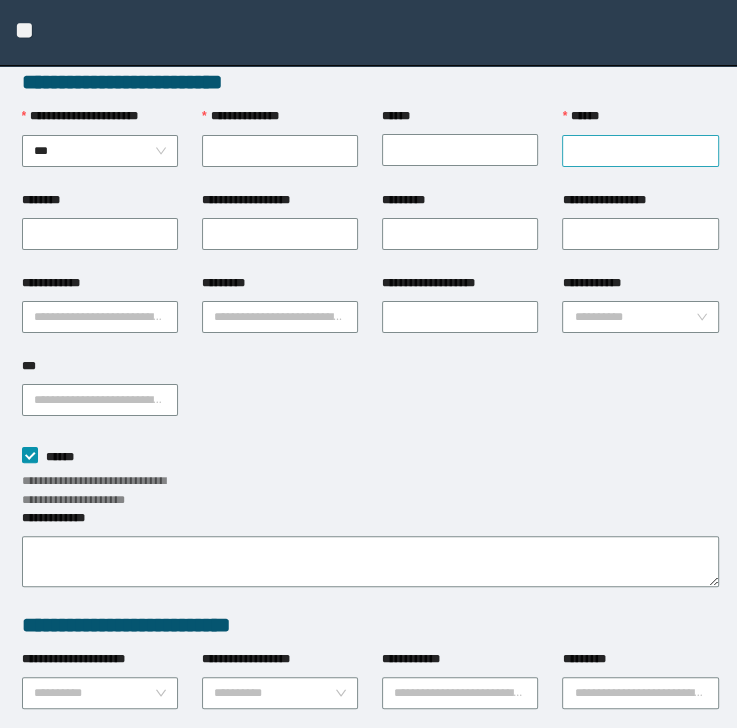 scroll, scrollTop: 0, scrollLeft: 0, axis: both 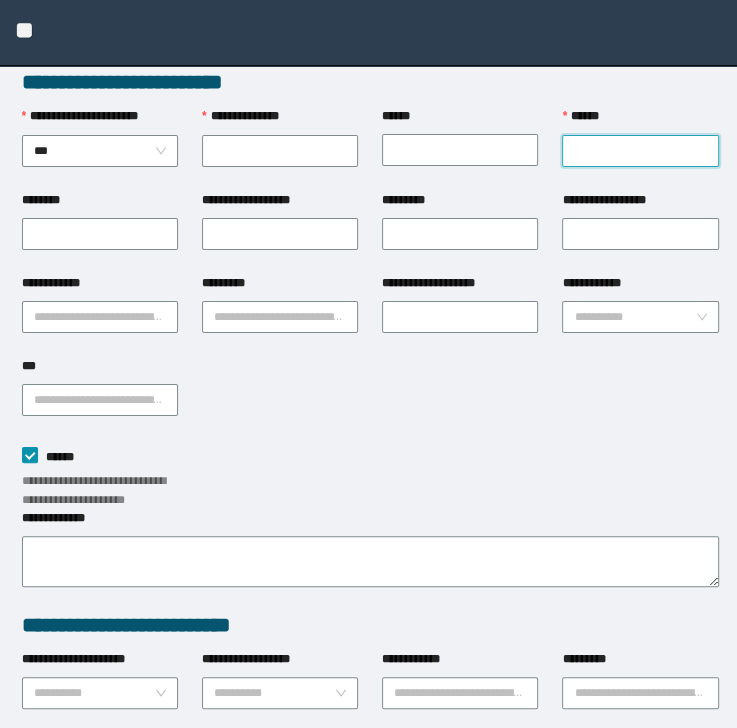 click on "******" at bounding box center (640, 151) 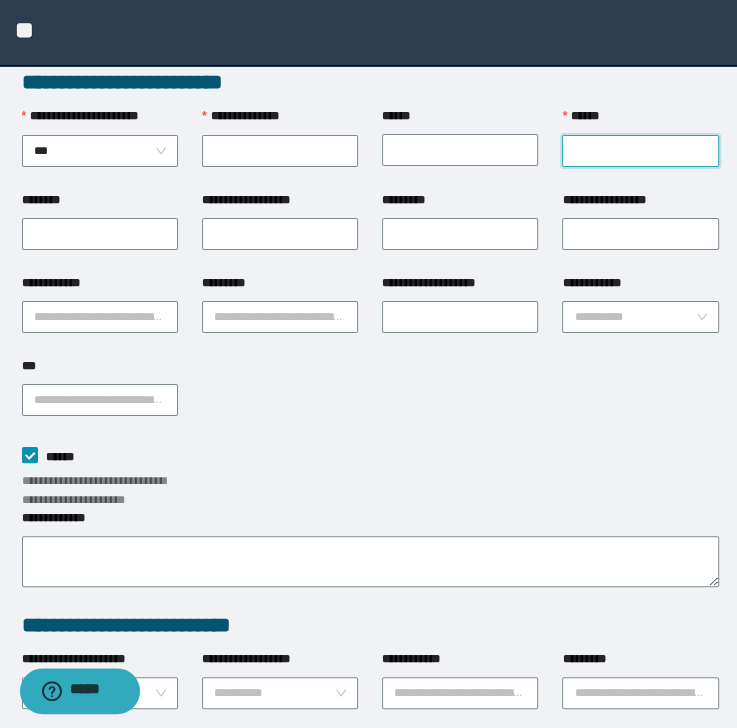 paste on "**********" 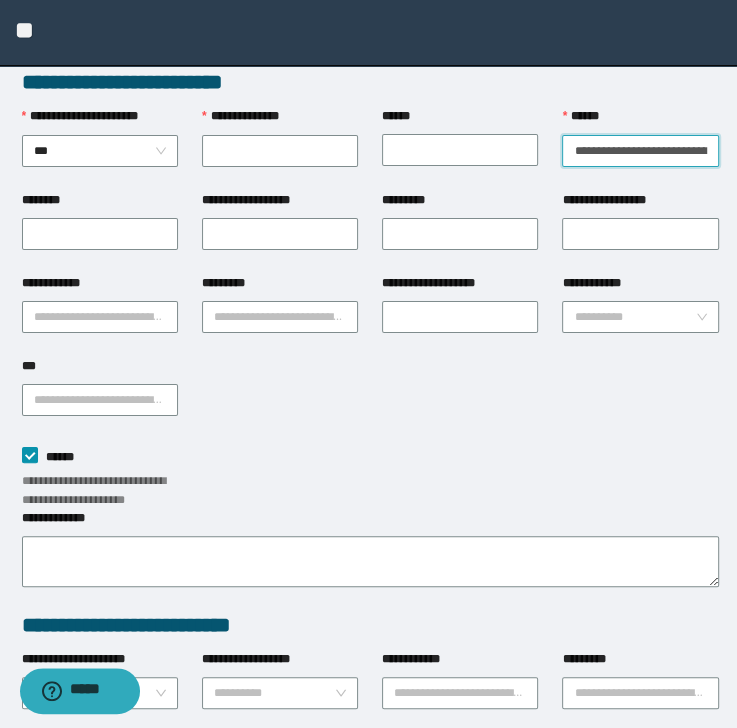 scroll, scrollTop: 0, scrollLeft: 351, axis: horizontal 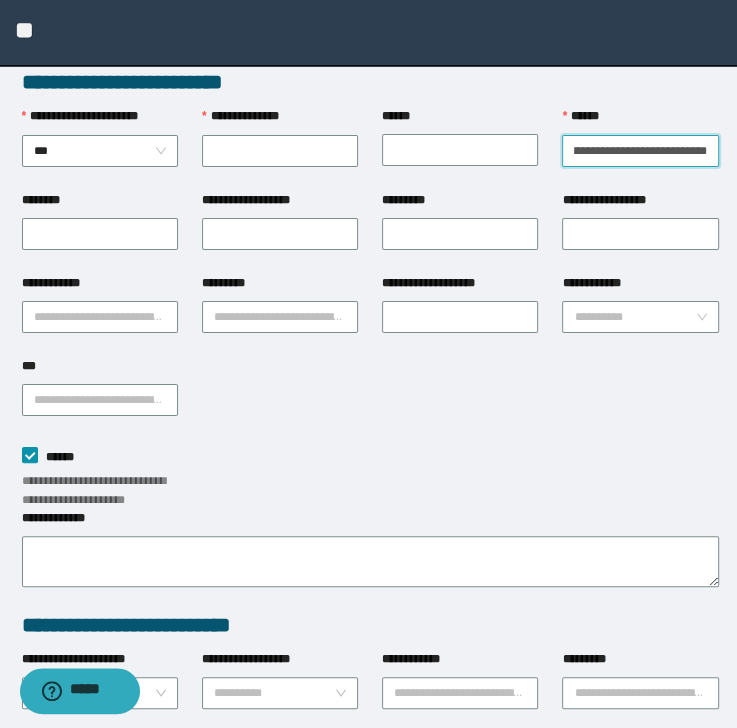 type on "**********" 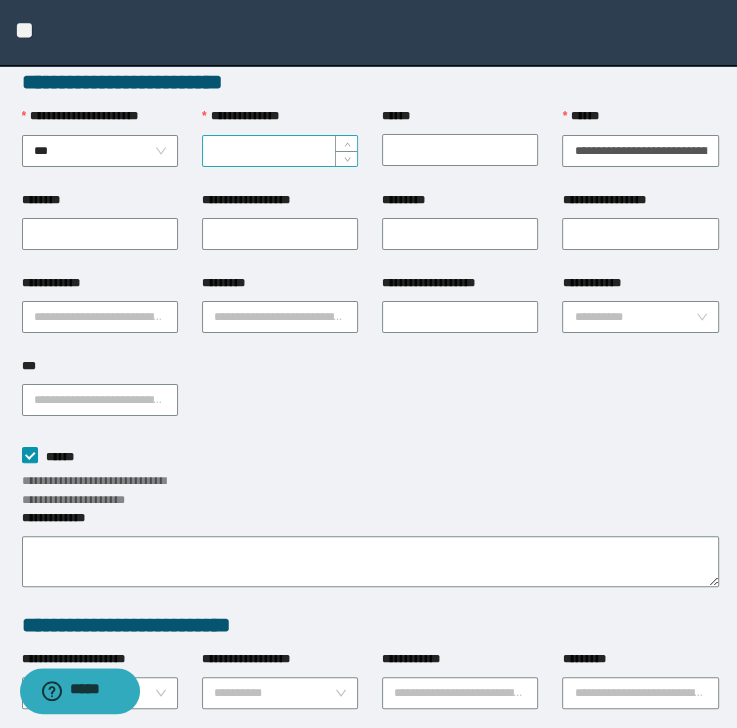 click on "**********" at bounding box center (280, 151) 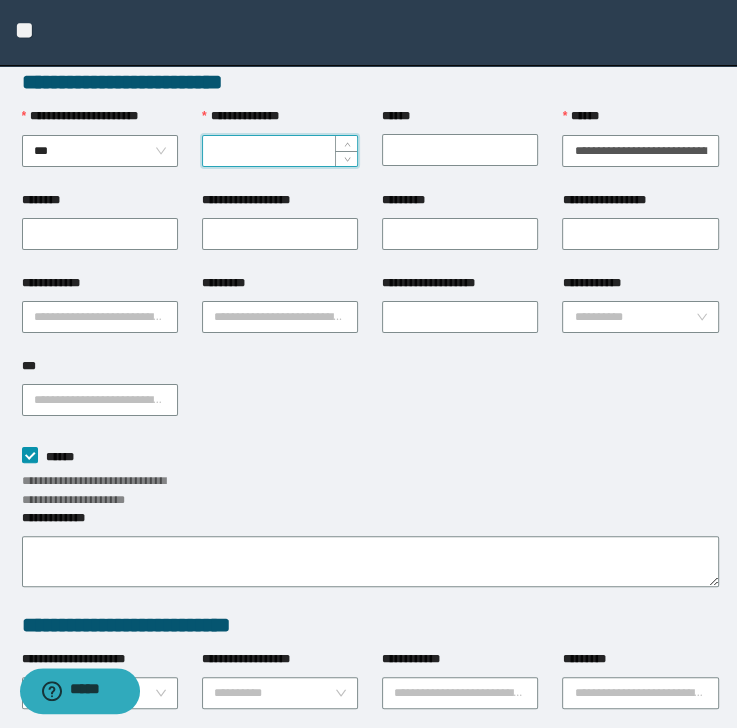 paste on "**********" 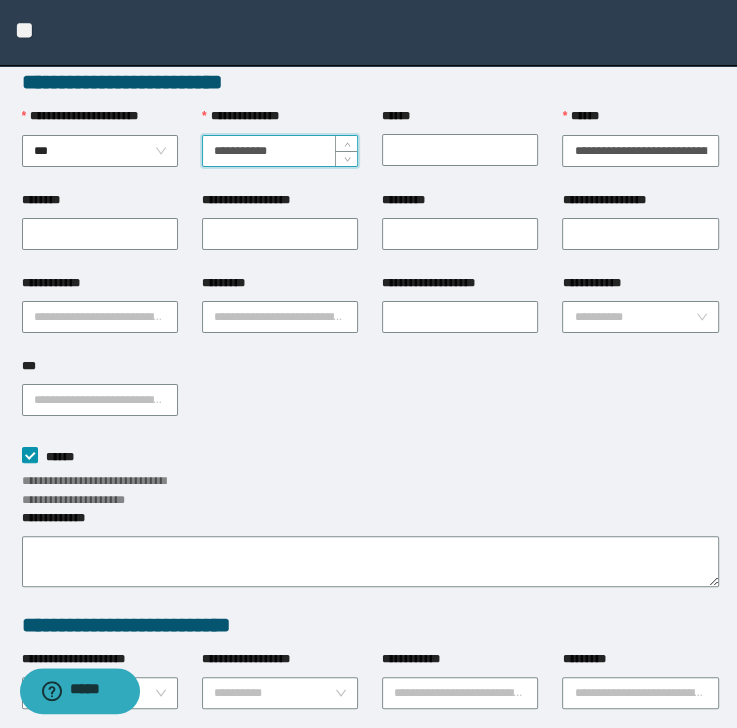 click on "**********" at bounding box center (280, 151) 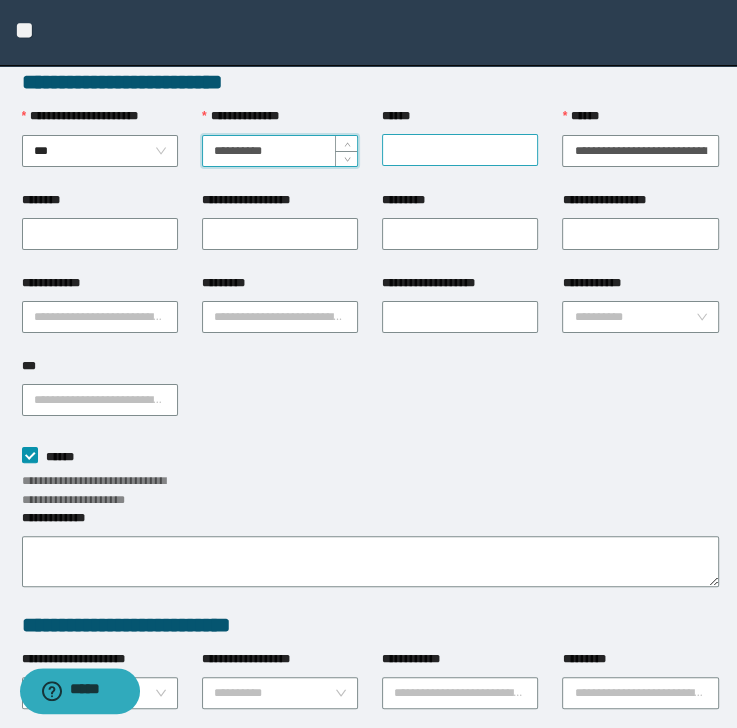 type on "**********" 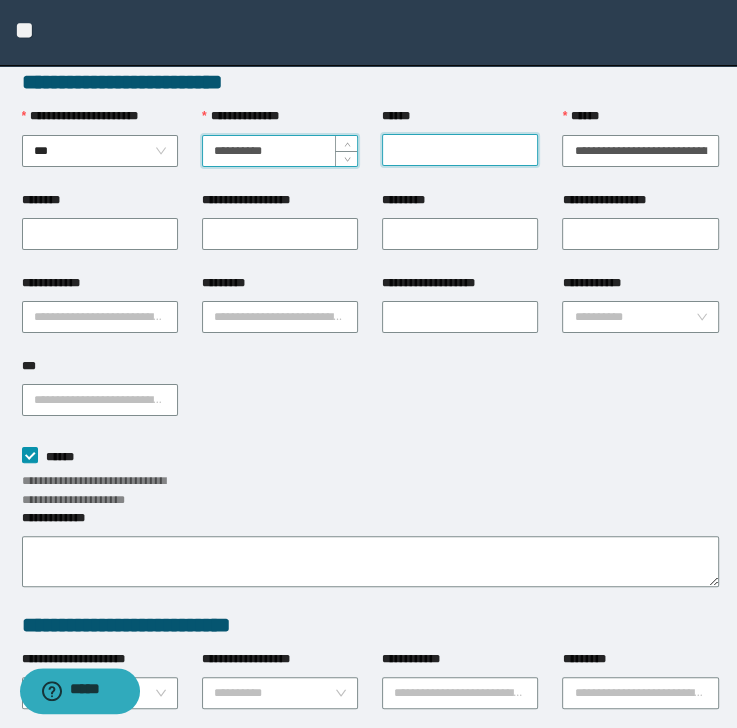 click on "******" at bounding box center (460, 150) 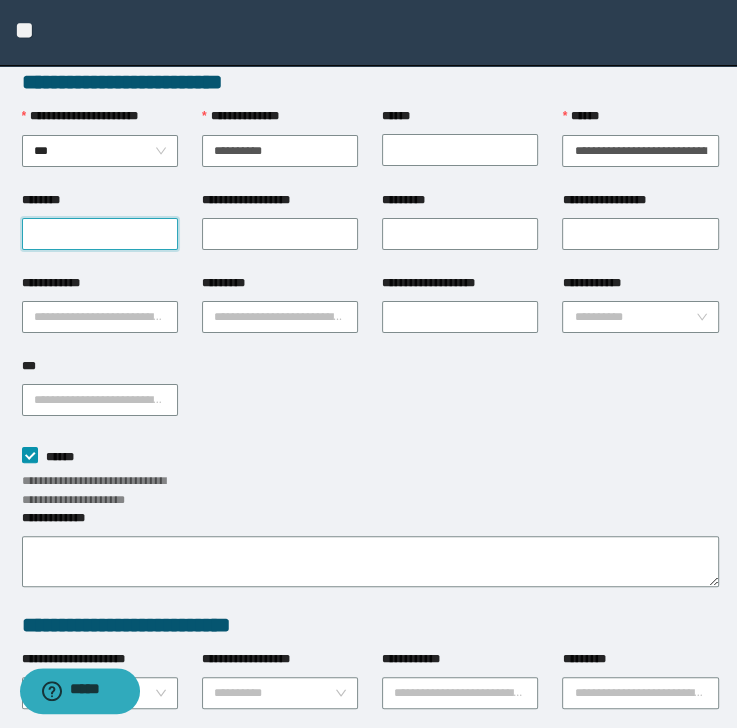 click on "********" at bounding box center [100, 234] 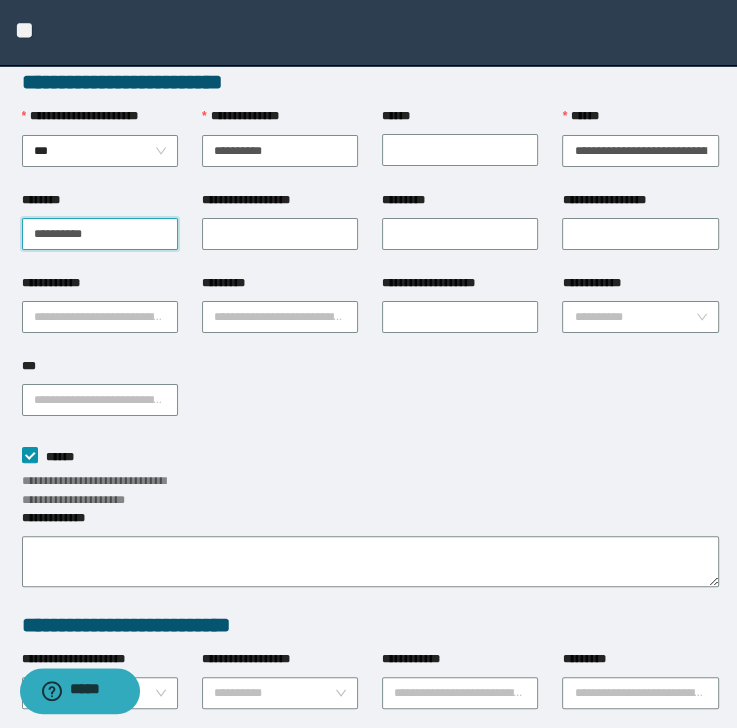 type on "**********" 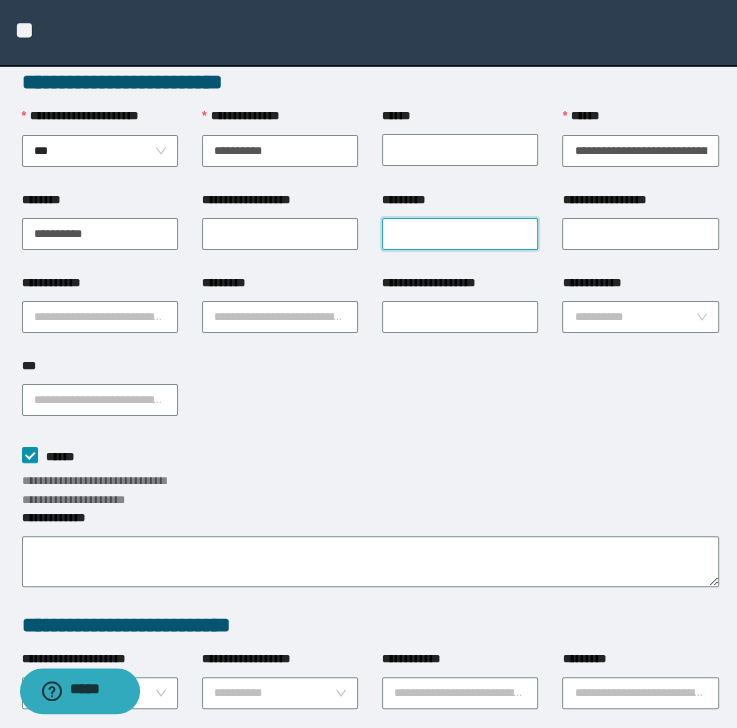 click on "*********" at bounding box center (460, 234) 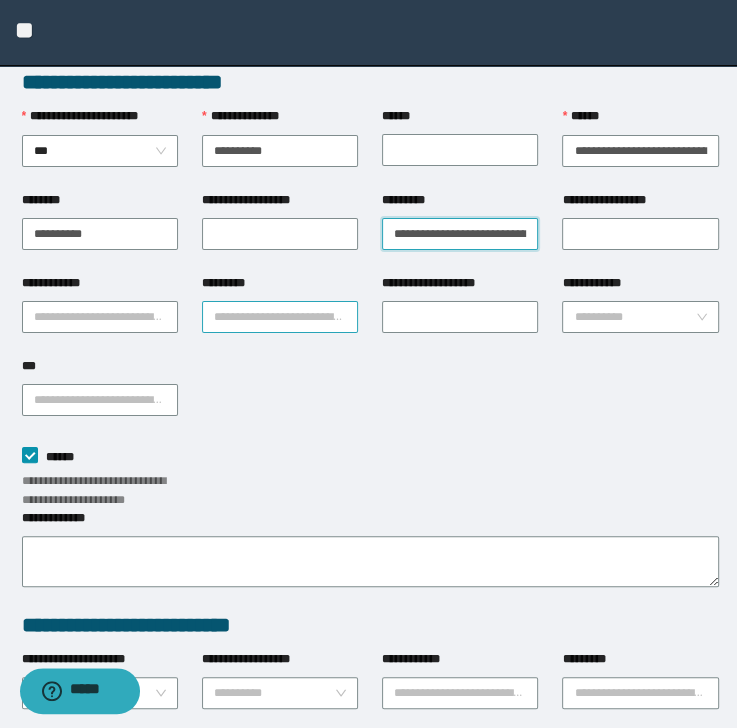 scroll, scrollTop: 0, scrollLeft: 102, axis: horizontal 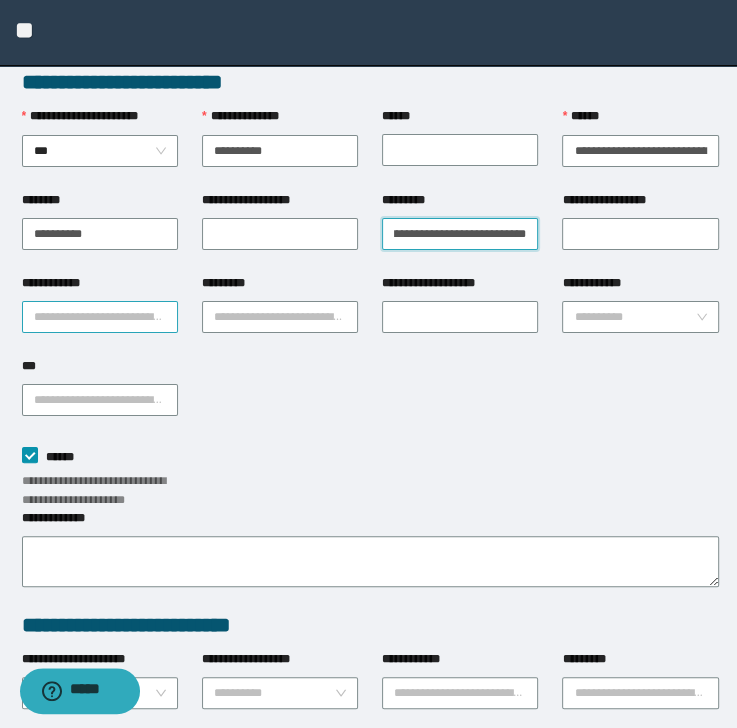 type on "**********" 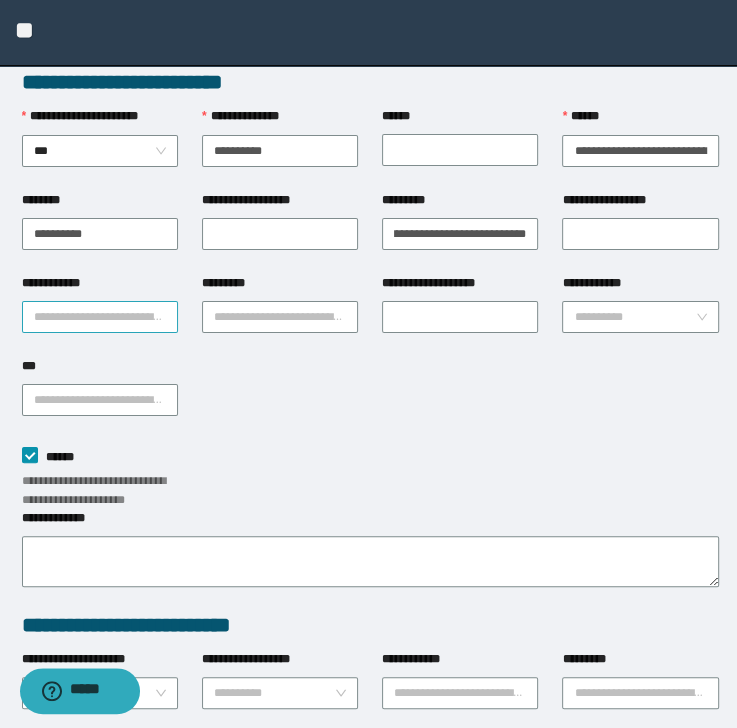 click on "**********" at bounding box center (100, 317) 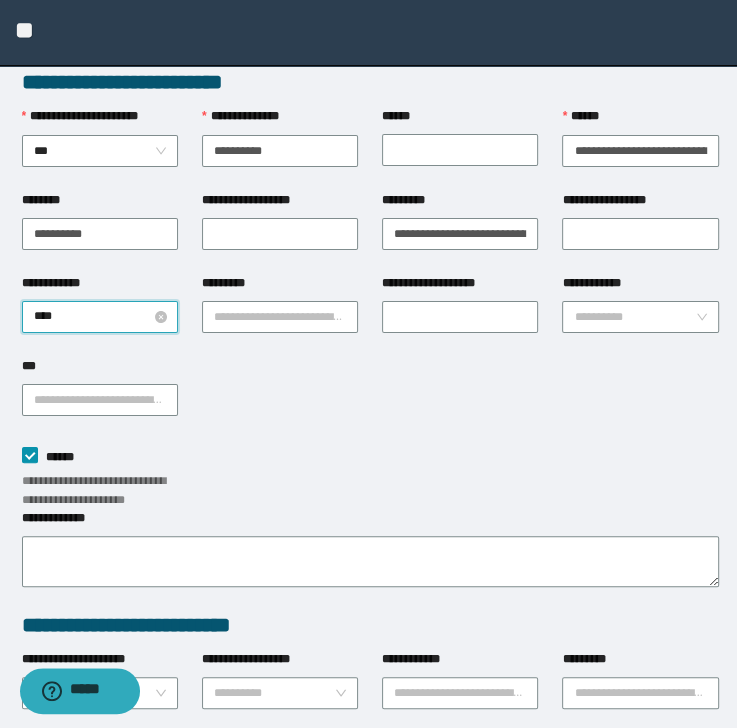 type on "*****" 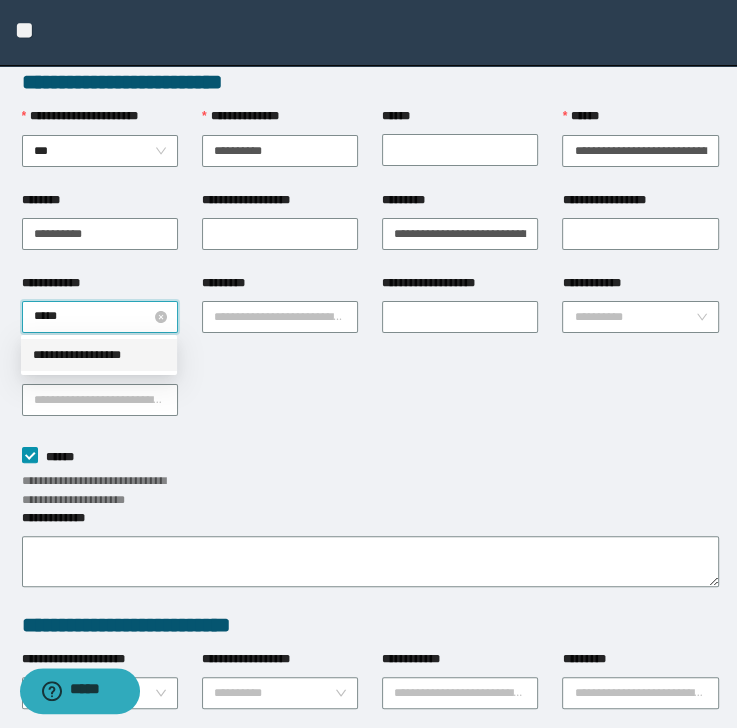 type 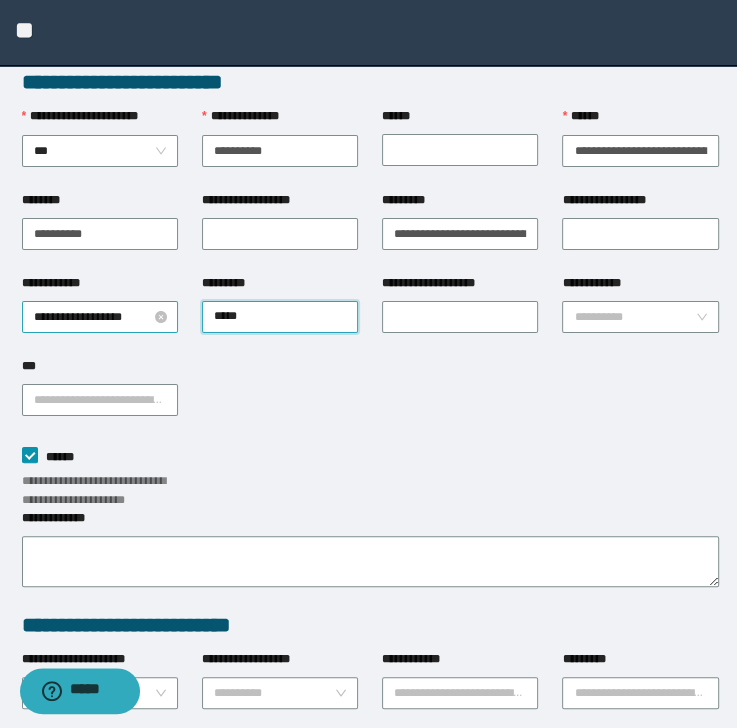 type on "******" 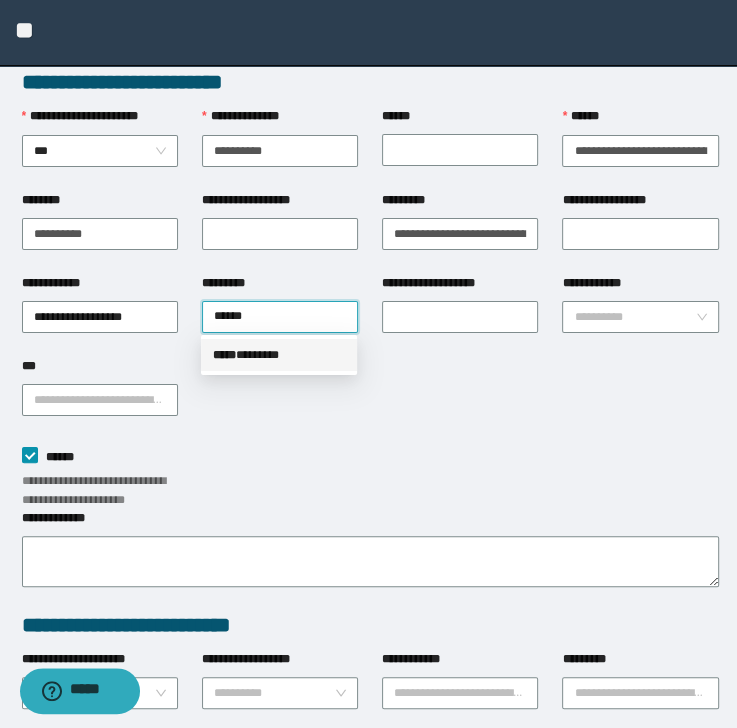click on "***** * ******" at bounding box center [279, 355] 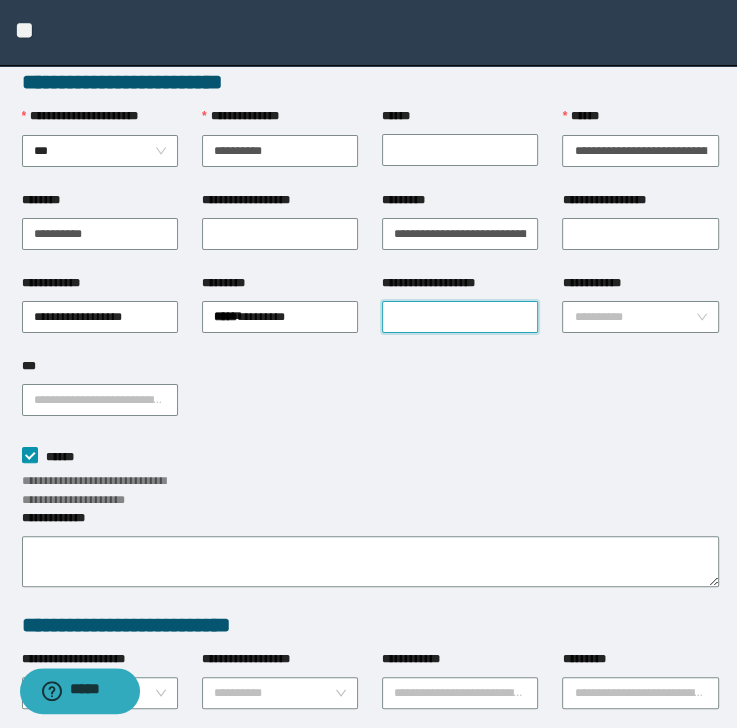 click on "**********" at bounding box center (460, 317) 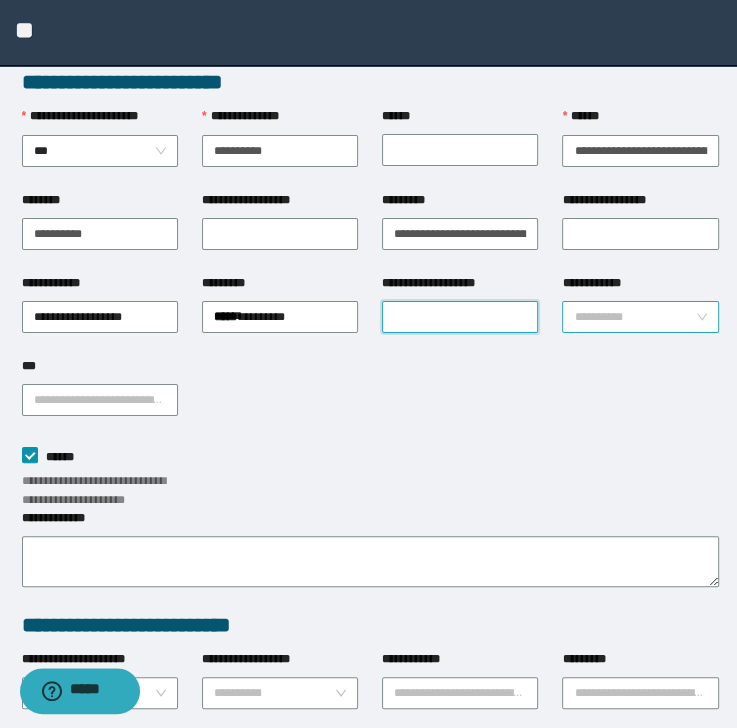 paste on "**********" 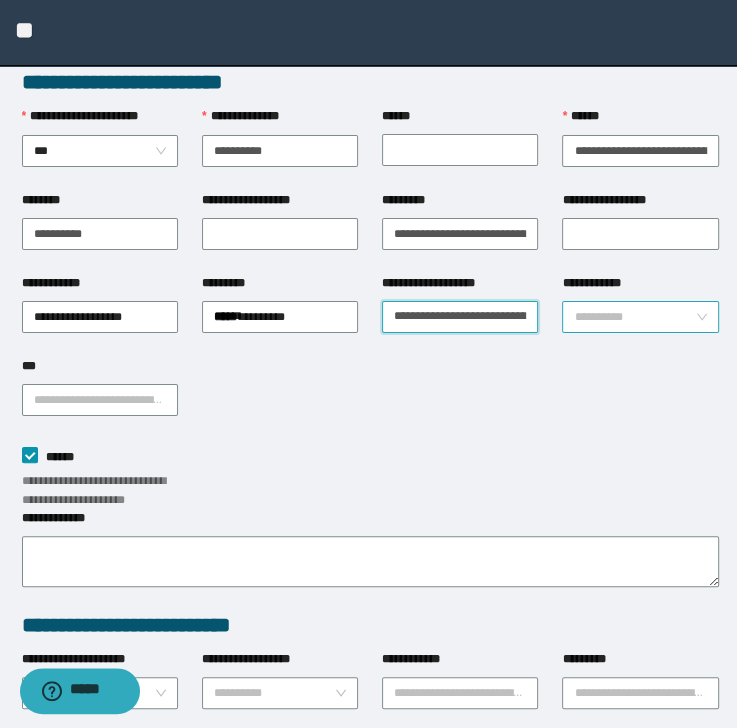 scroll, scrollTop: 0, scrollLeft: 653, axis: horizontal 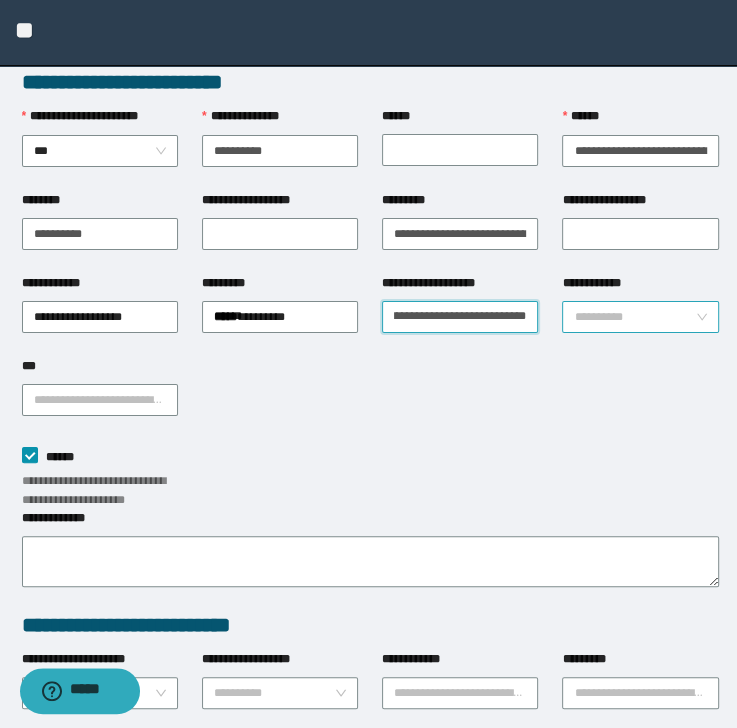 type on "**********" 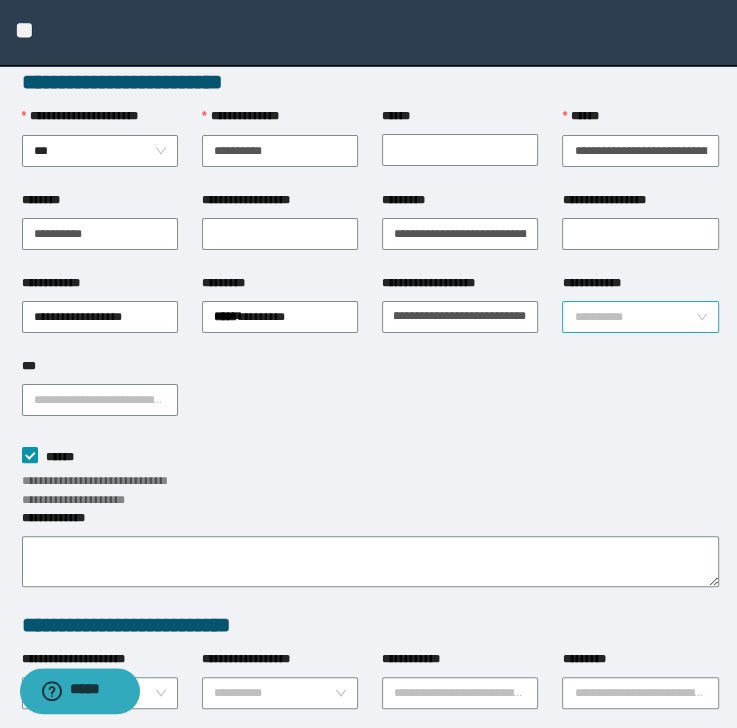 click on "**********" at bounding box center (634, 317) 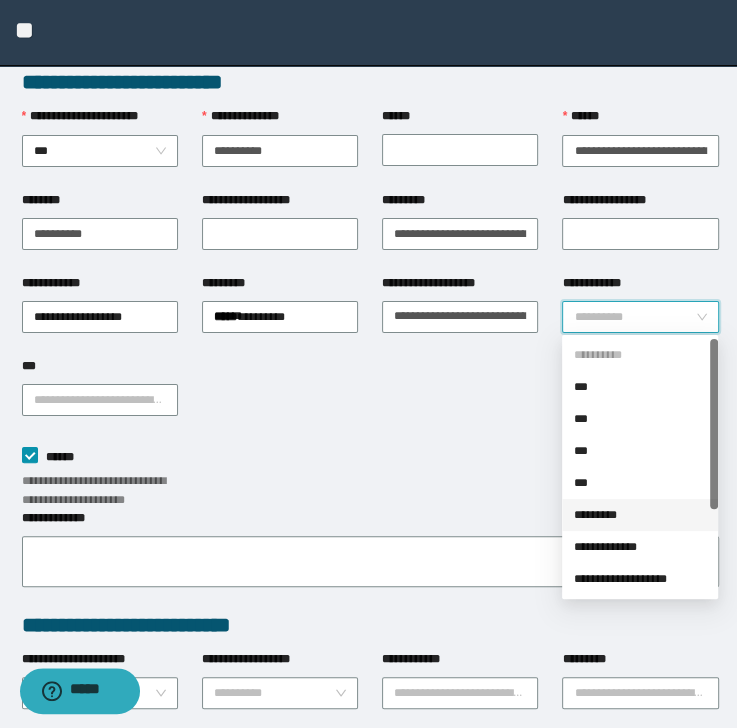 click on "*********" at bounding box center (640, 515) 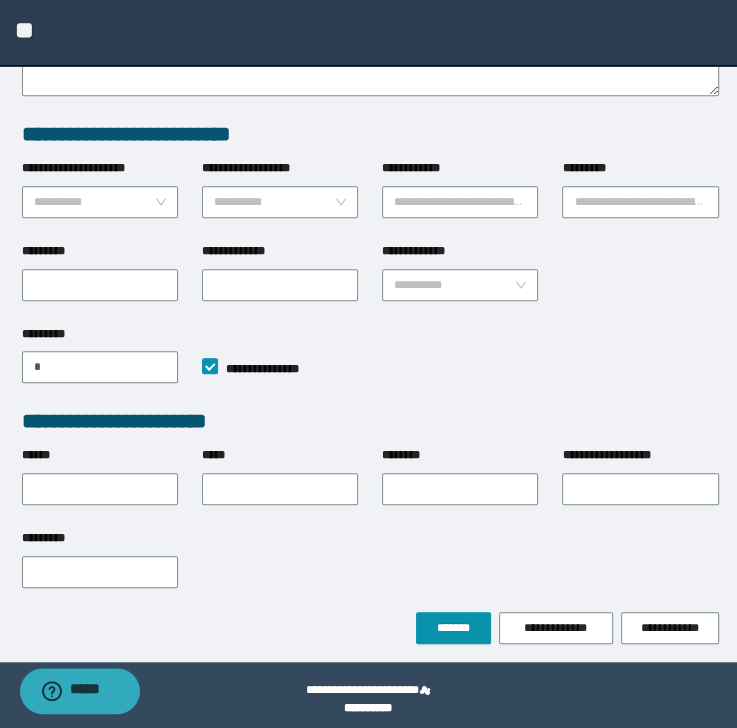 scroll, scrollTop: 501, scrollLeft: 0, axis: vertical 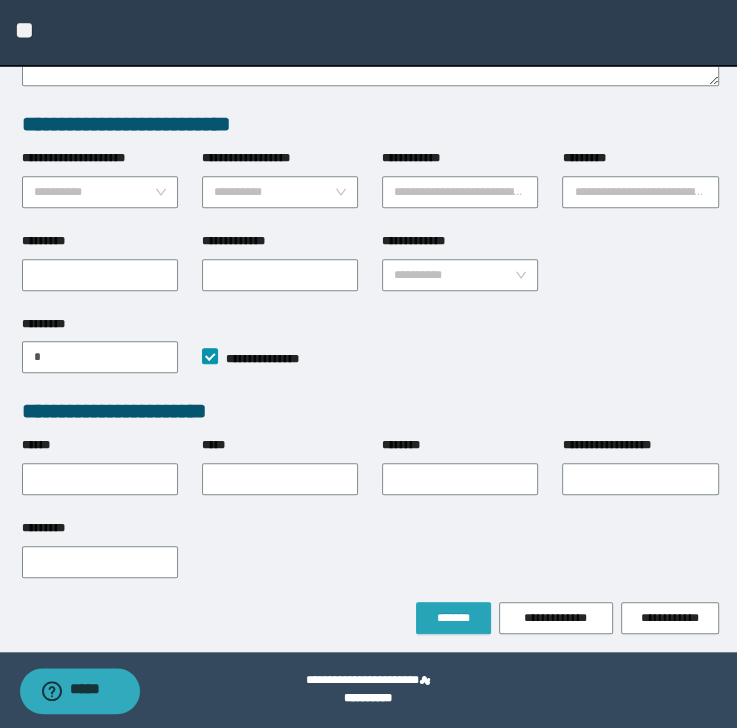 click on "*******" at bounding box center [453, 618] 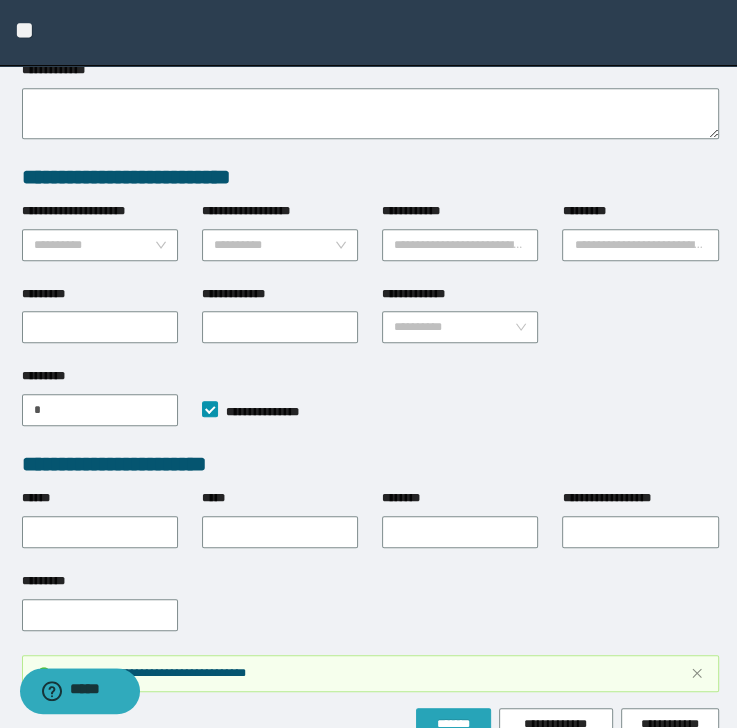 scroll, scrollTop: 554, scrollLeft: 0, axis: vertical 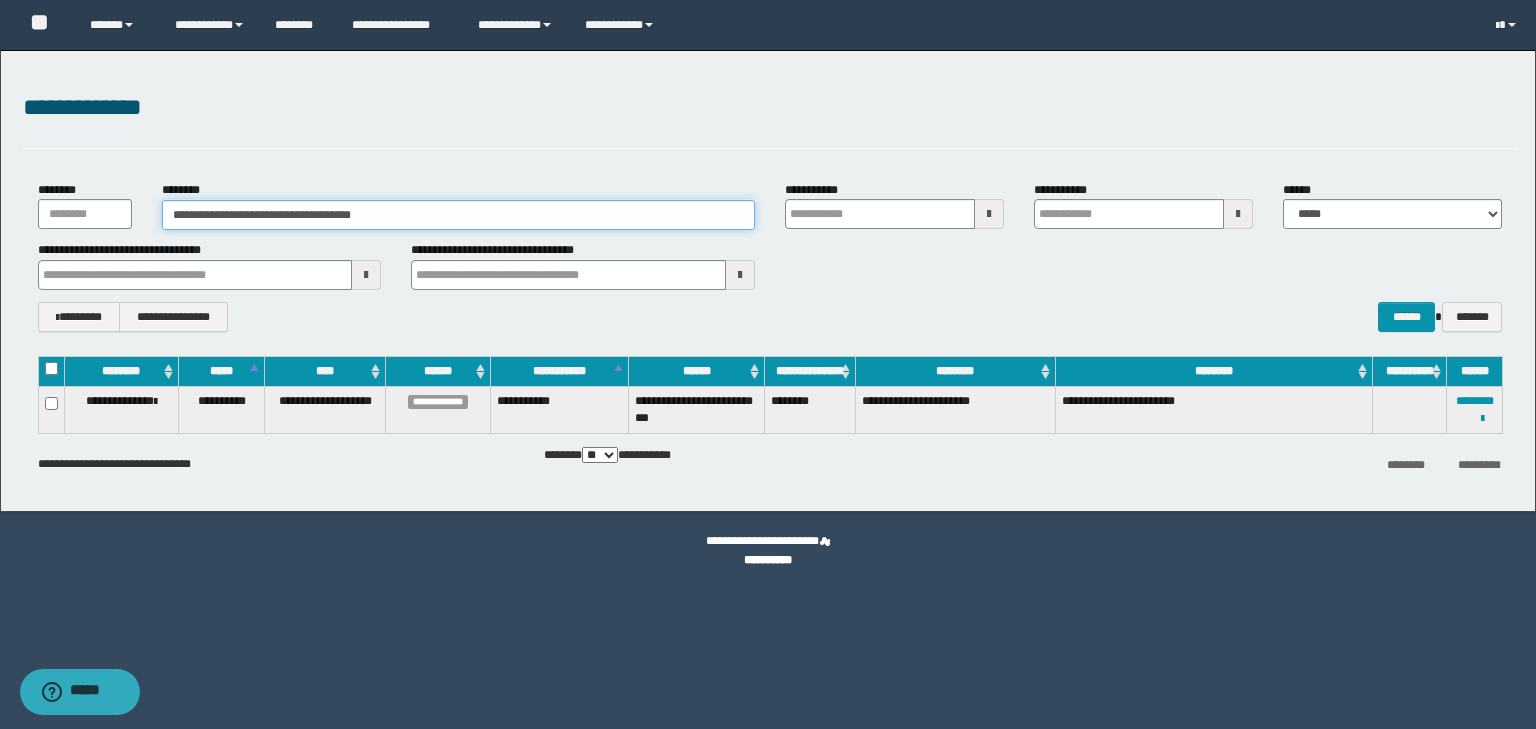 drag, startPoint x: 382, startPoint y: 217, endPoint x: 158, endPoint y: 216, distance: 224.00223 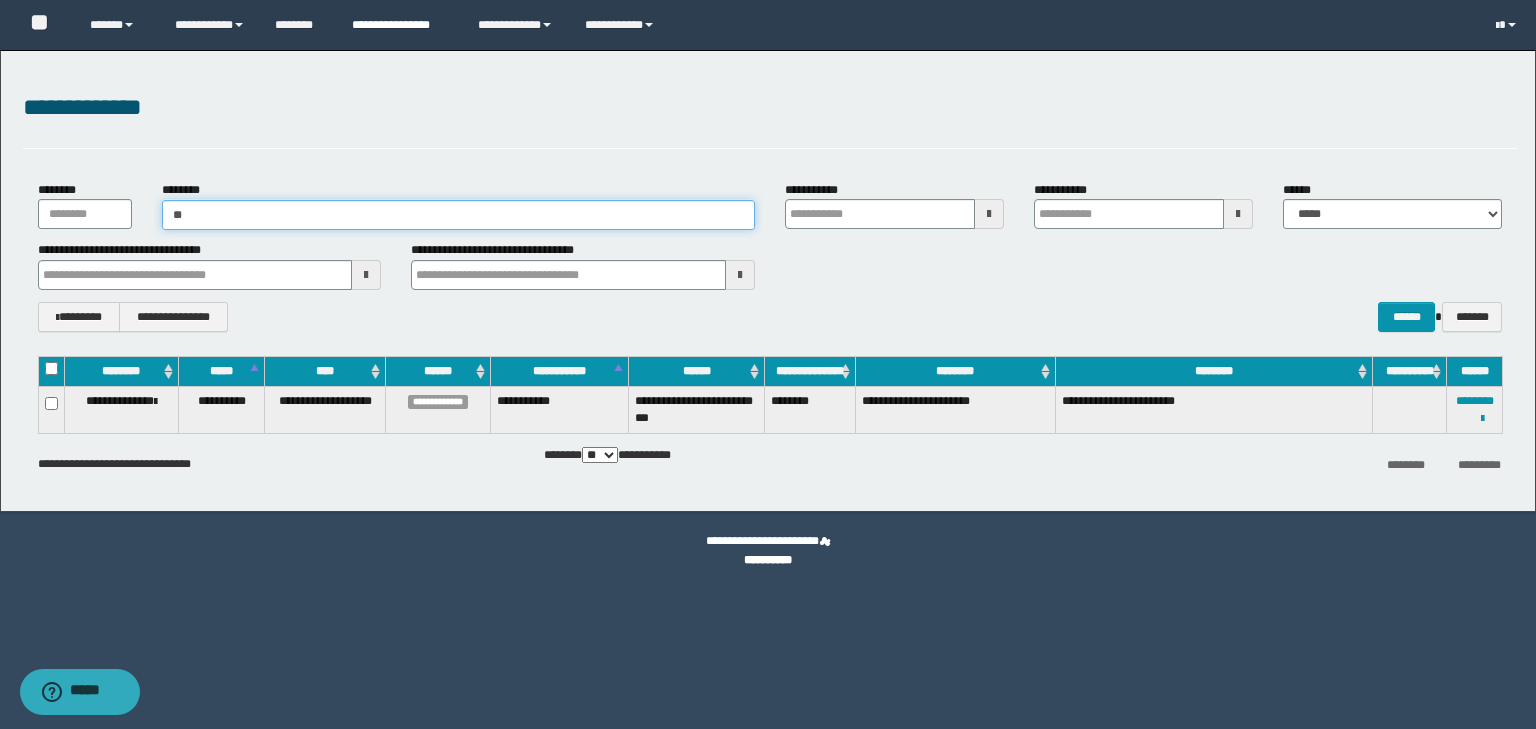 type on "*" 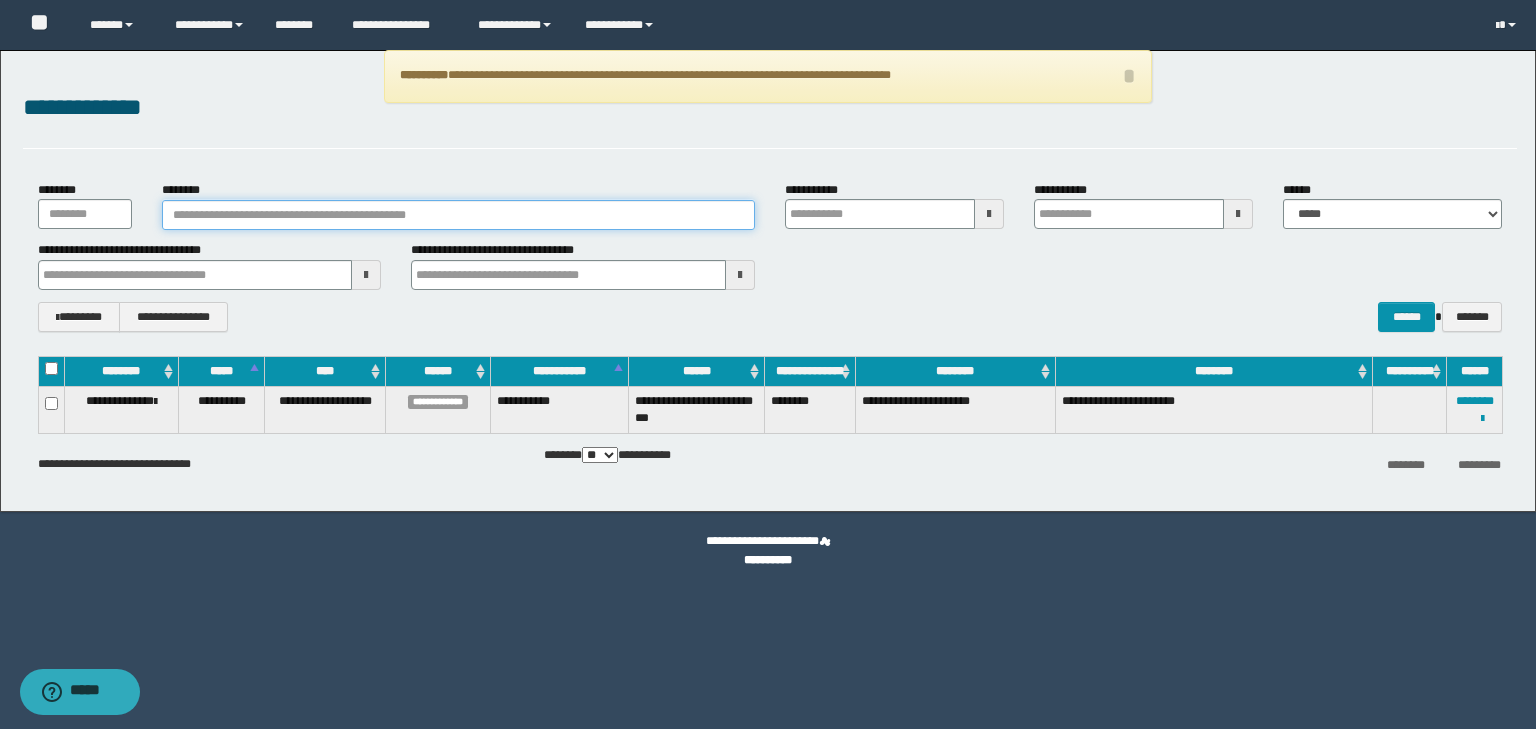 paste on "********" 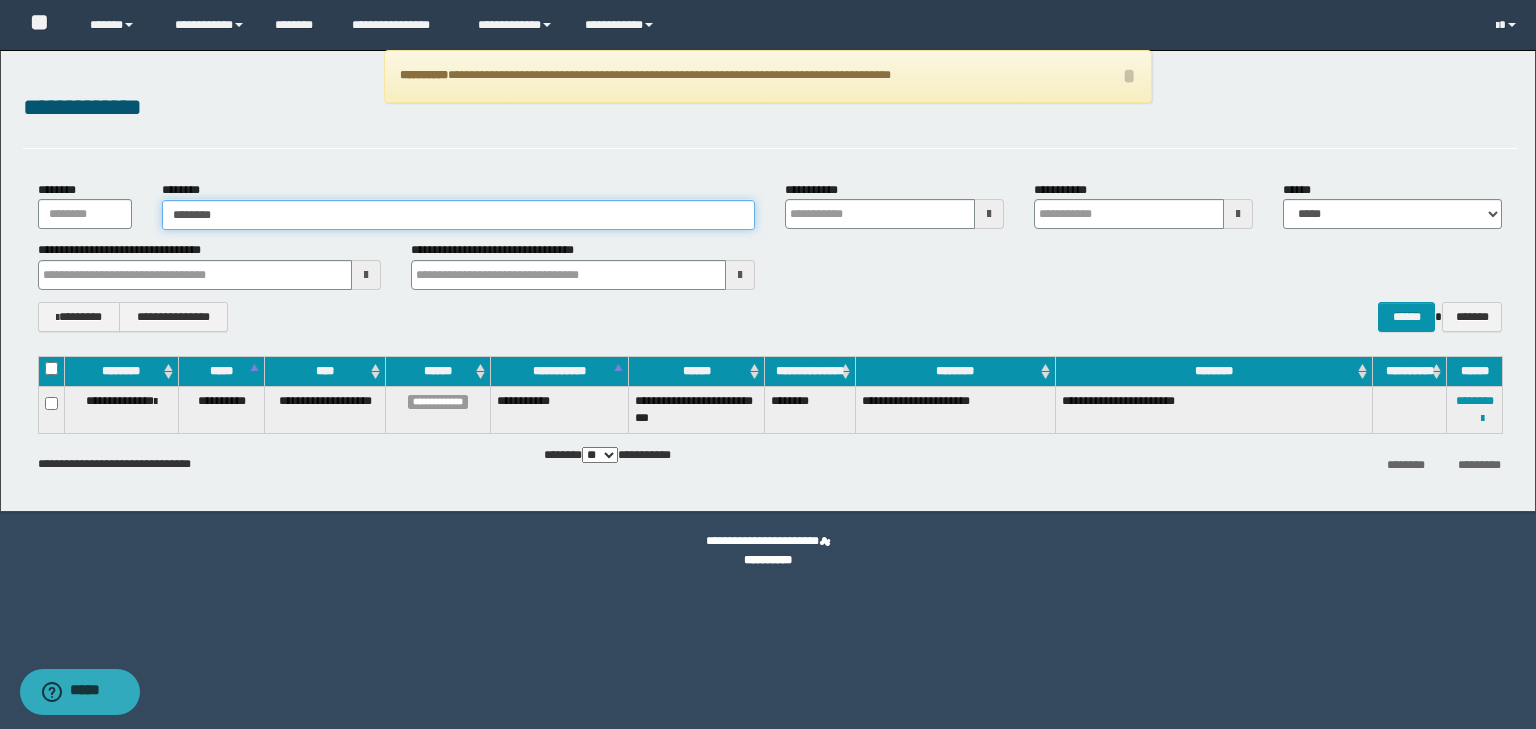 type on "********" 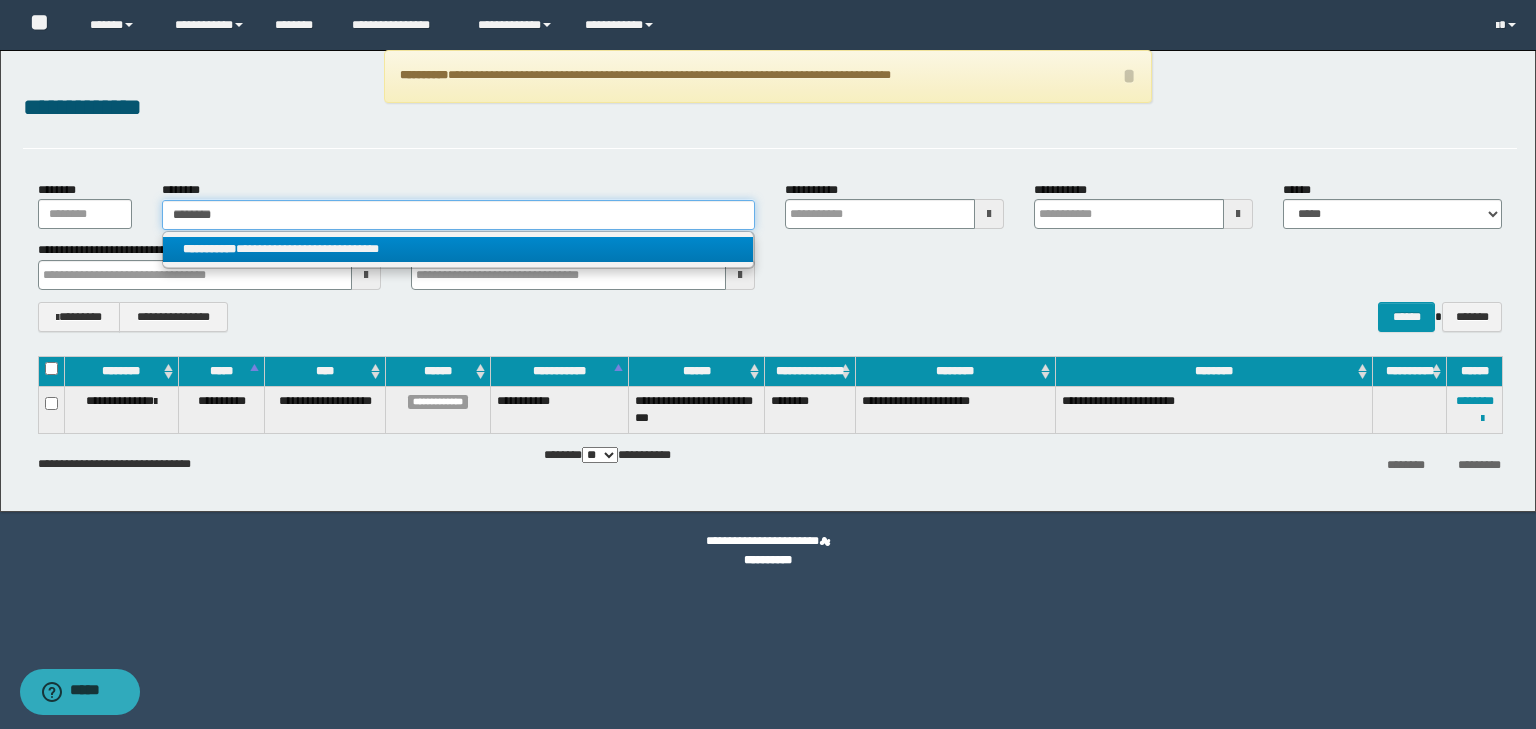 type on "********" 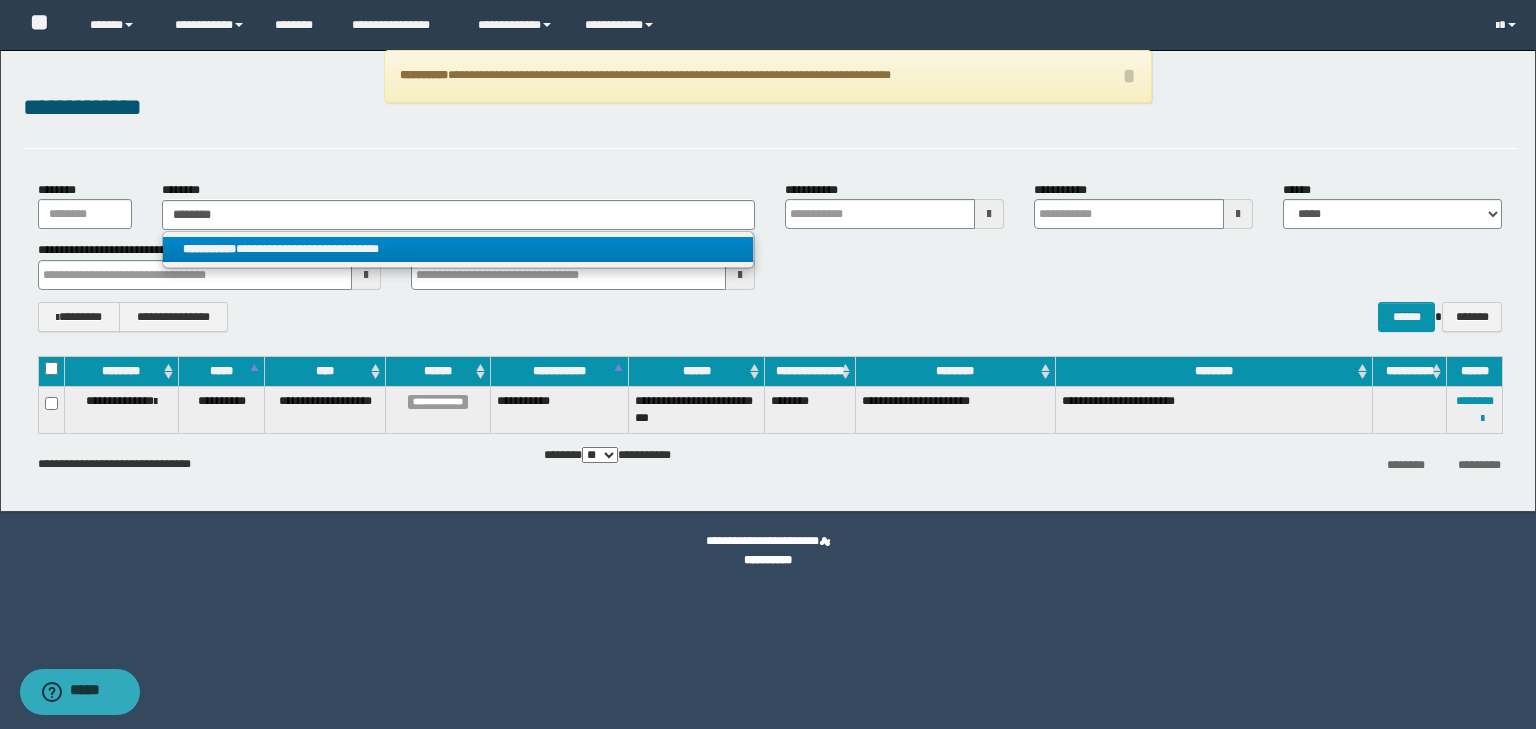 click on "**********" at bounding box center [458, 249] 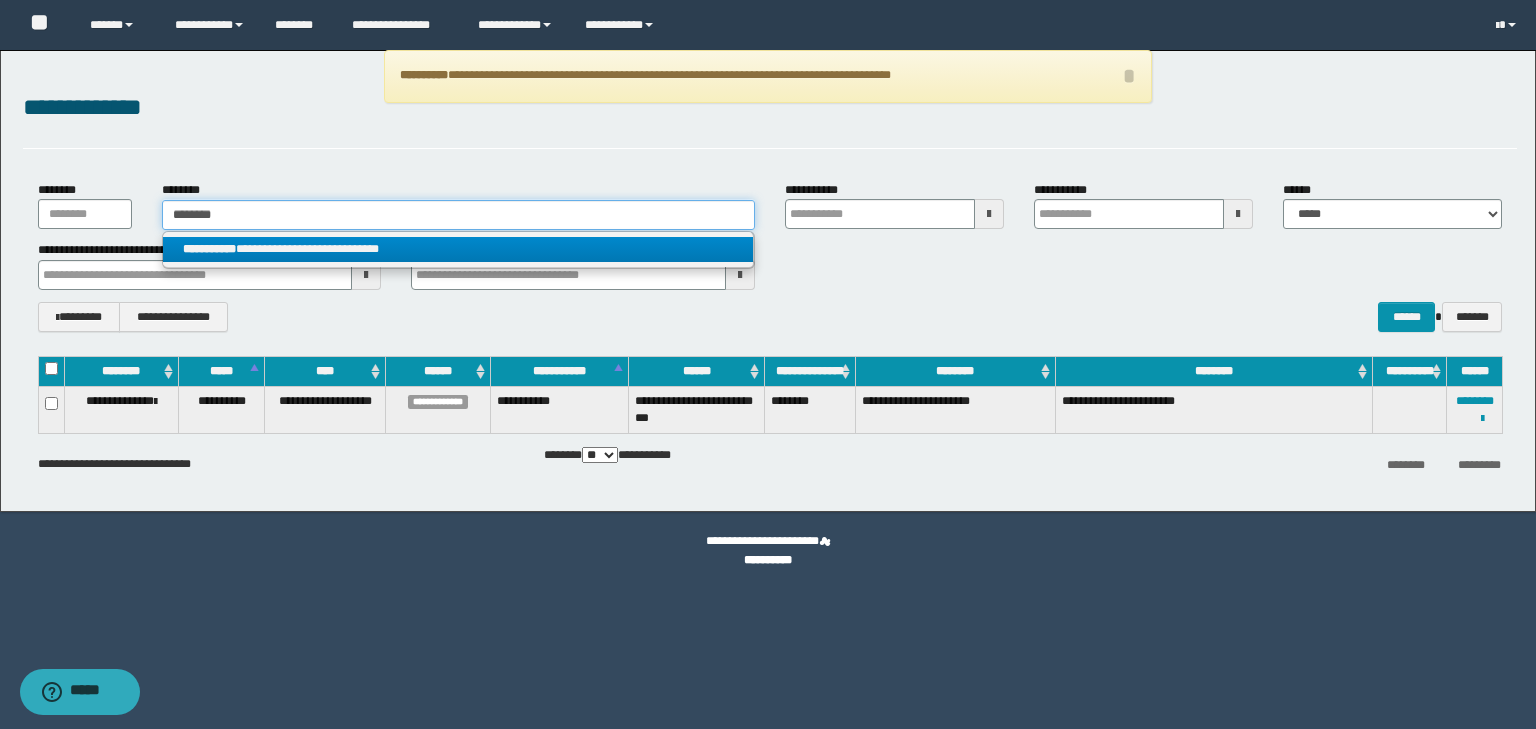 type 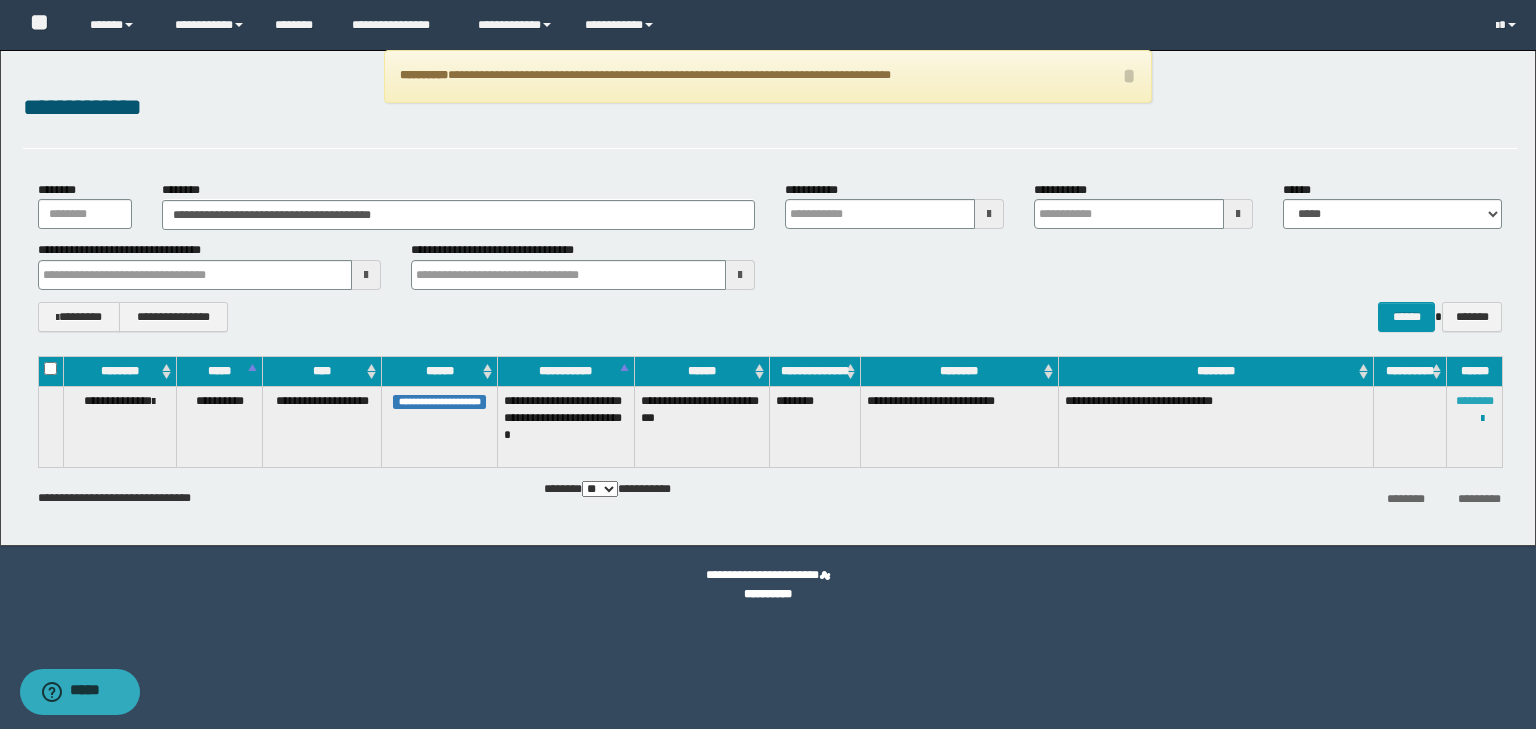 click on "********" at bounding box center [1475, 401] 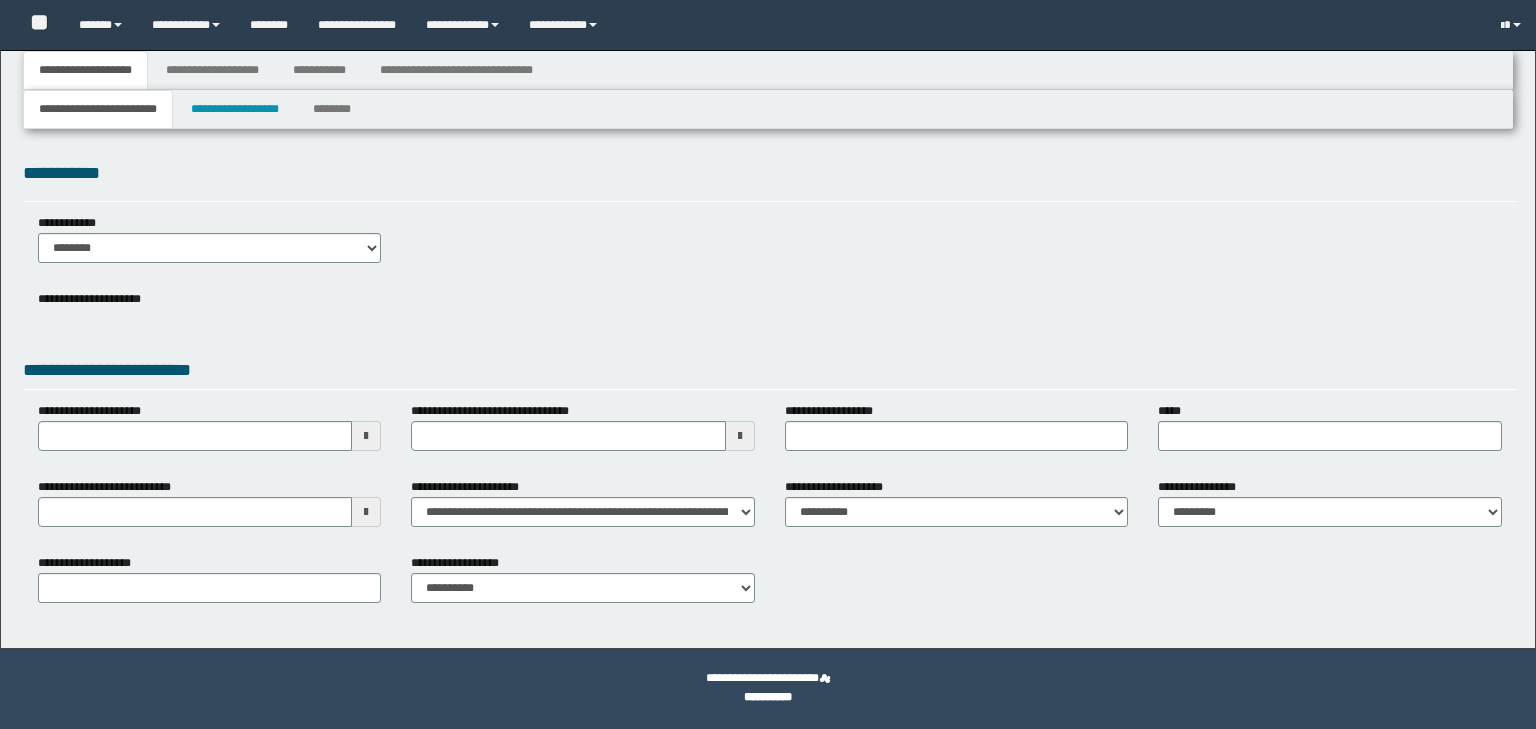 select on "**" 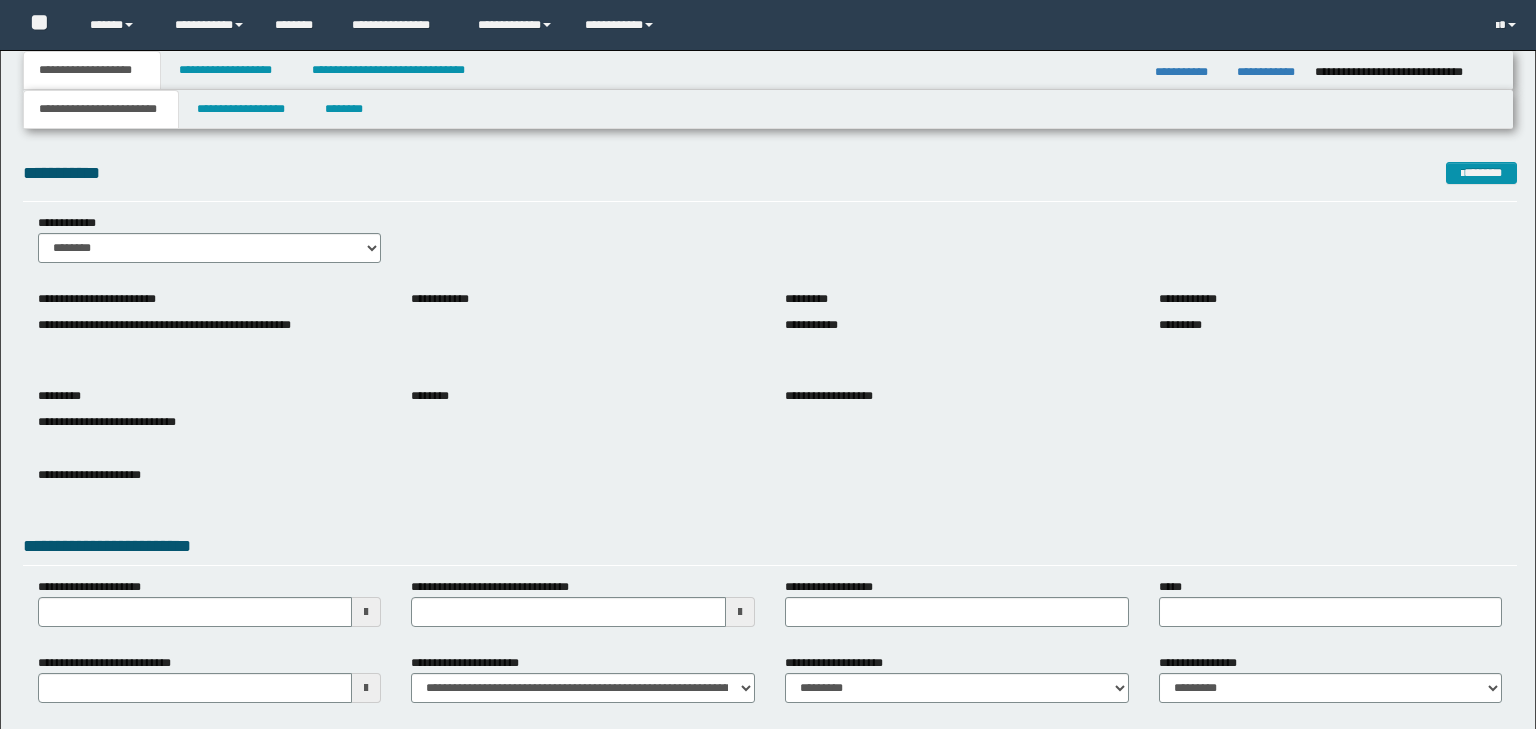 scroll, scrollTop: 0, scrollLeft: 0, axis: both 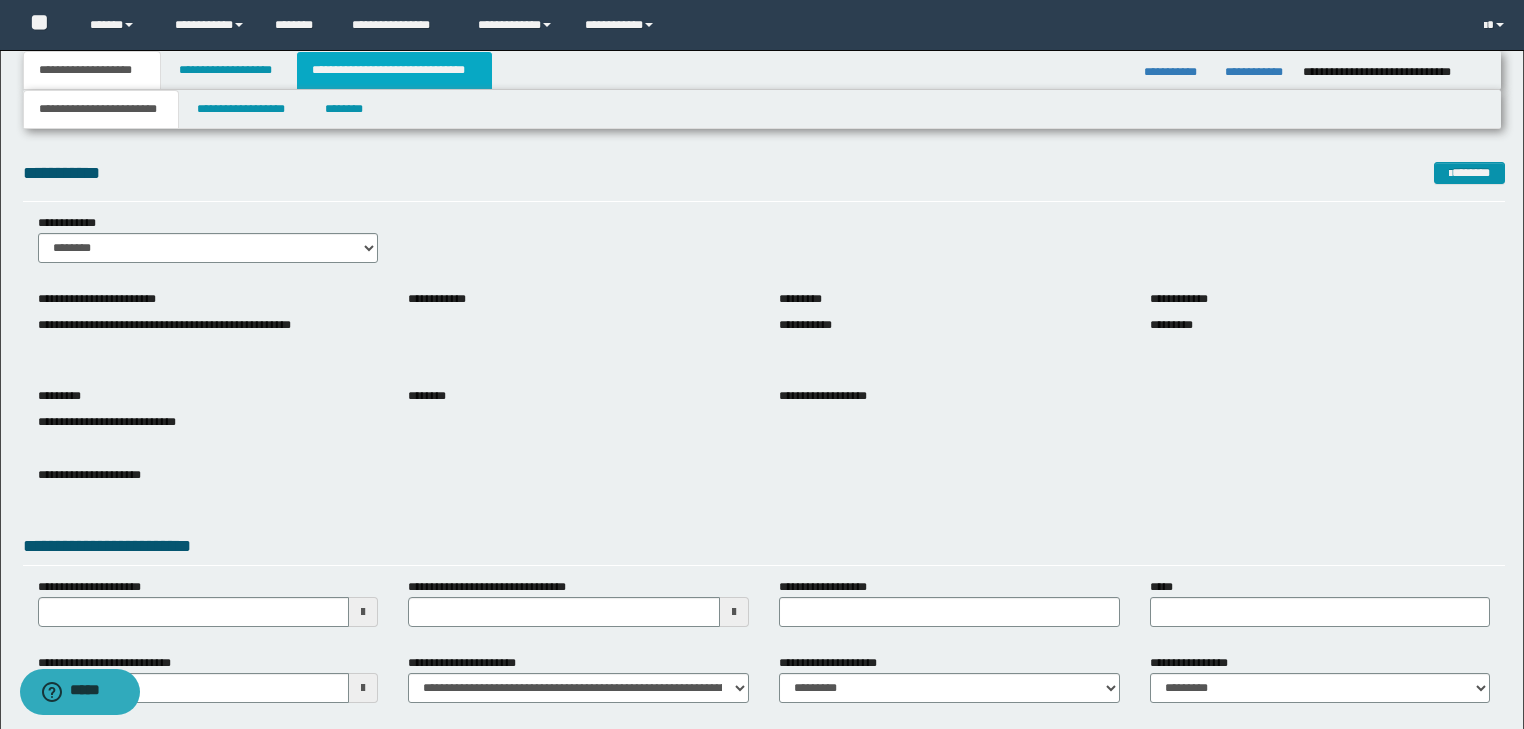 click on "**********" at bounding box center (394, 70) 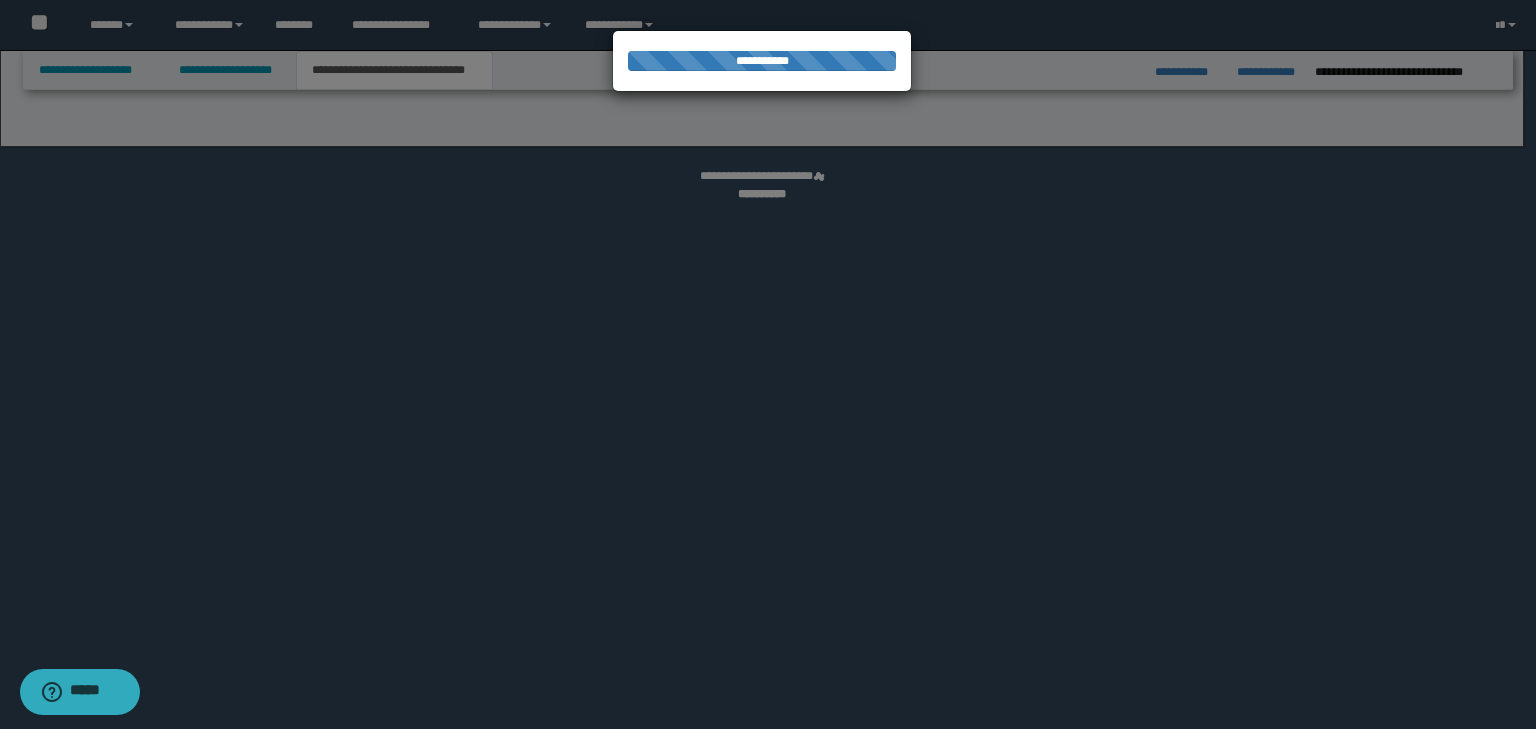 click at bounding box center (768, 364) 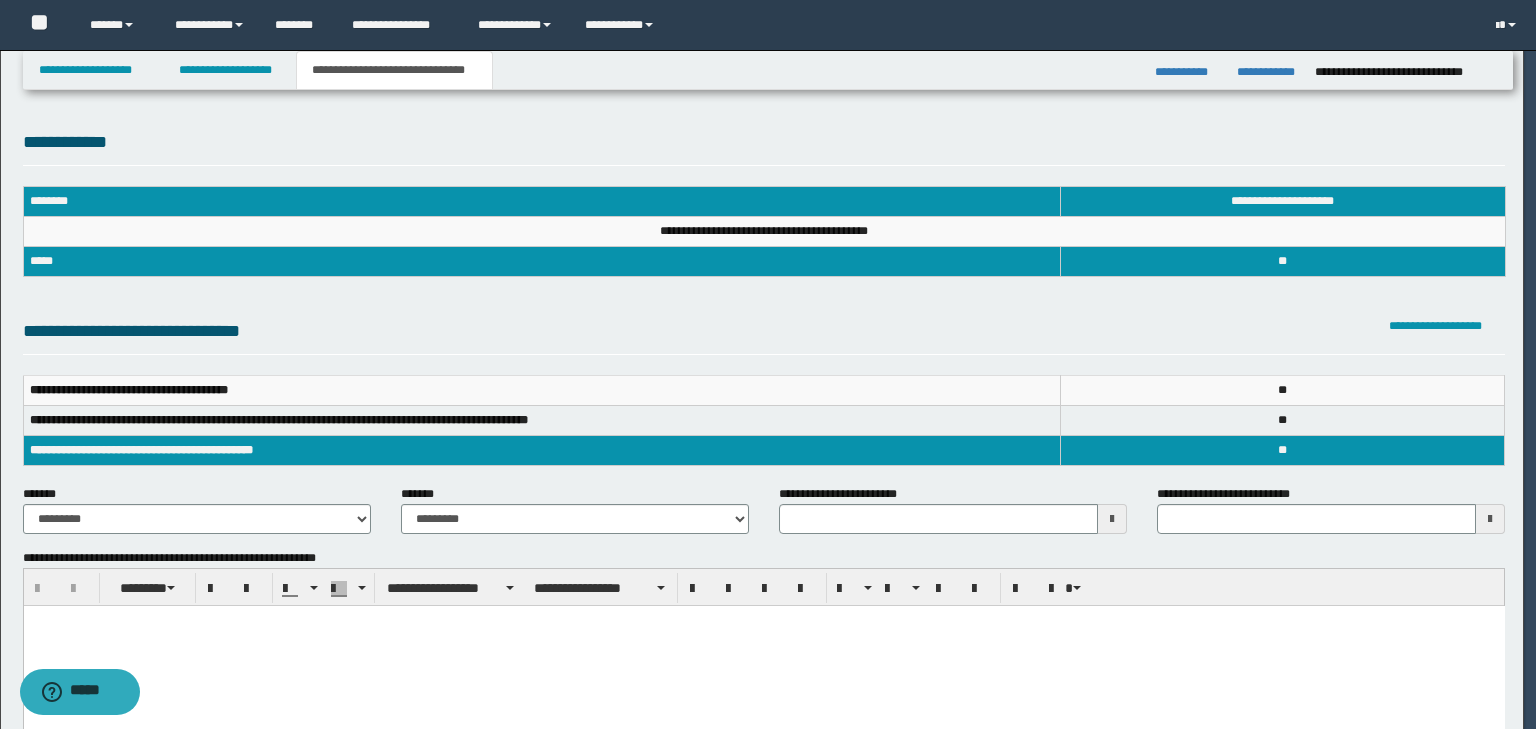 scroll, scrollTop: 0, scrollLeft: 0, axis: both 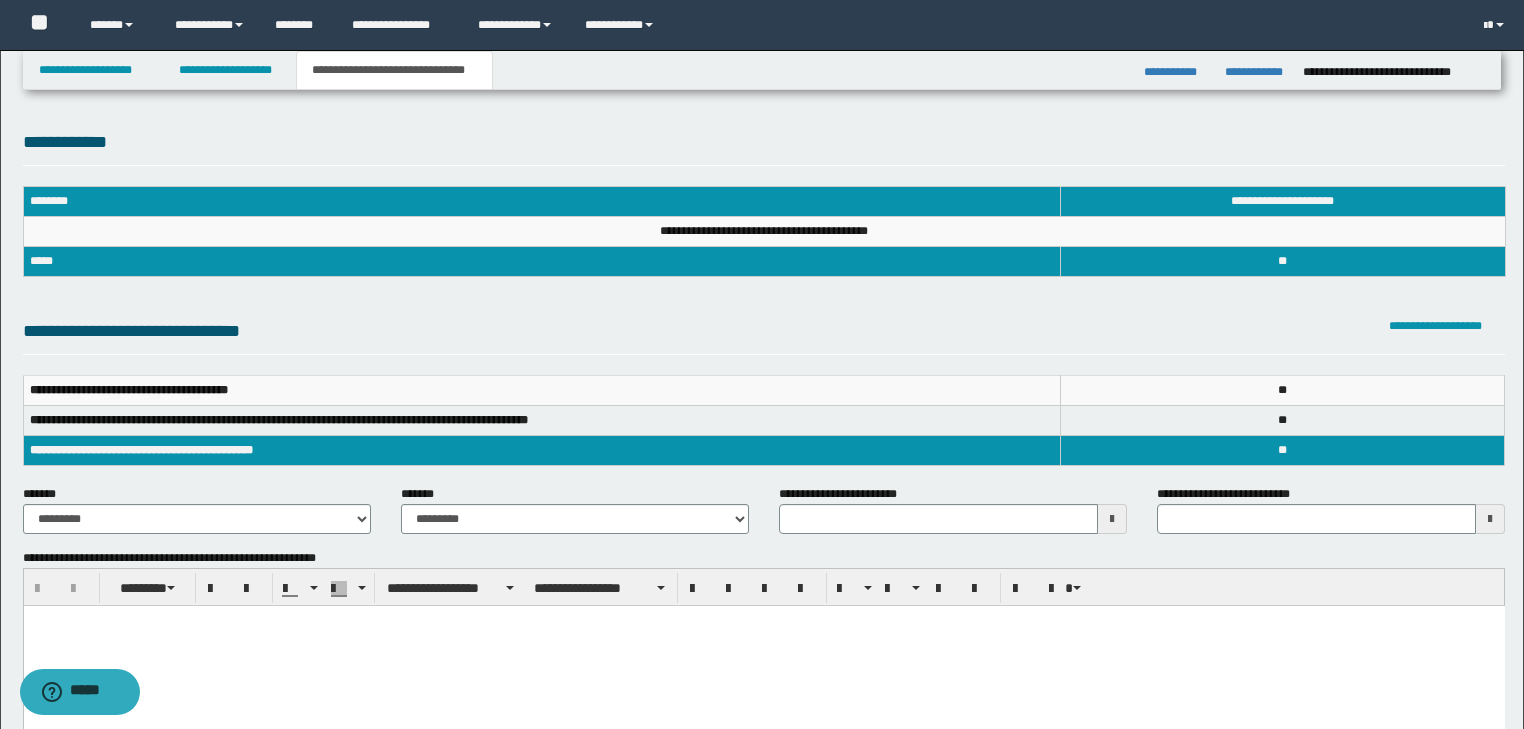 click on "**********" at bounding box center (762, 721) 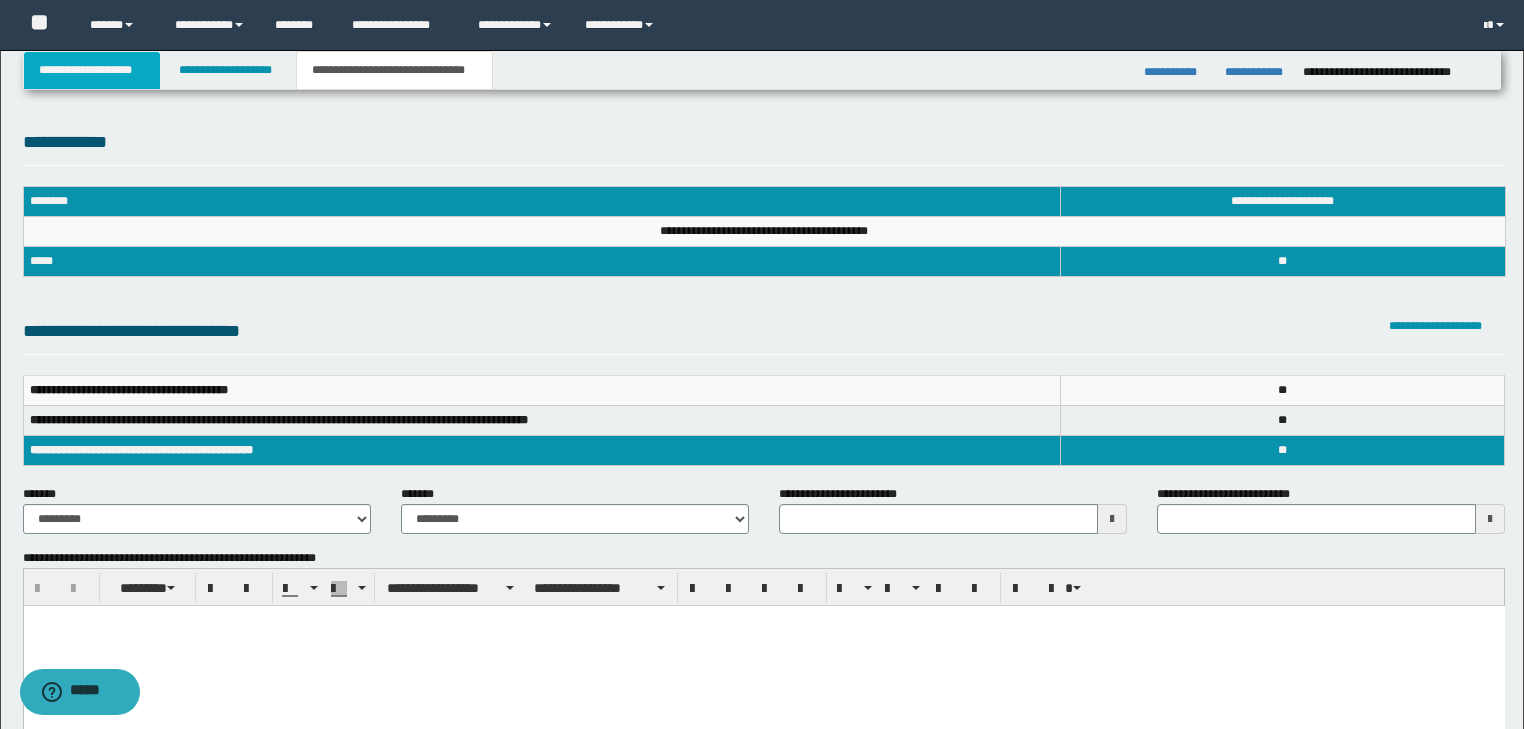 click on "**********" at bounding box center (92, 70) 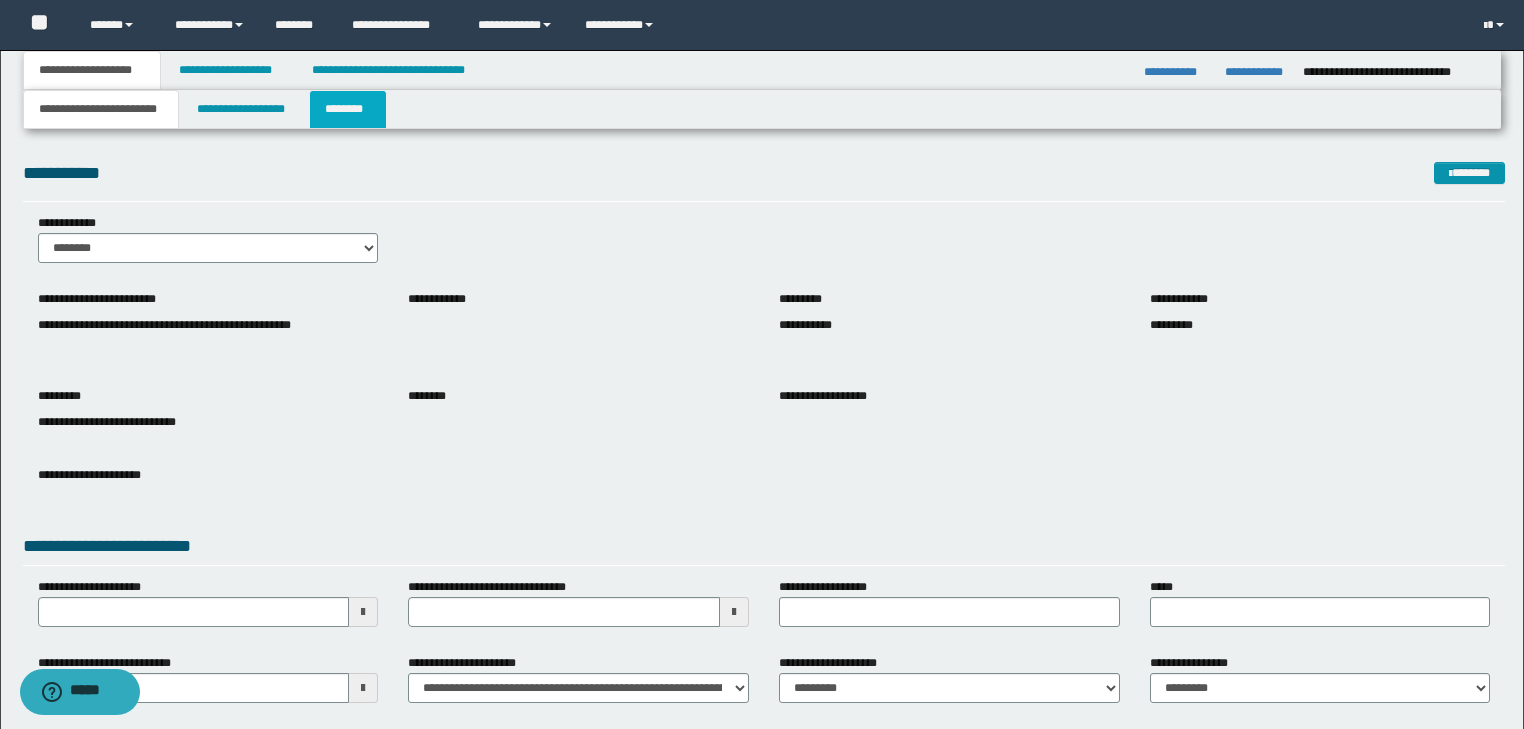 click on "********" at bounding box center [348, 109] 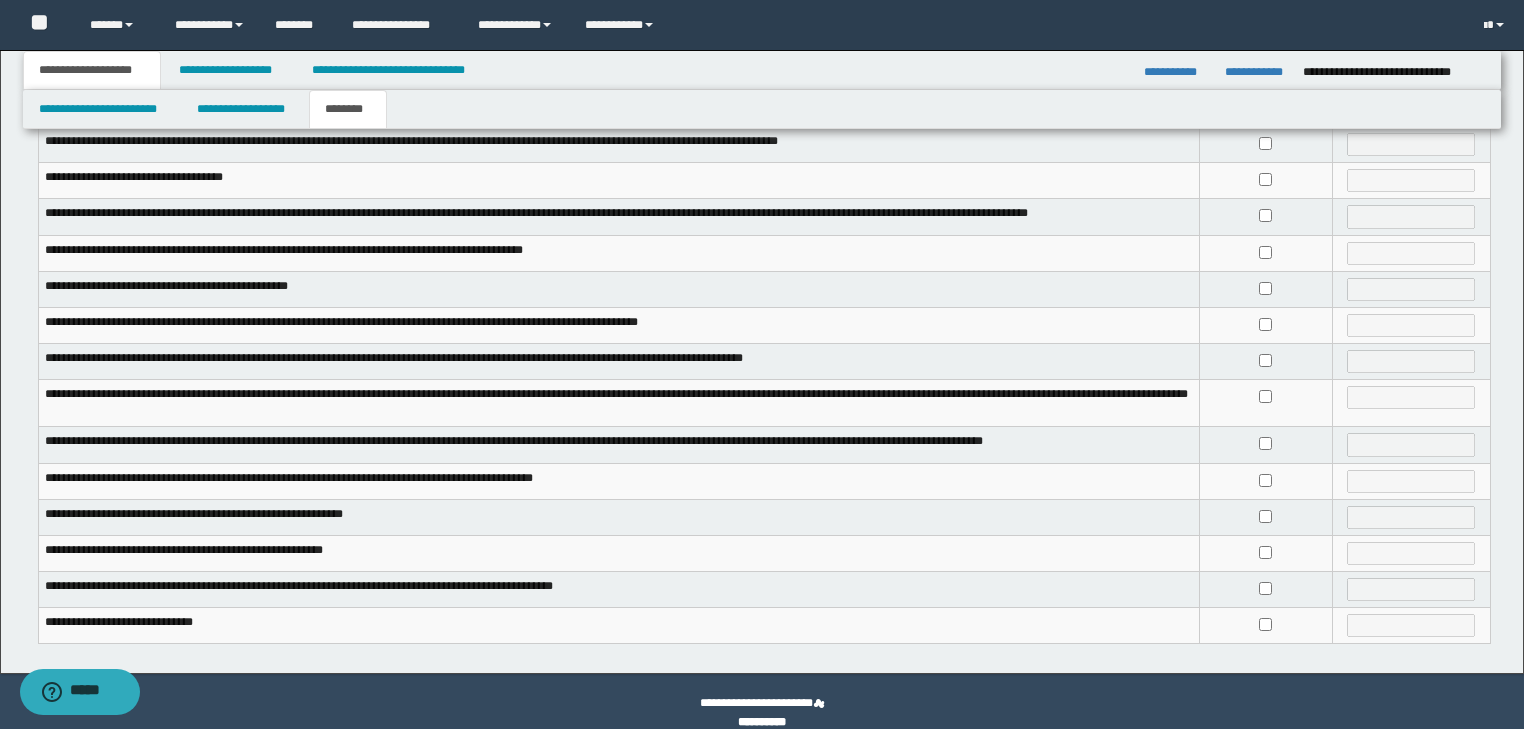 scroll, scrollTop: 380, scrollLeft: 0, axis: vertical 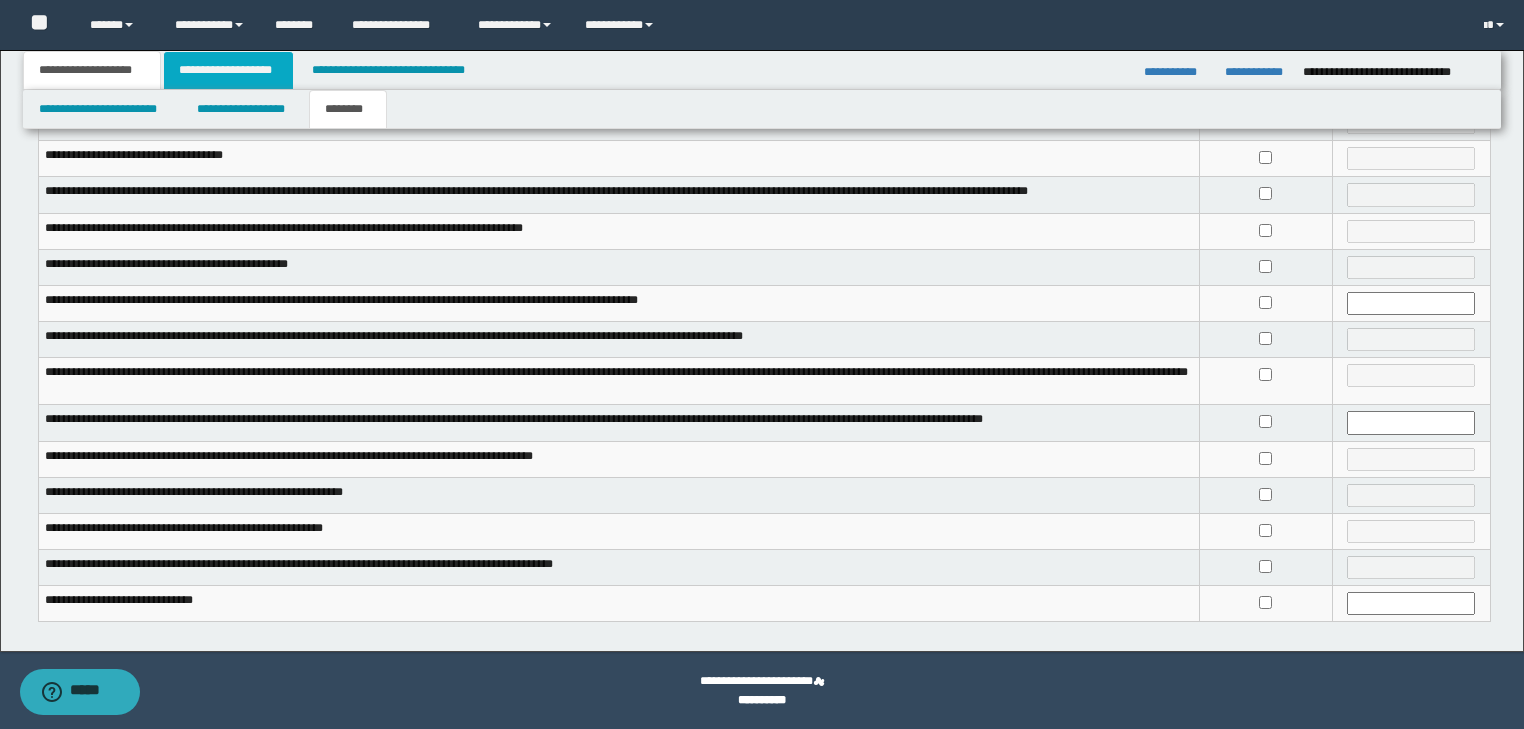 click on "**********" at bounding box center (228, 70) 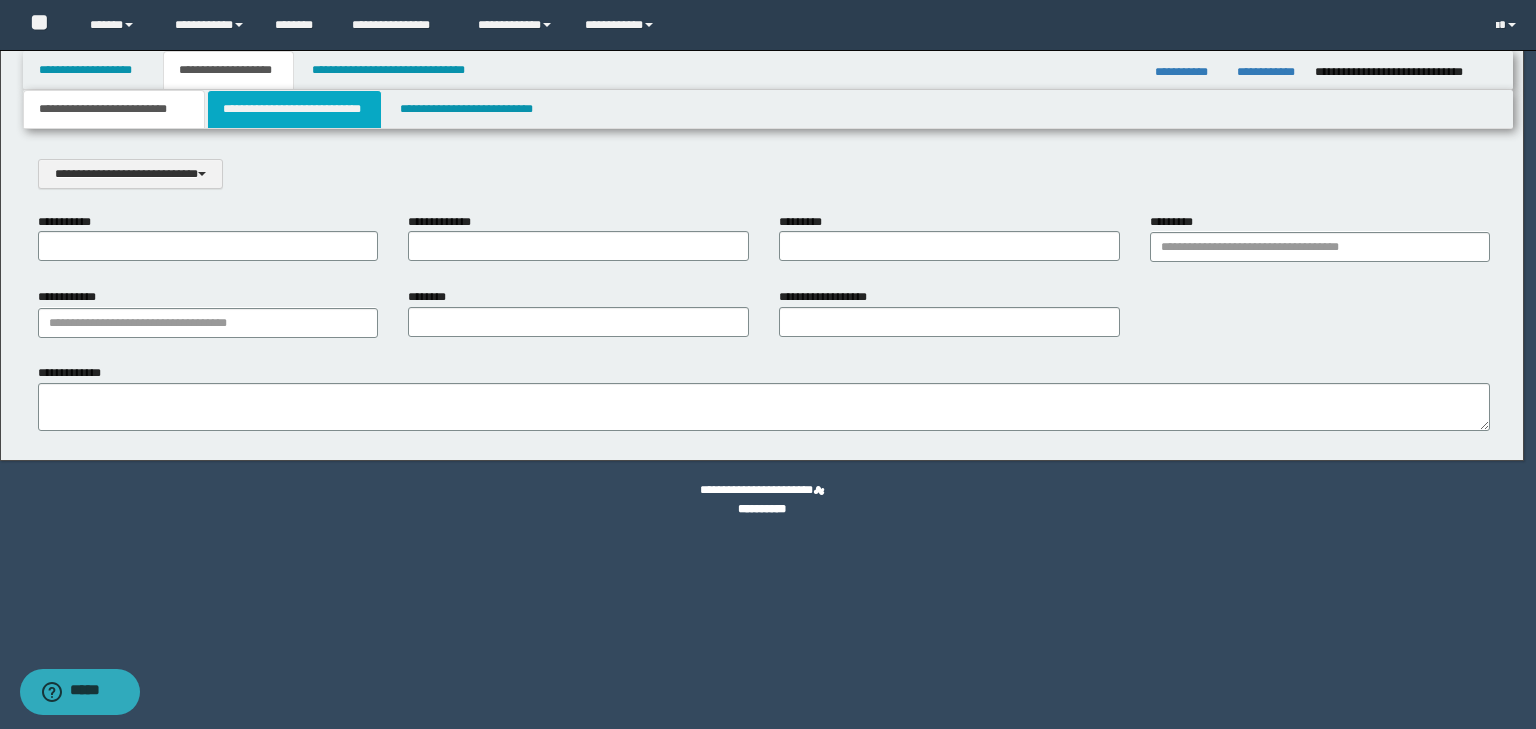 scroll, scrollTop: 0, scrollLeft: 0, axis: both 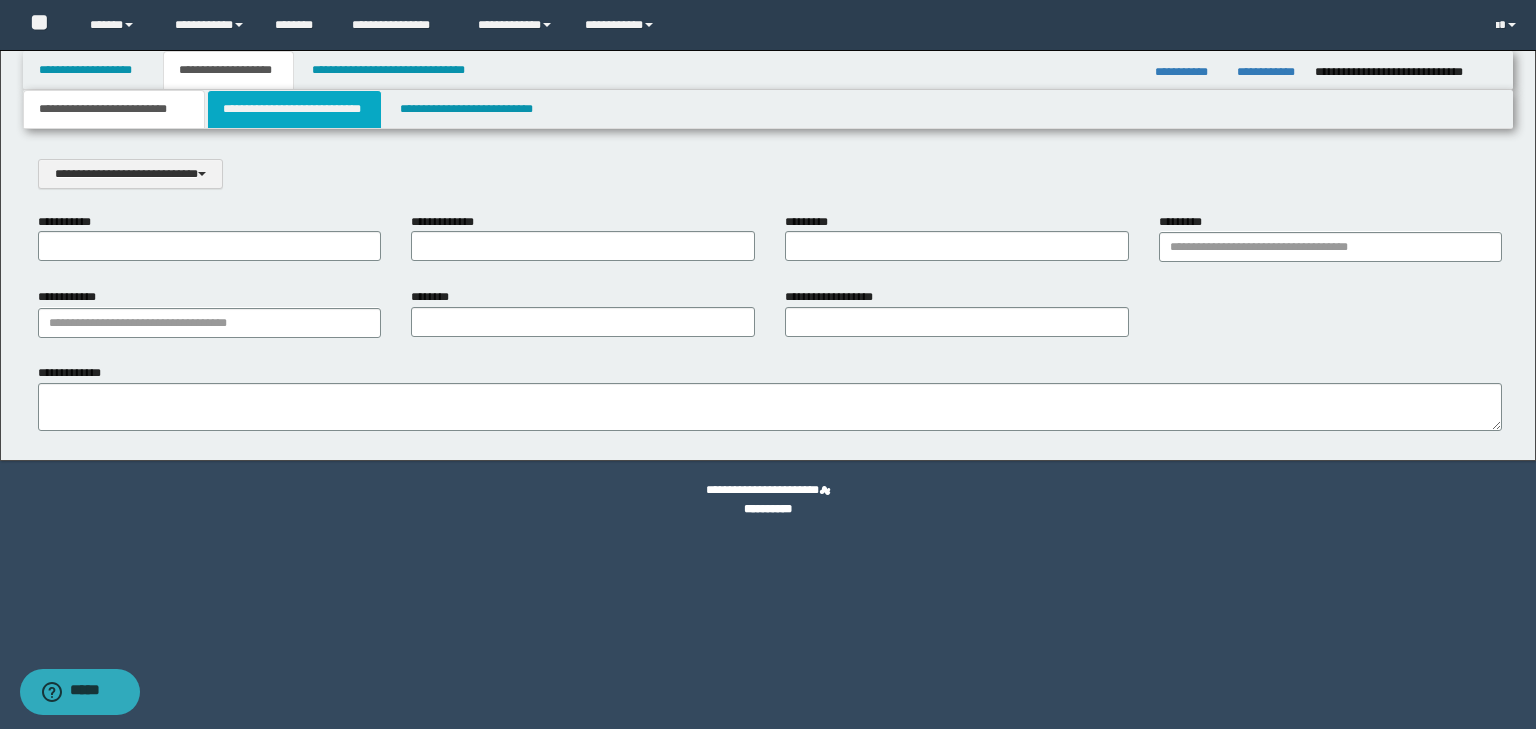 click on "**********" at bounding box center [294, 109] 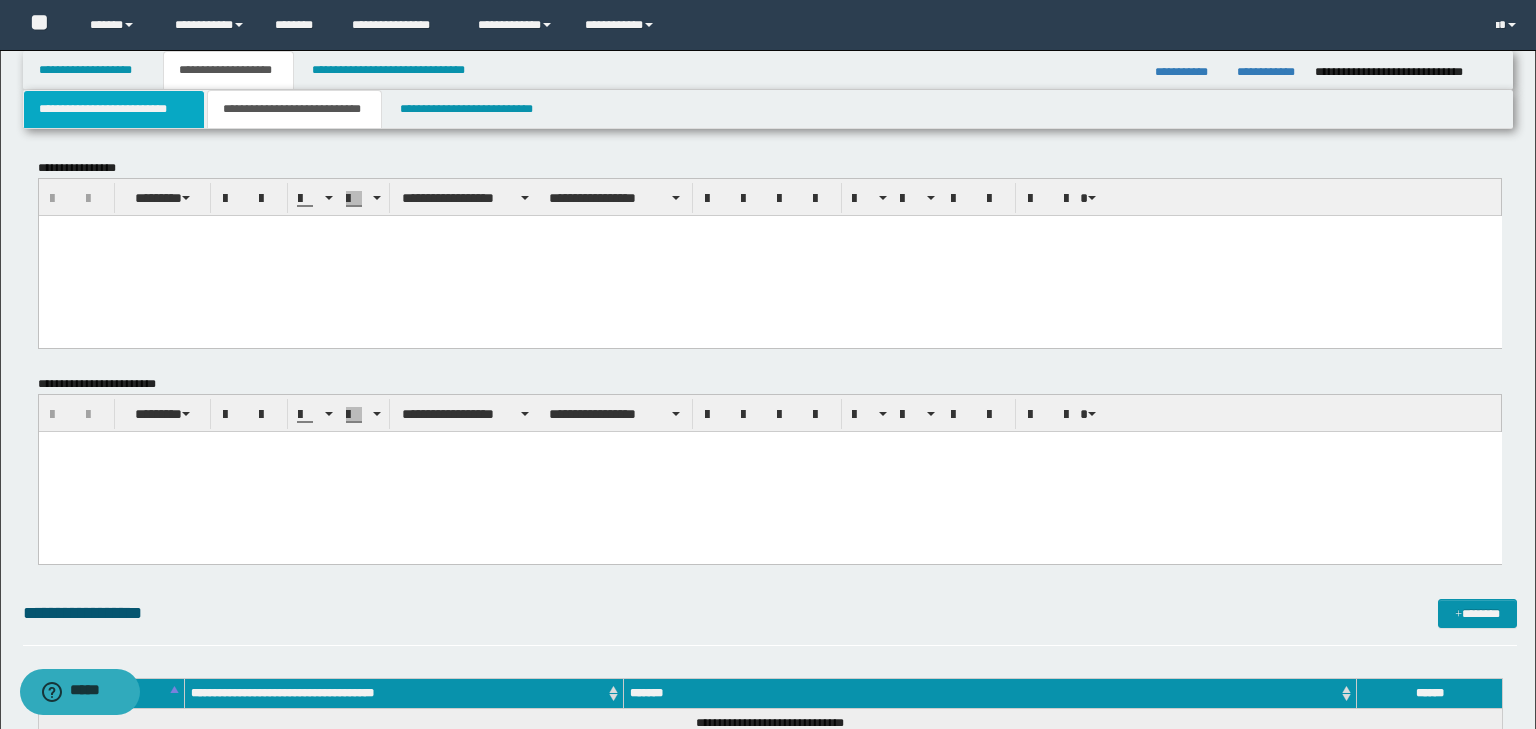 scroll, scrollTop: 0, scrollLeft: 0, axis: both 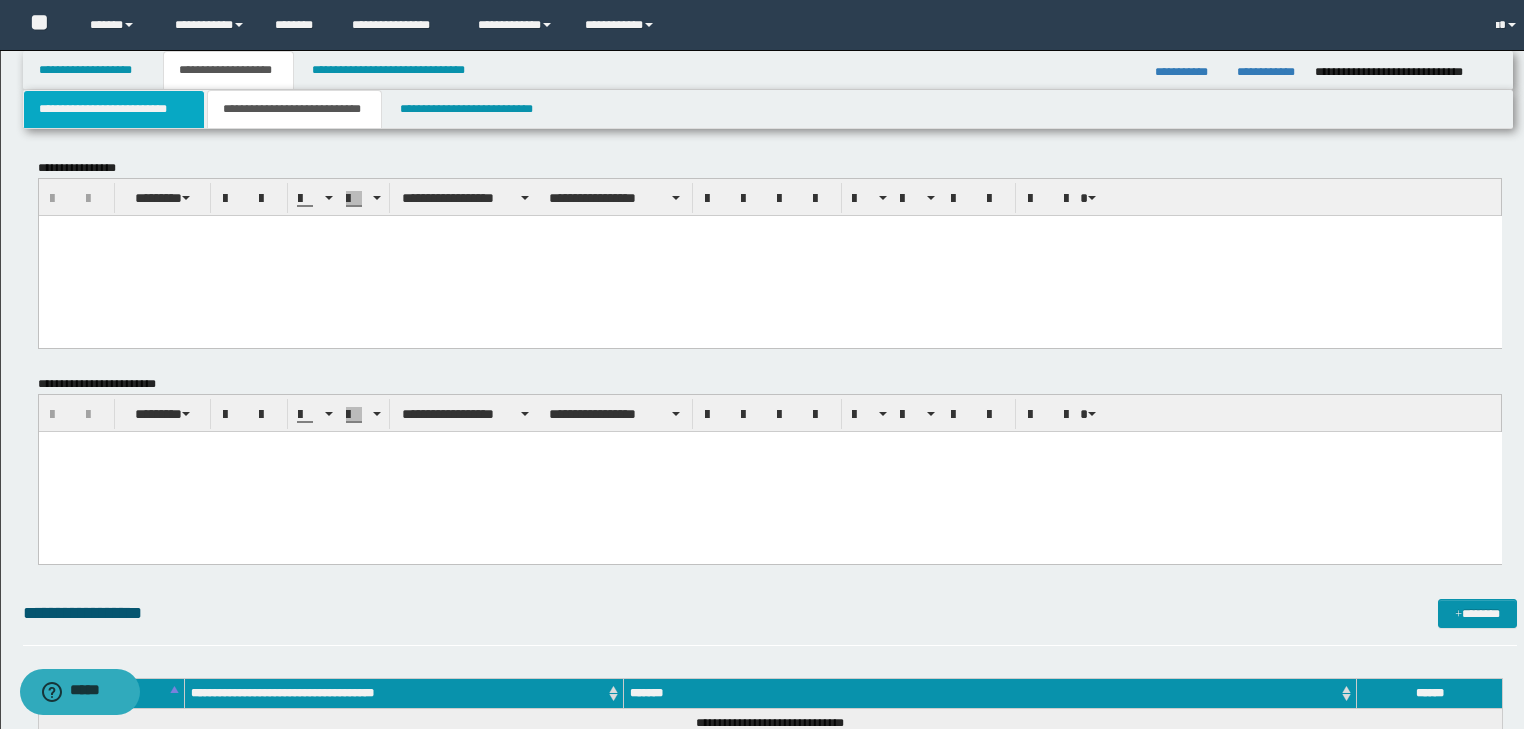 click on "**********" at bounding box center (114, 109) 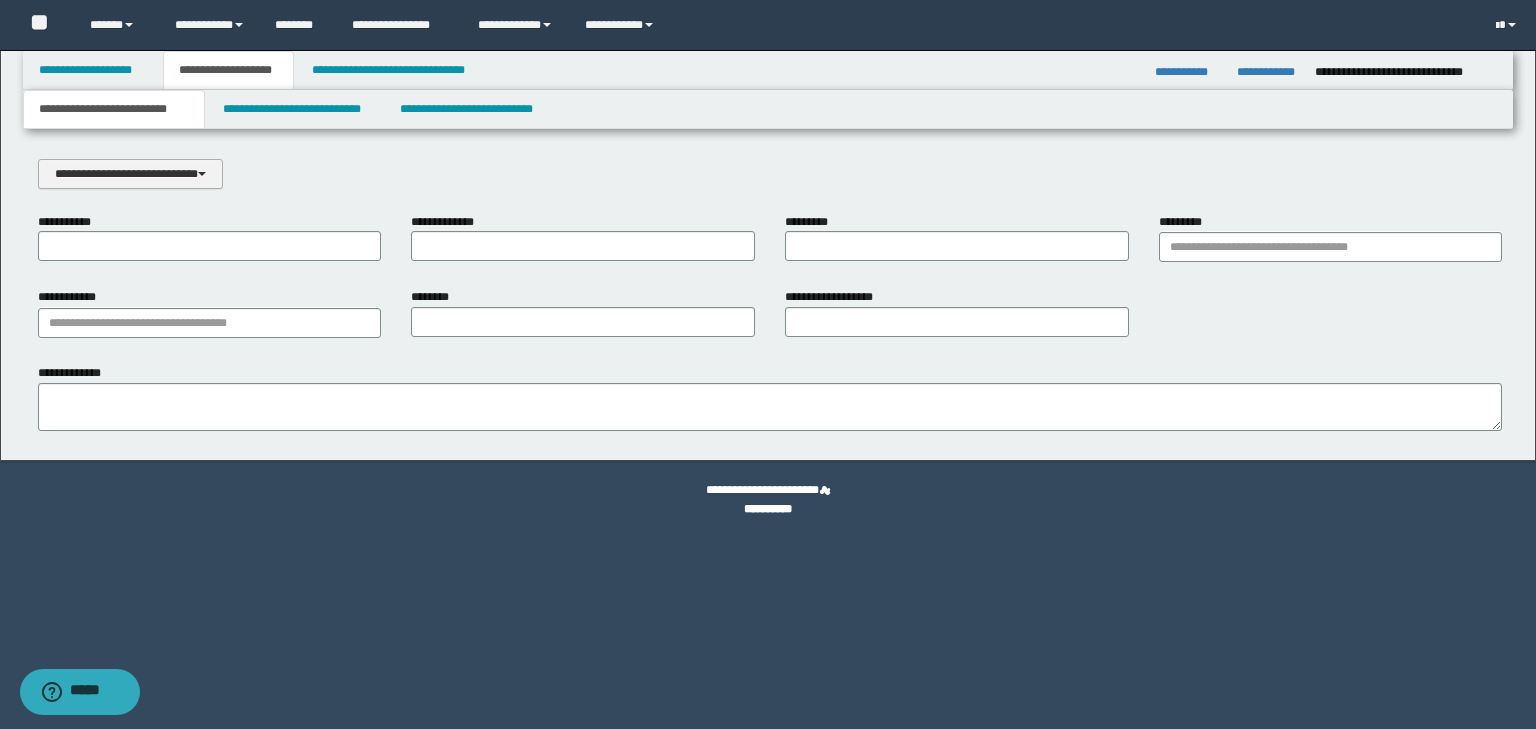 click on "**********" at bounding box center [130, 174] 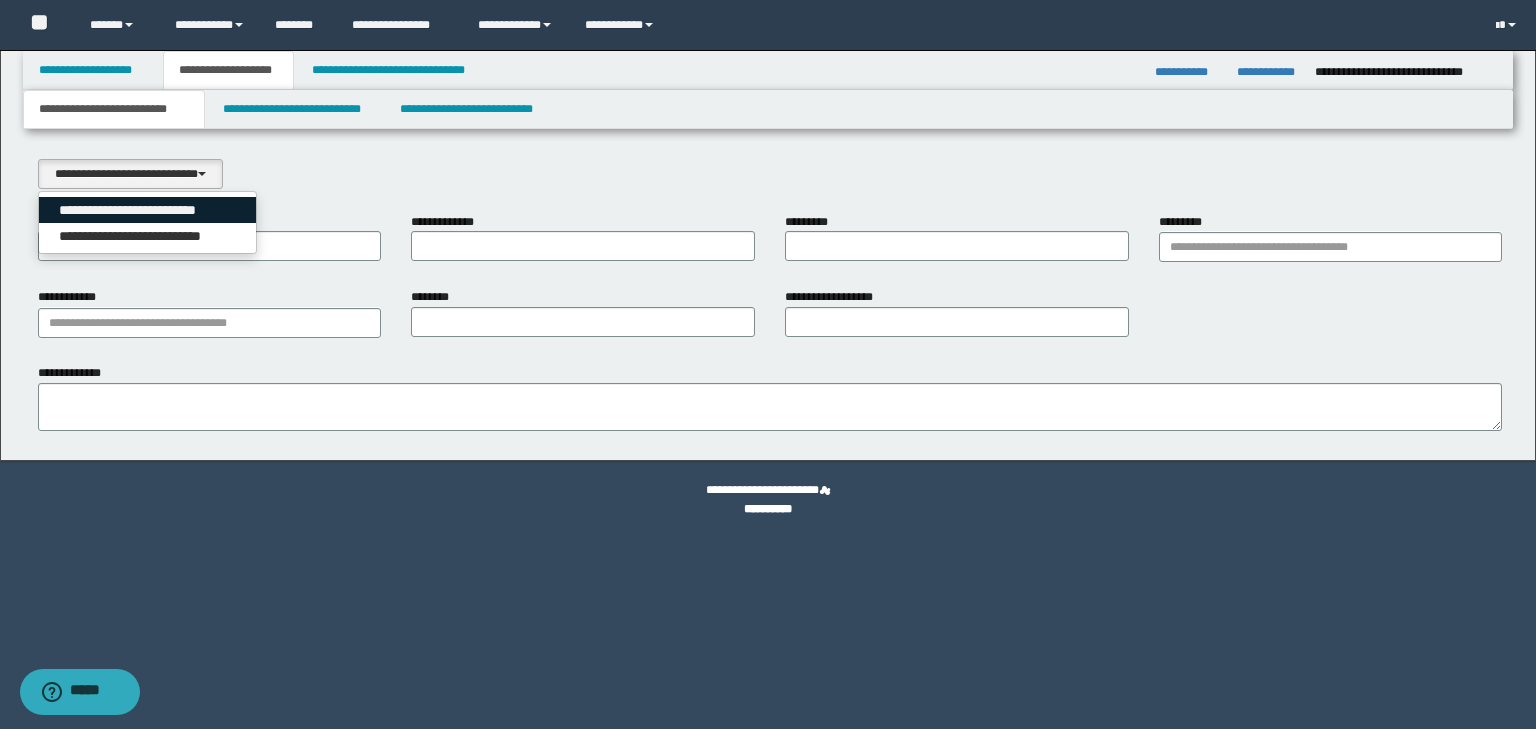 click on "**********" at bounding box center [148, 210] 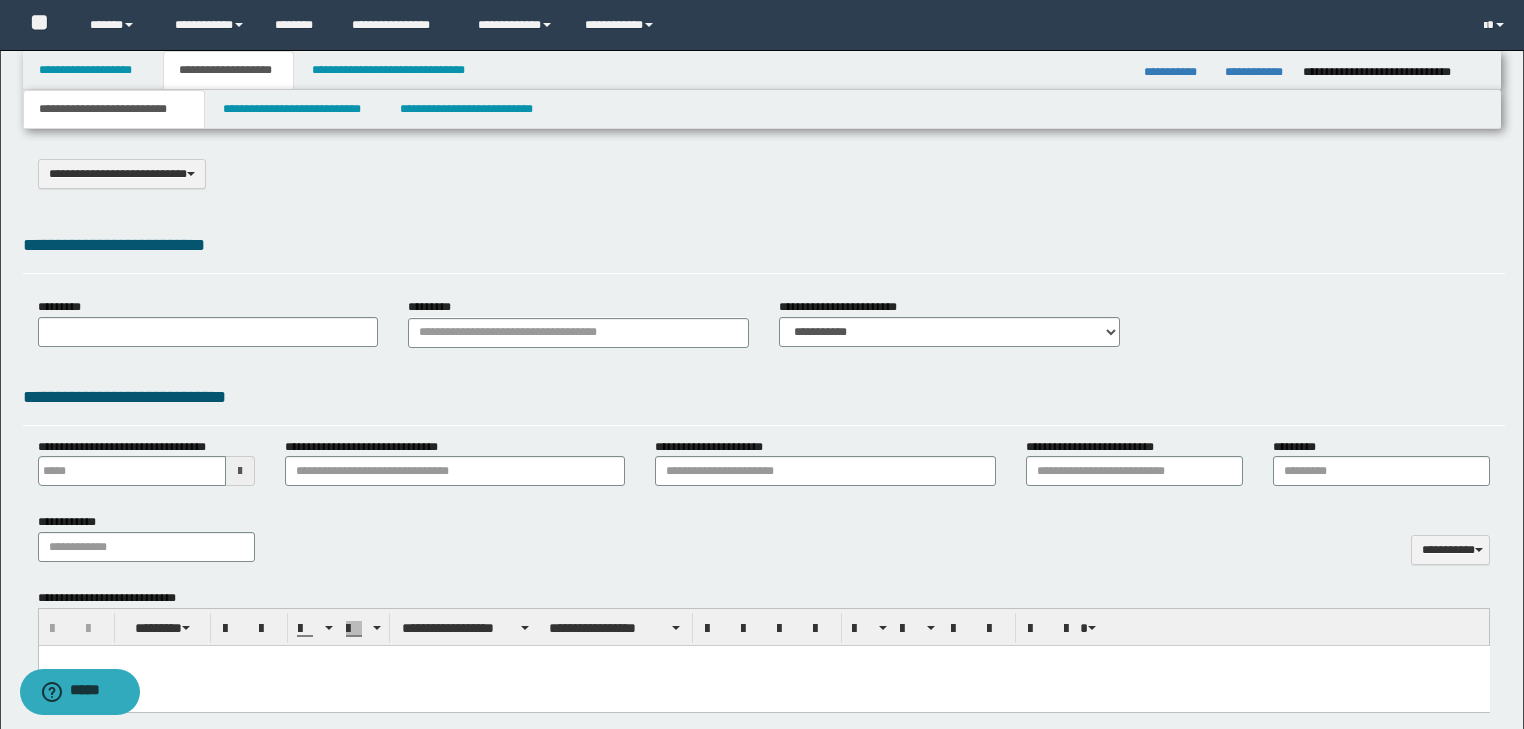select on "*" 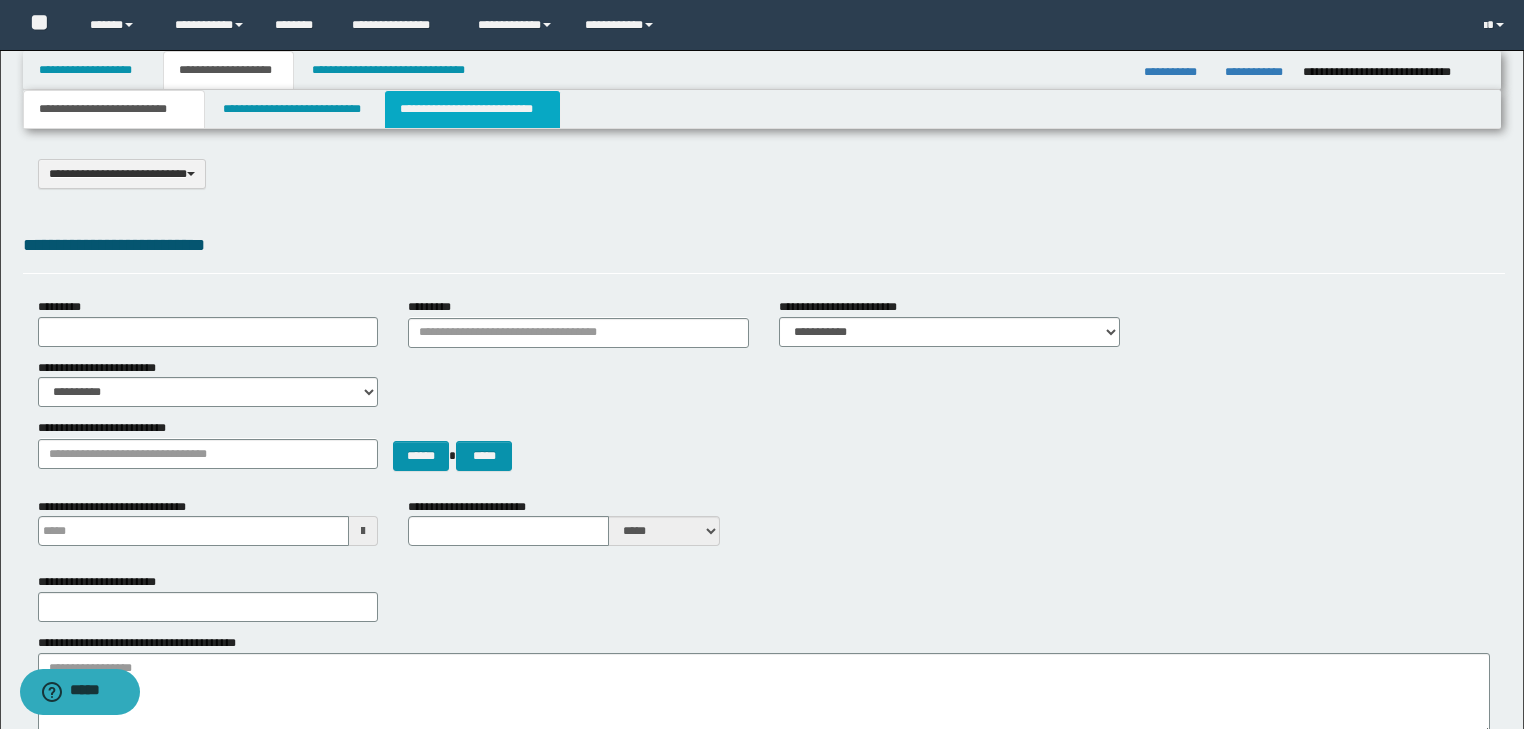 click on "**********" at bounding box center (472, 109) 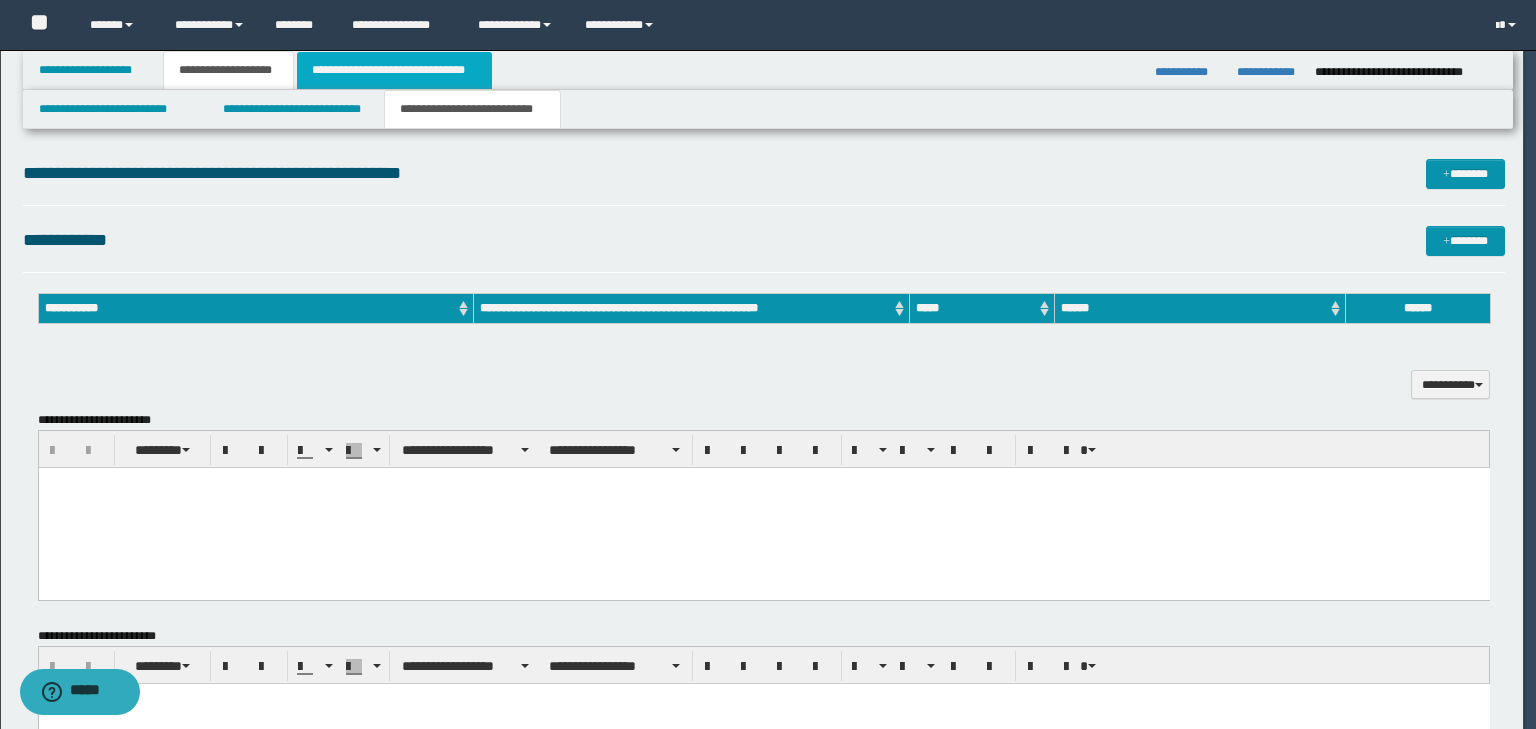 scroll, scrollTop: 0, scrollLeft: 0, axis: both 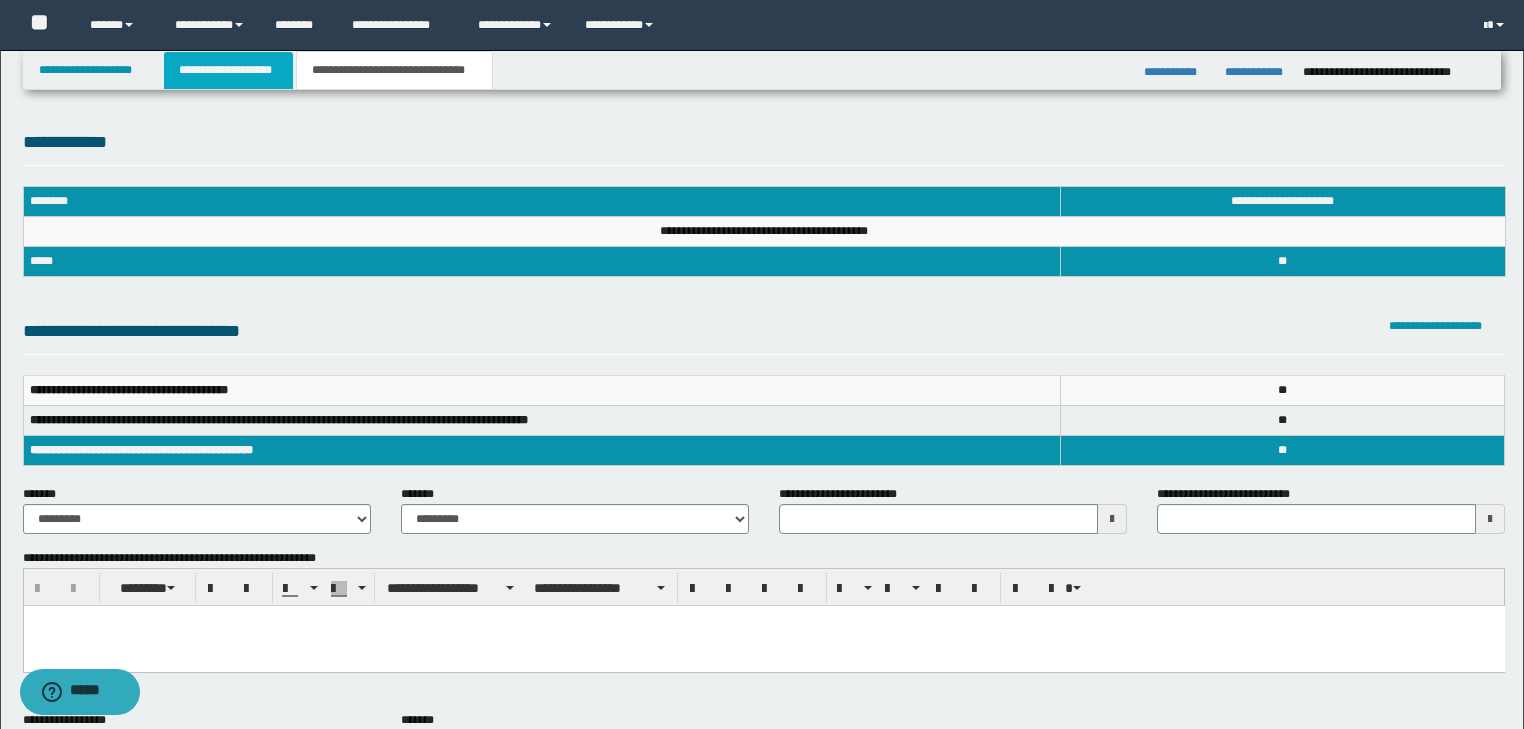 click on "**********" at bounding box center (228, 70) 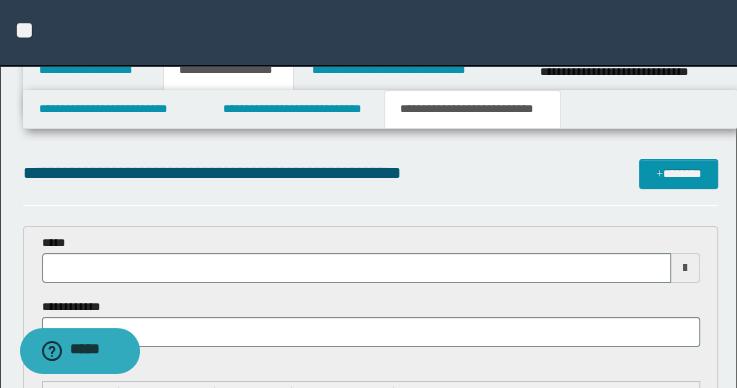 type 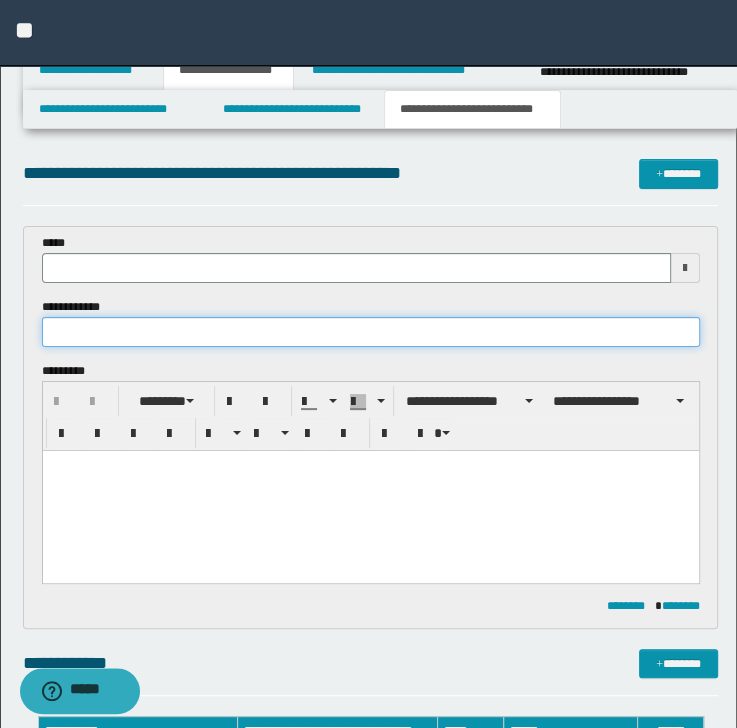 type on "**********" 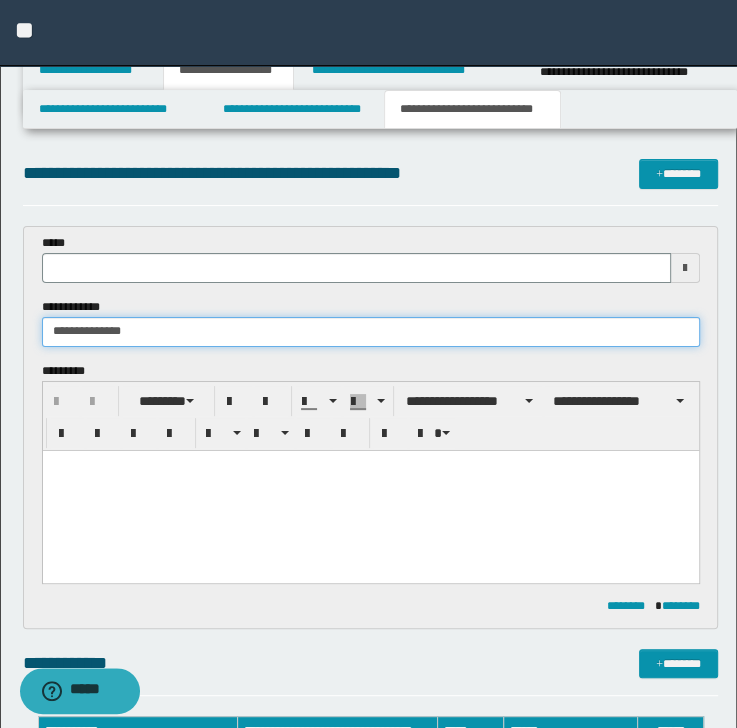type 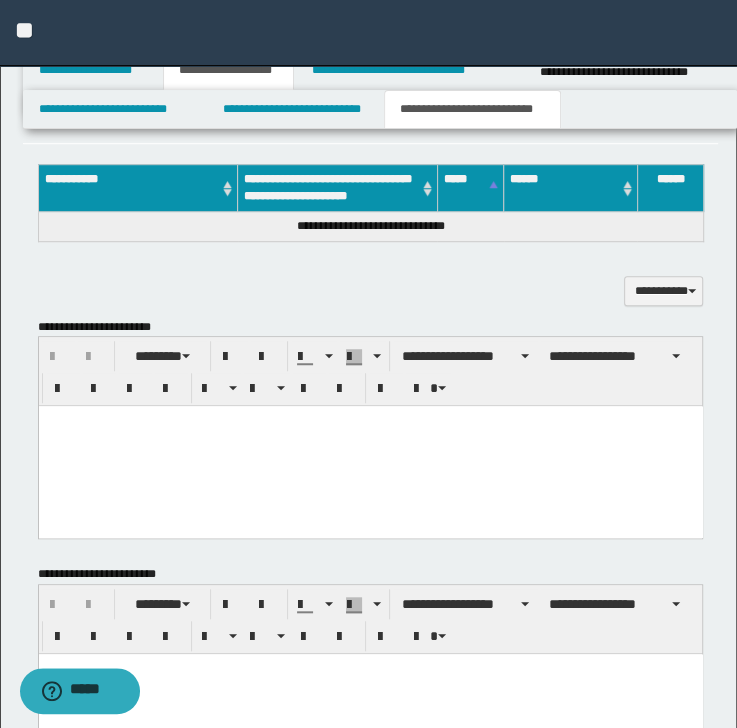 scroll, scrollTop: 640, scrollLeft: 0, axis: vertical 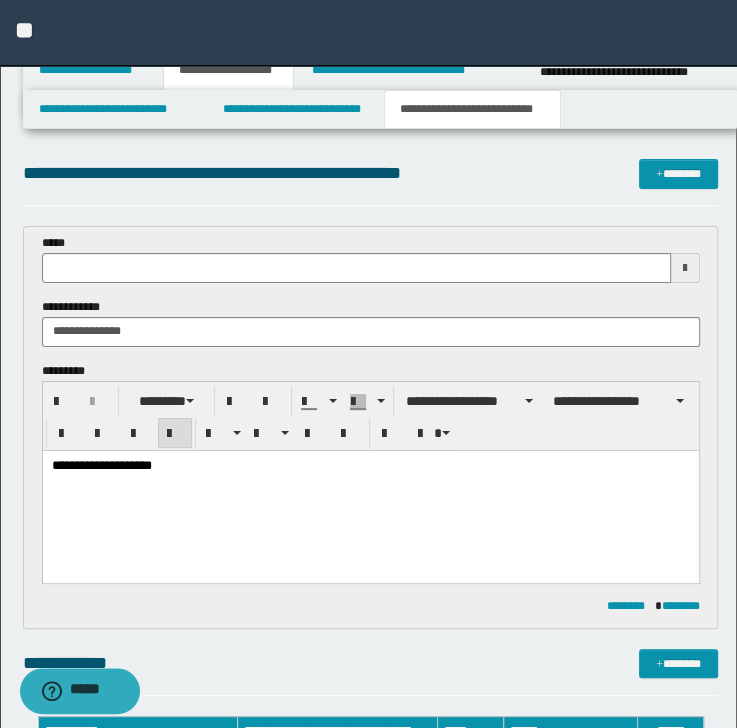 type 